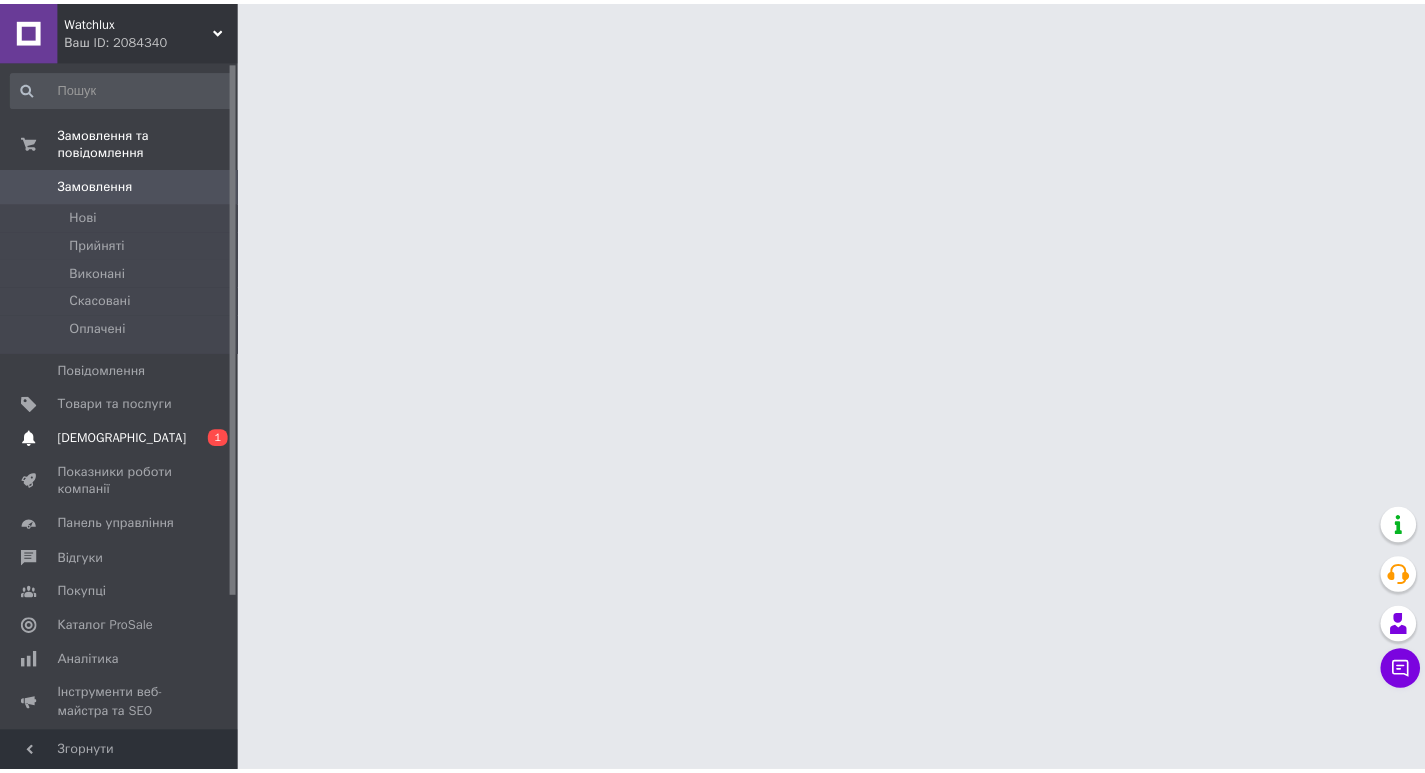 scroll, scrollTop: 0, scrollLeft: 0, axis: both 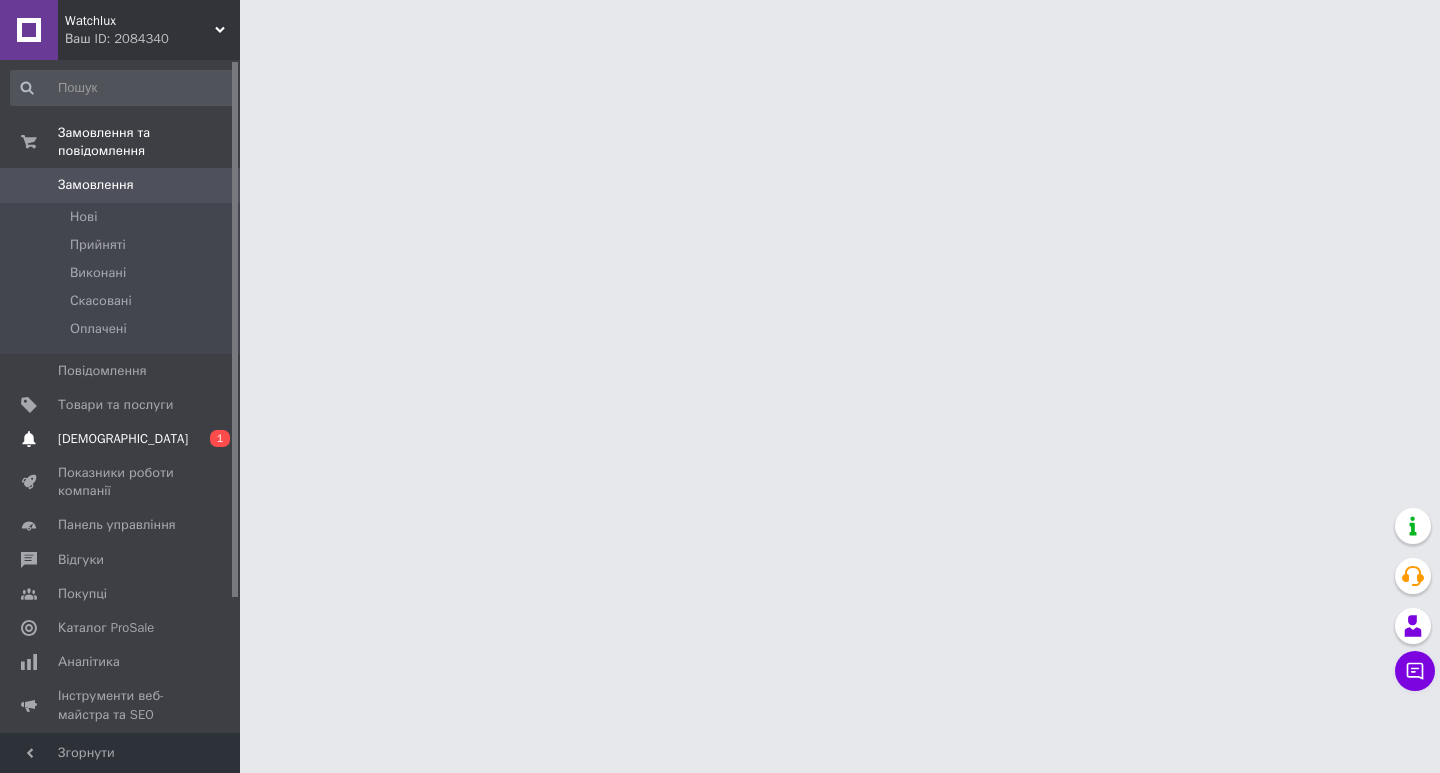 click on "1" at bounding box center (220, 438) 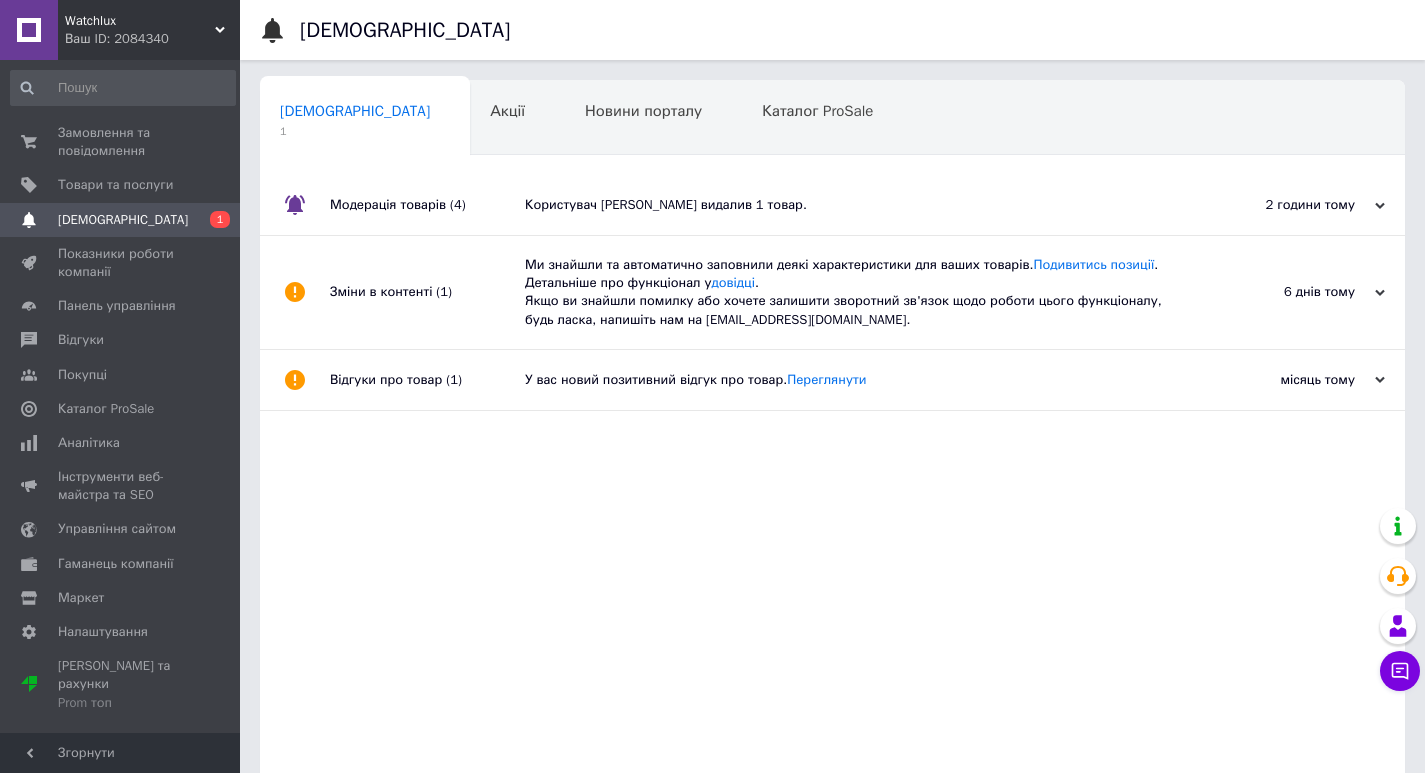 click on "Користувач [PERSON_NAME] видалив 1 товар." at bounding box center (855, 205) 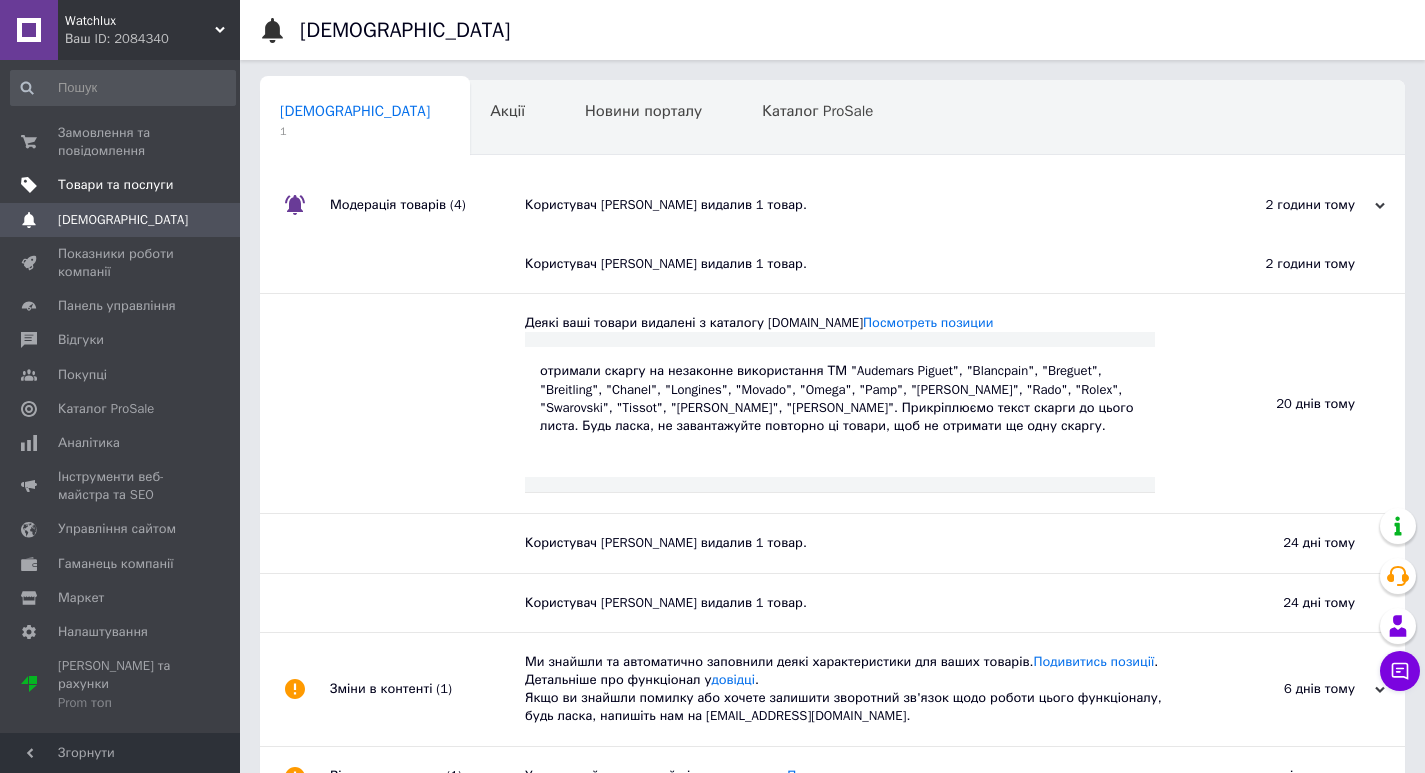 click on "Товари та послуги" at bounding box center [115, 185] 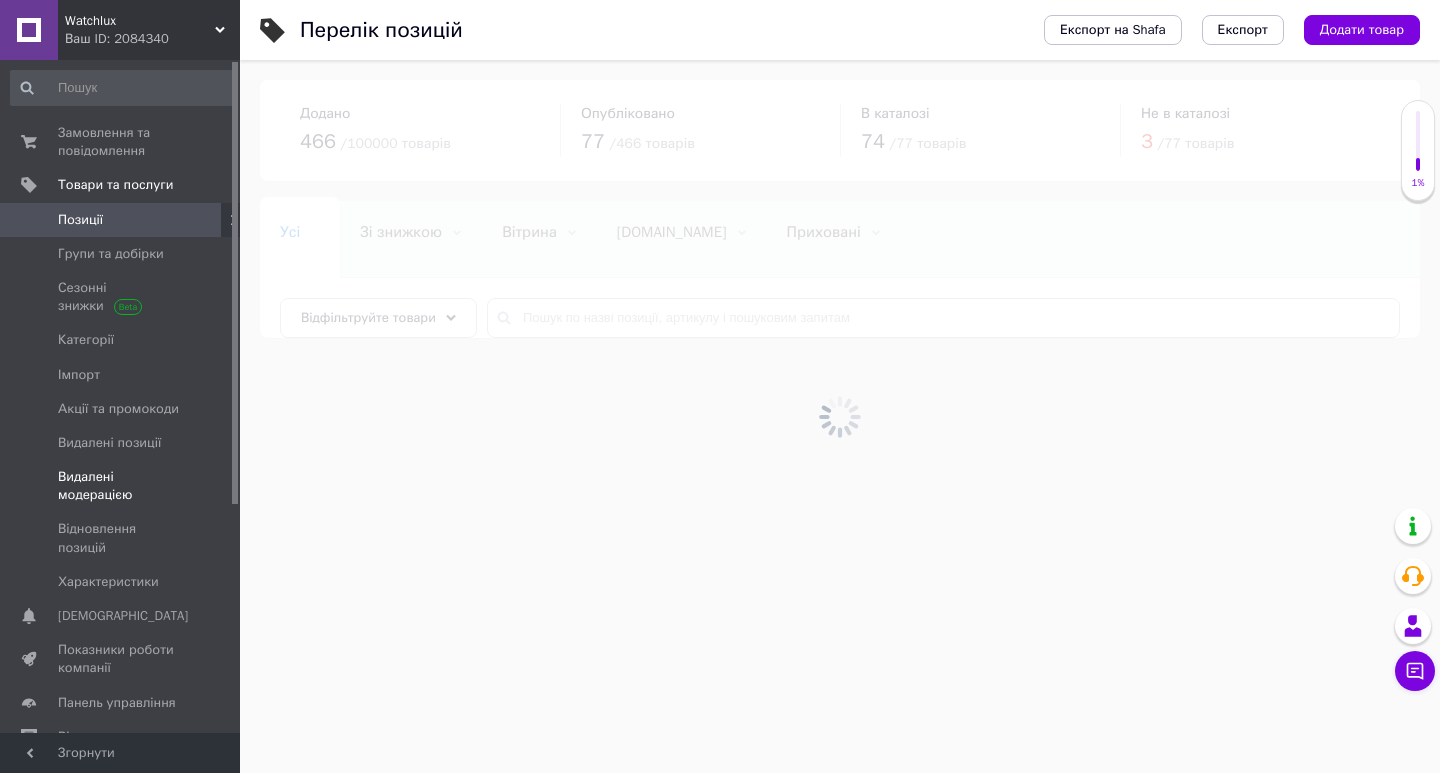 click on "Видалені модерацією" at bounding box center (121, 486) 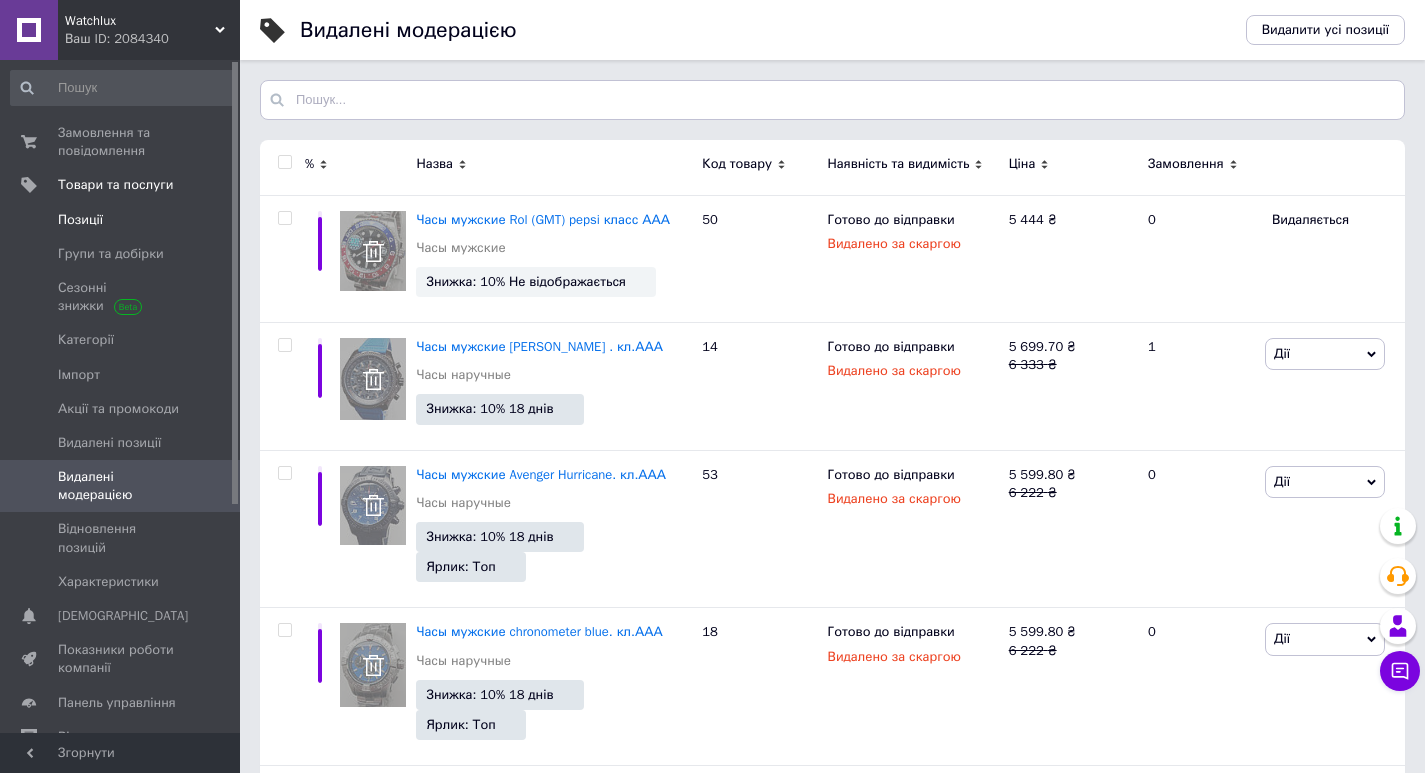 click on "Позиції" at bounding box center (80, 220) 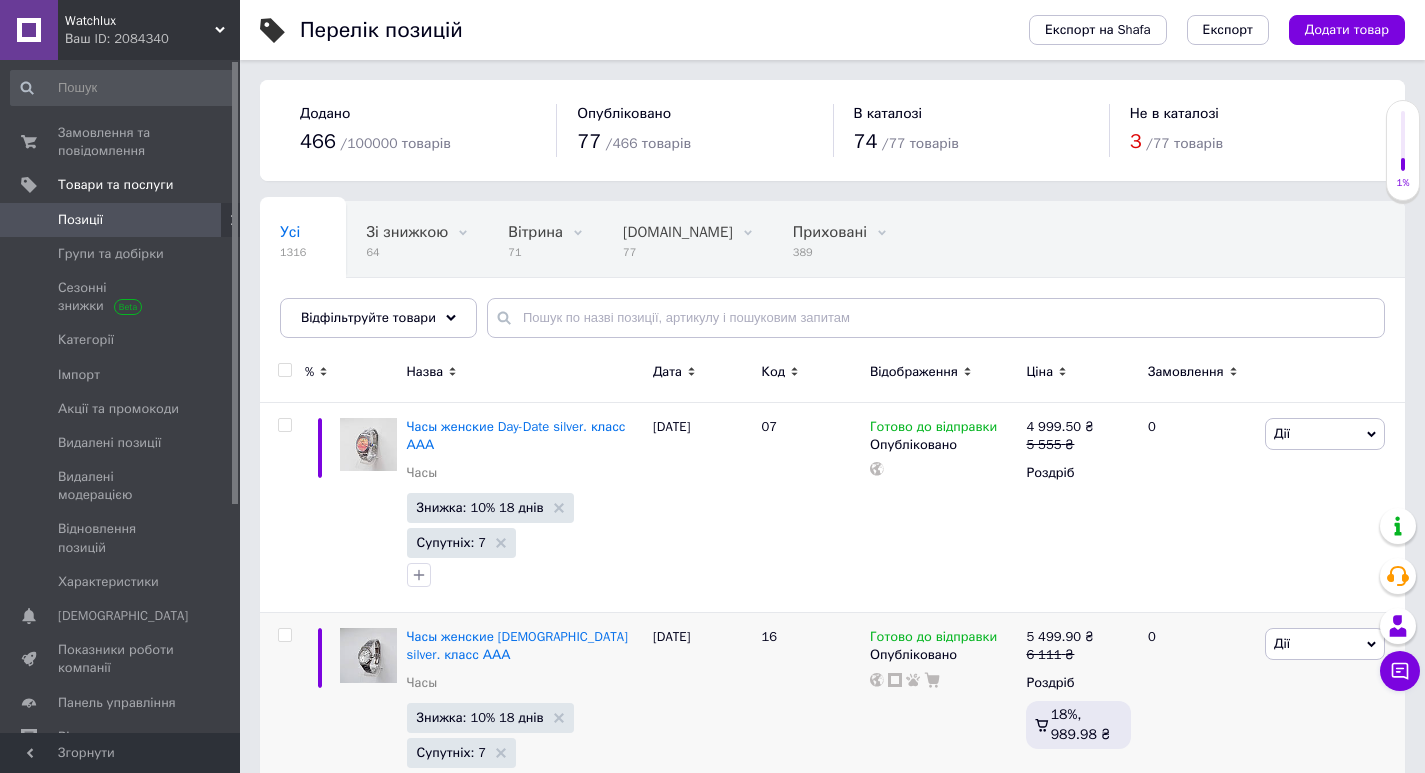 scroll, scrollTop: 200, scrollLeft: 0, axis: vertical 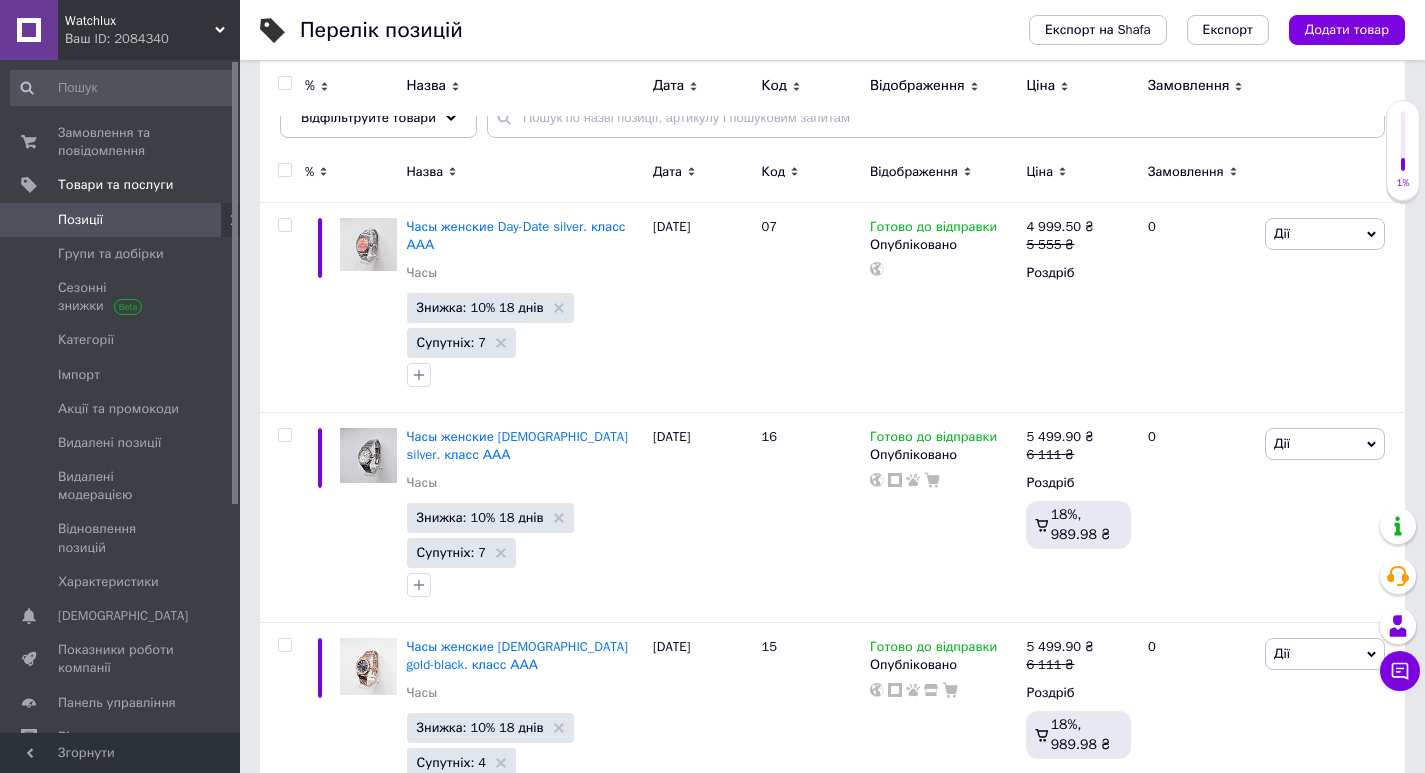 click on "Код" at bounding box center [773, 172] 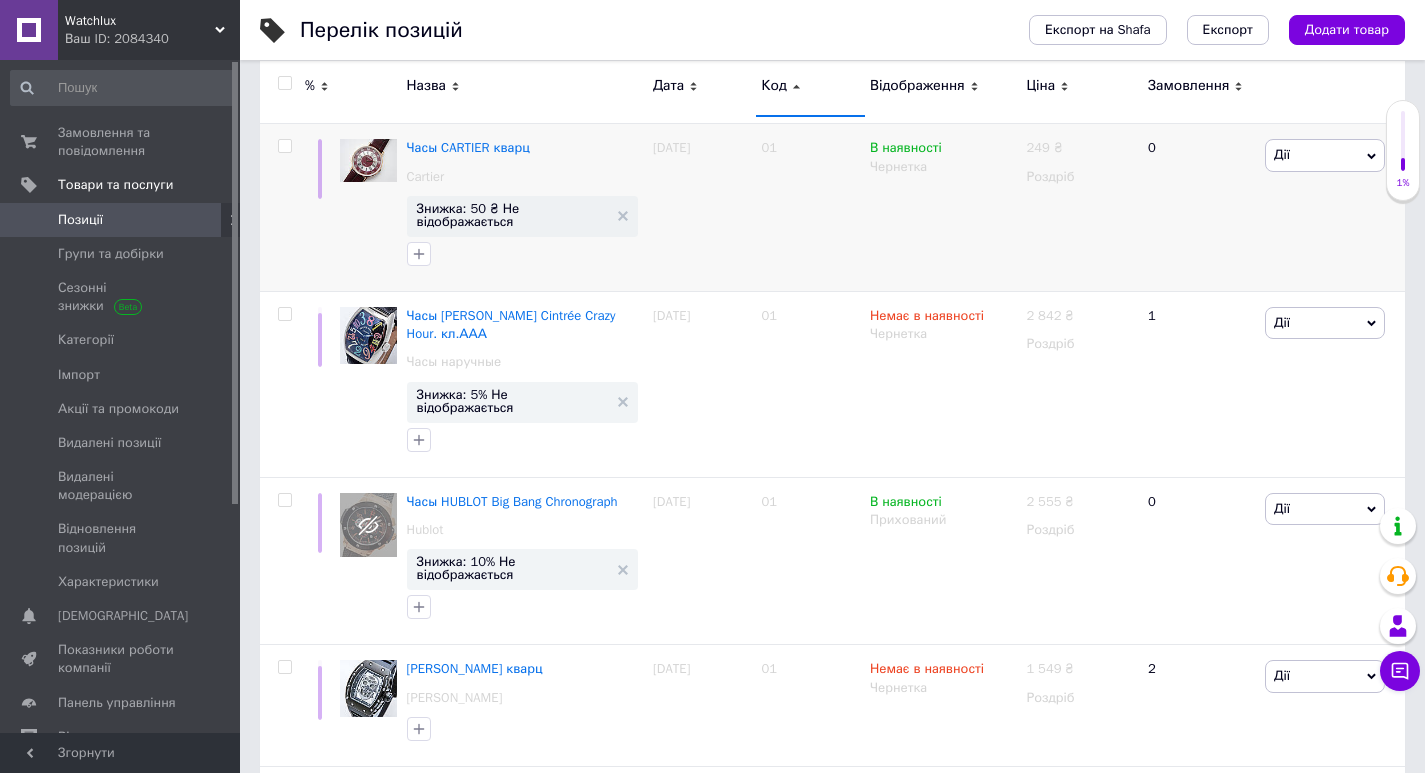scroll, scrollTop: 0, scrollLeft: 0, axis: both 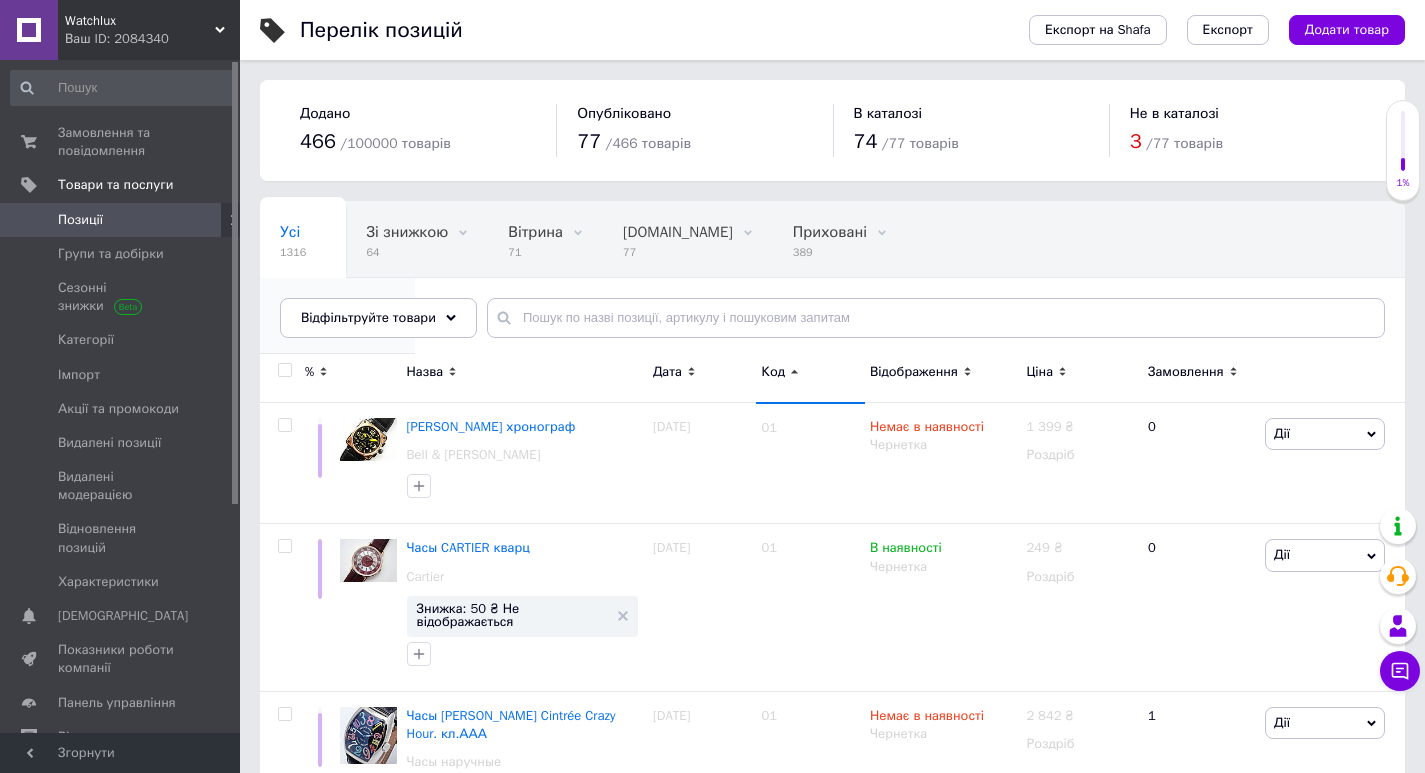 click on "77" at bounding box center (327, 328) 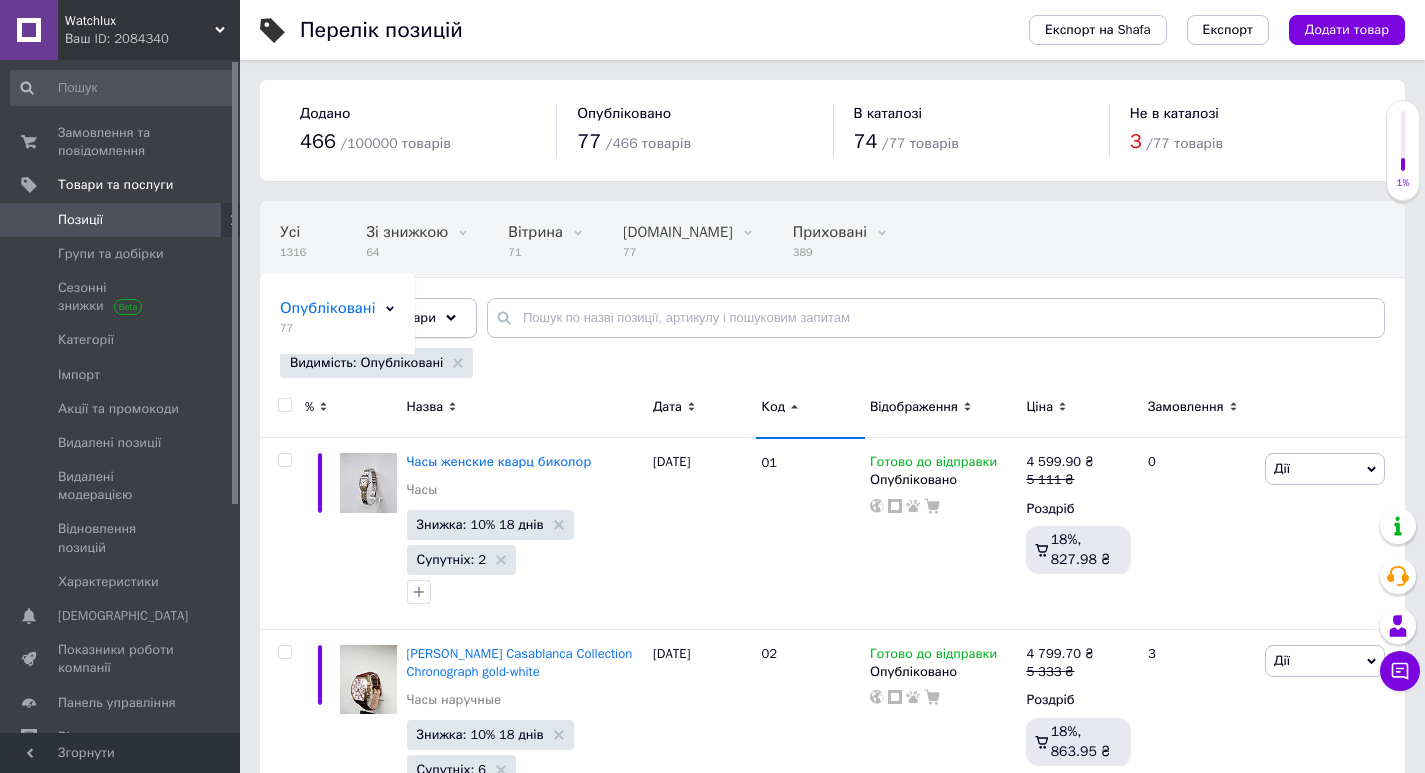 click on "Відфільтруйте товари" at bounding box center (368, 317) 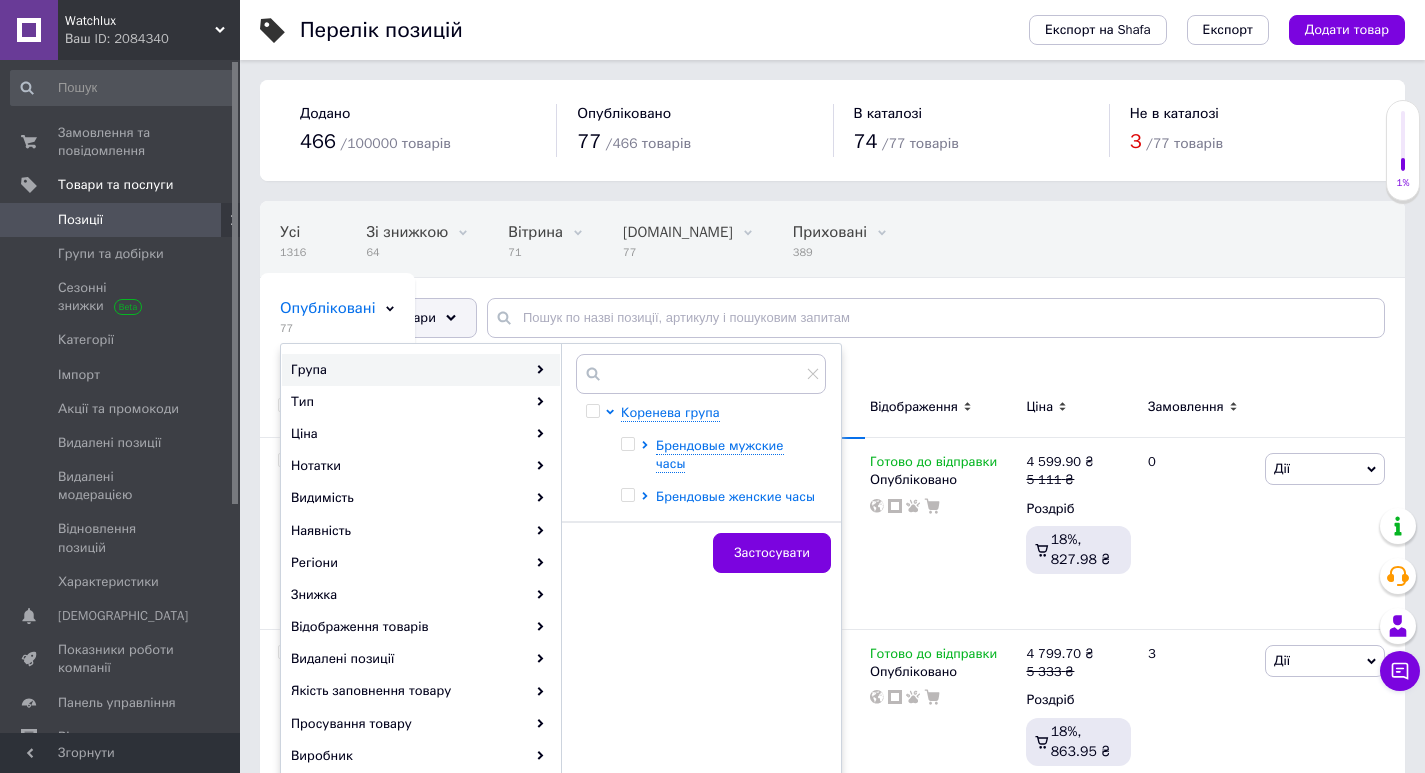 click on "Брендовые женские часы" at bounding box center (735, 496) 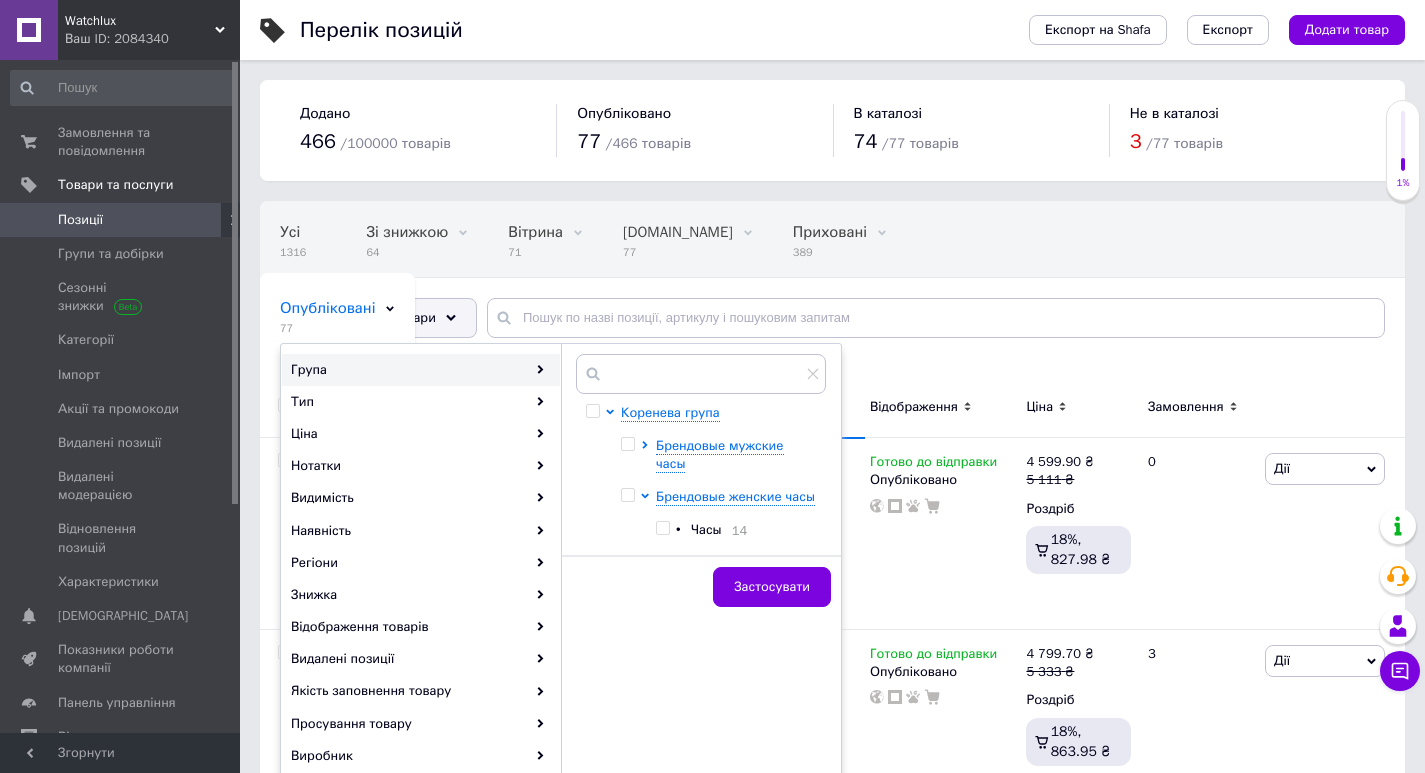 click at bounding box center [662, 528] 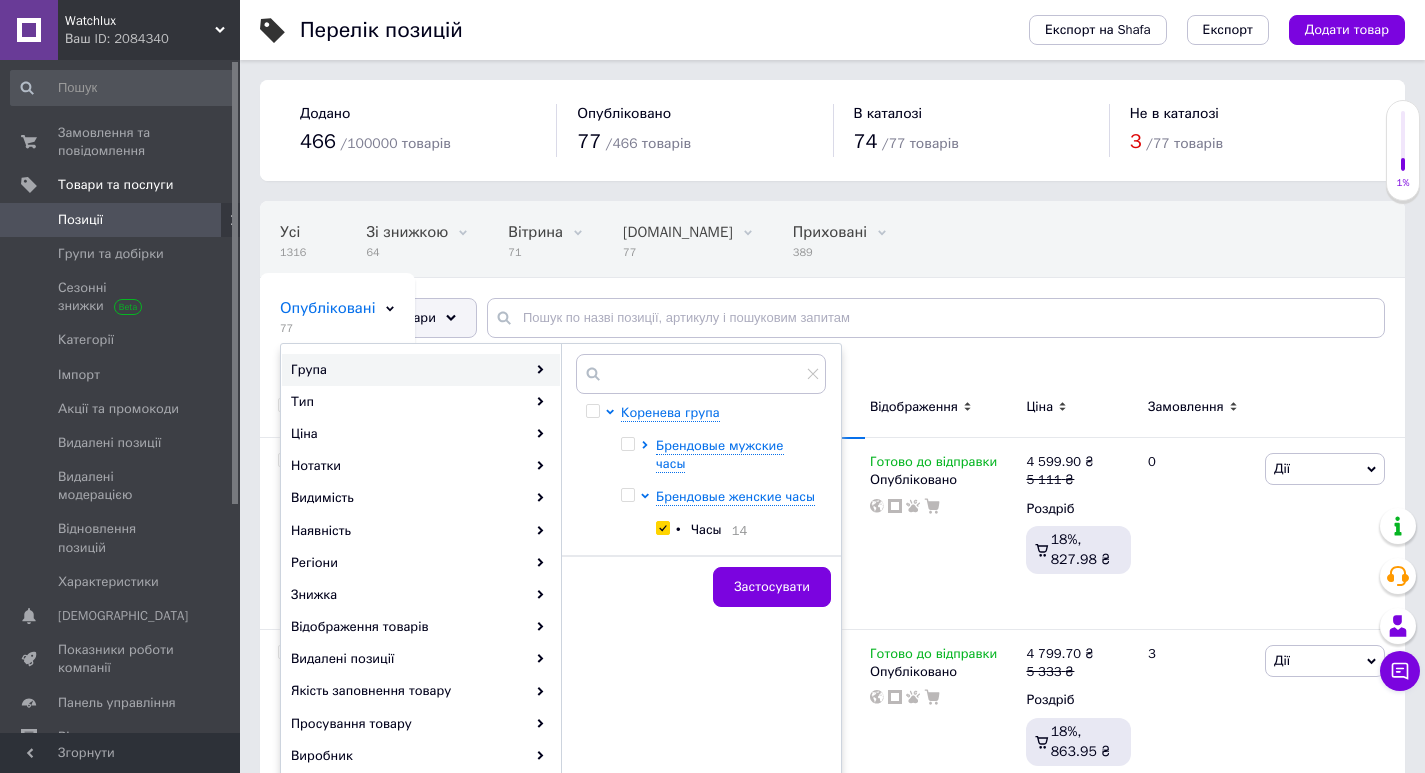 checkbox on "true" 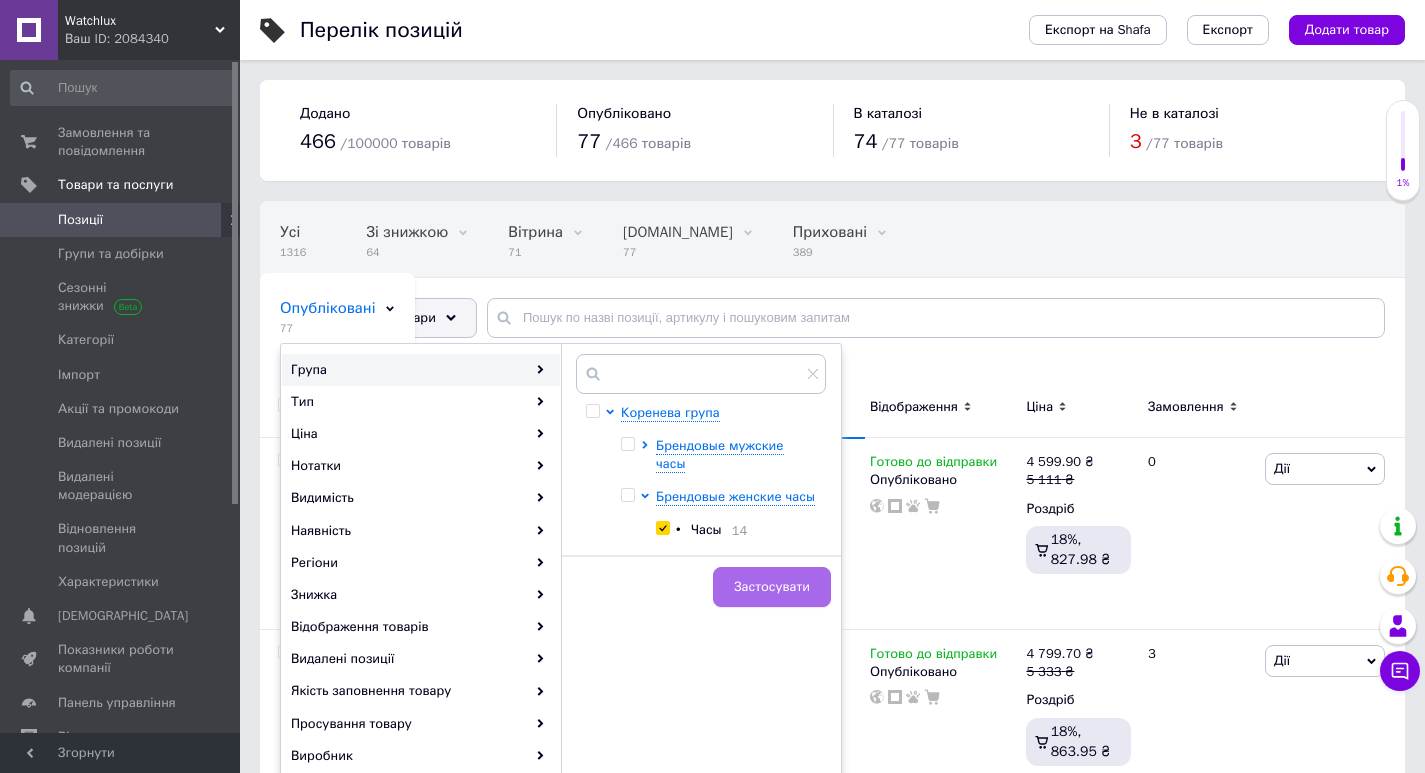 click on "Застосувати" at bounding box center (772, 587) 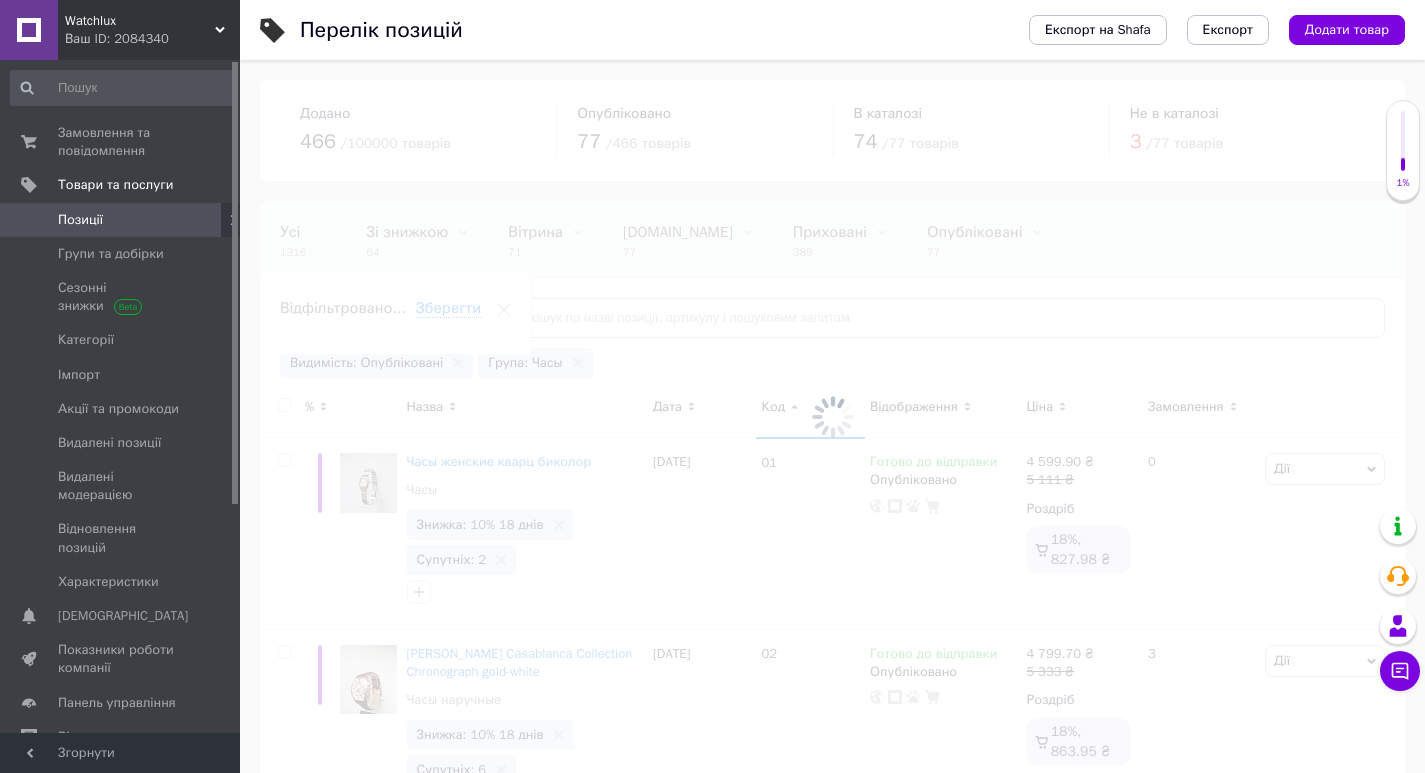 scroll, scrollTop: 0, scrollLeft: 21, axis: horizontal 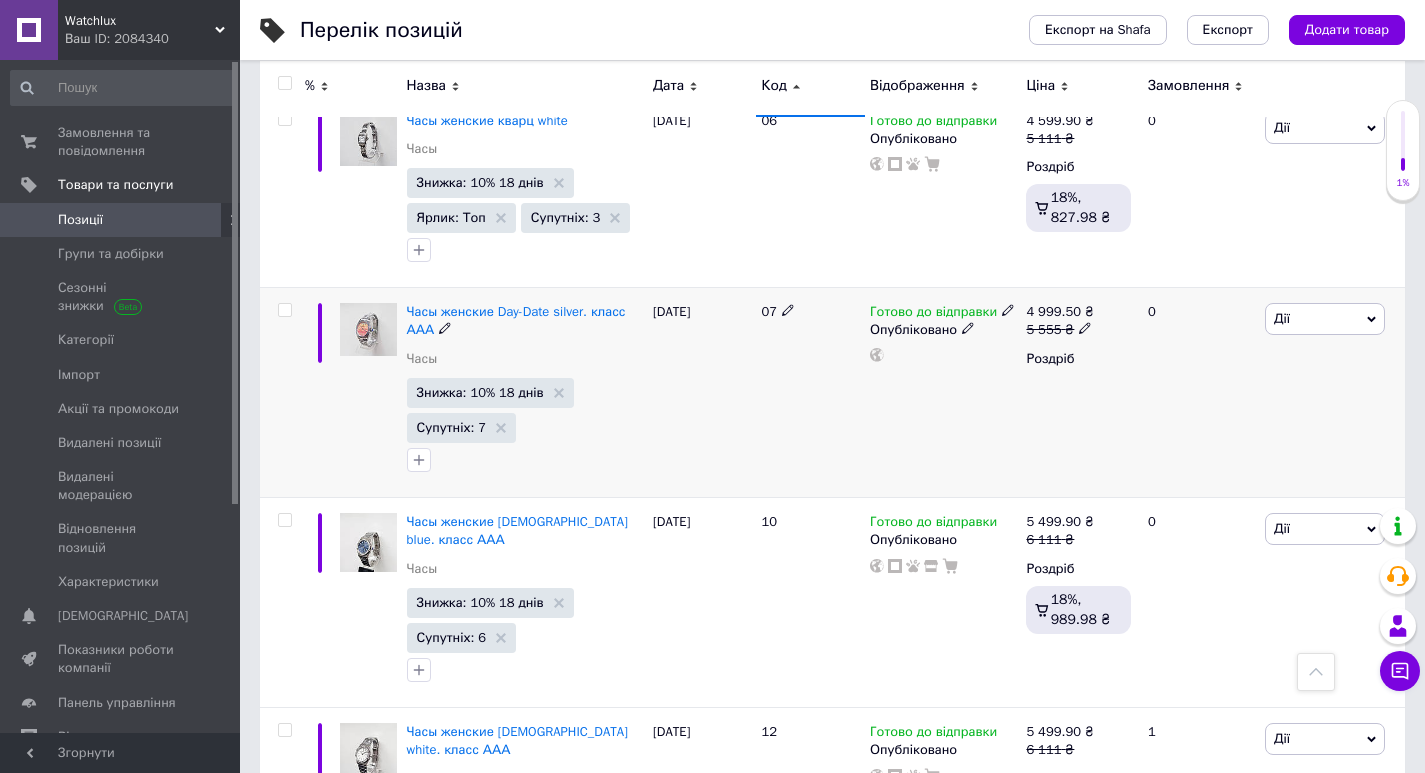 click on "Дії" at bounding box center (1325, 319) 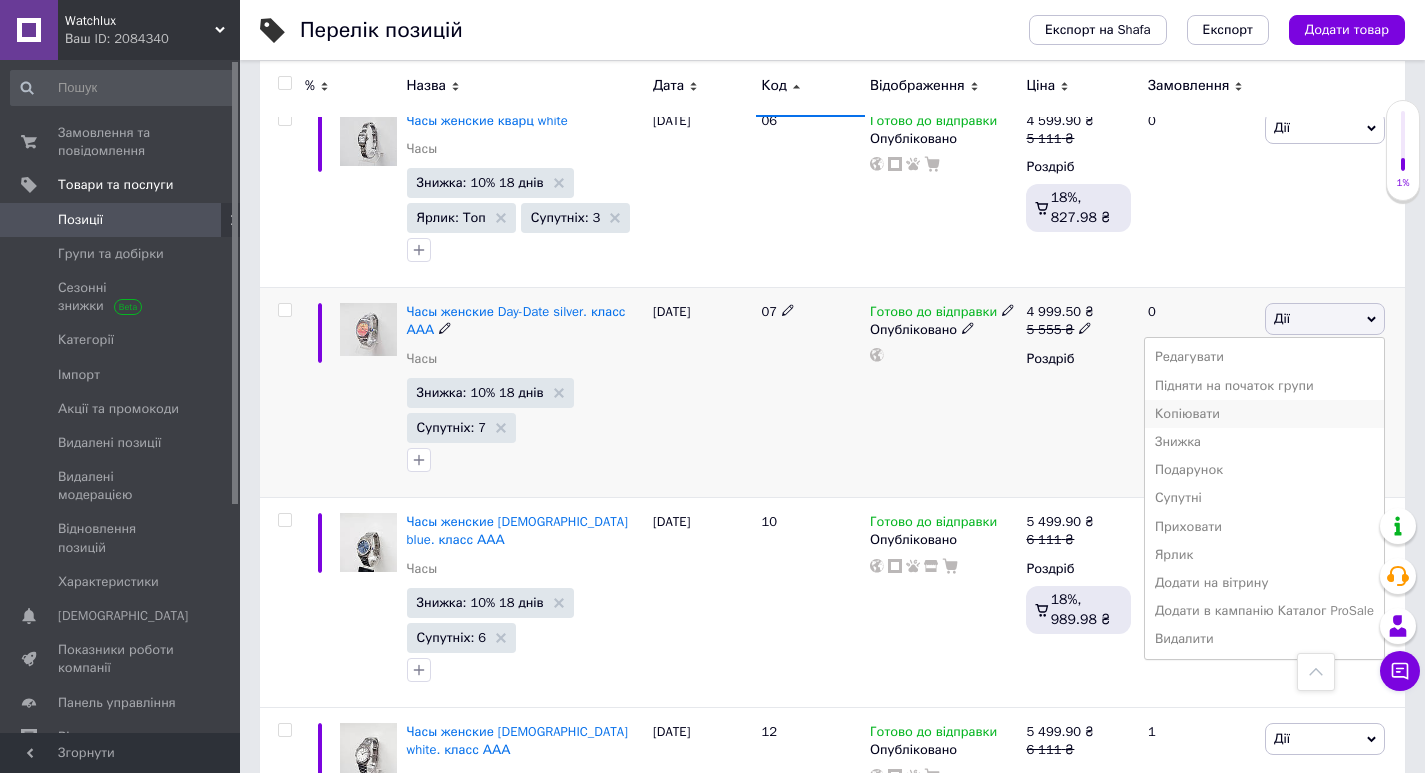 click on "Копіювати" at bounding box center [1264, 414] 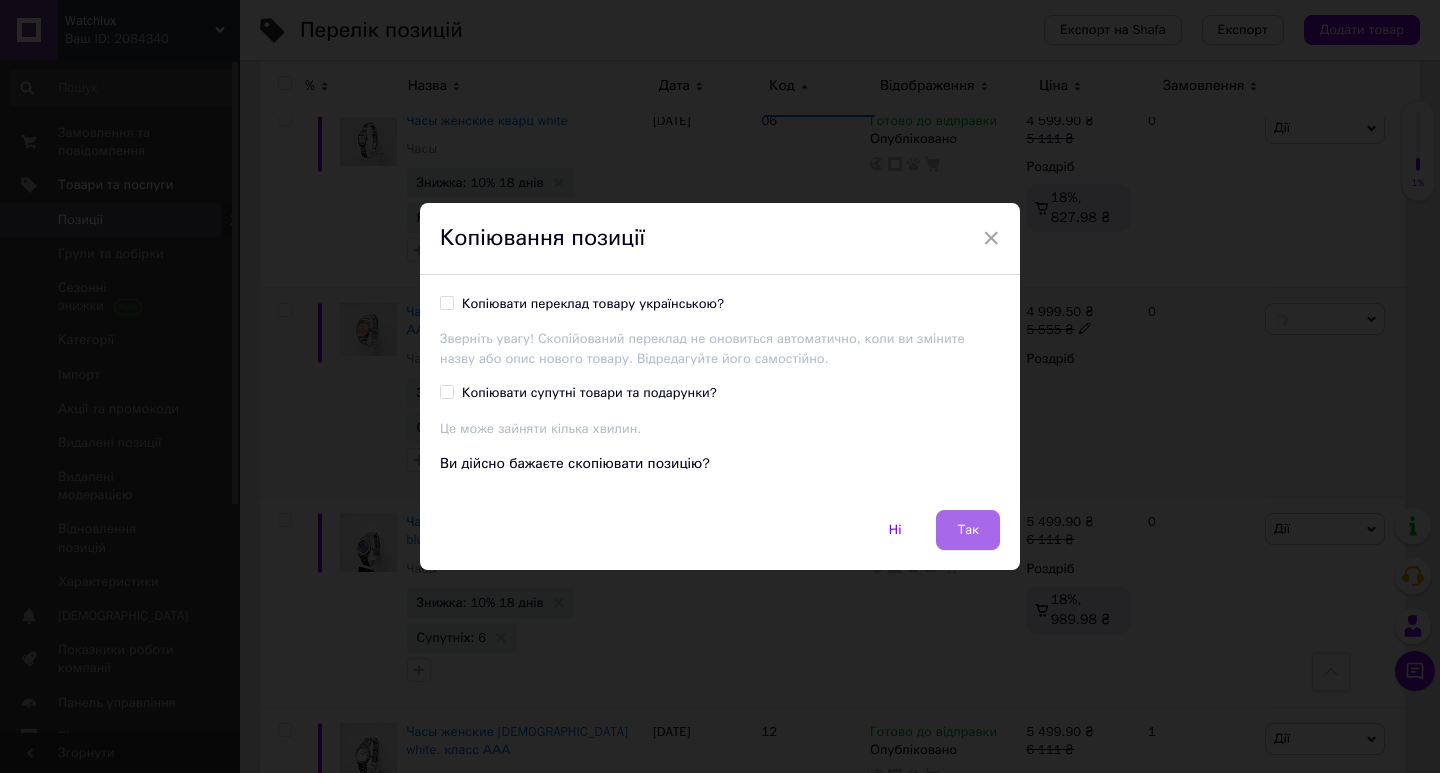 click on "Так" at bounding box center (968, 530) 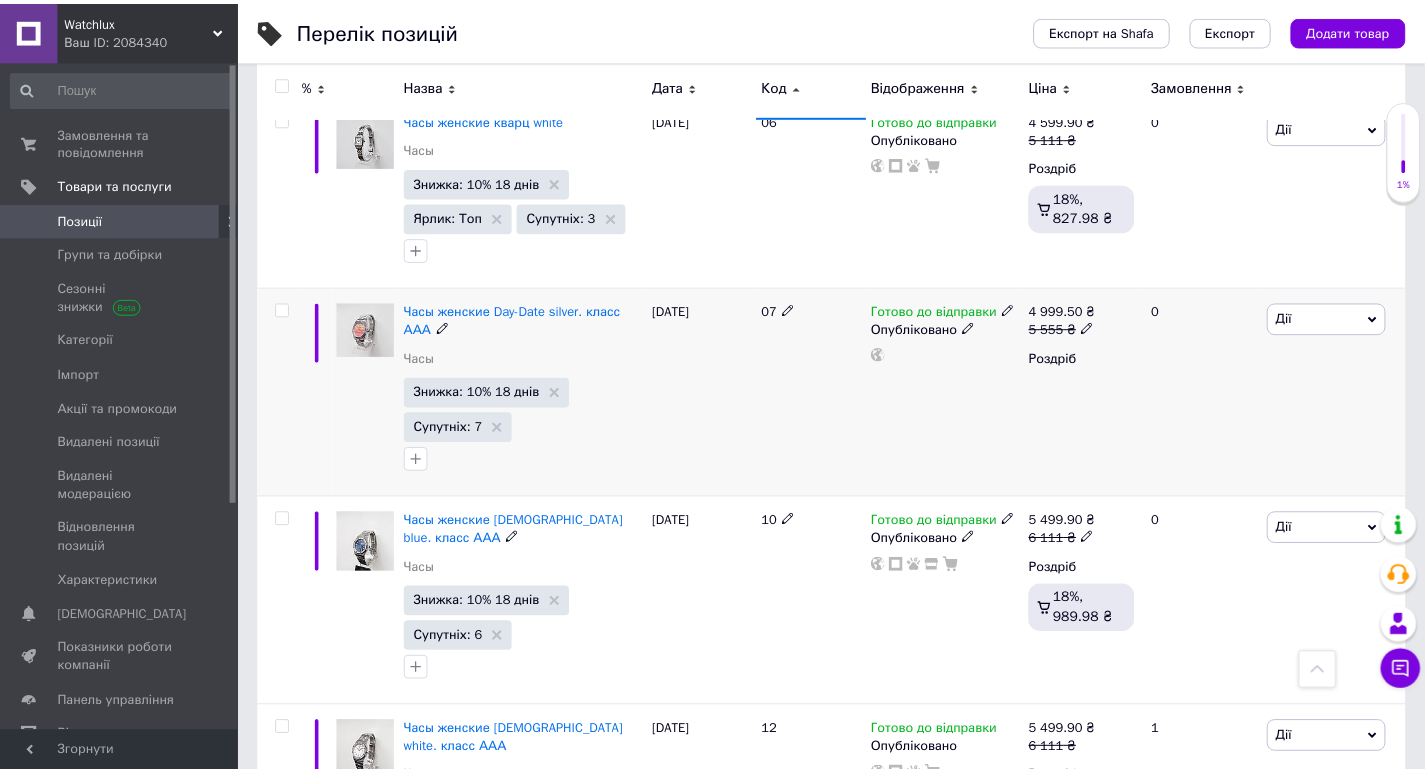scroll, scrollTop: 0, scrollLeft: 21, axis: horizontal 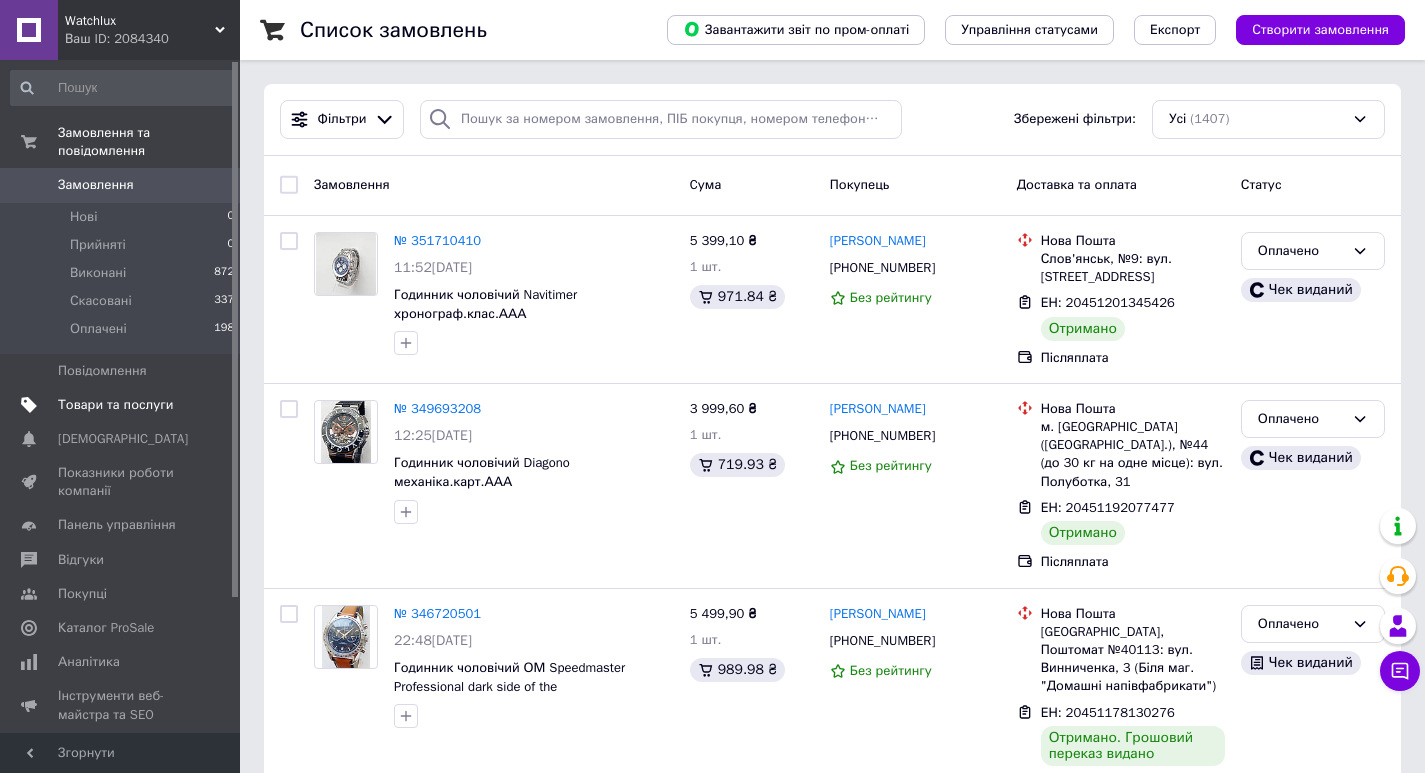click on "Товари та послуги" at bounding box center [115, 405] 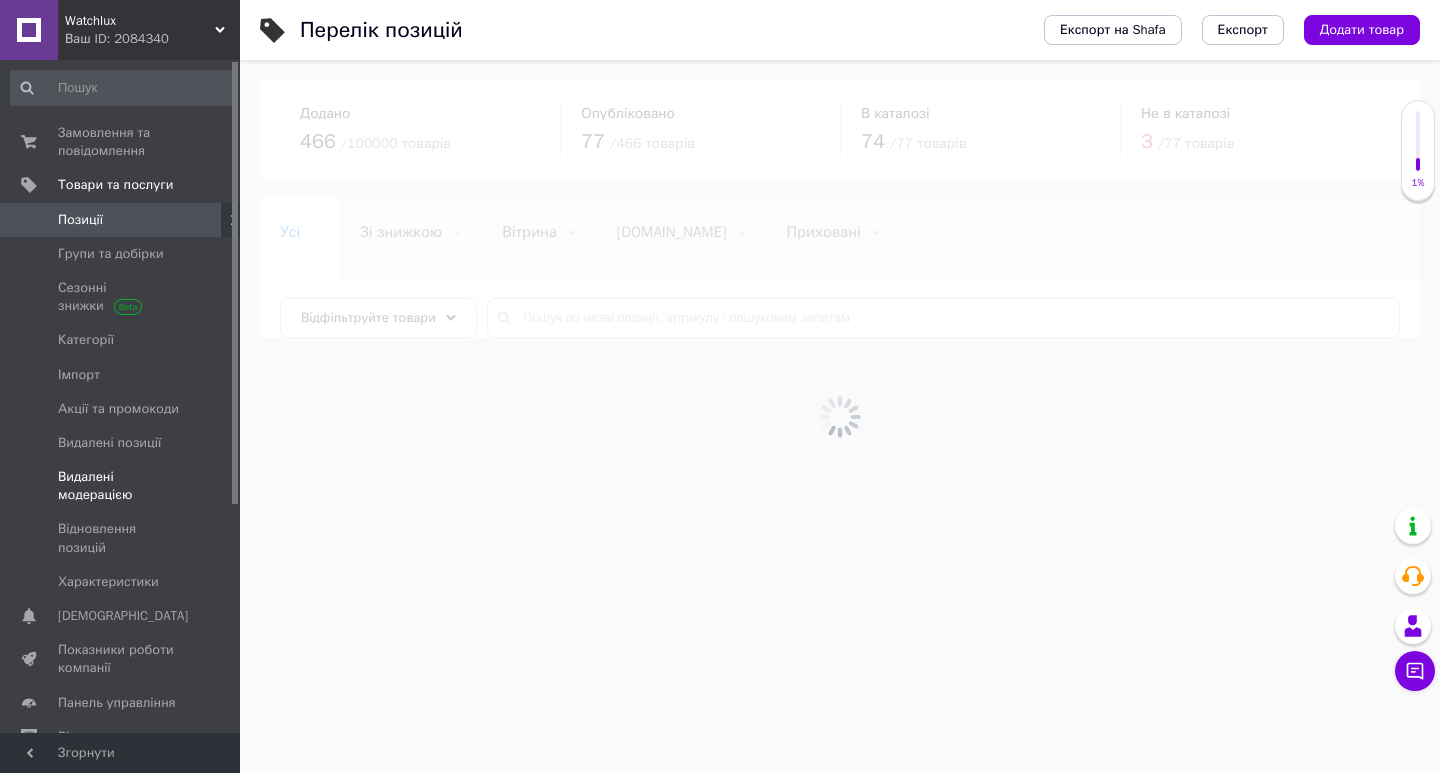 click on "Видалені модерацією" at bounding box center [121, 486] 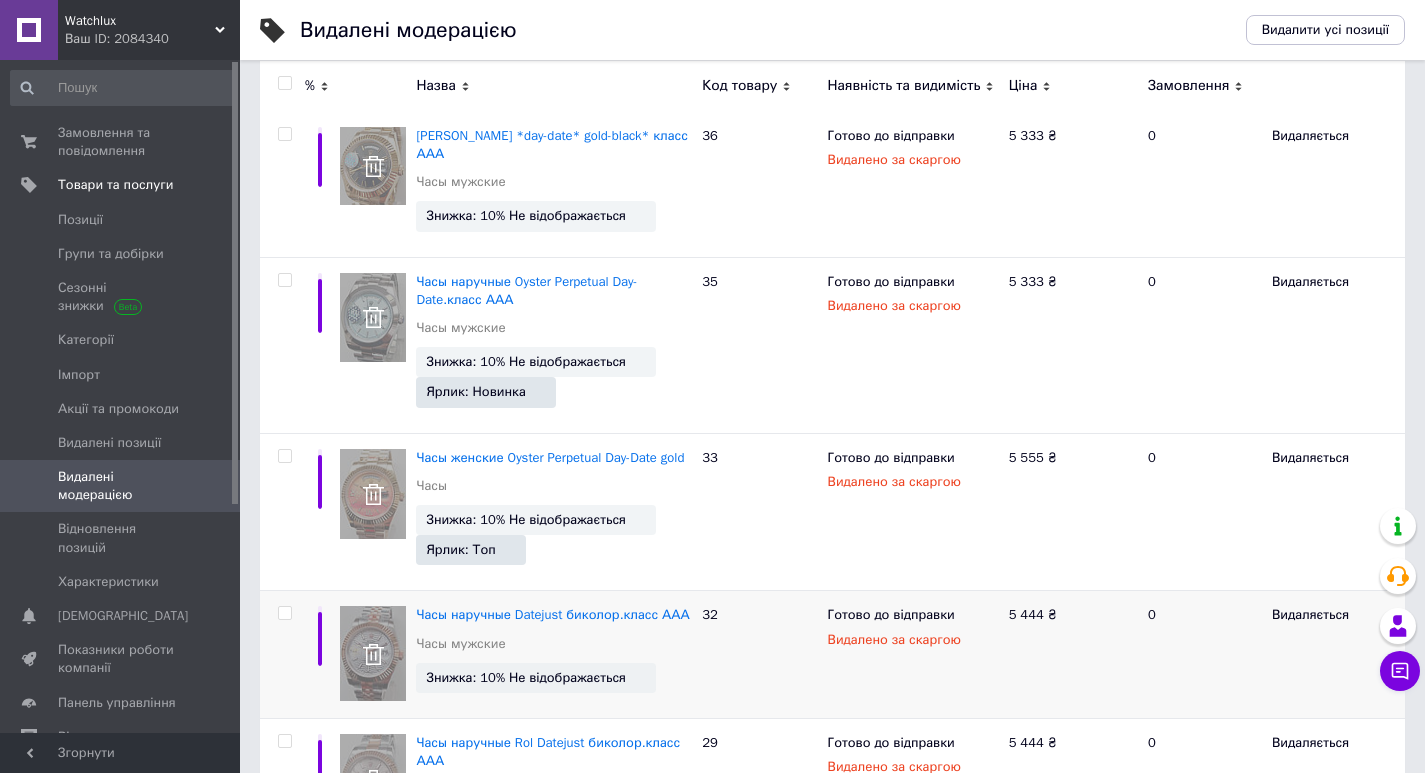 scroll, scrollTop: 1000, scrollLeft: 0, axis: vertical 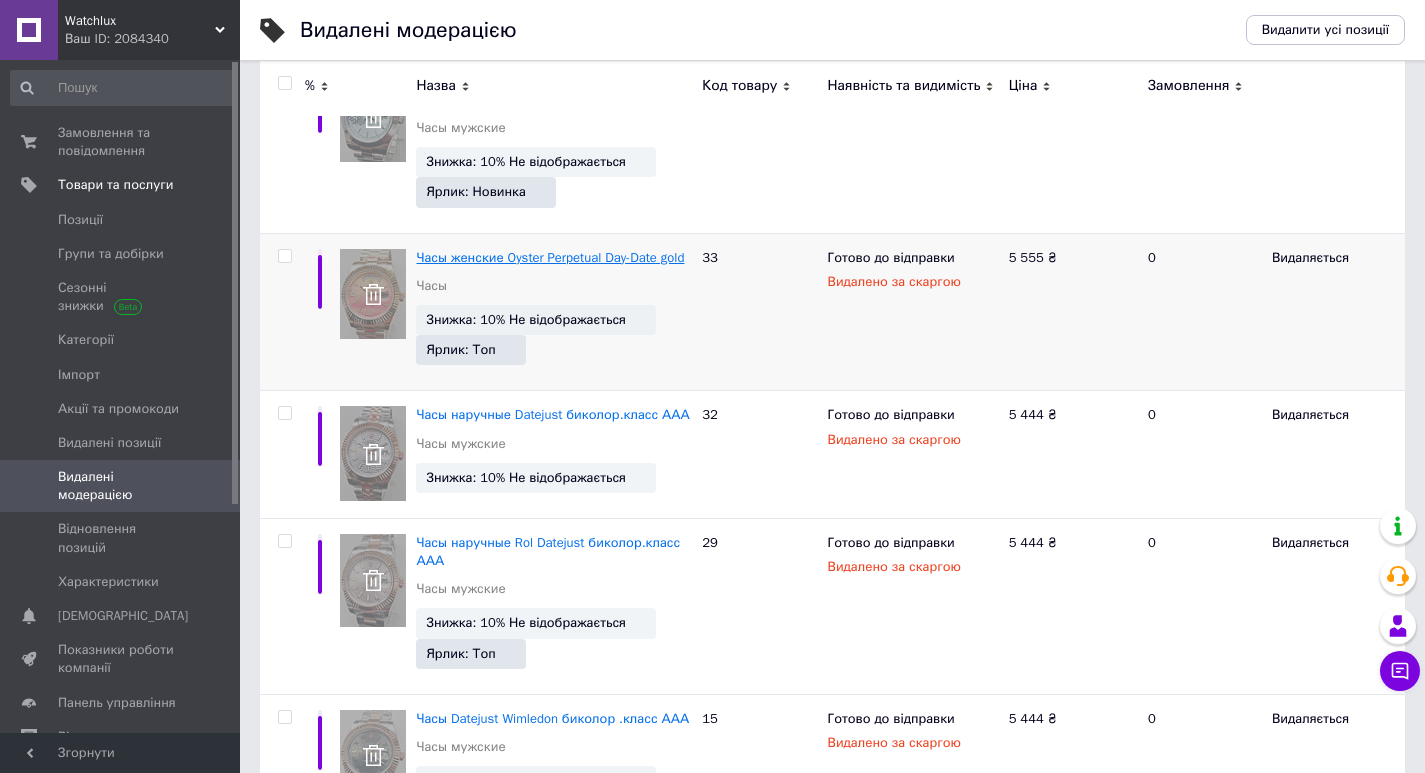 click on "Часы женские Oyster Perpetual Day-Date gold" at bounding box center [550, 257] 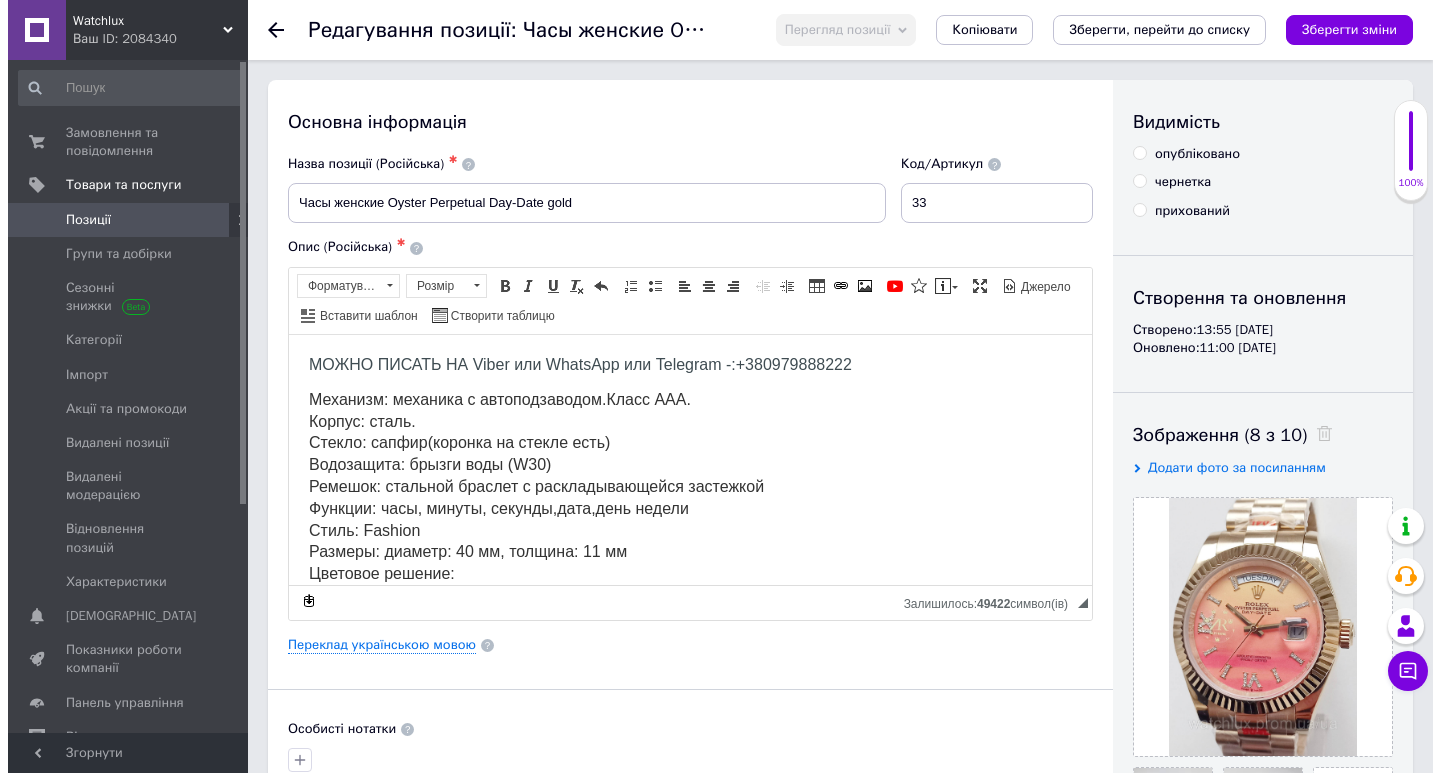 scroll, scrollTop: 108, scrollLeft: 0, axis: vertical 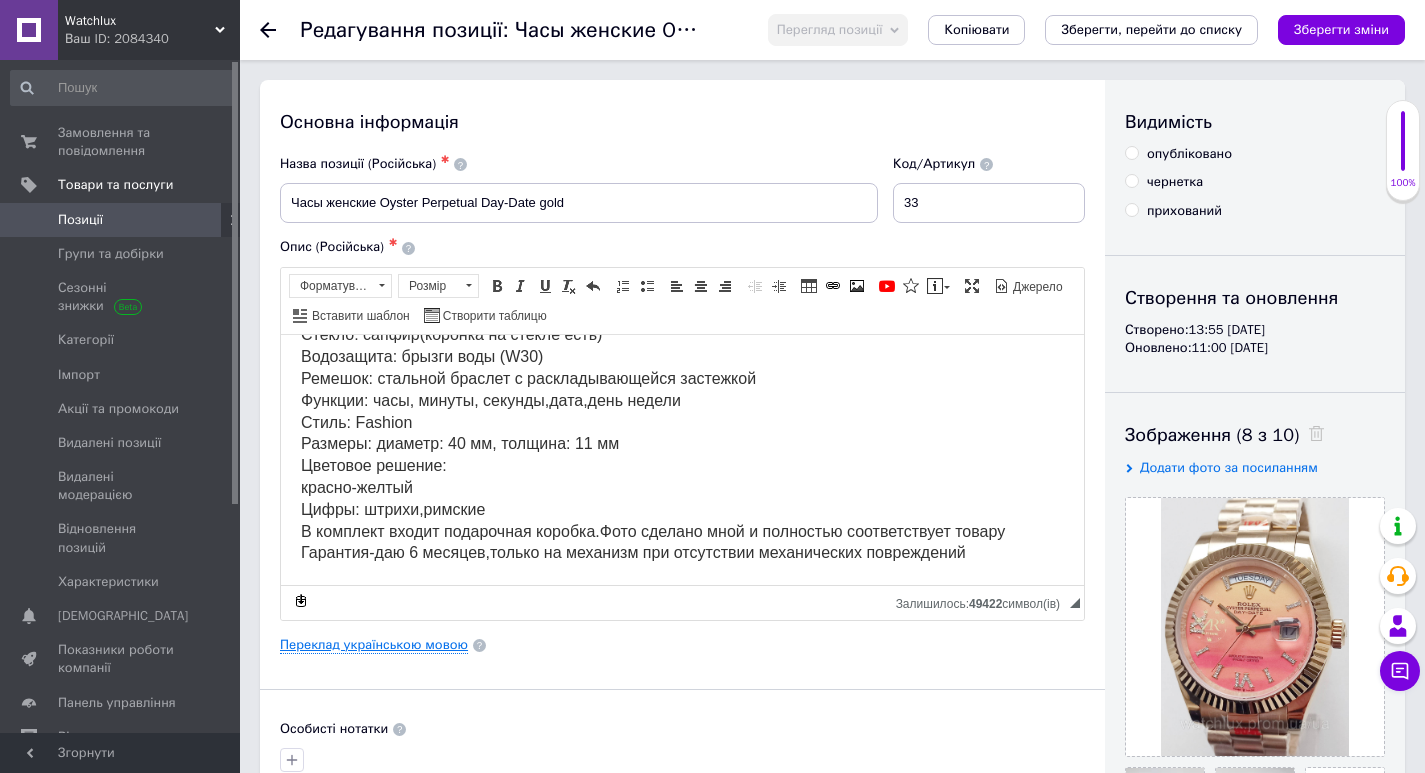 click on "Переклад українською мовою" at bounding box center [374, 645] 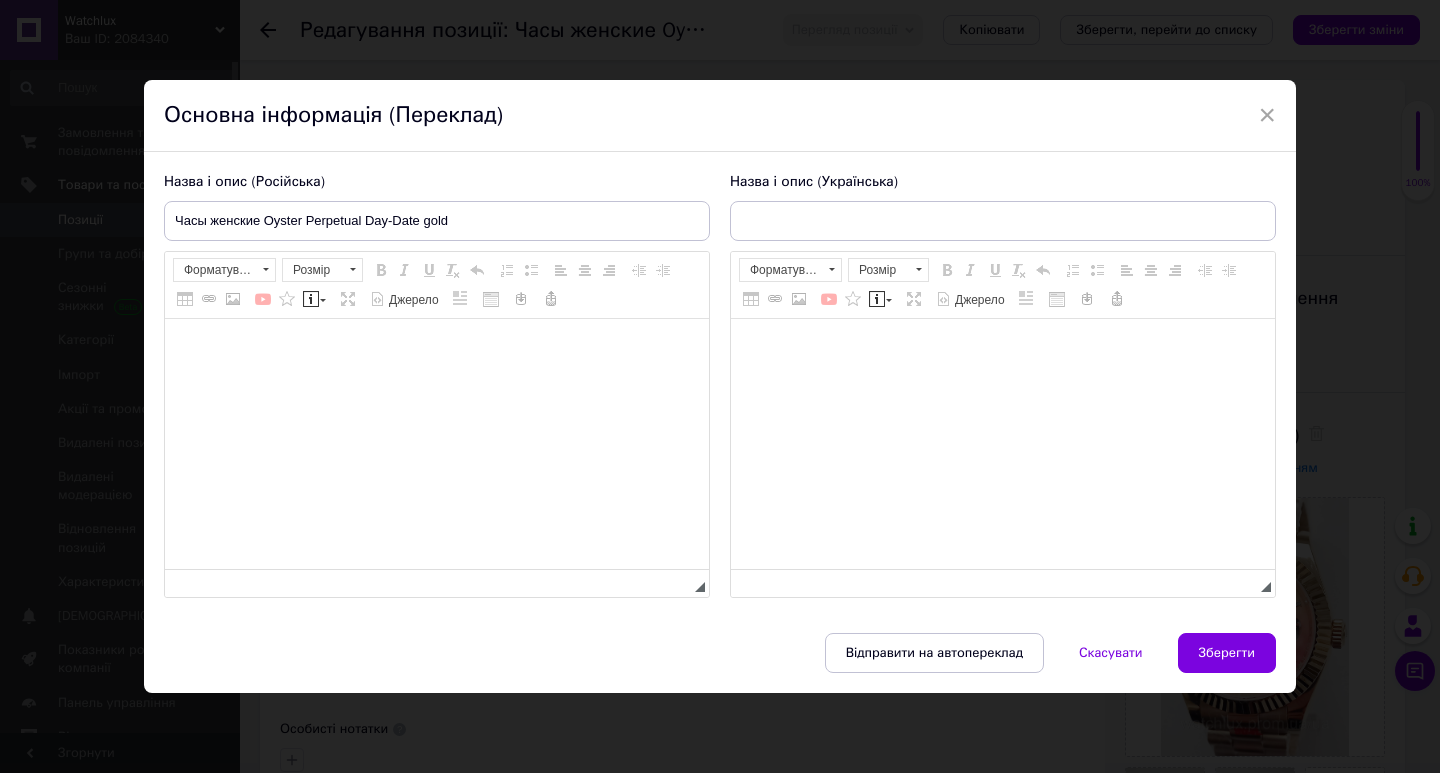 type on "Годинник жіночий Oyster Perpetual Day-Date gold" 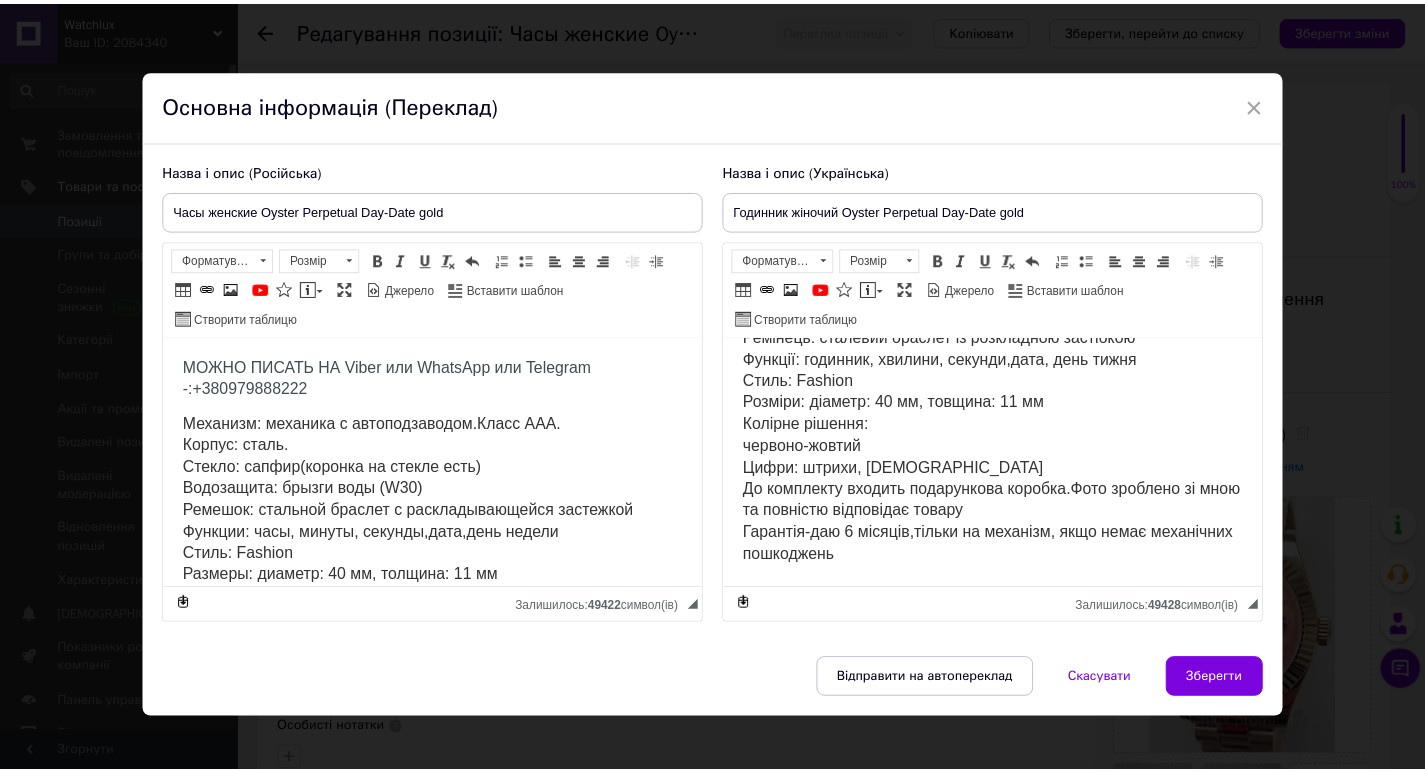 scroll, scrollTop: 0, scrollLeft: 0, axis: both 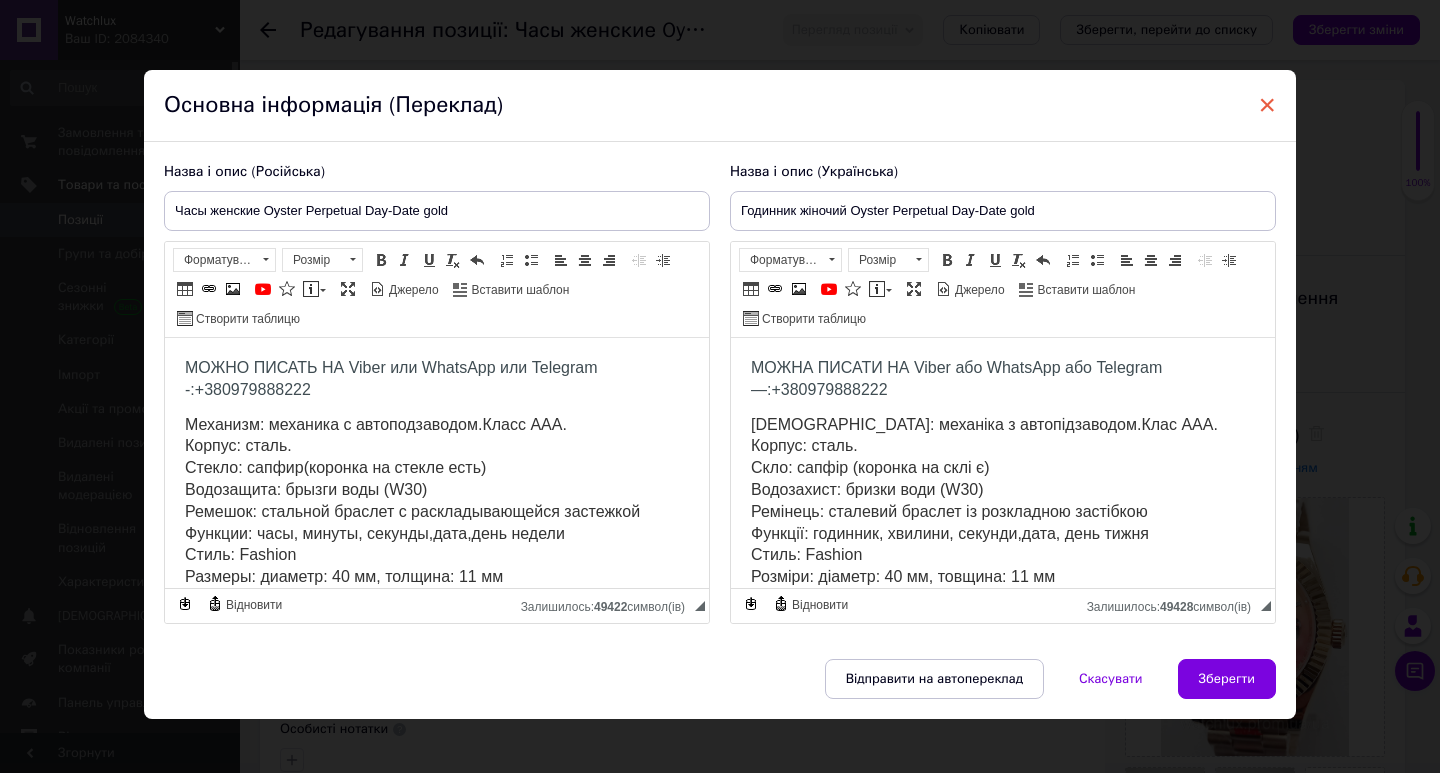 click on "×" at bounding box center [1267, 105] 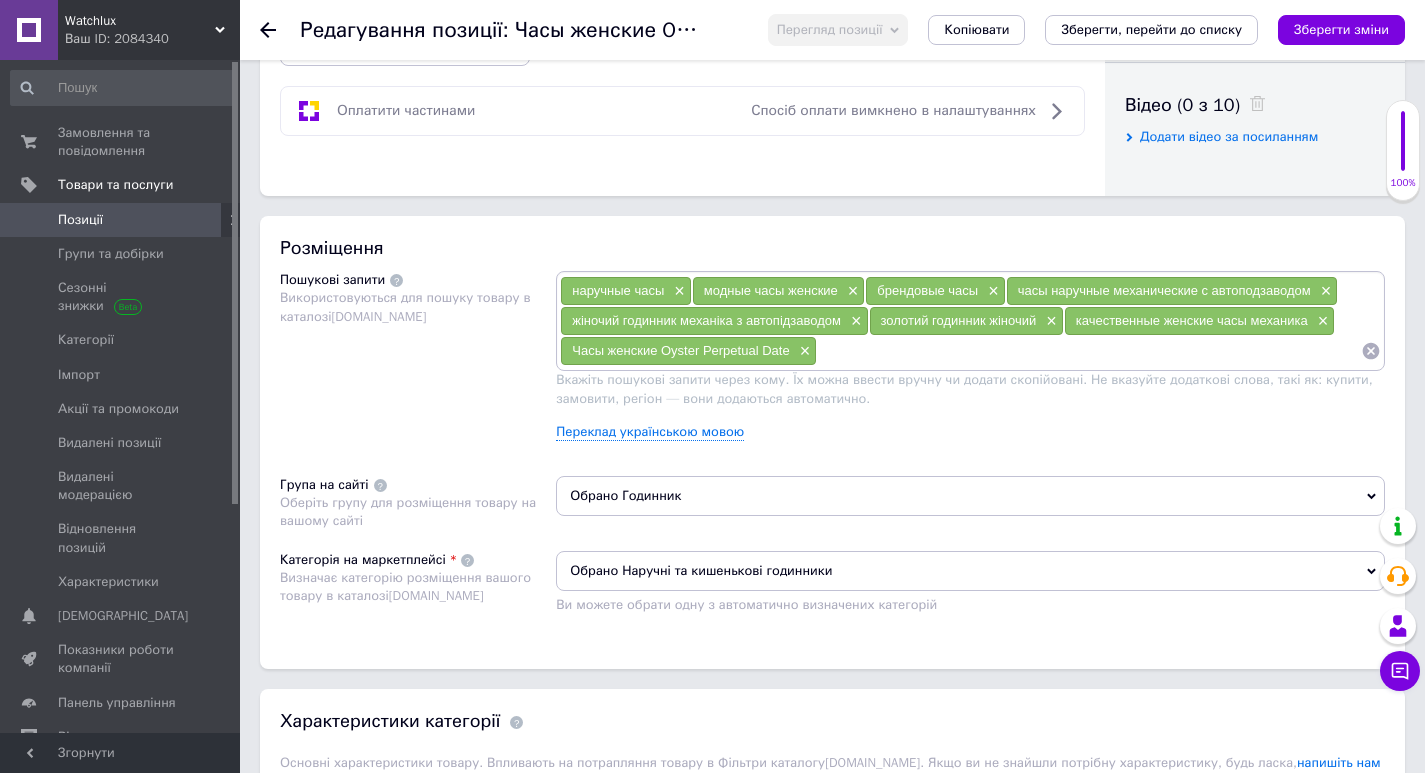scroll, scrollTop: 1500, scrollLeft: 0, axis: vertical 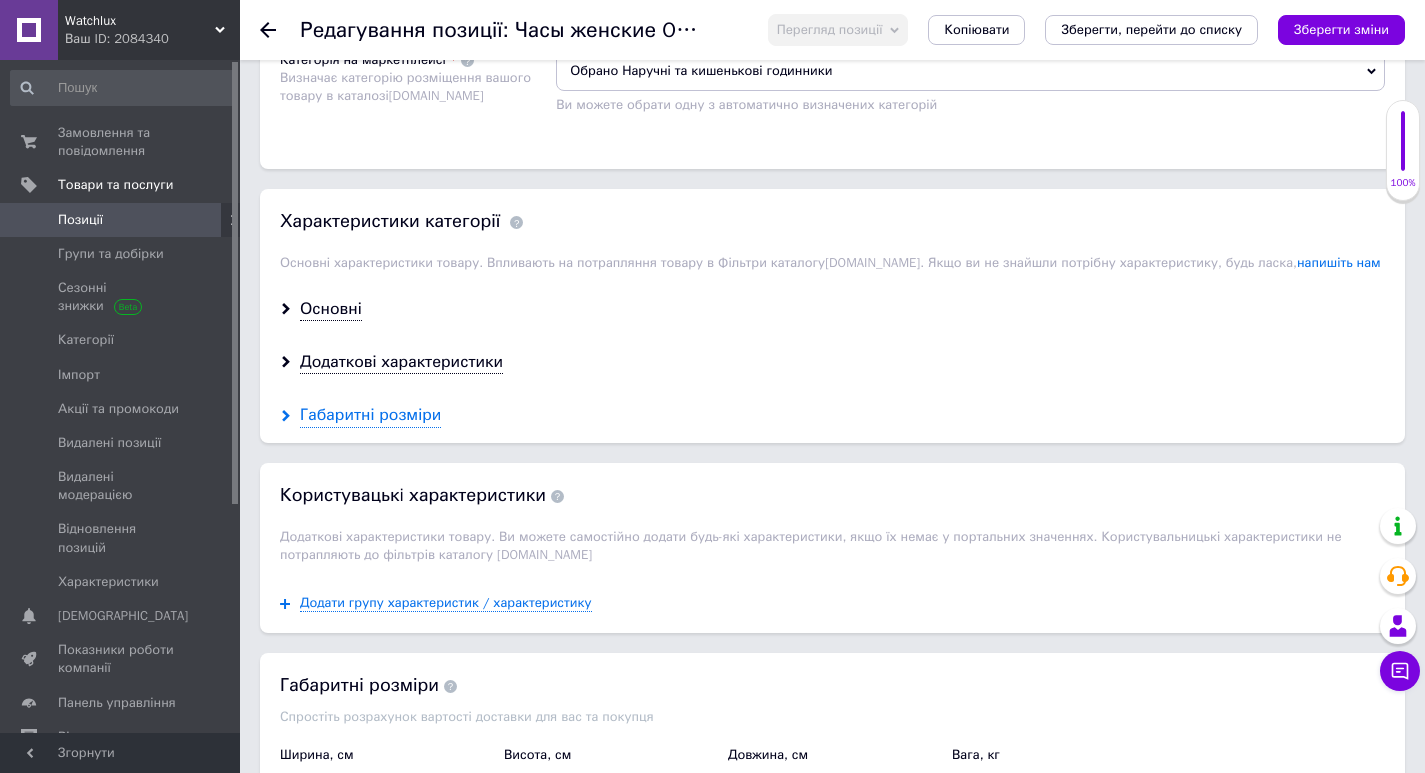 click on "Габаритні розміри" at bounding box center [370, 415] 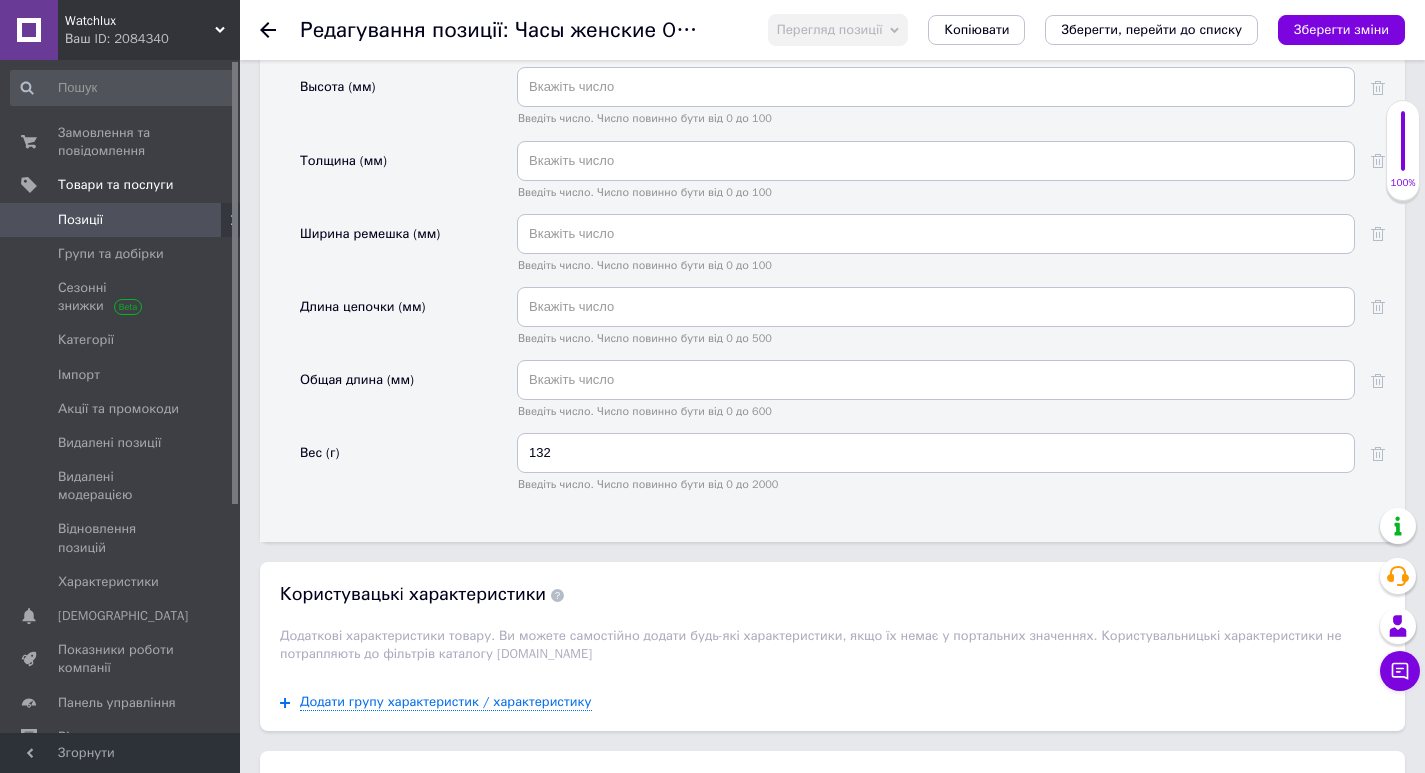 scroll, scrollTop: 1500, scrollLeft: 0, axis: vertical 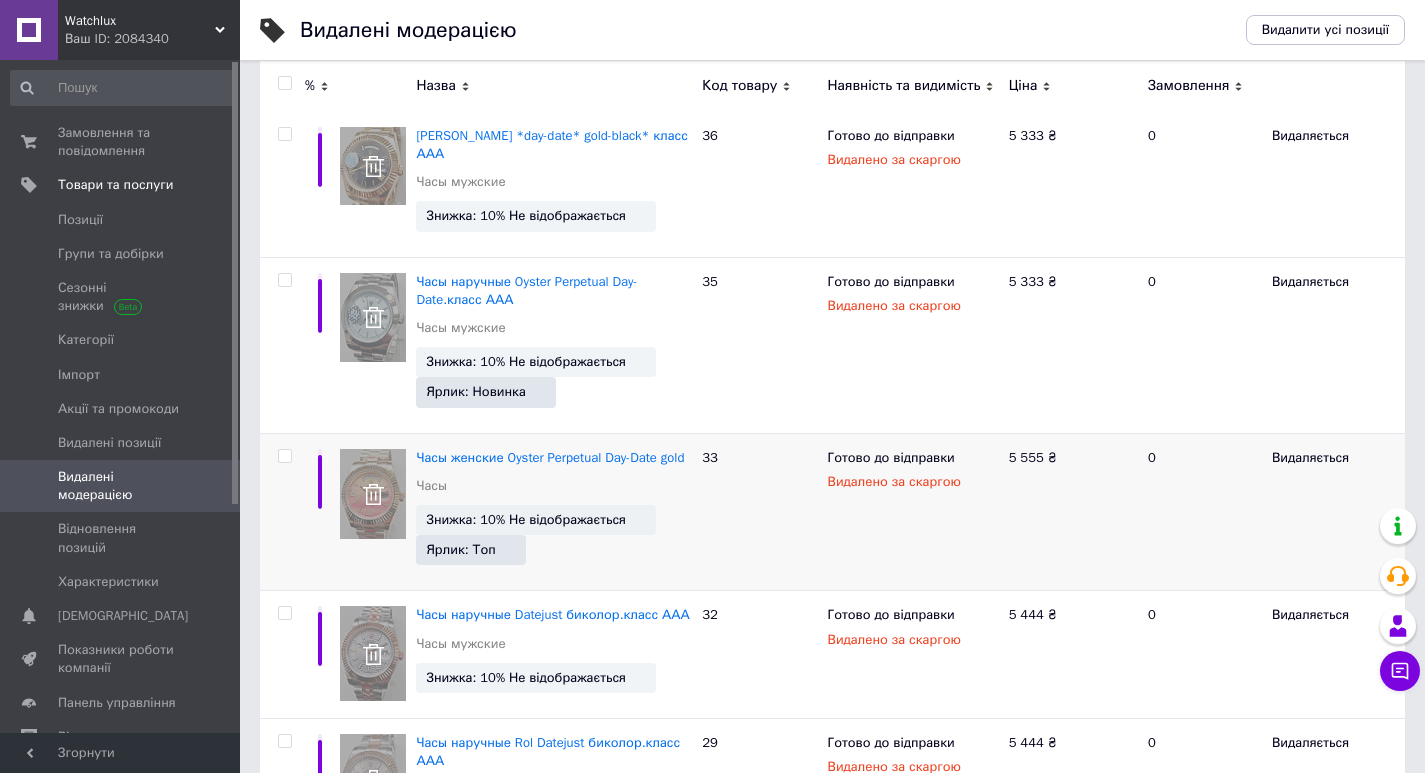 click at bounding box center [284, 456] 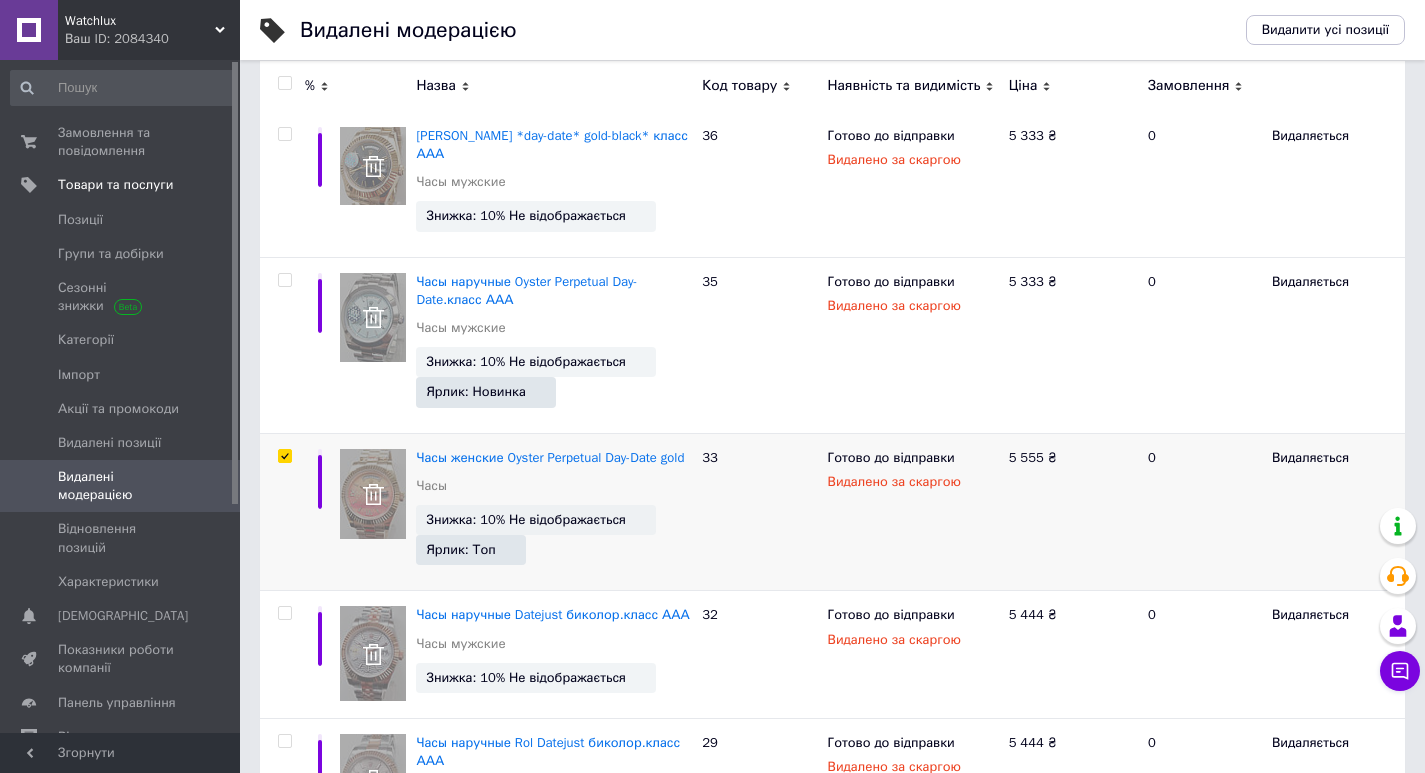 checkbox on "true" 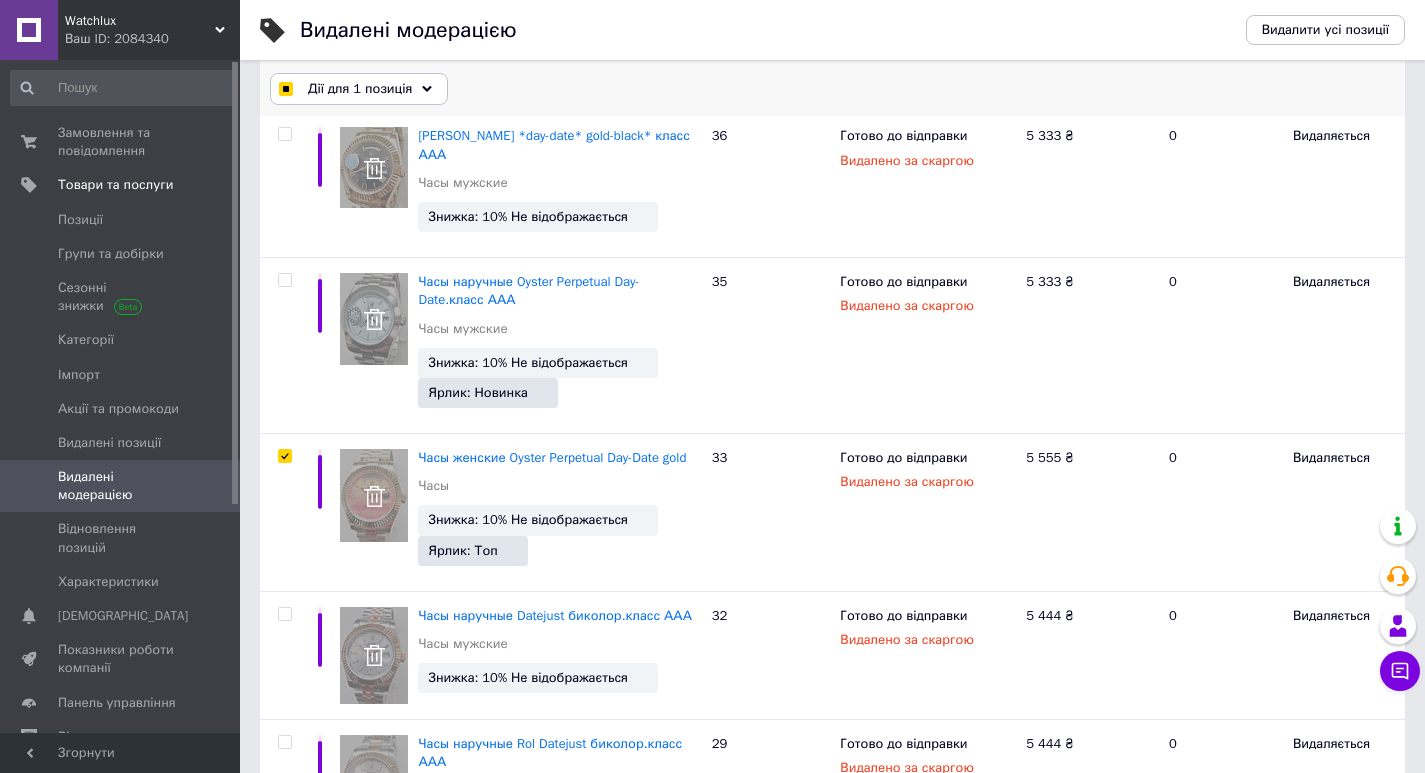 click on "Дії для 1 позиція" at bounding box center (360, 89) 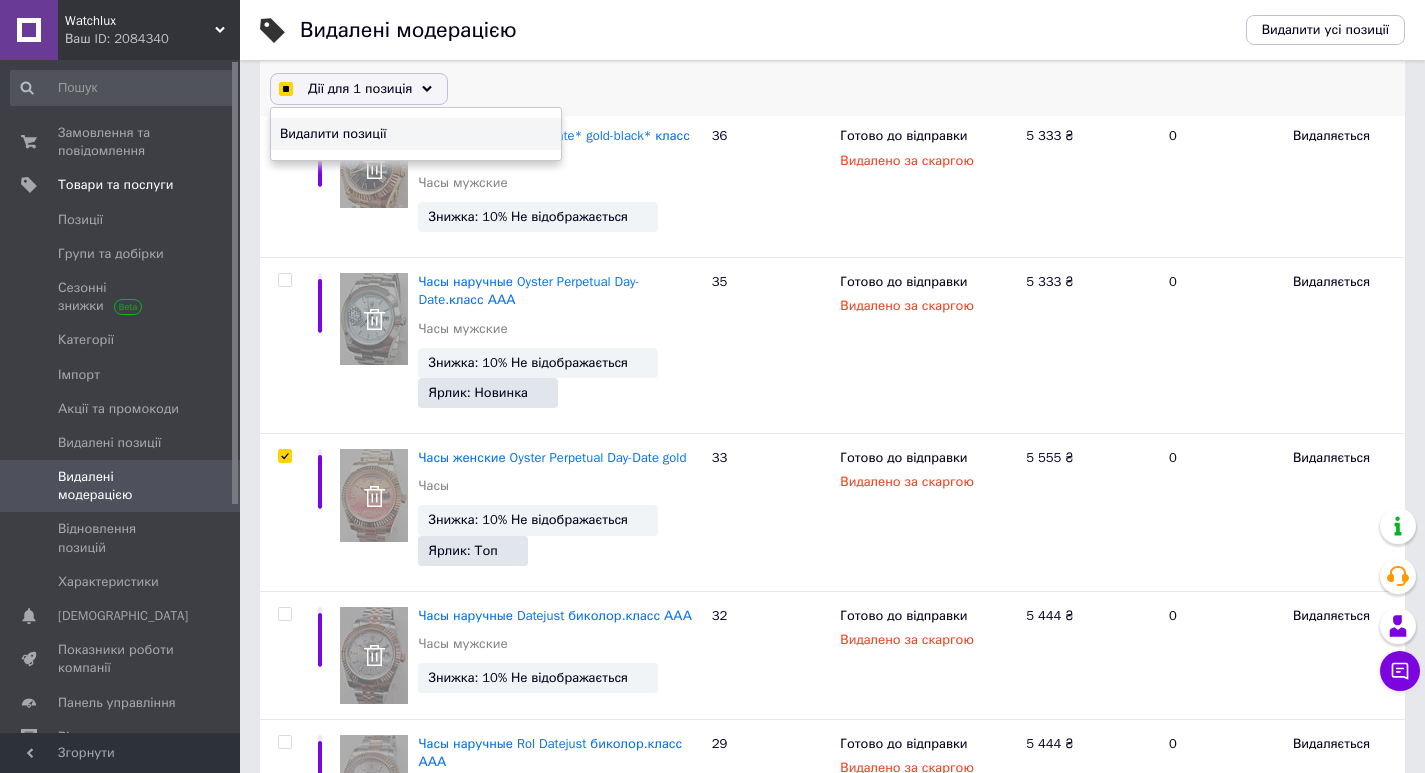 checkbox on "true" 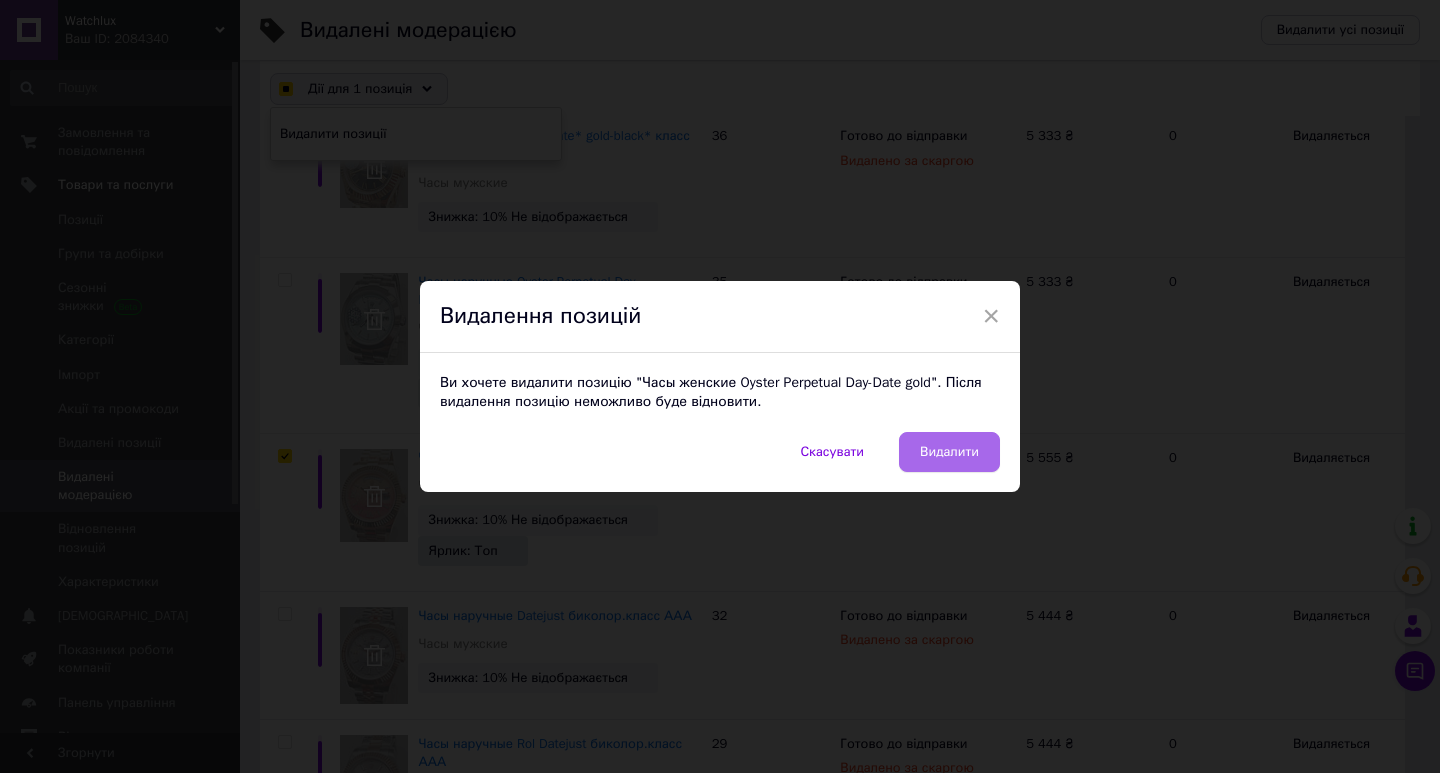 click on "Видалити" at bounding box center (949, 452) 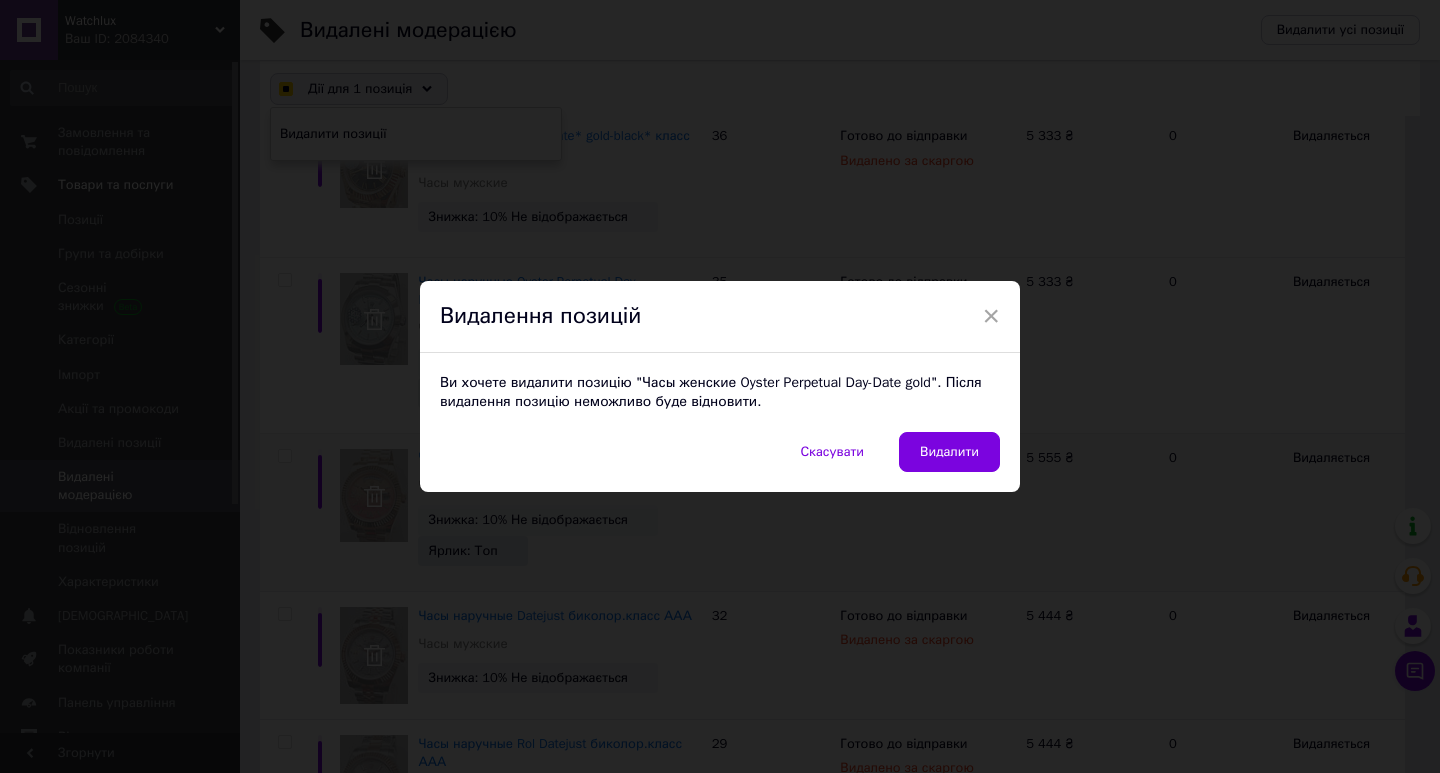 checkbox on "false" 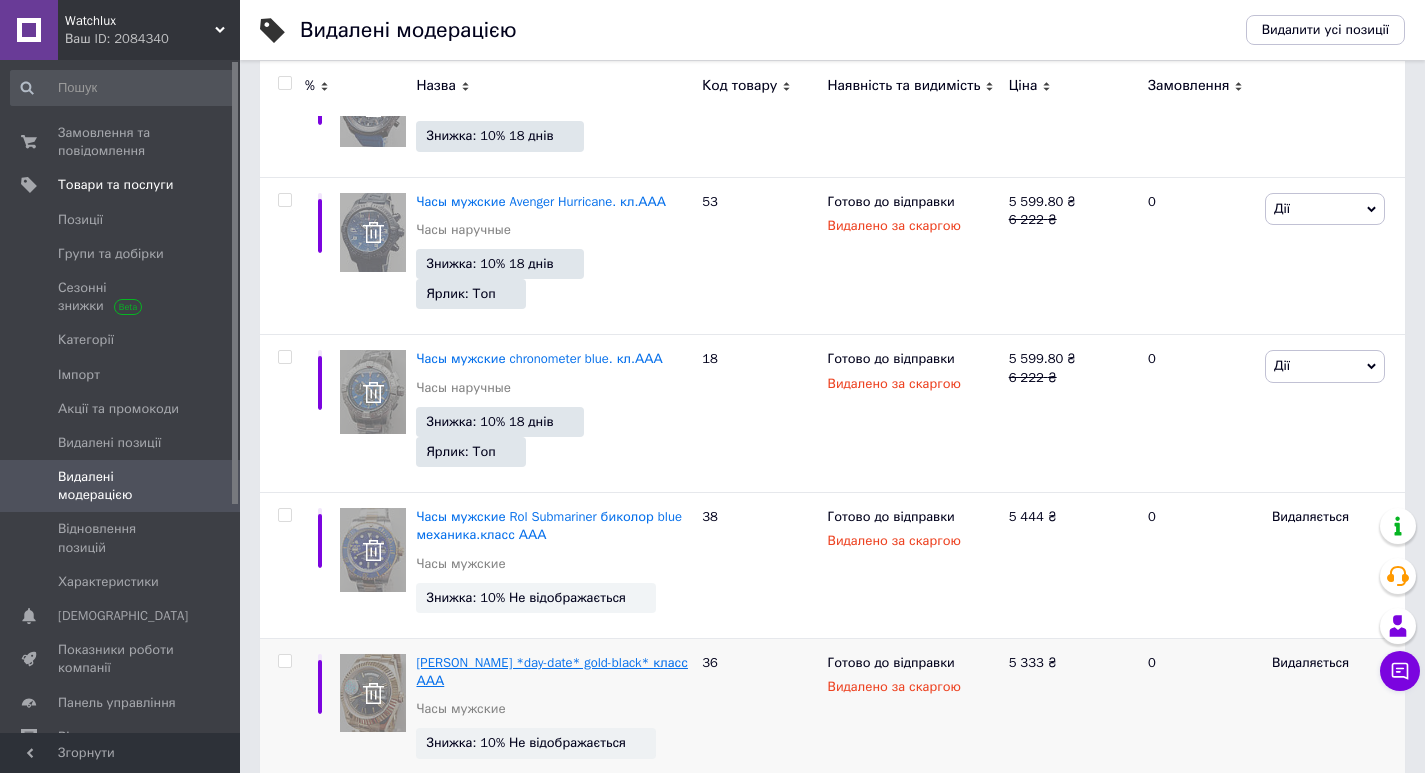 scroll, scrollTop: 373, scrollLeft: 0, axis: vertical 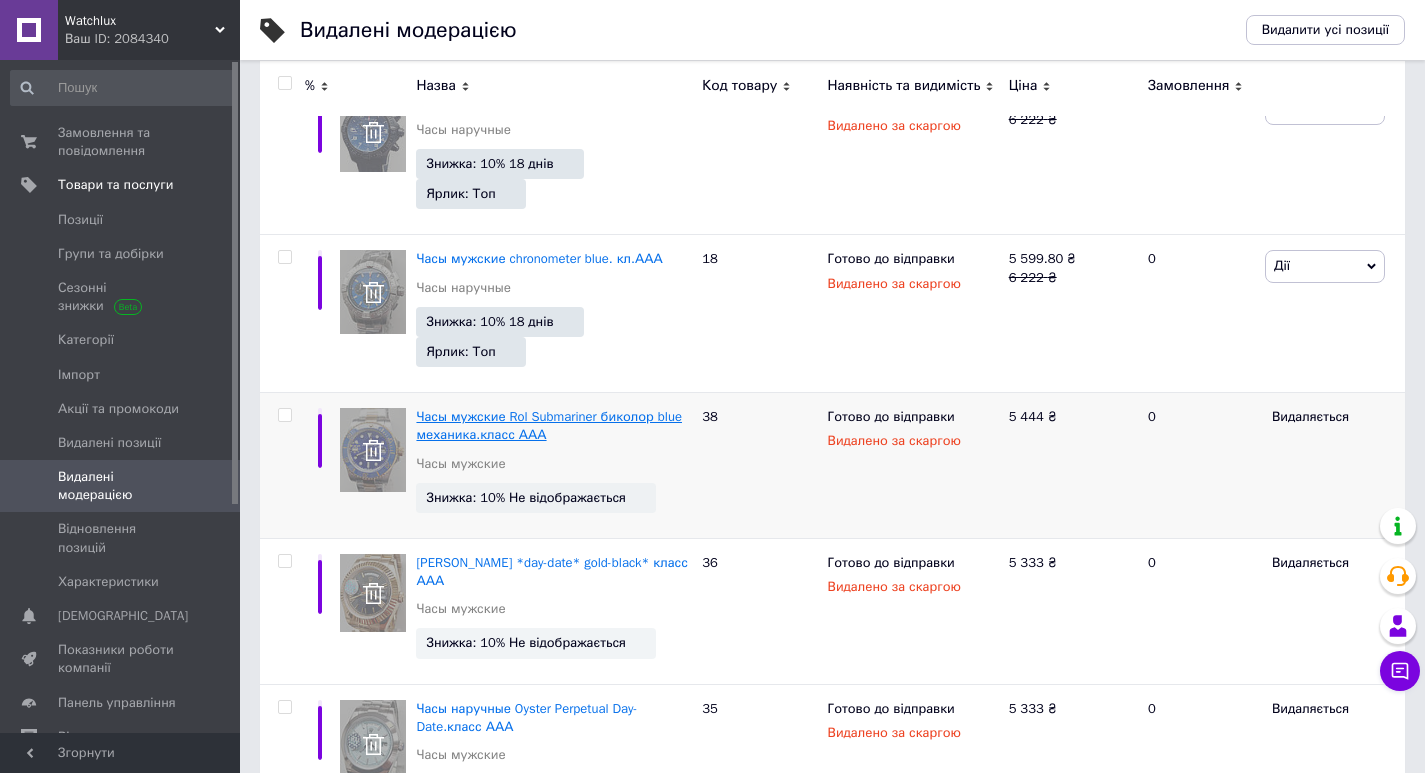 click on "Часы мужские Rol Submariner биколор blue механика.класс ААА" at bounding box center [549, 425] 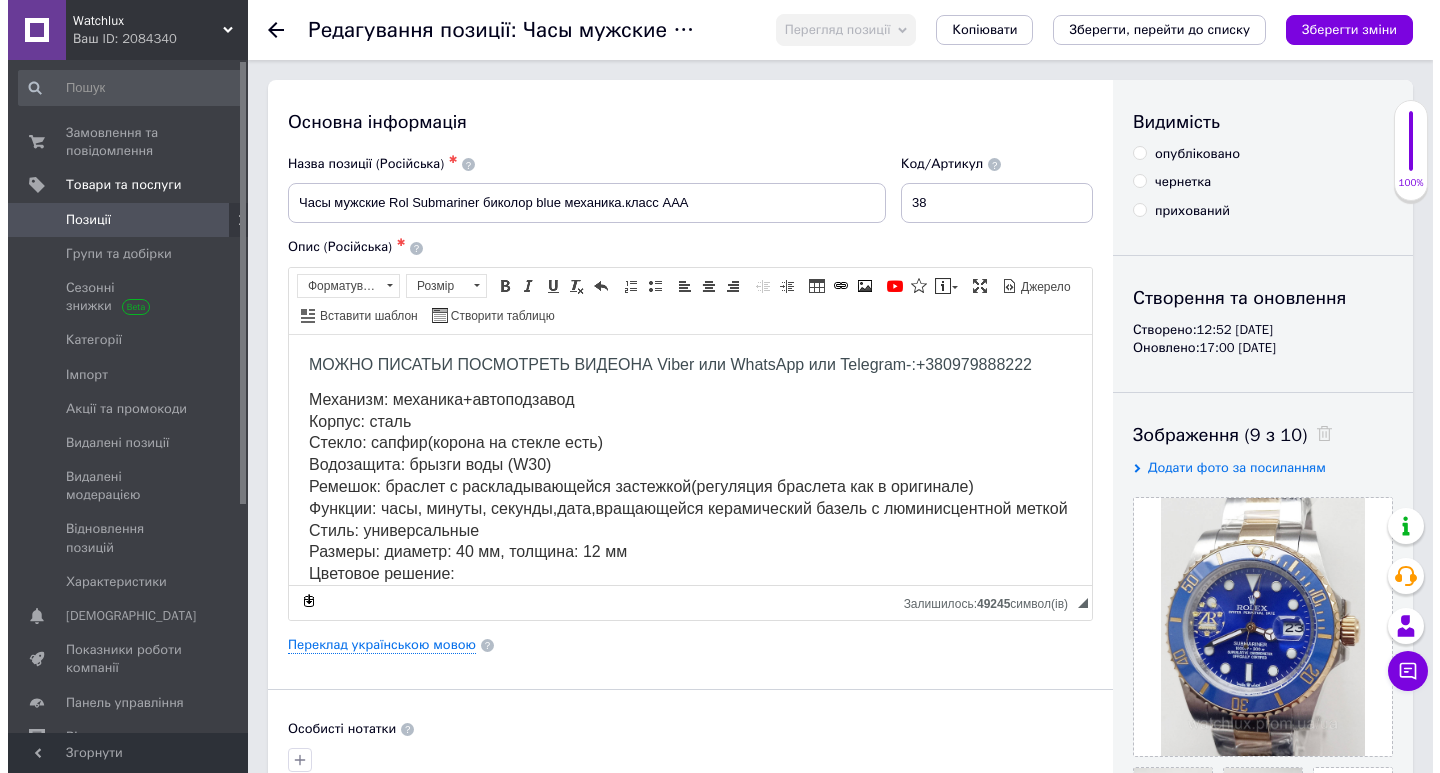 scroll, scrollTop: 0, scrollLeft: 0, axis: both 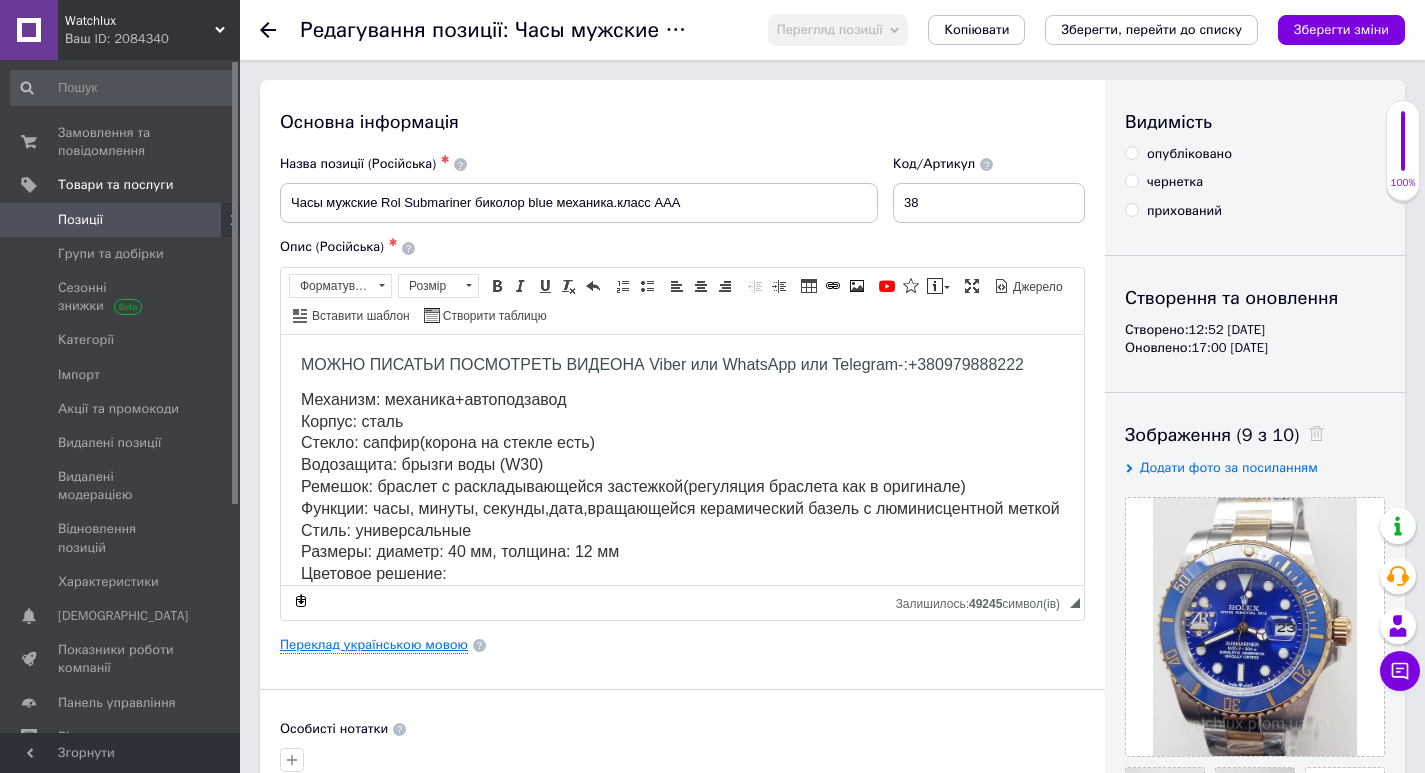 click on "Переклад українською мовою" at bounding box center [374, 645] 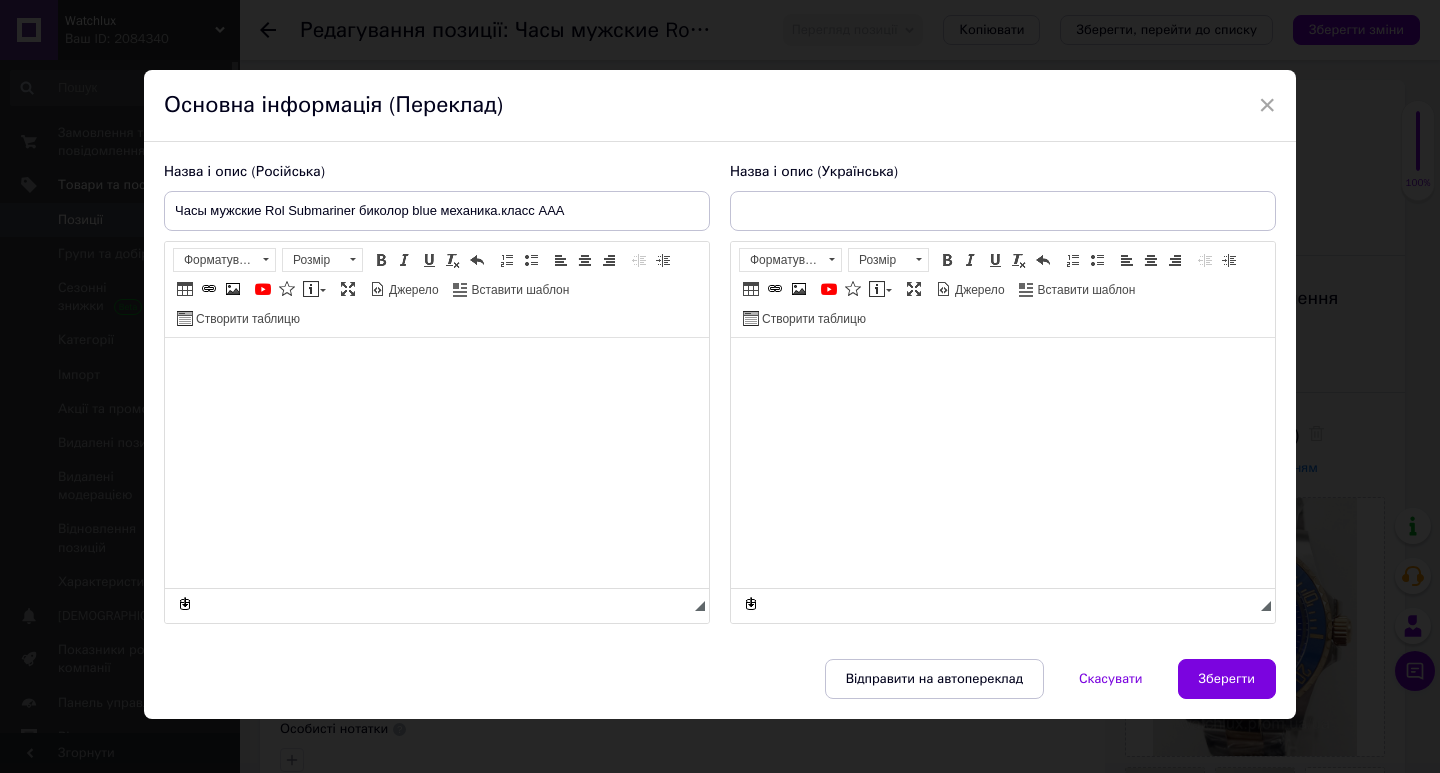 type on "Годинник чоловічий Rol Submariner біколор blue механіка.клас ААА" 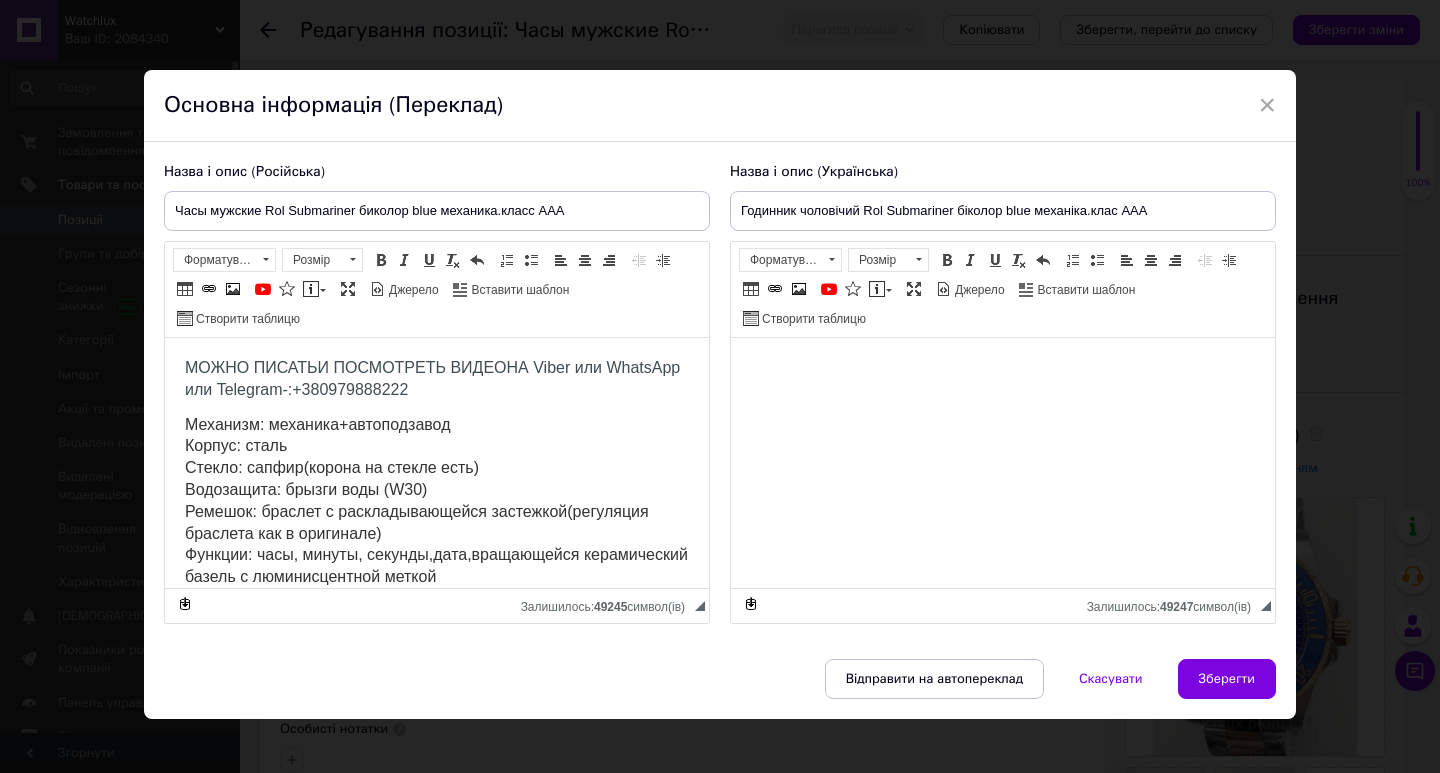 scroll, scrollTop: 0, scrollLeft: 0, axis: both 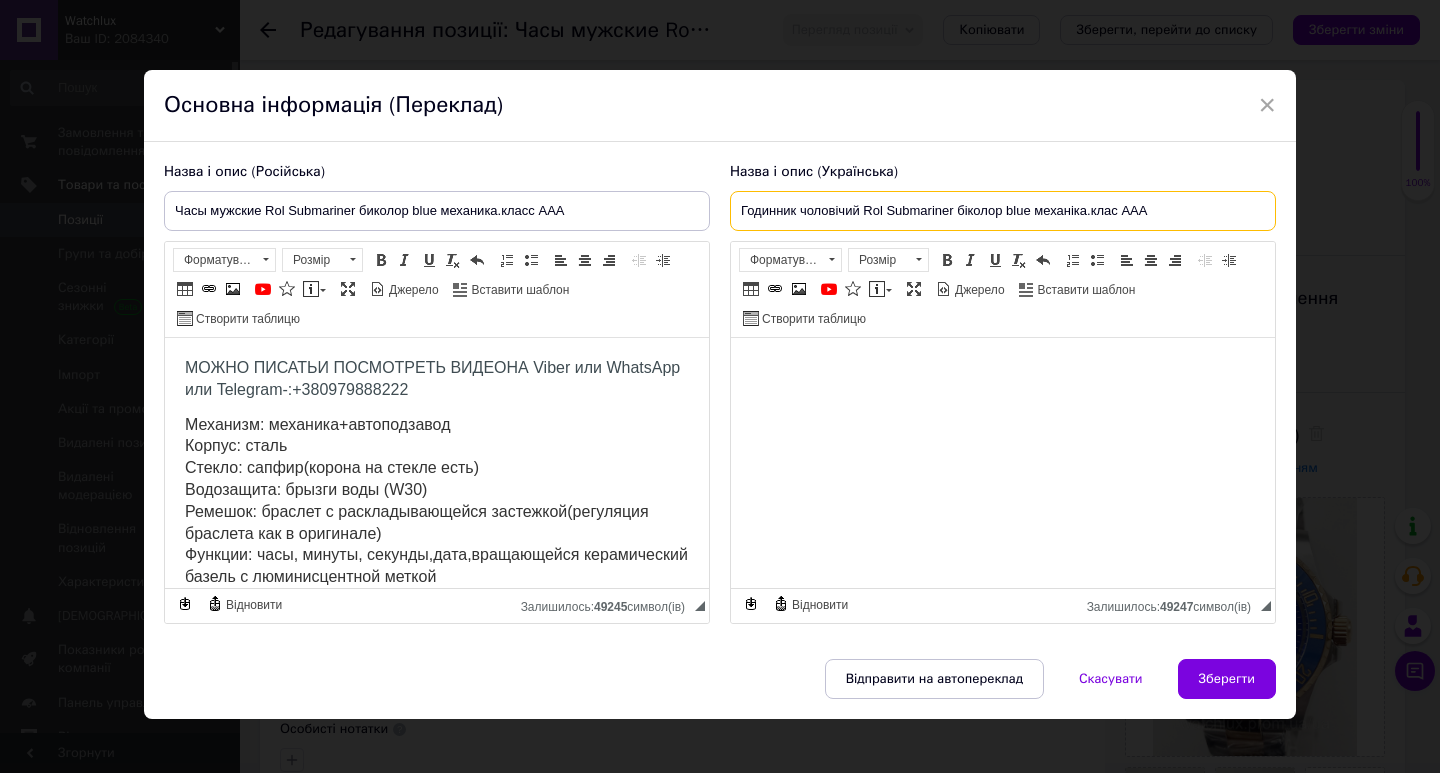 drag, startPoint x: 1156, startPoint y: 213, endPoint x: 737, endPoint y: 206, distance: 419.05847 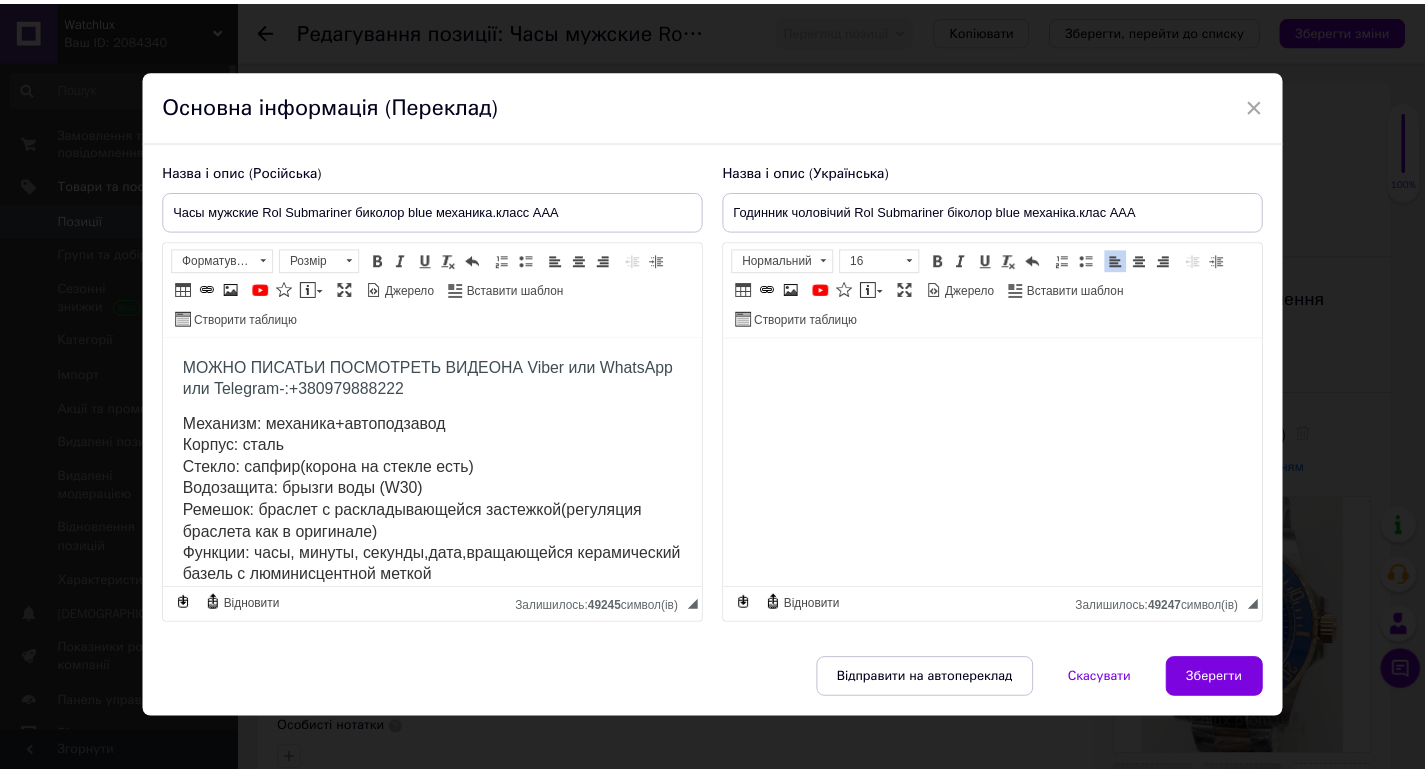scroll, scrollTop: 0, scrollLeft: 0, axis: both 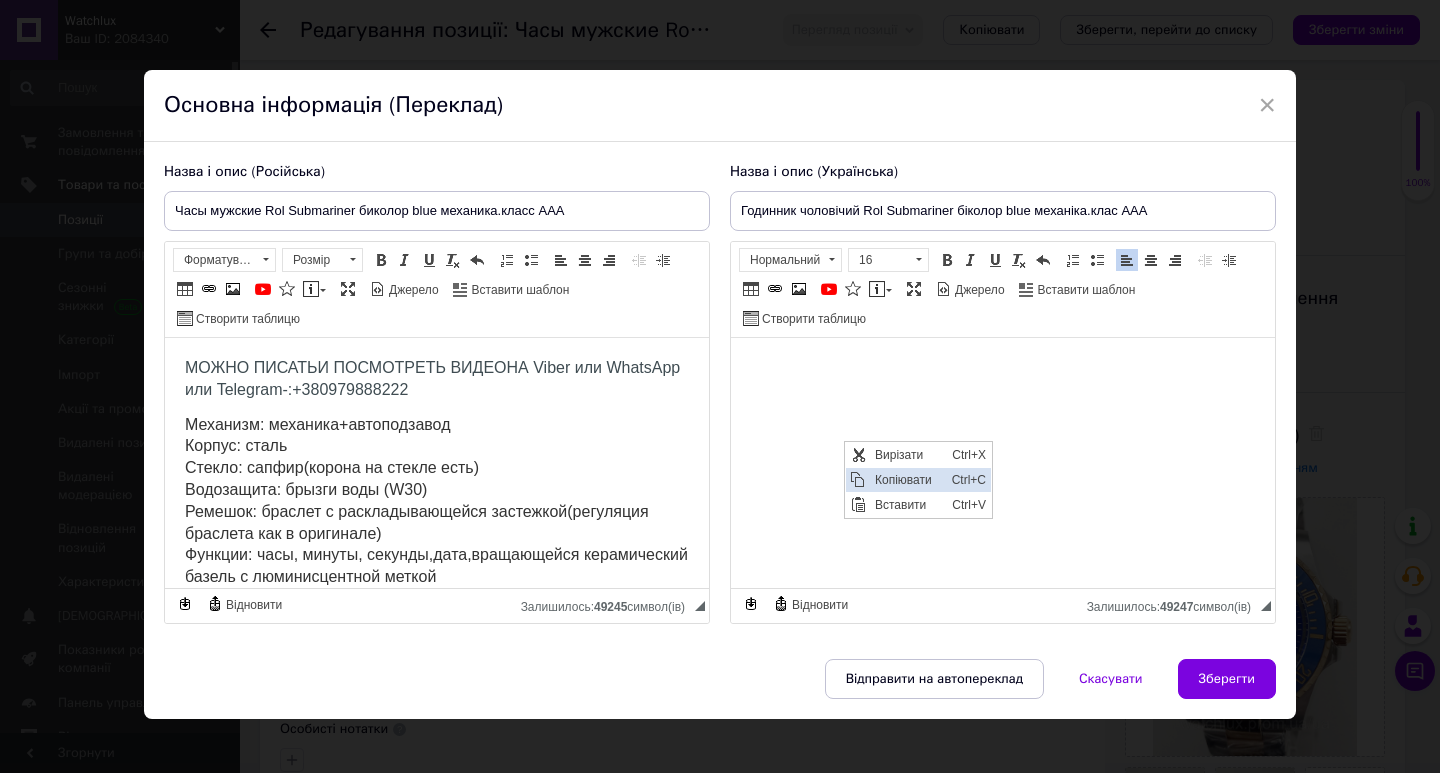 click on "Копіювати" at bounding box center (908, 480) 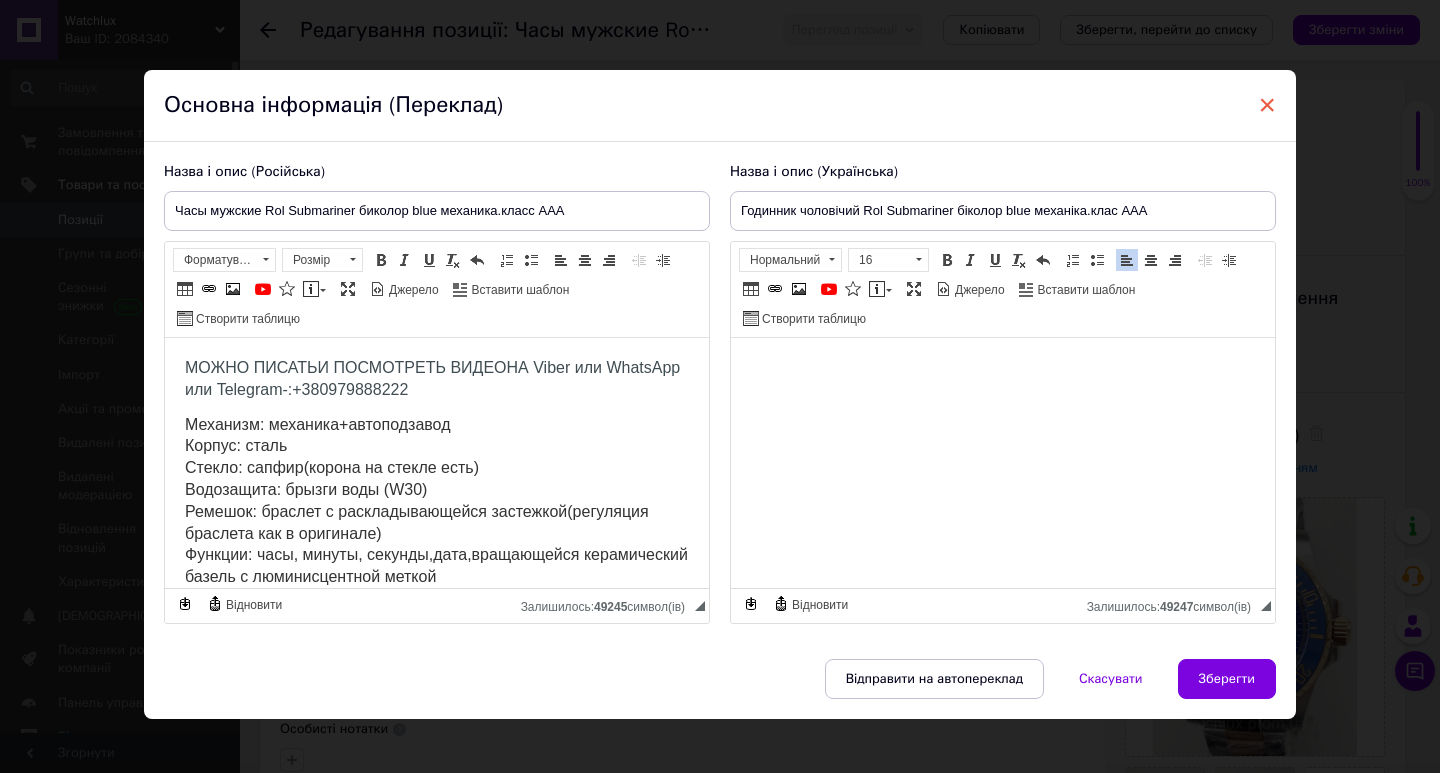 click on "×" at bounding box center (1267, 105) 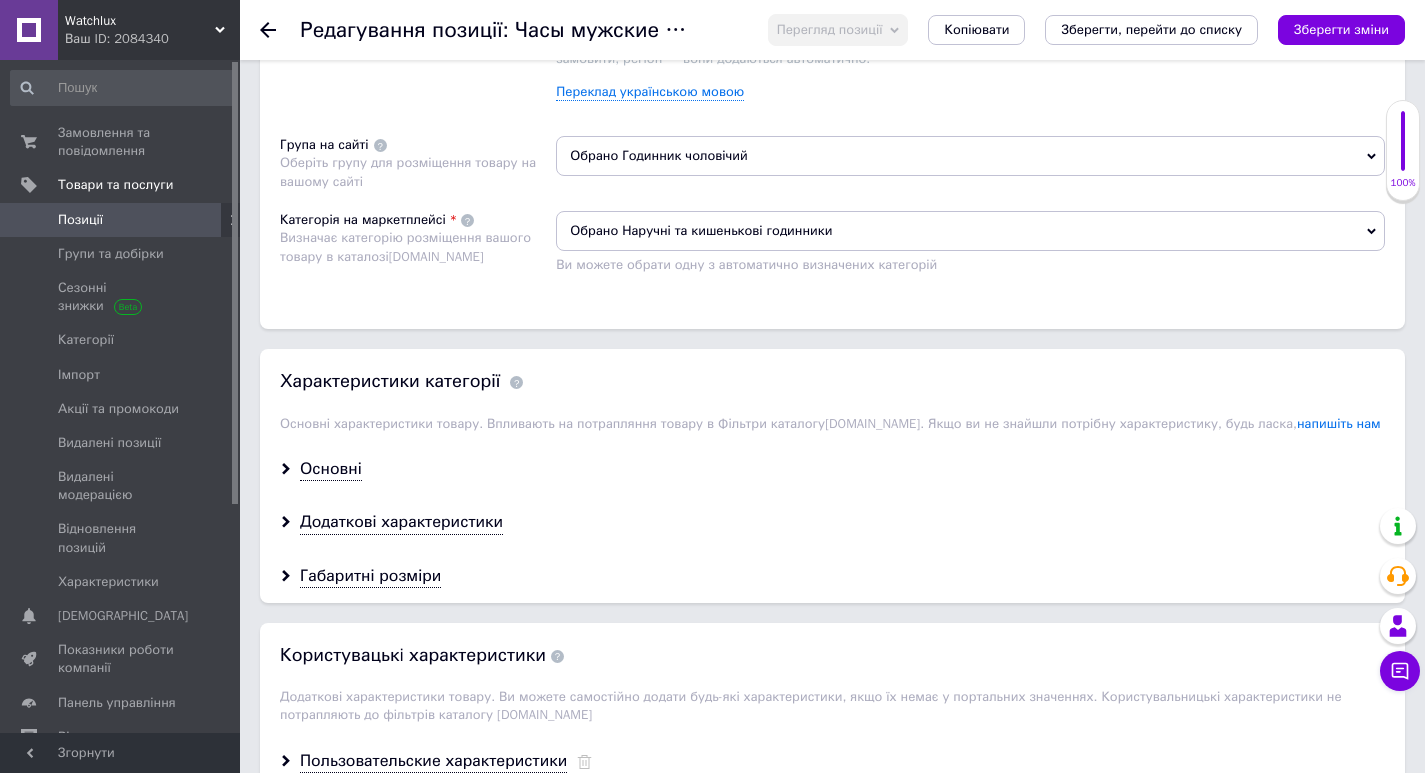 scroll, scrollTop: 1500, scrollLeft: 0, axis: vertical 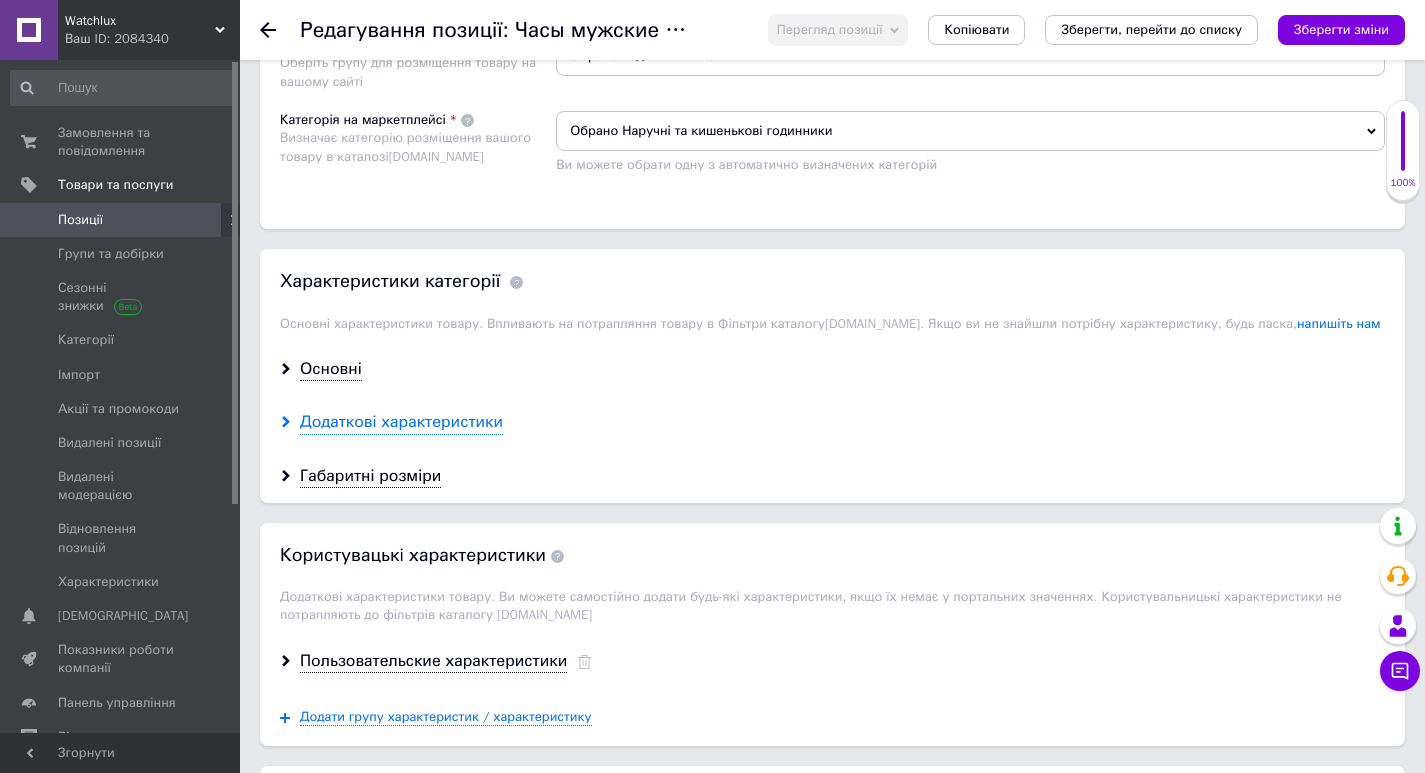 click on "Додаткові характеристики" at bounding box center (401, 422) 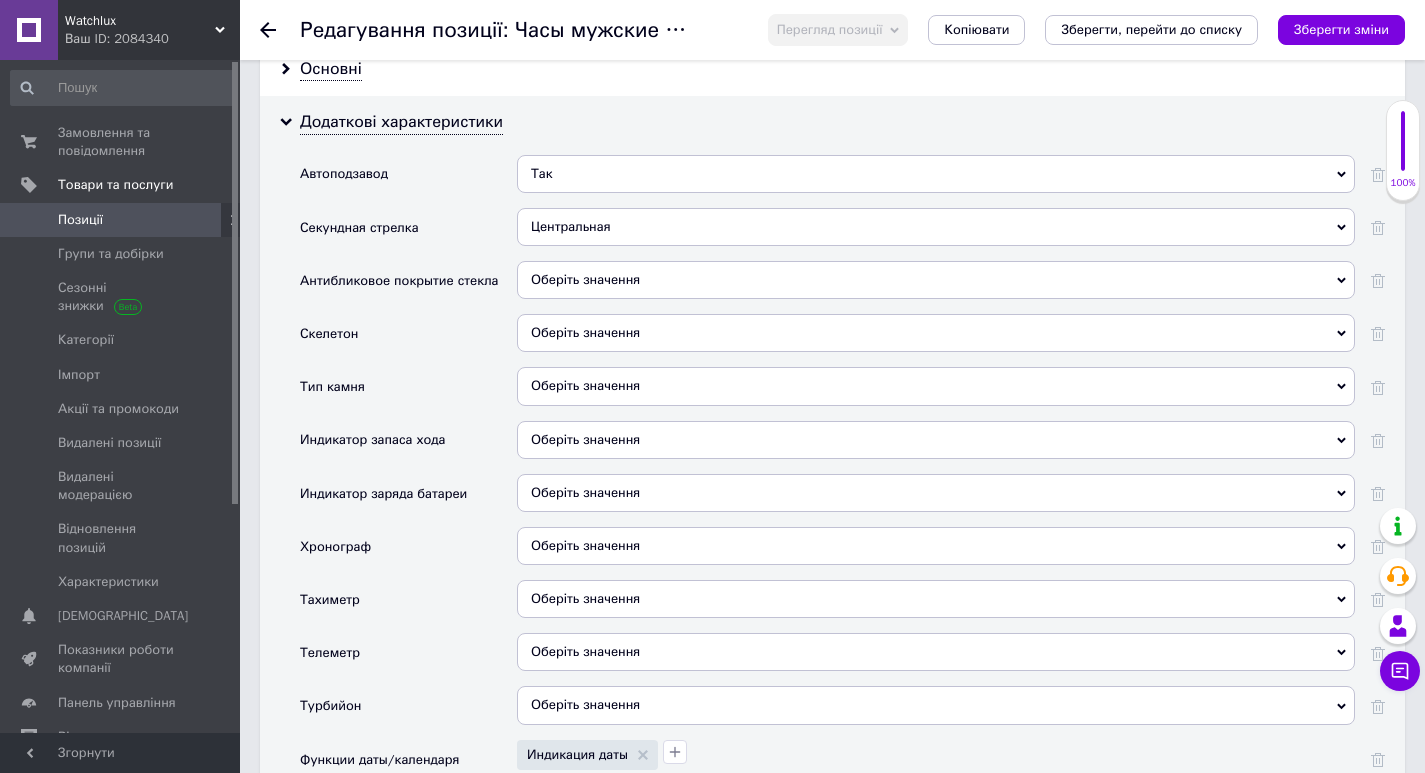 scroll, scrollTop: 2300, scrollLeft: 0, axis: vertical 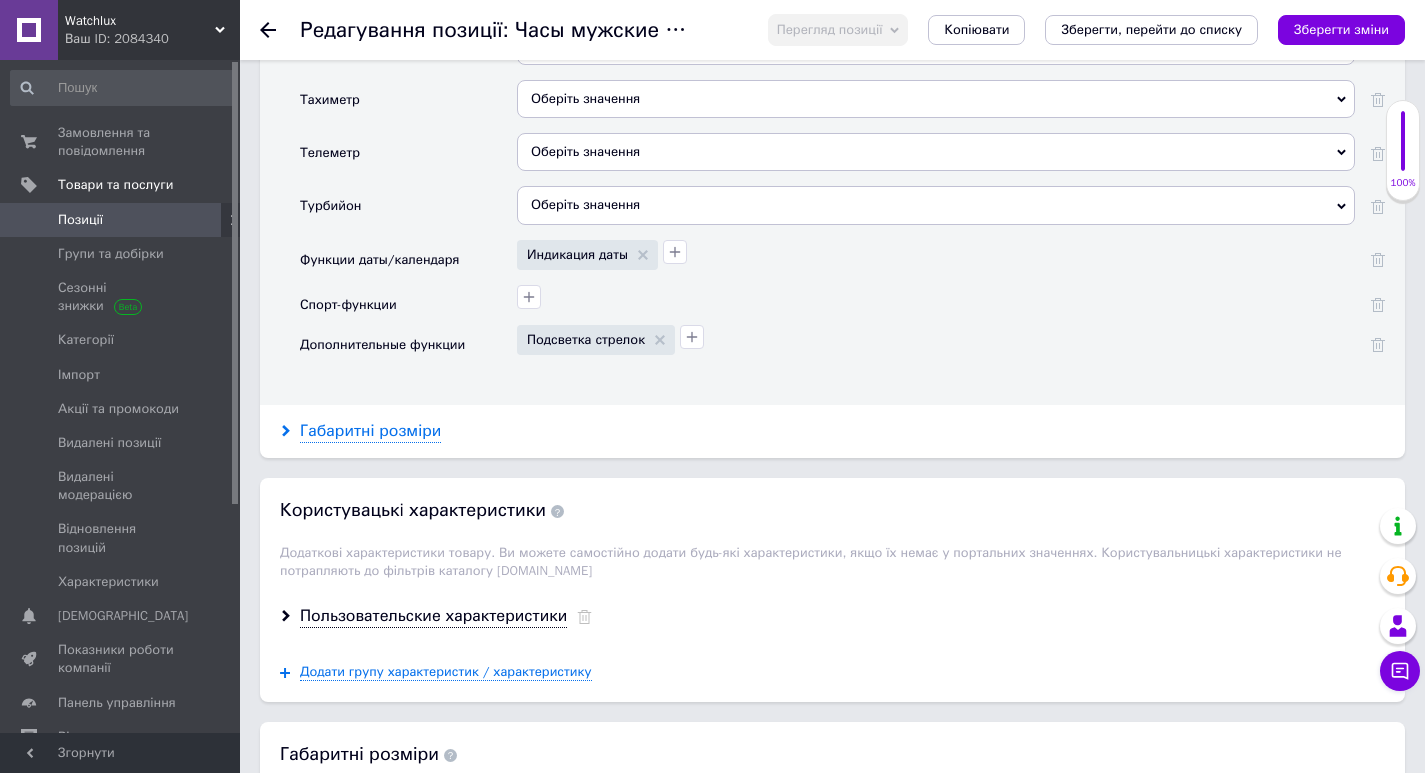click on "Габаритні розміри" at bounding box center [370, 431] 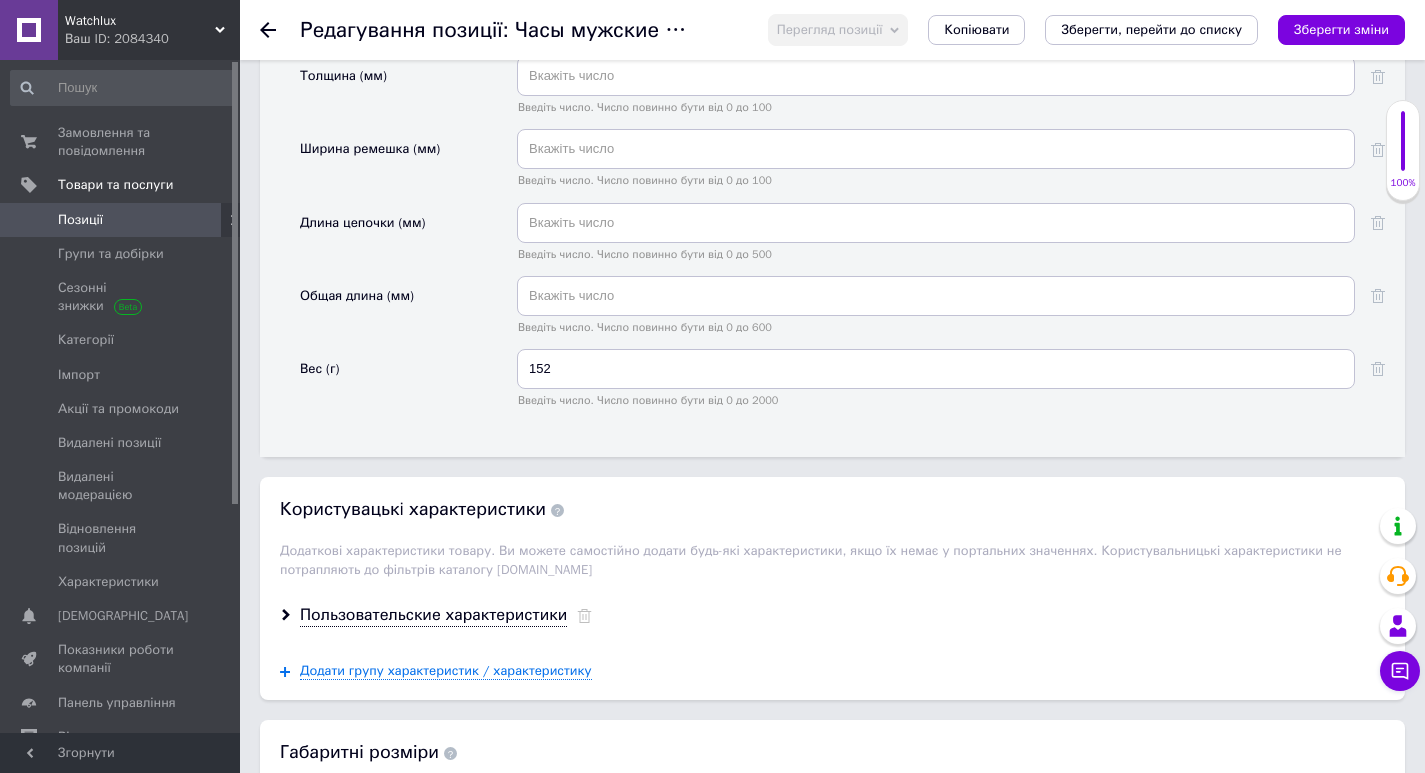 scroll, scrollTop: 2900, scrollLeft: 0, axis: vertical 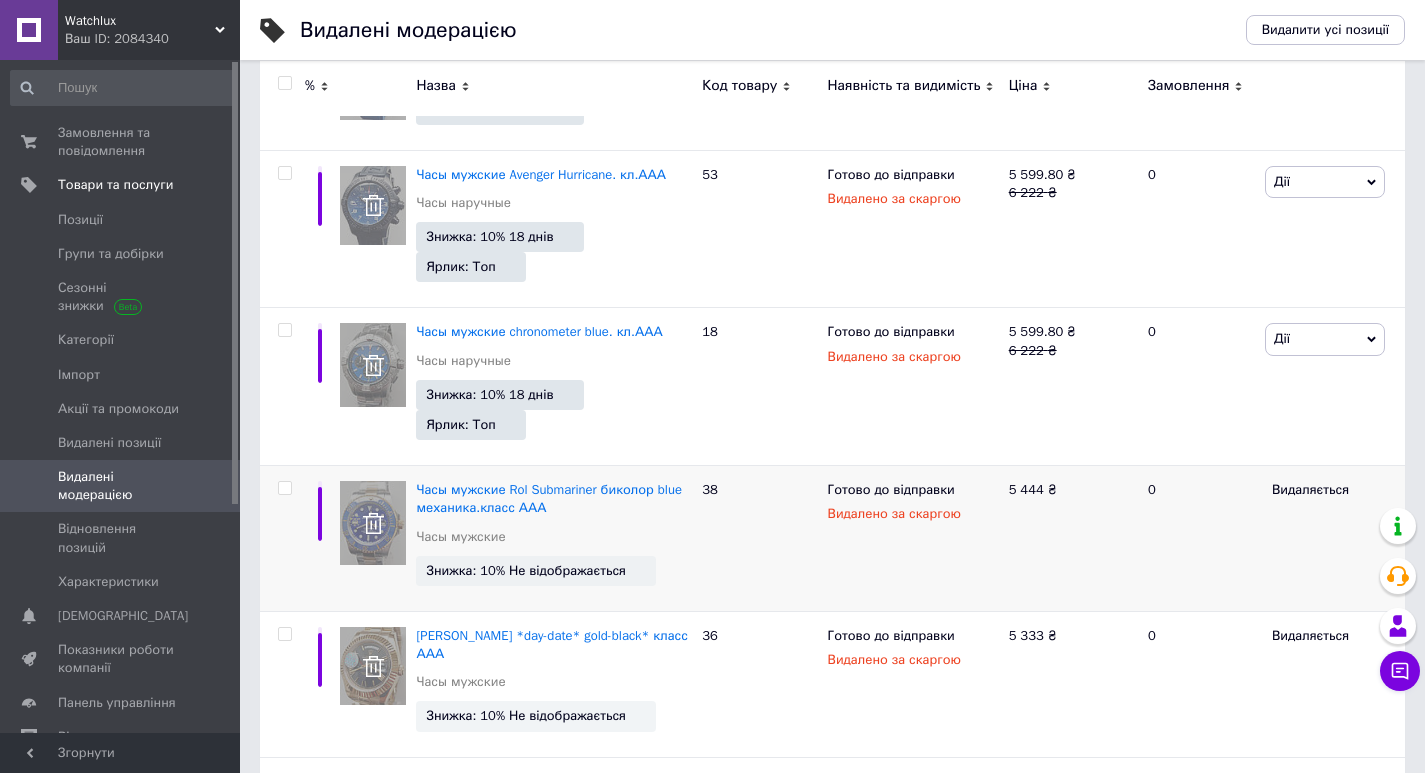 click at bounding box center (284, 488) 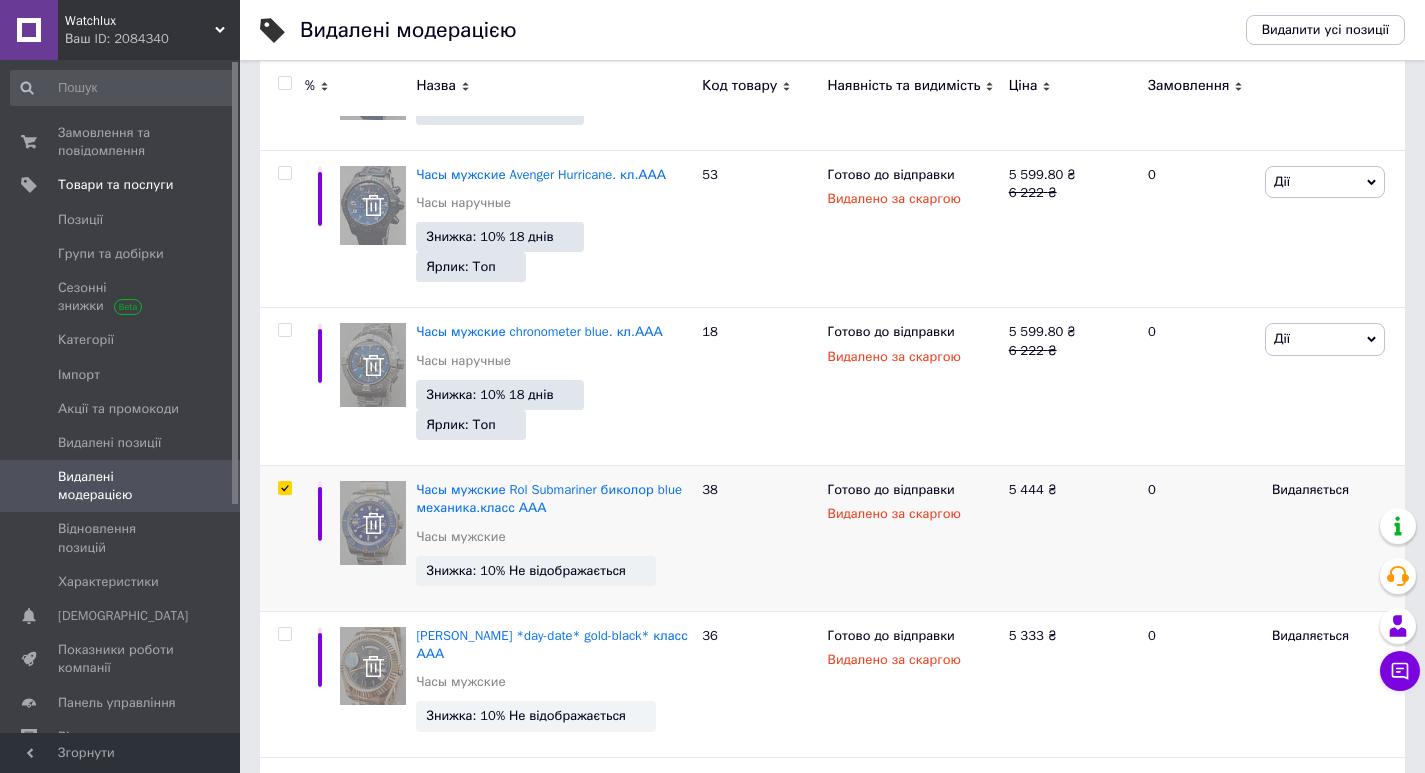 checkbox on "true" 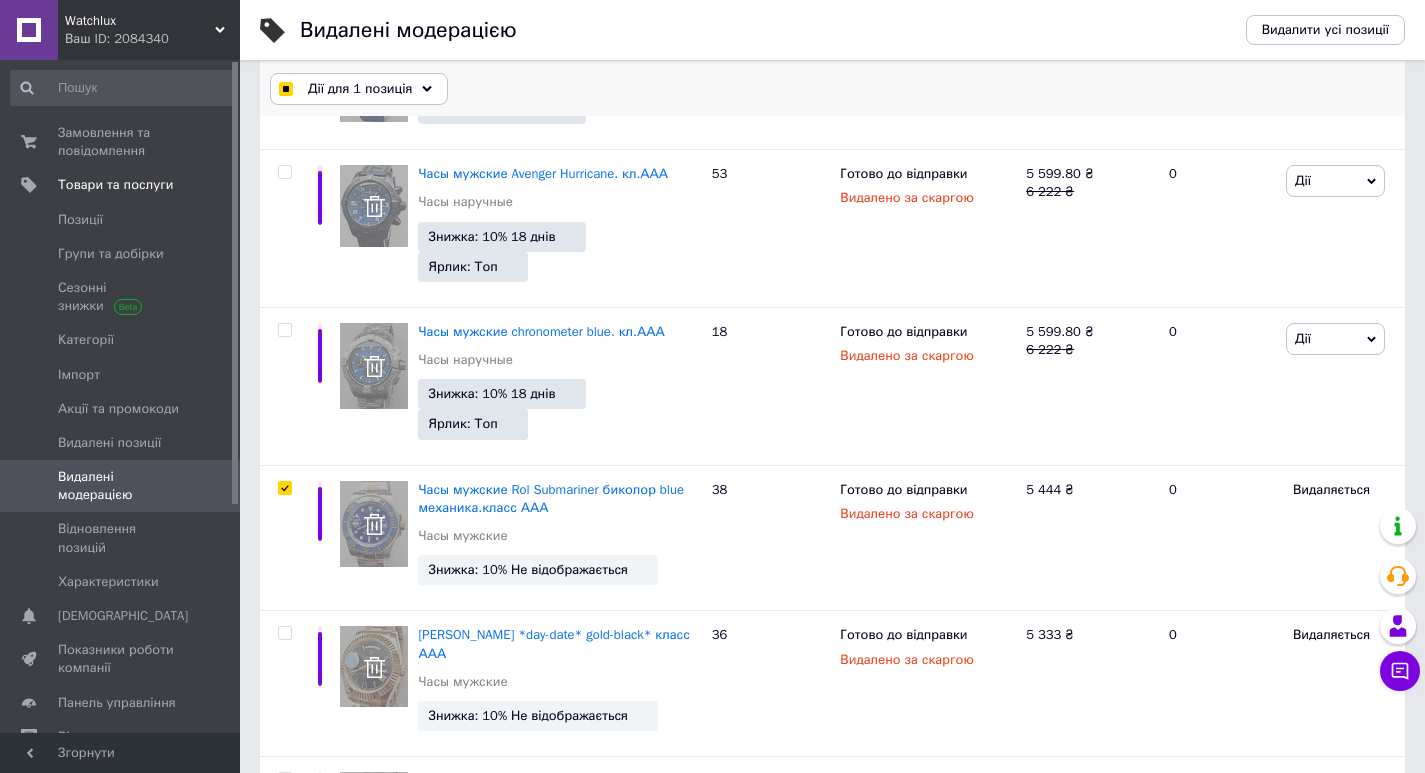click on "Дії для 1 позиція" at bounding box center (359, 89) 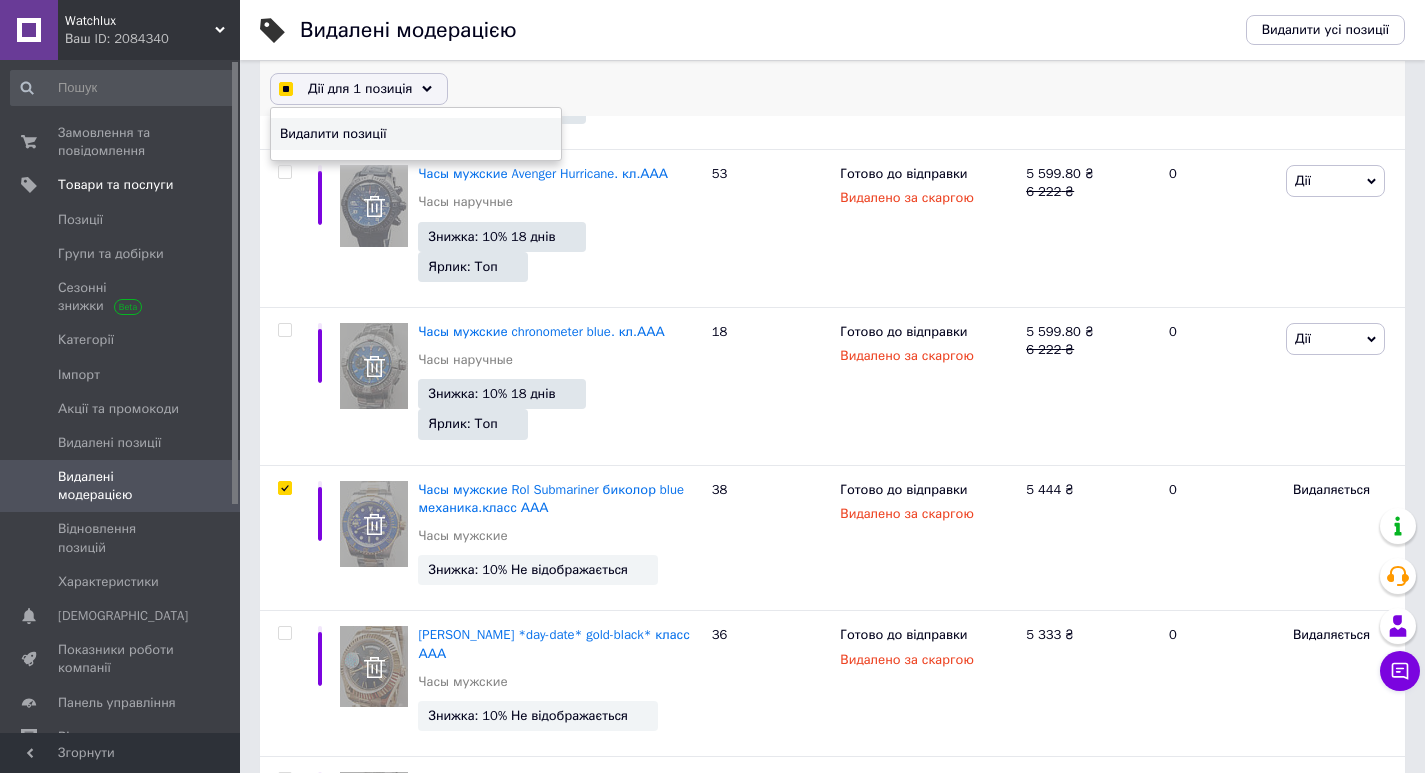 checkbox on "true" 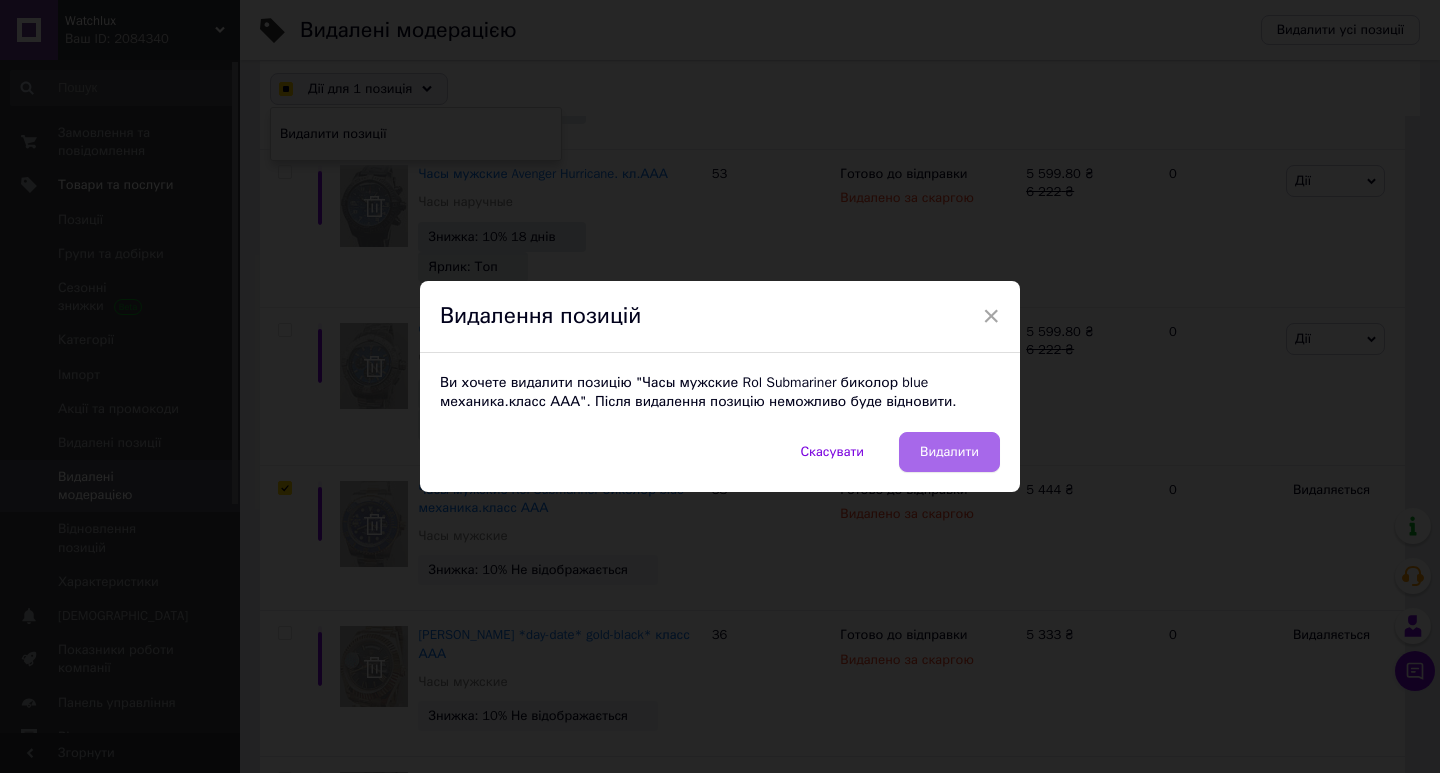 click on "Видалити" at bounding box center (949, 452) 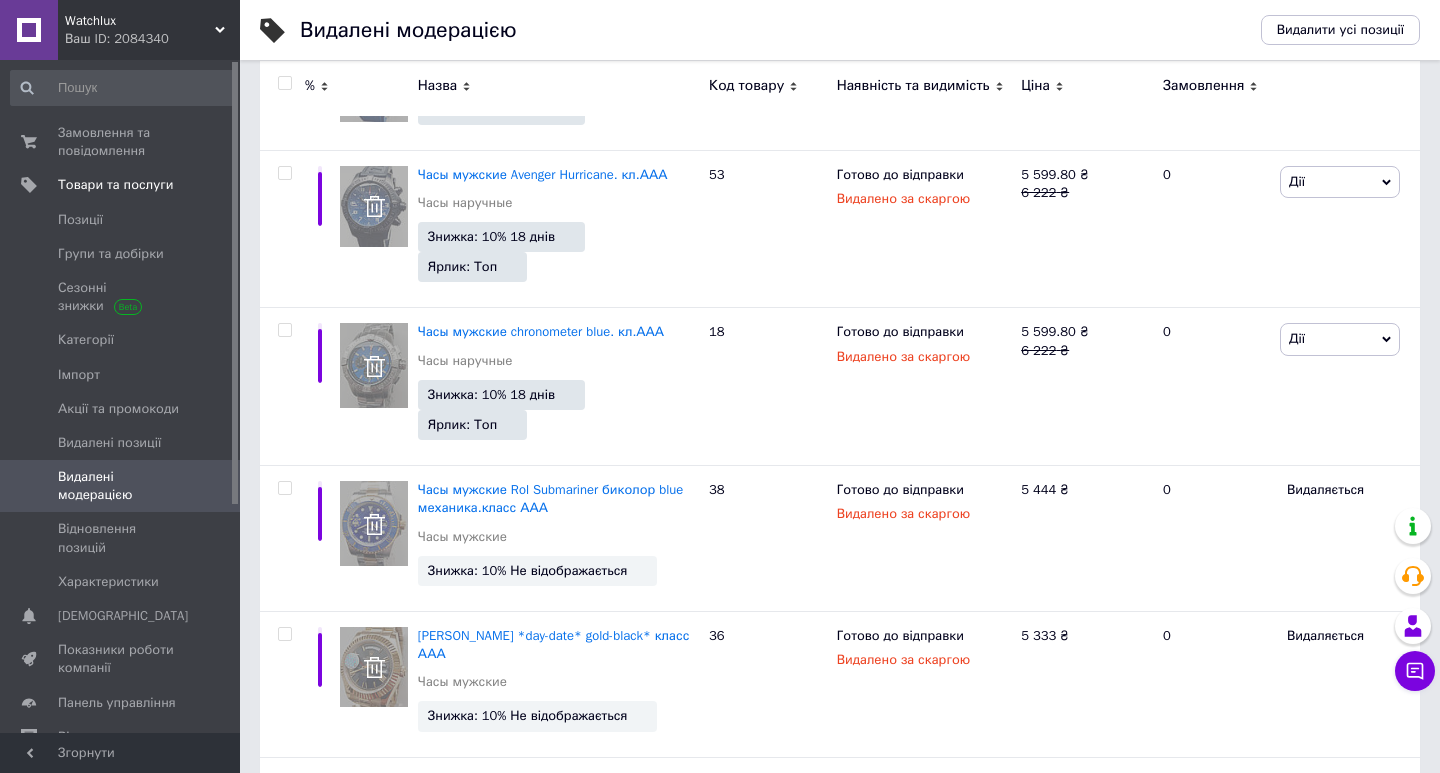 checkbox on "false" 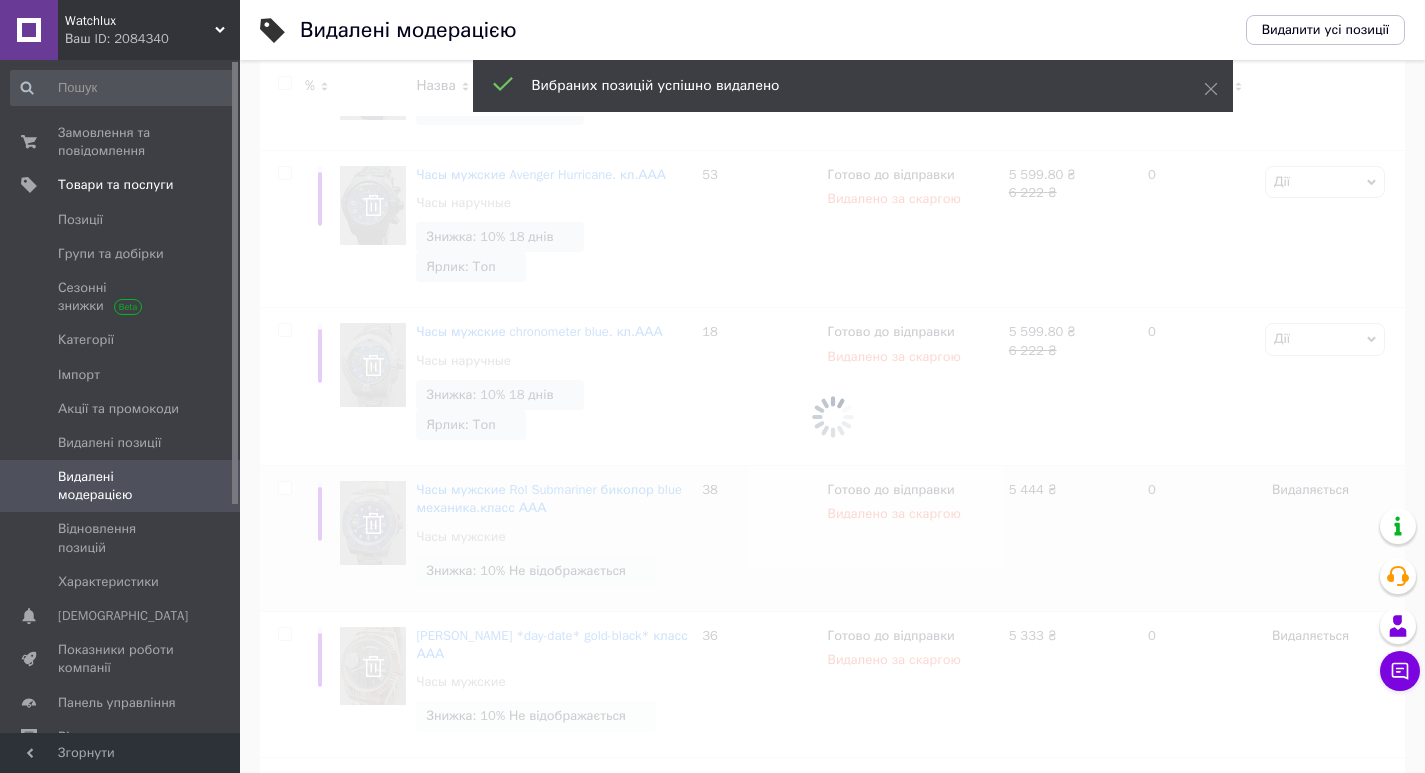 scroll, scrollTop: 0, scrollLeft: 0, axis: both 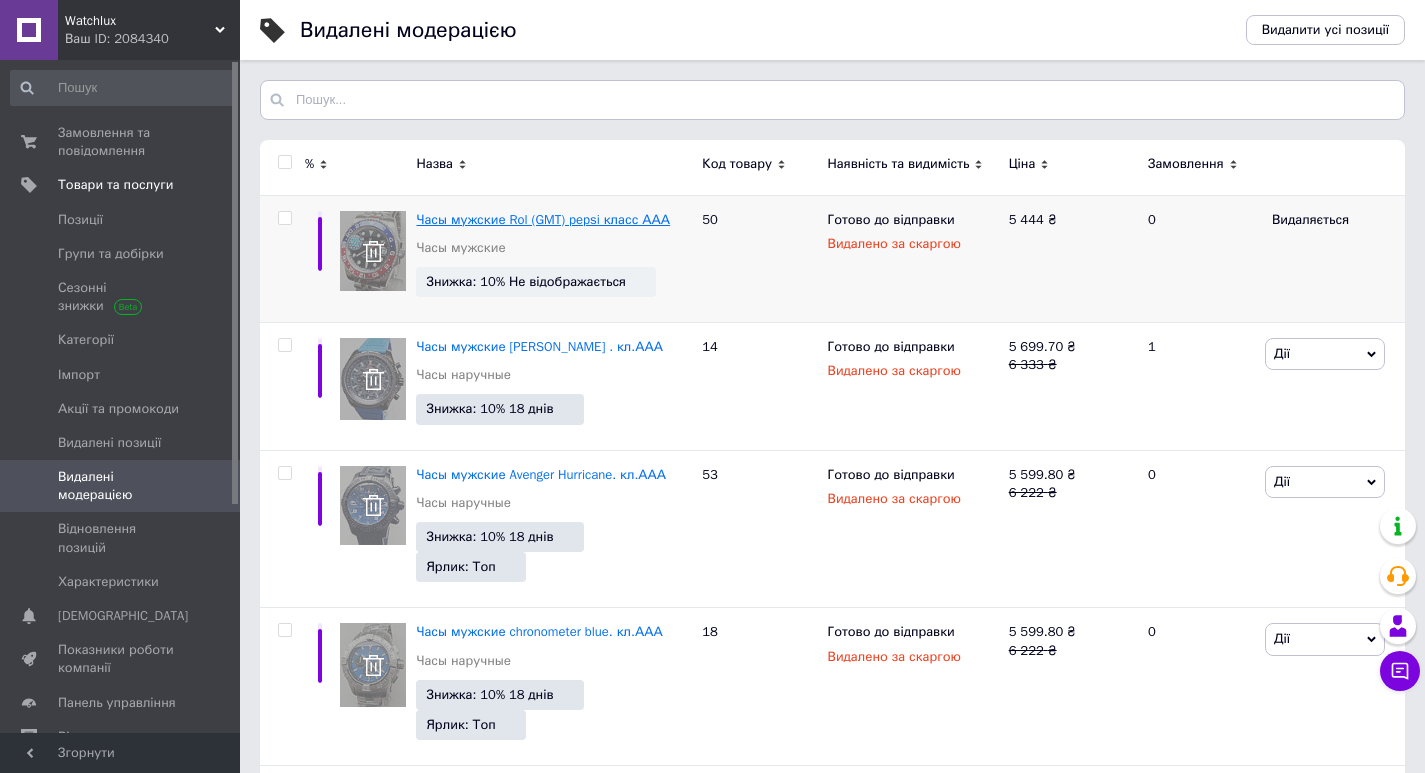 click on "Часы мужские Rol (GMT) pepsi класс ААА" at bounding box center (543, 219) 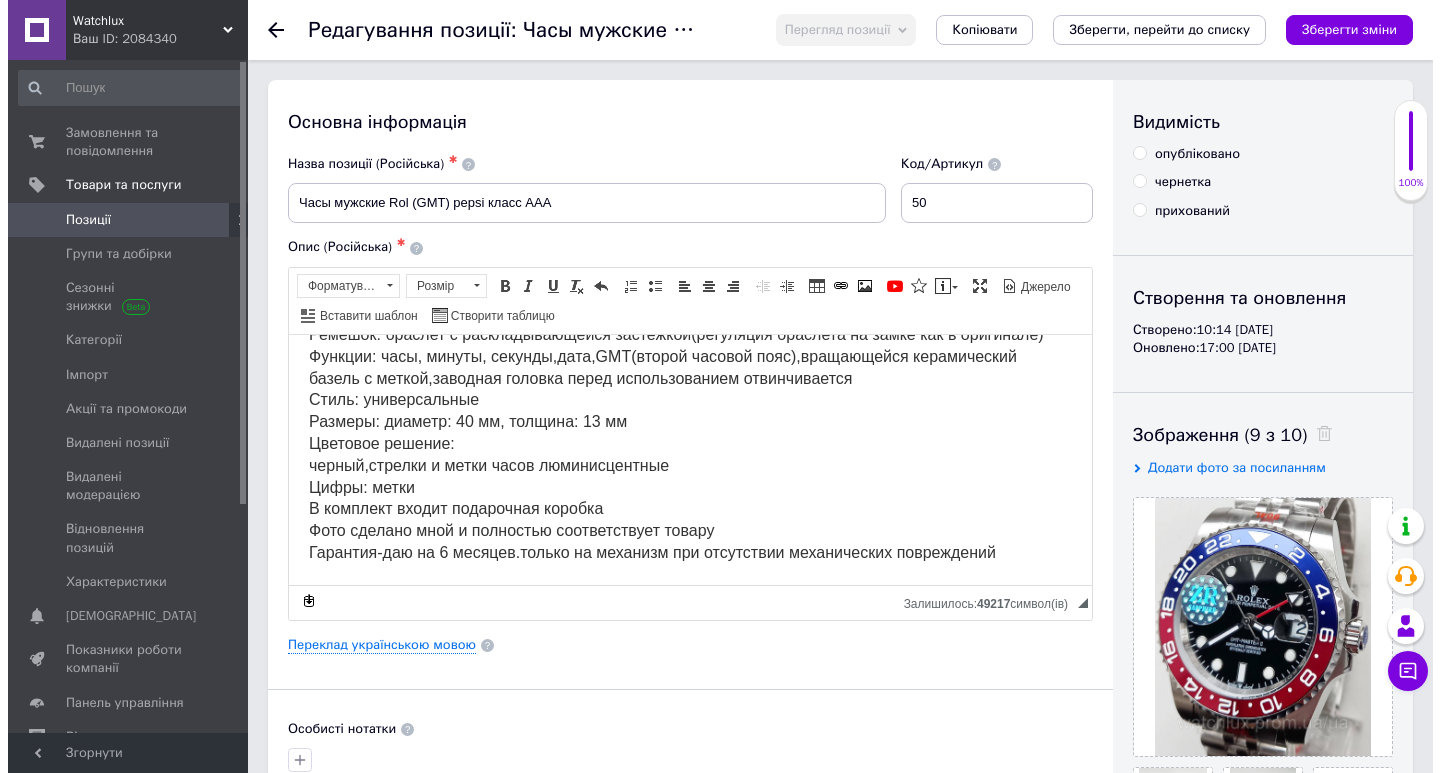 scroll, scrollTop: 0, scrollLeft: 0, axis: both 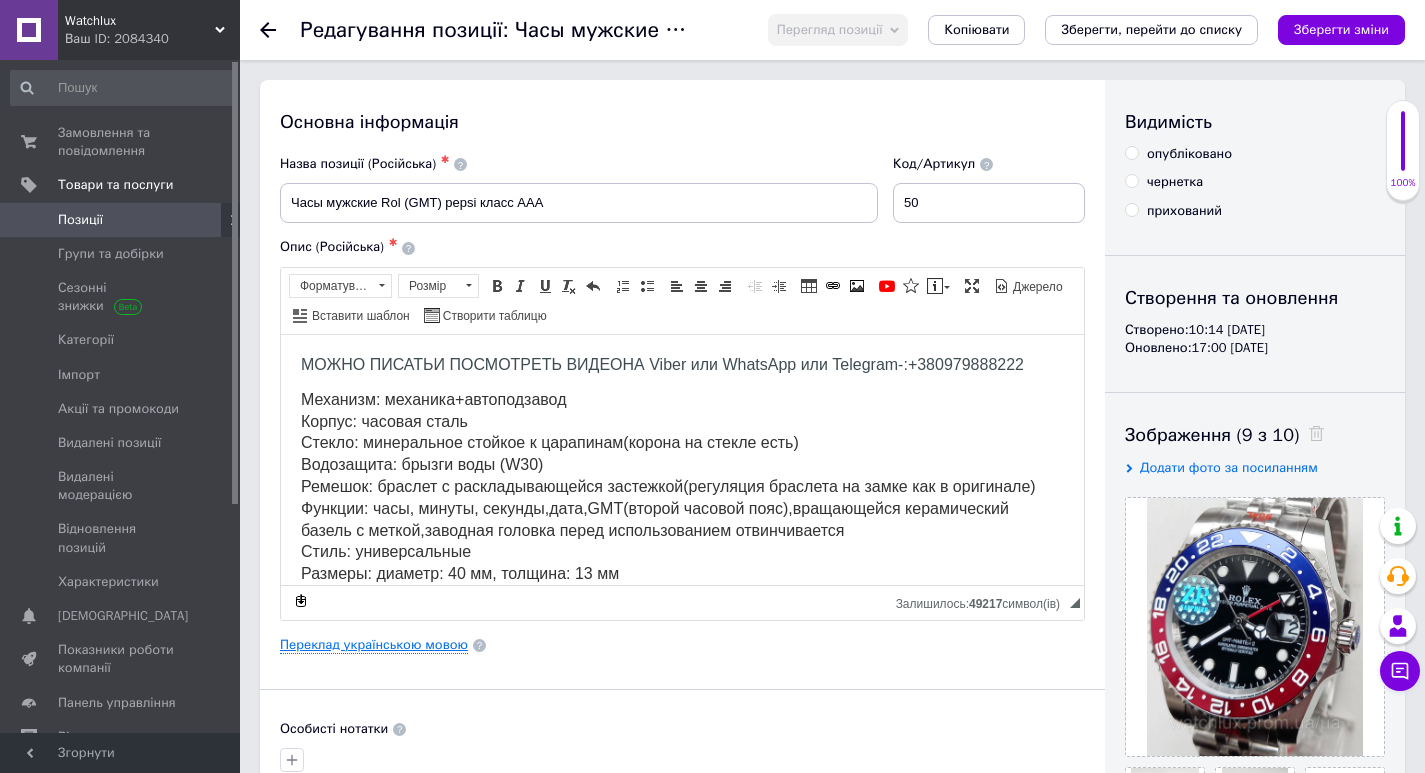 click on "Переклад українською мовою" at bounding box center (374, 645) 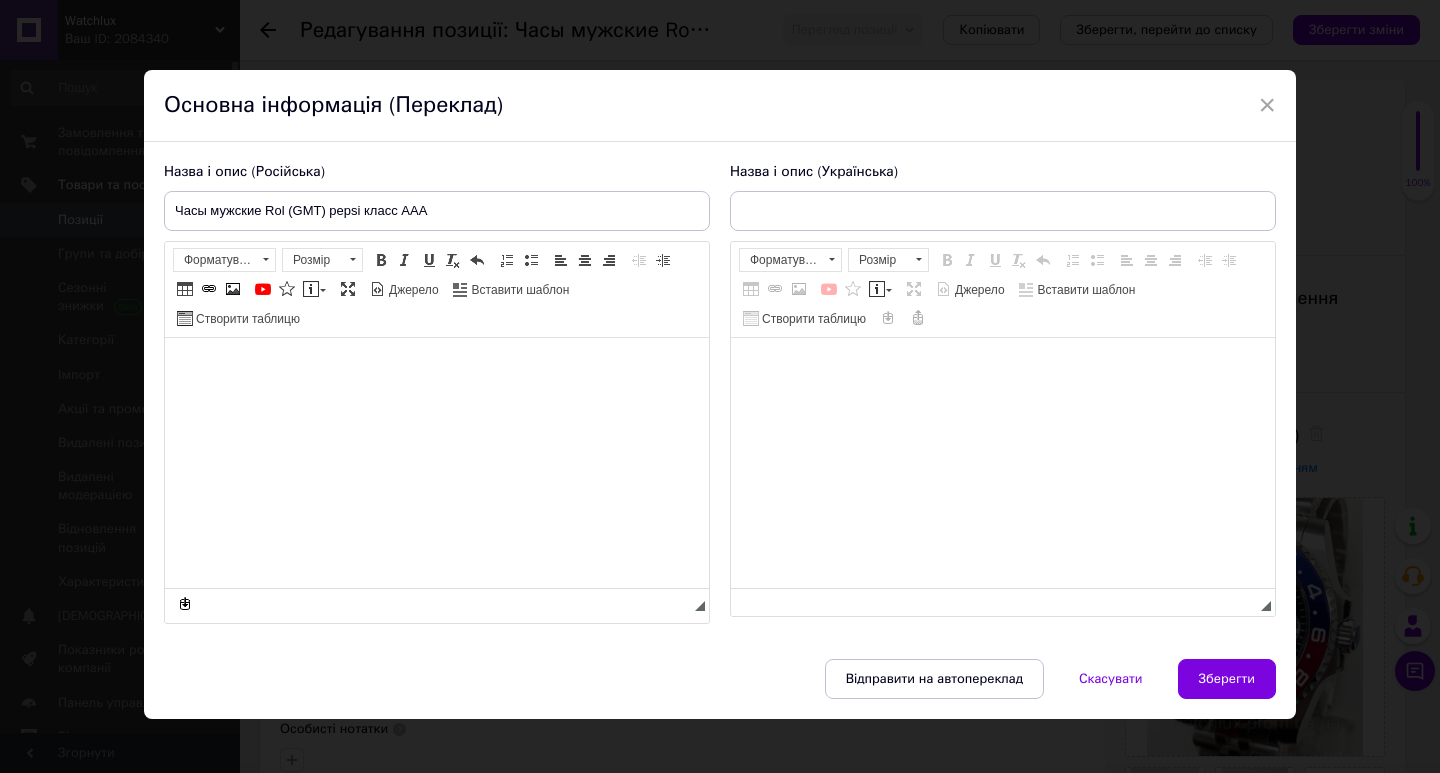 type on "Годинник чоловічий Rol (GMT) pepsi клас ААА" 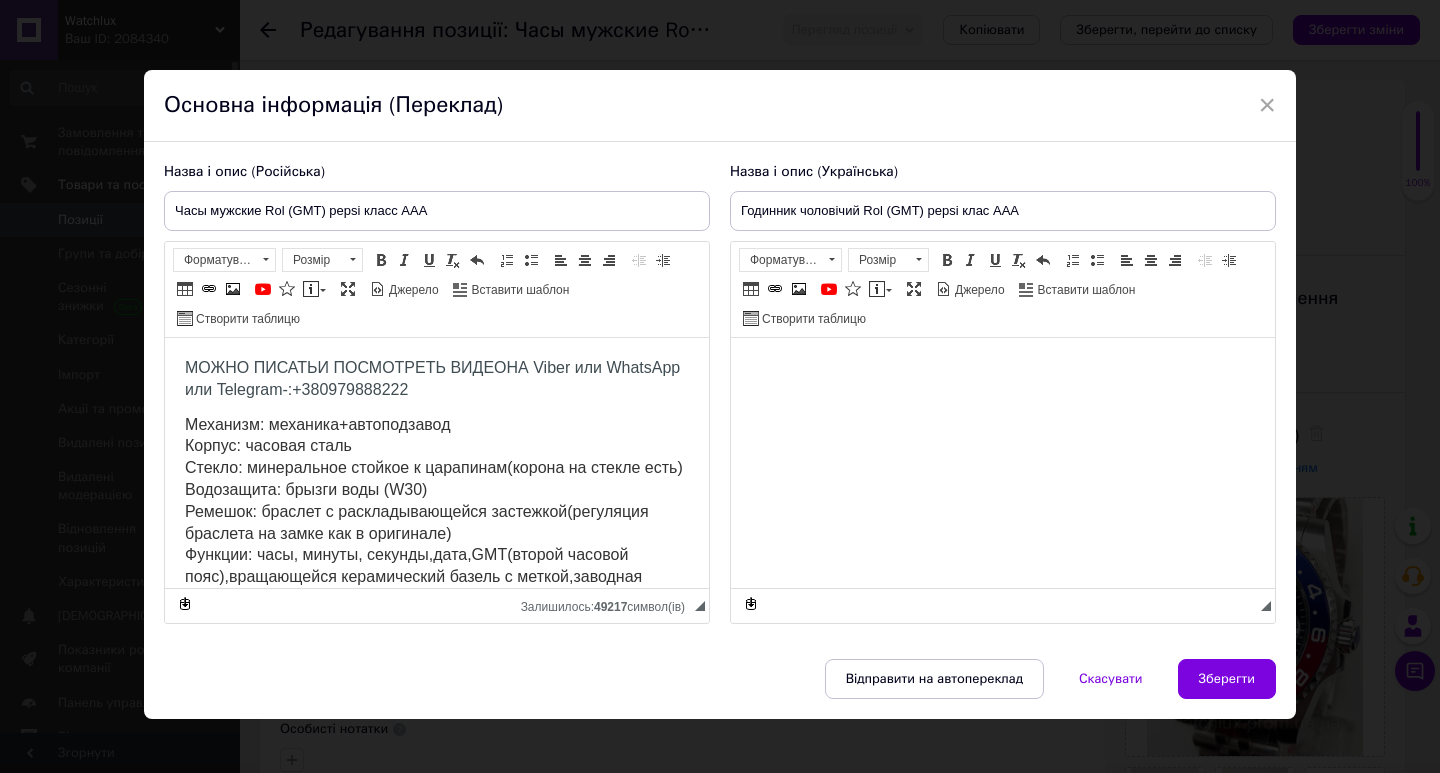 scroll, scrollTop: 0, scrollLeft: 0, axis: both 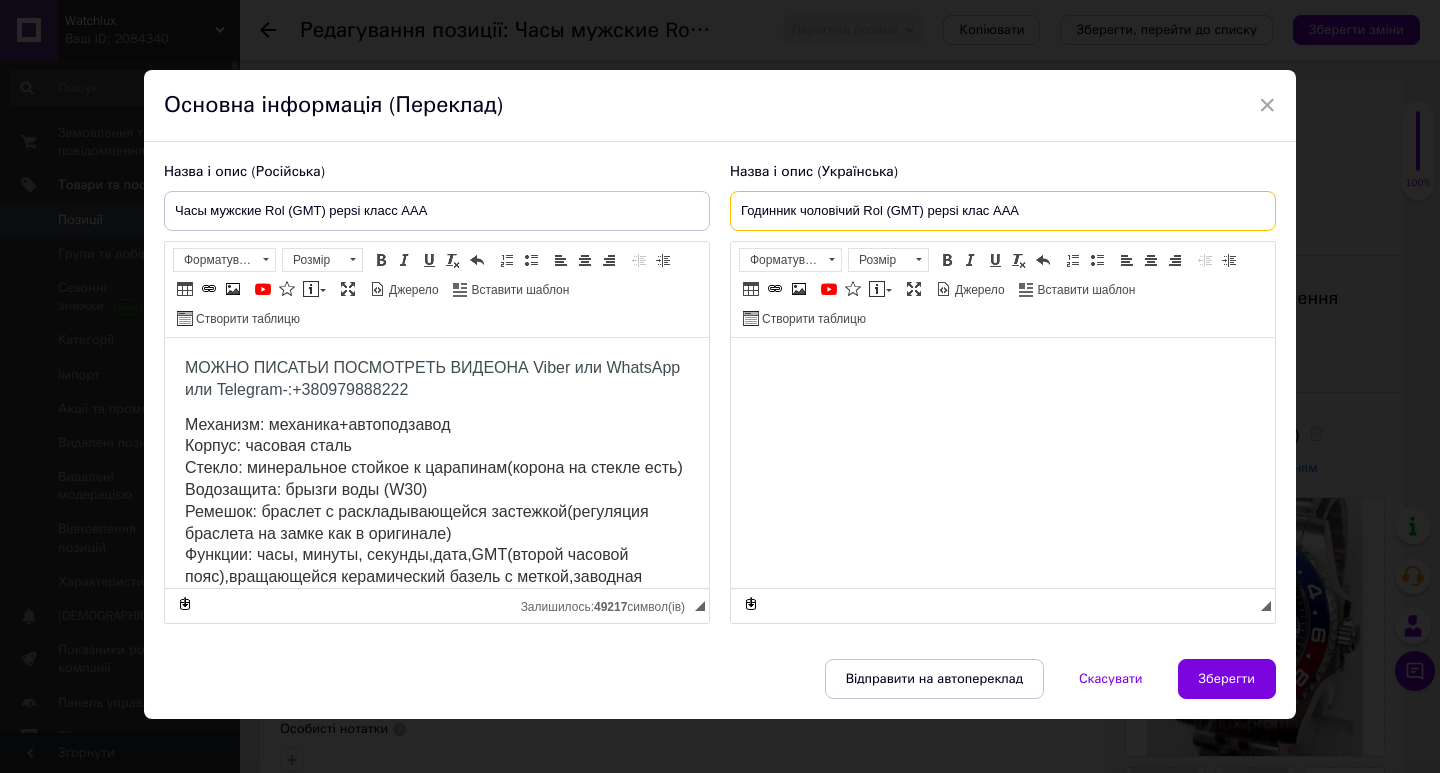drag, startPoint x: 1023, startPoint y: 206, endPoint x: 726, endPoint y: 213, distance: 297.0825 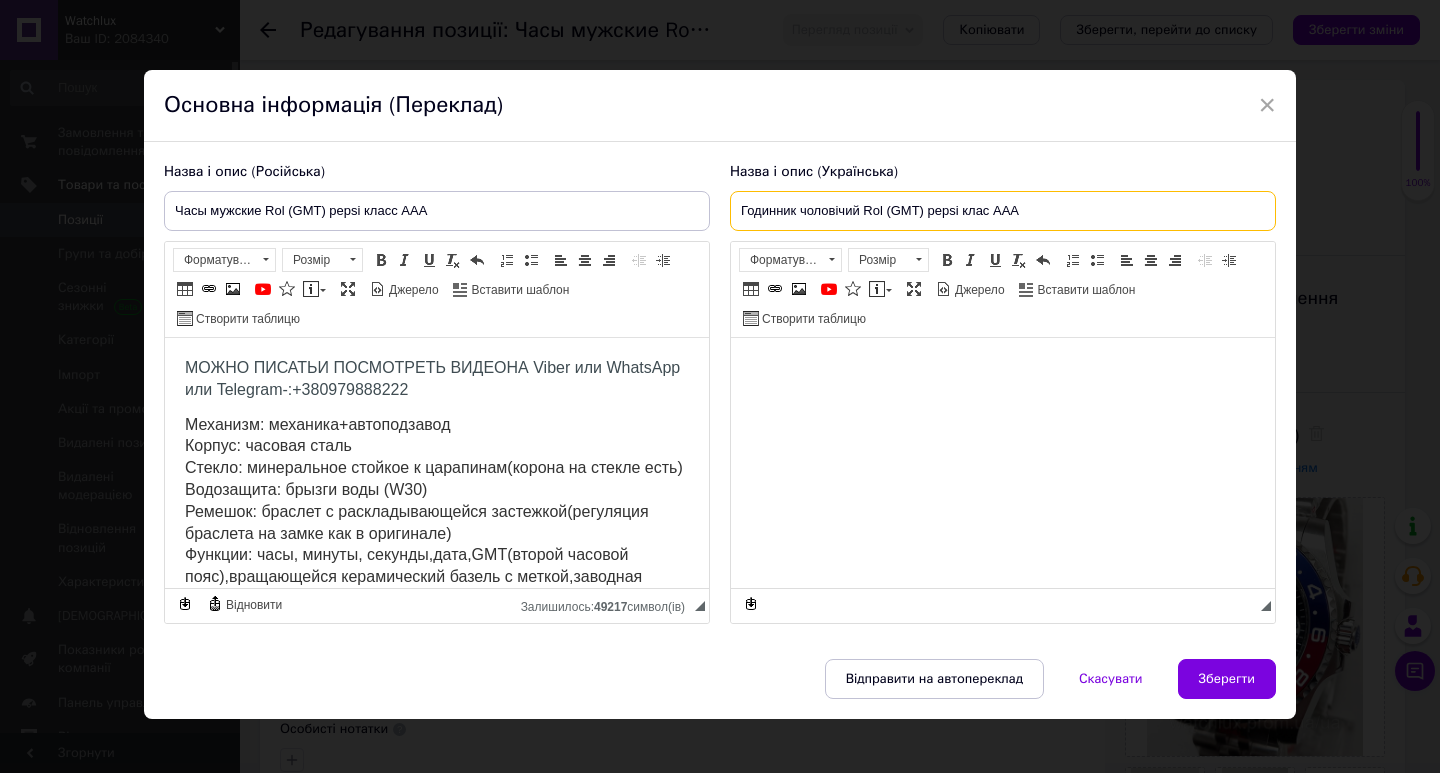 scroll, scrollTop: 16, scrollLeft: 0, axis: vertical 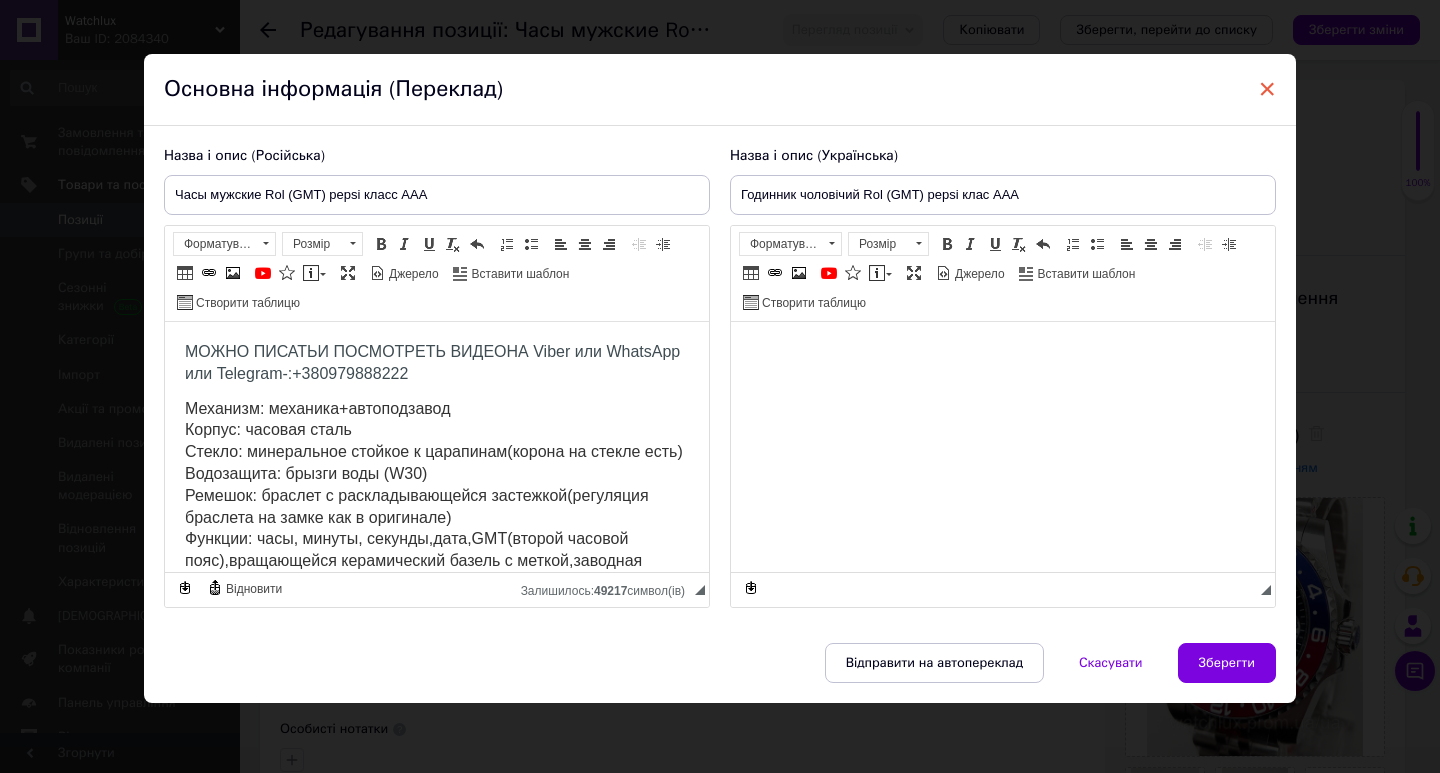 click on "×" at bounding box center [1267, 89] 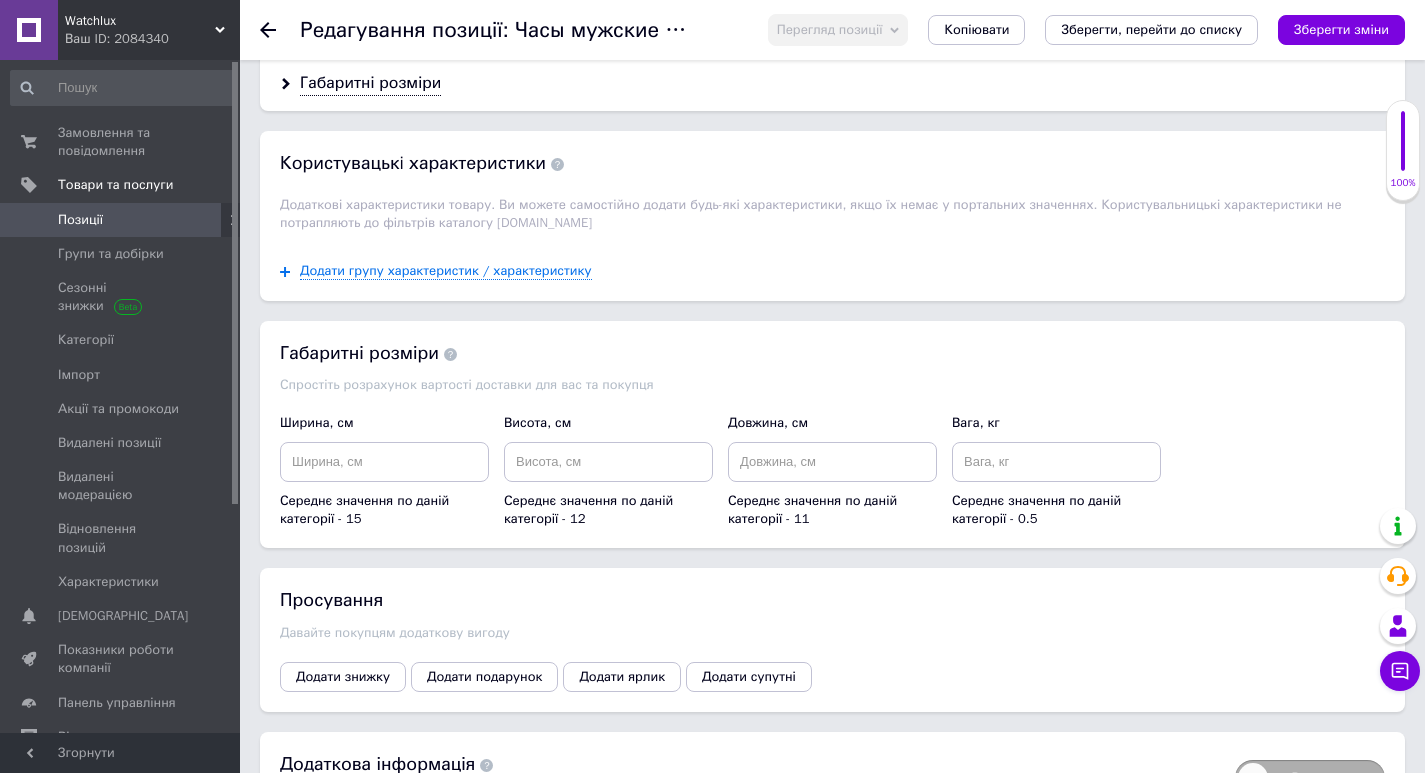scroll, scrollTop: 1762, scrollLeft: 0, axis: vertical 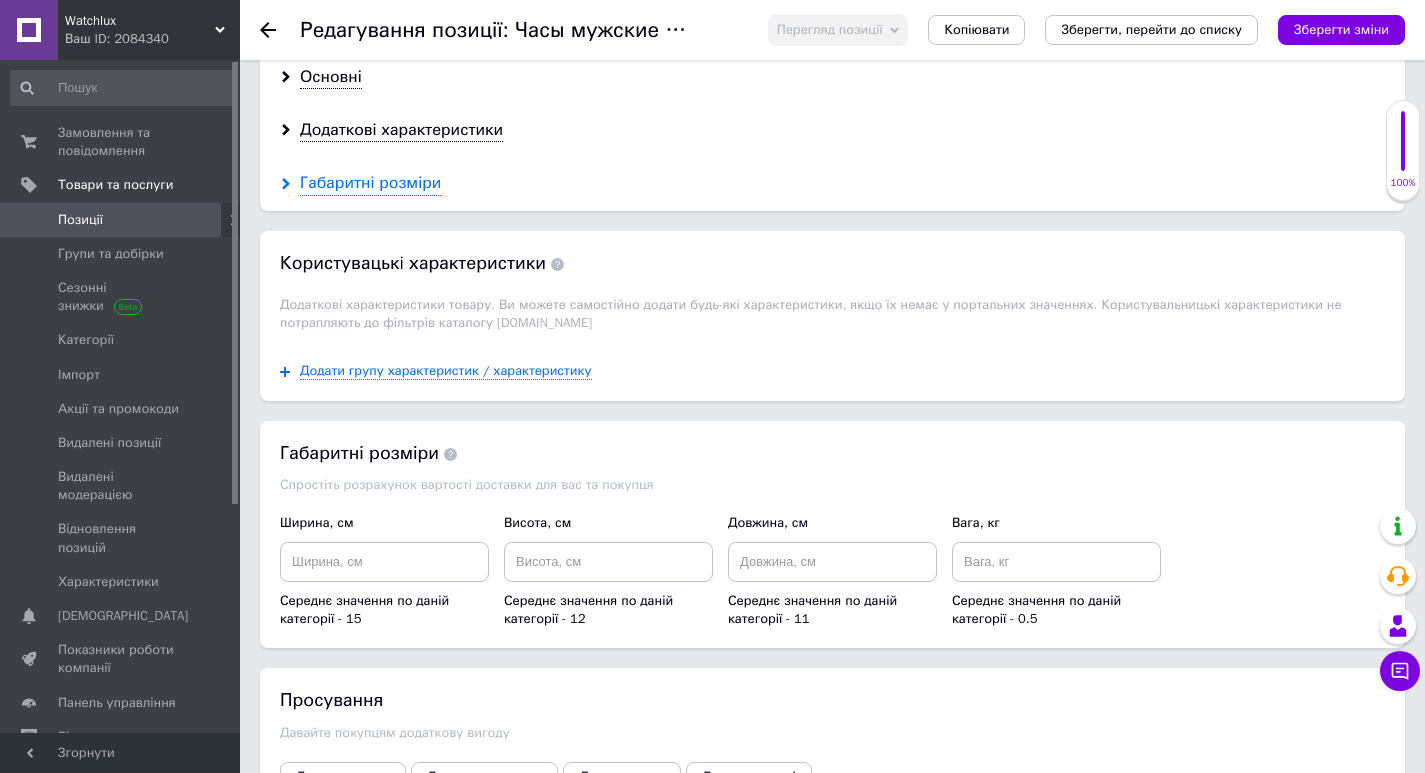 click on "Габаритні розміри" at bounding box center (370, 183) 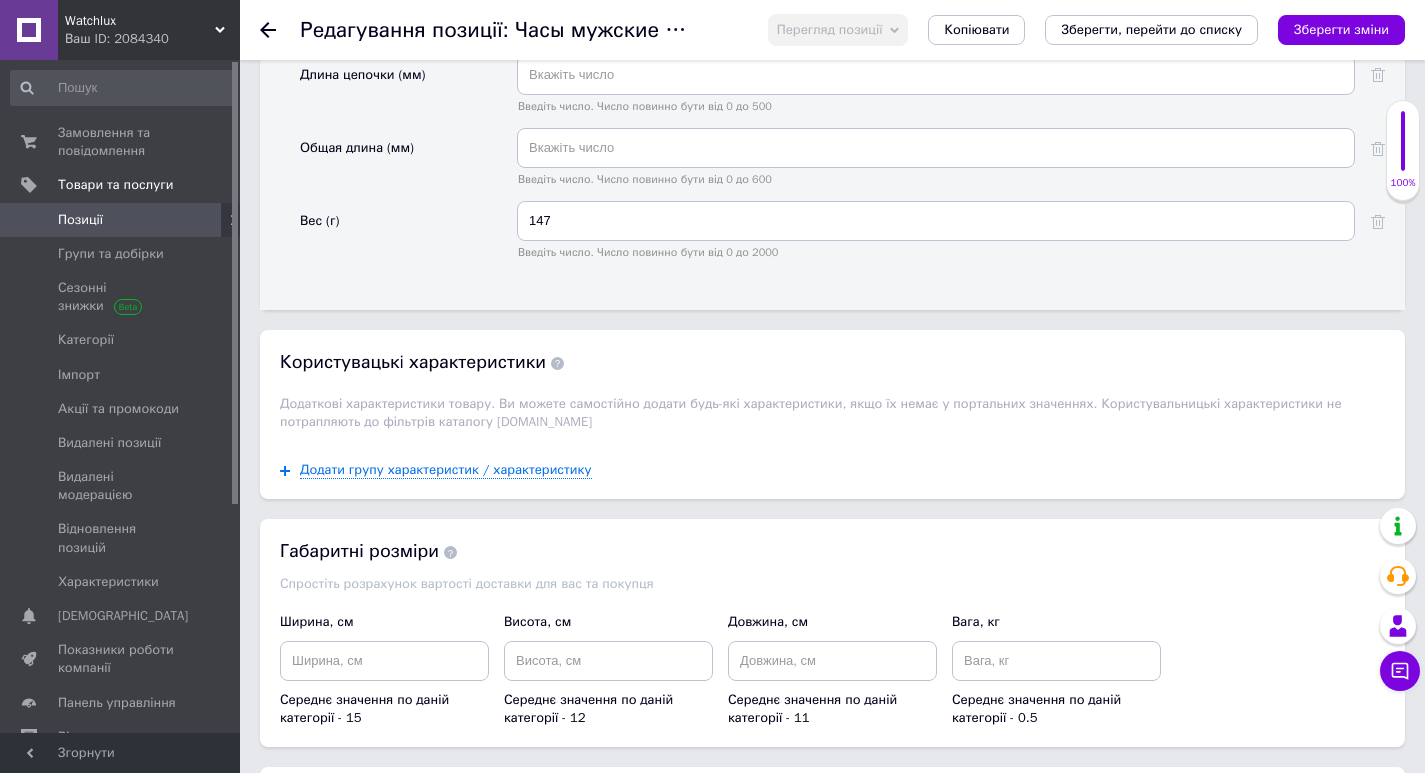 scroll, scrollTop: 1862, scrollLeft: 0, axis: vertical 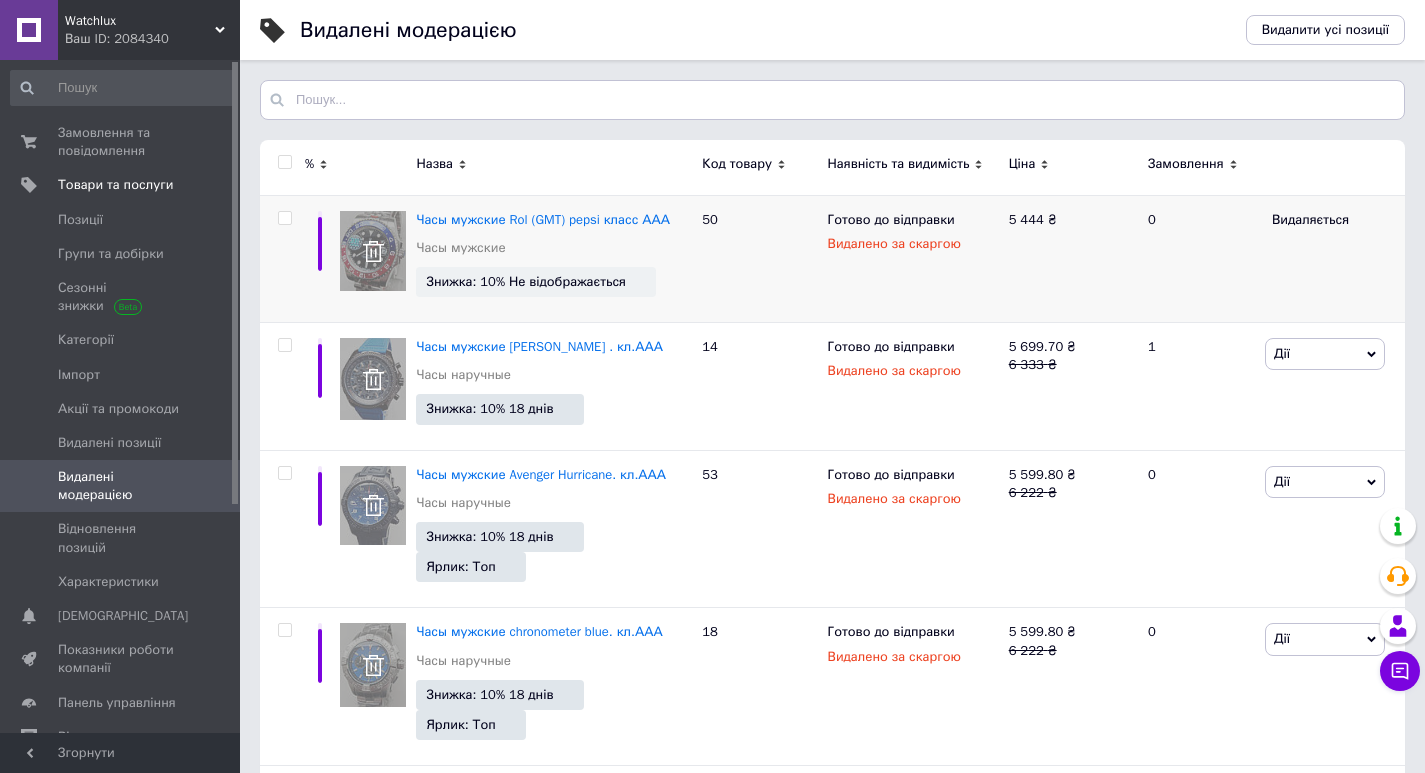 click at bounding box center (284, 218) 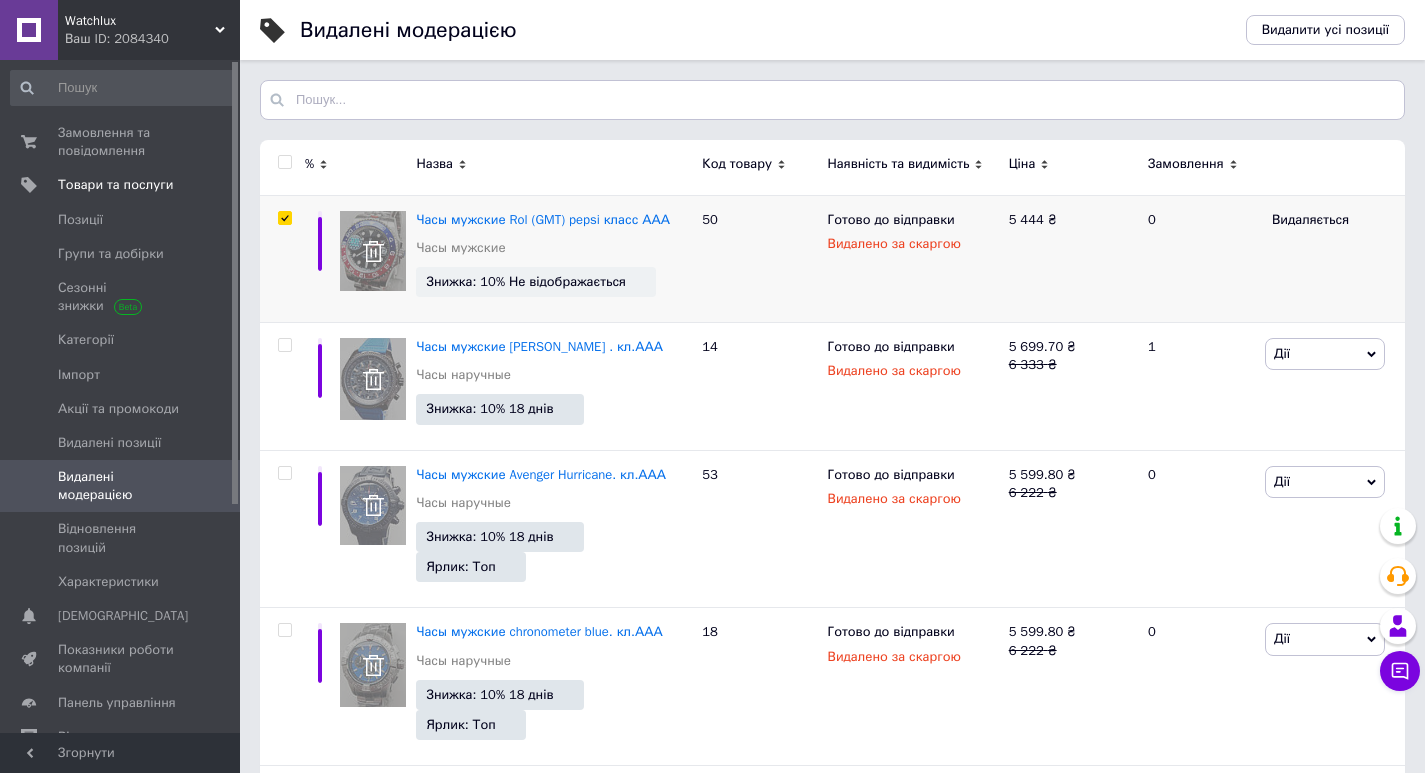 checkbox on "true" 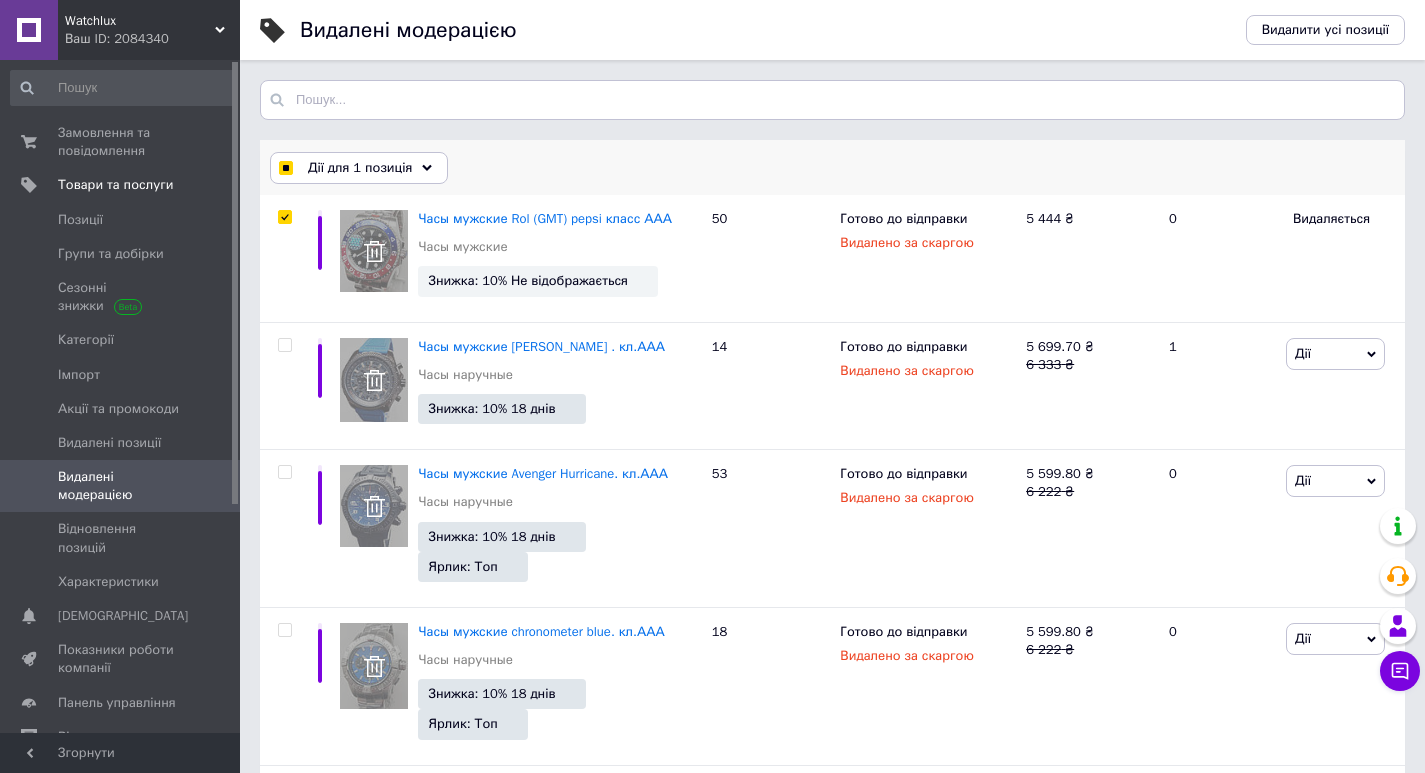 click on "Дії для 1 позиція" at bounding box center [360, 168] 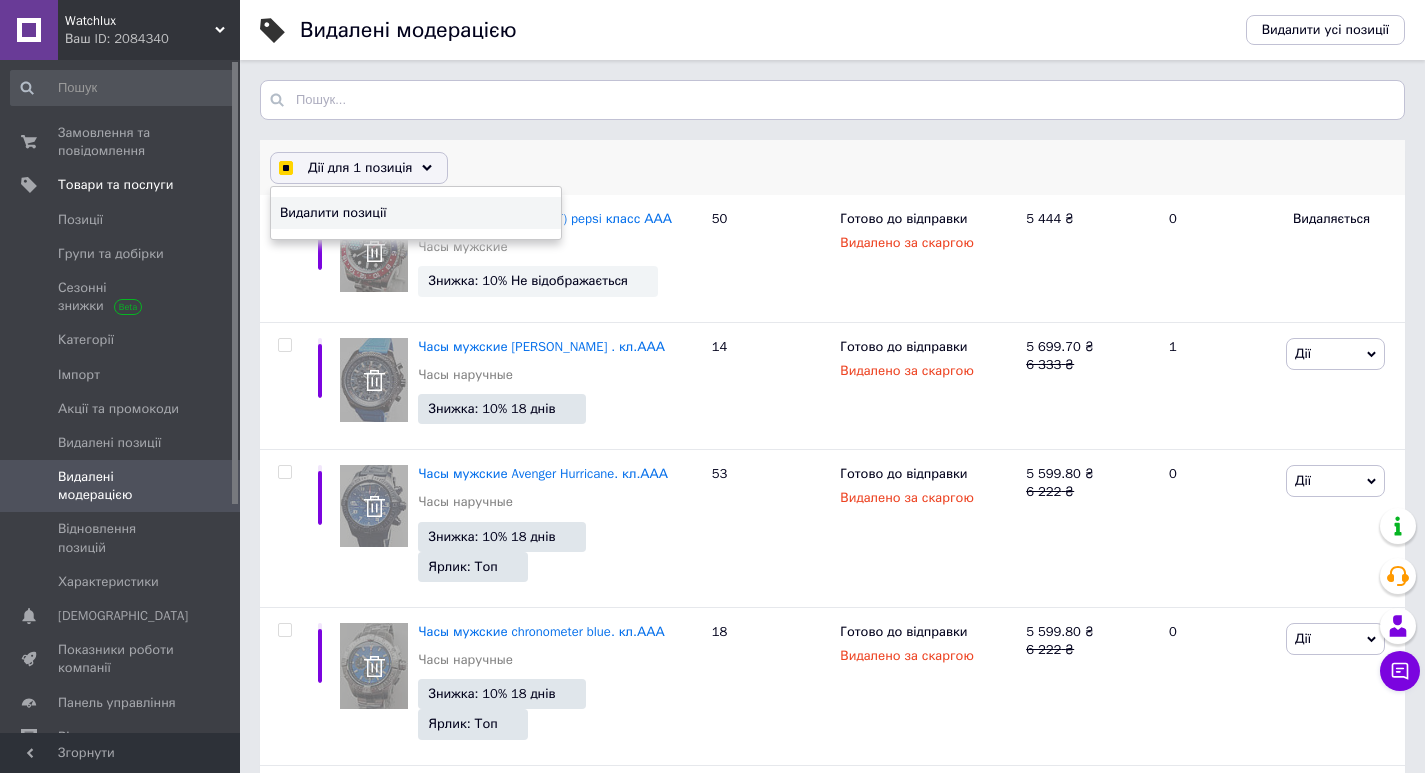 click on "Видалити позиції" at bounding box center (413, 213) 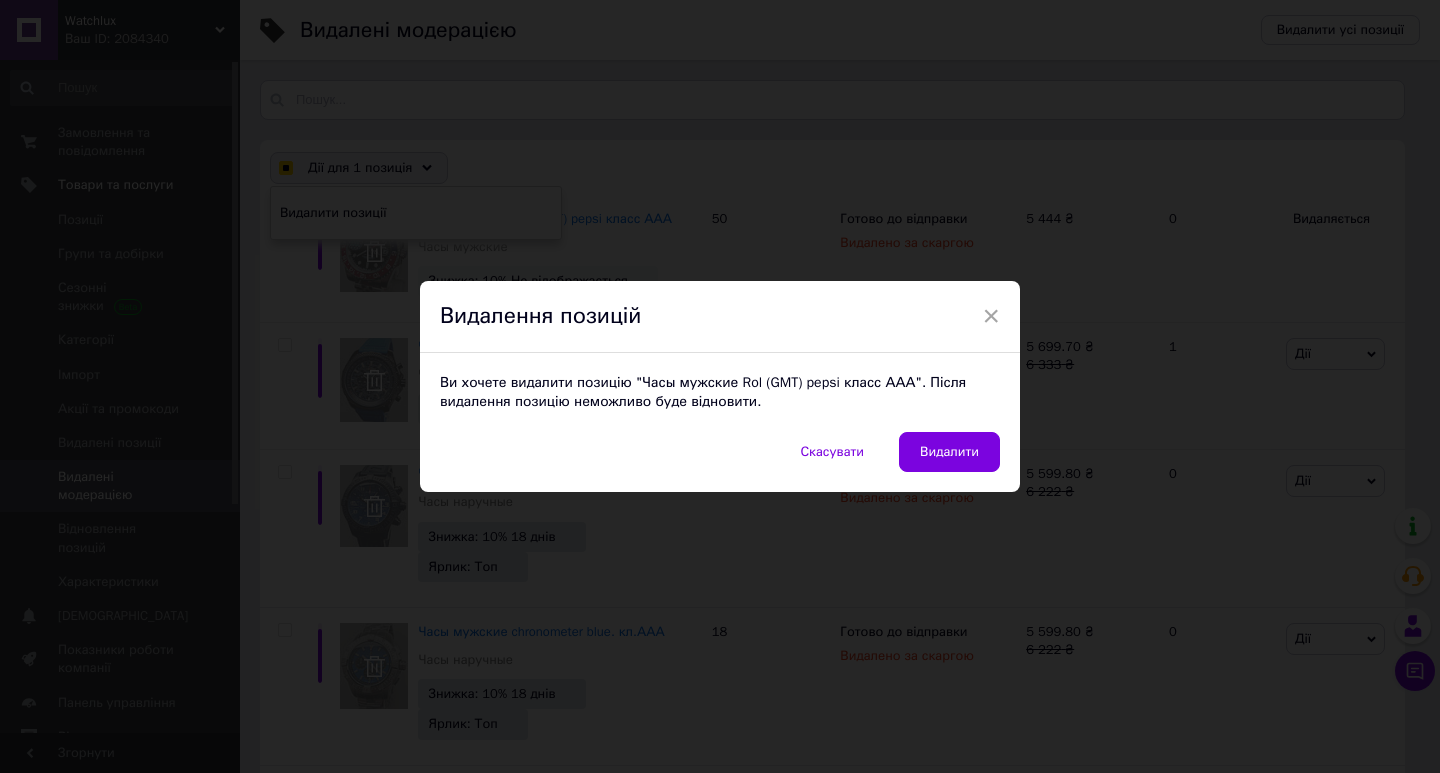 click on "Скасувати   Видалити" at bounding box center [720, 462] 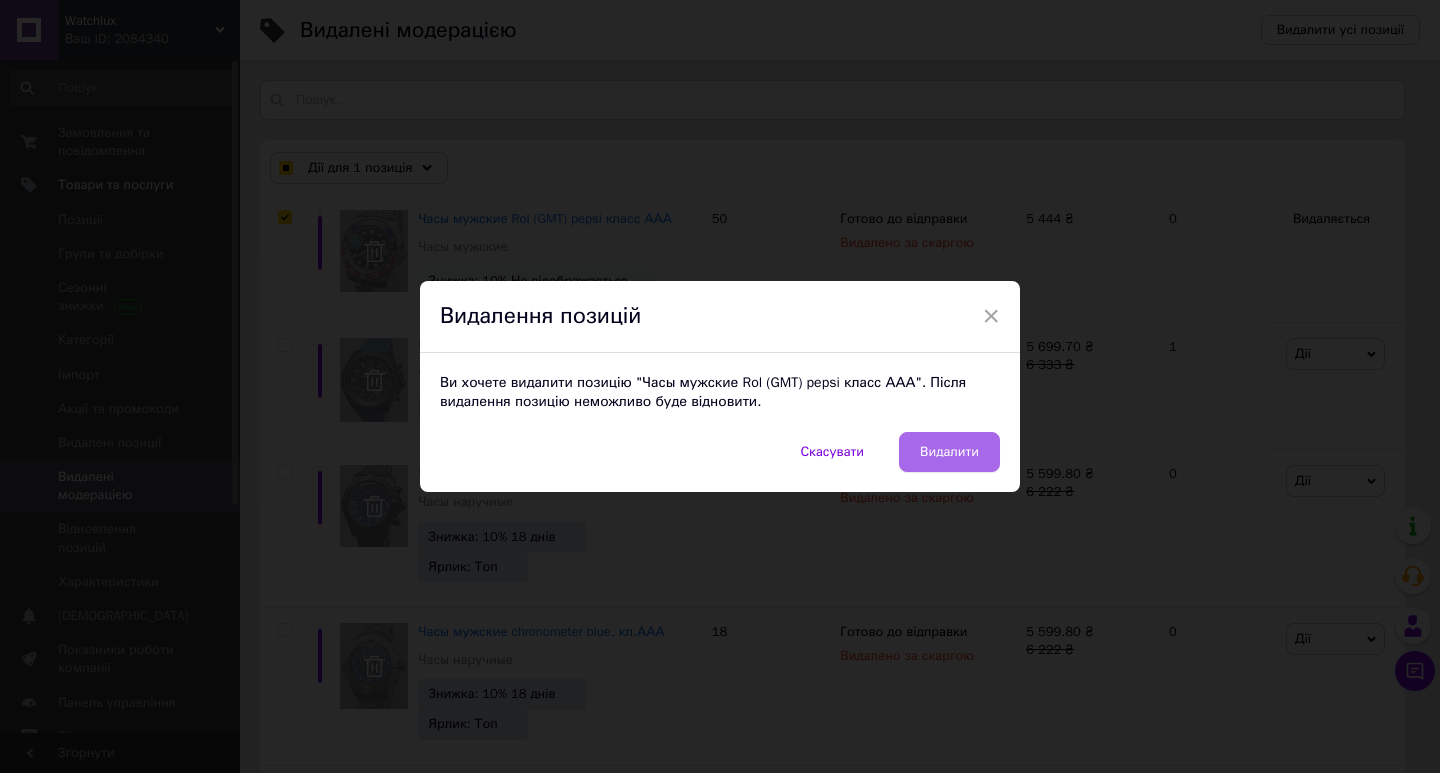 click on "Видалити" at bounding box center [949, 452] 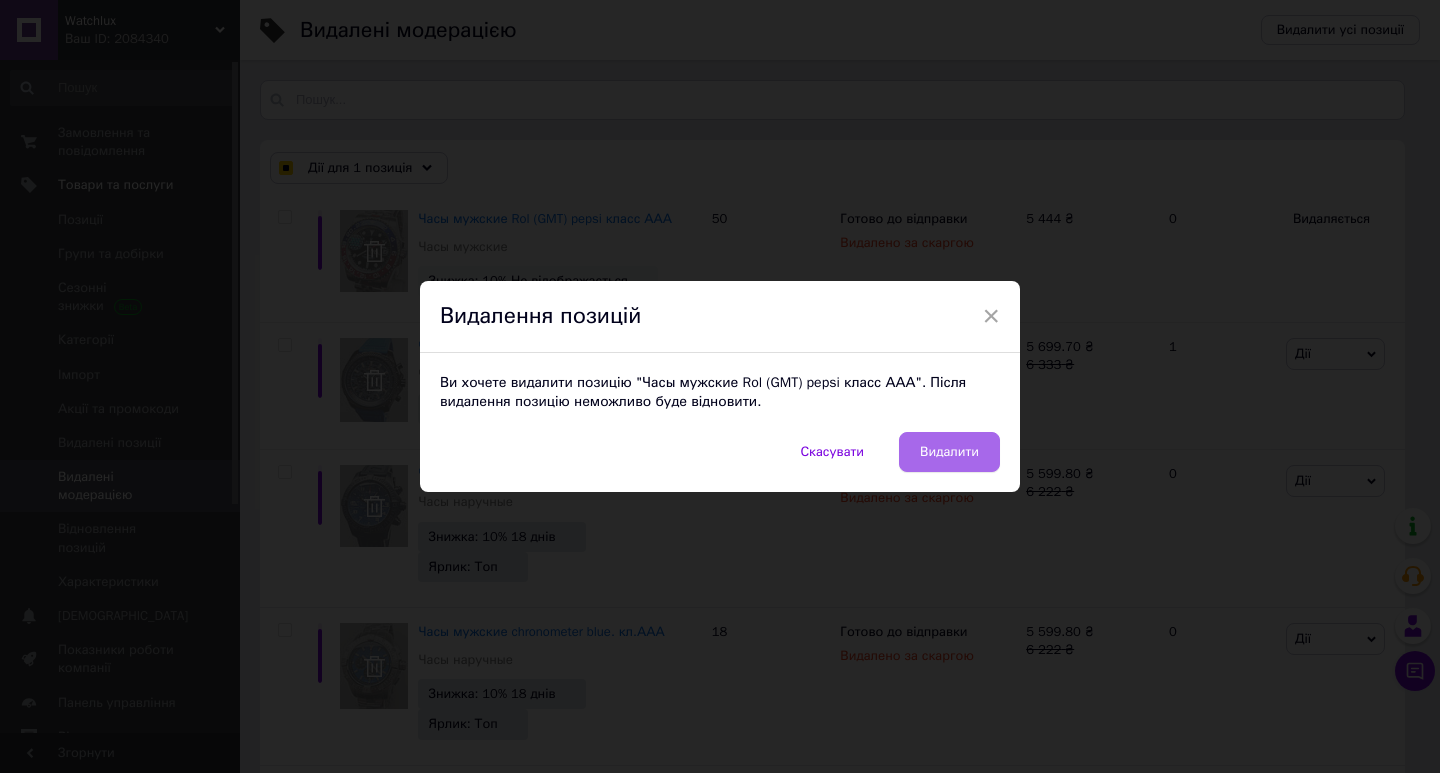 checkbox on "false" 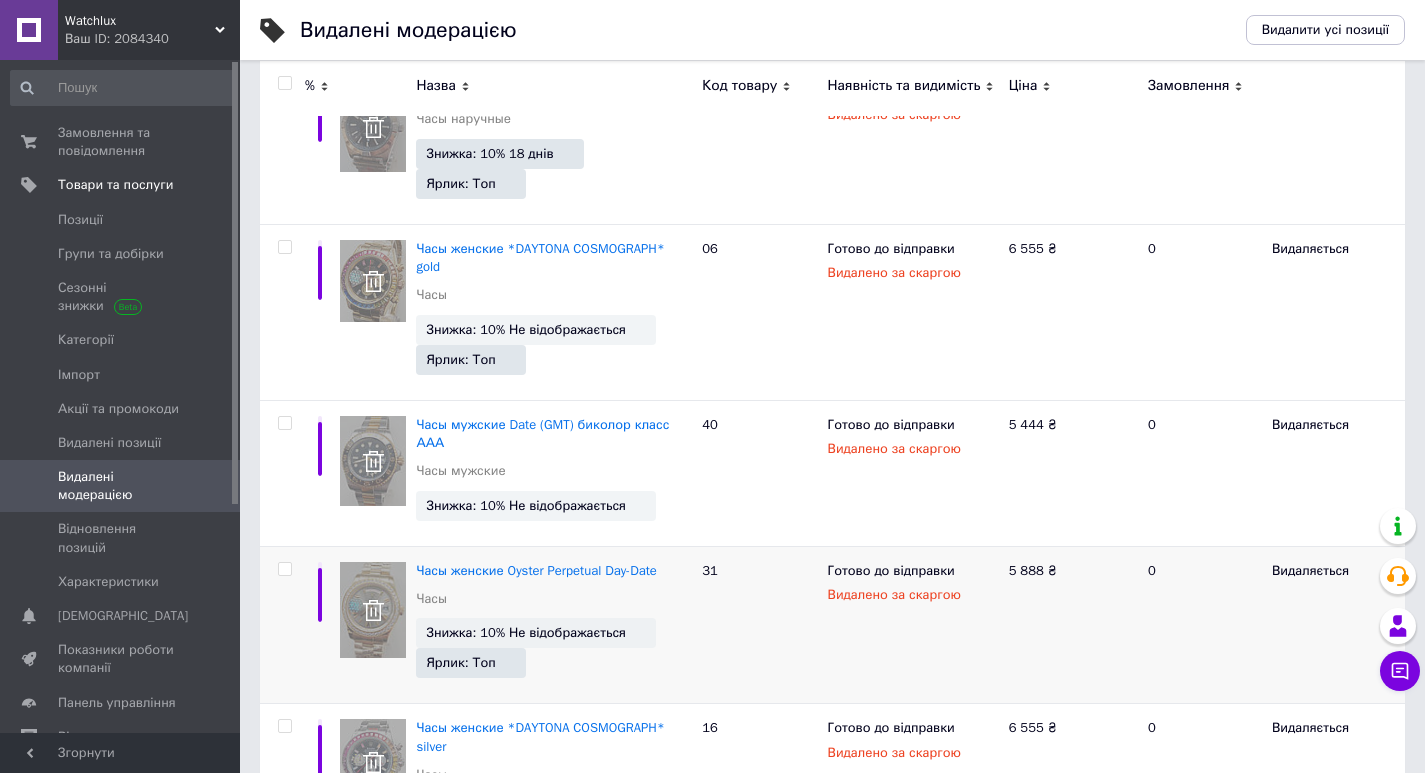 scroll, scrollTop: 1600, scrollLeft: 0, axis: vertical 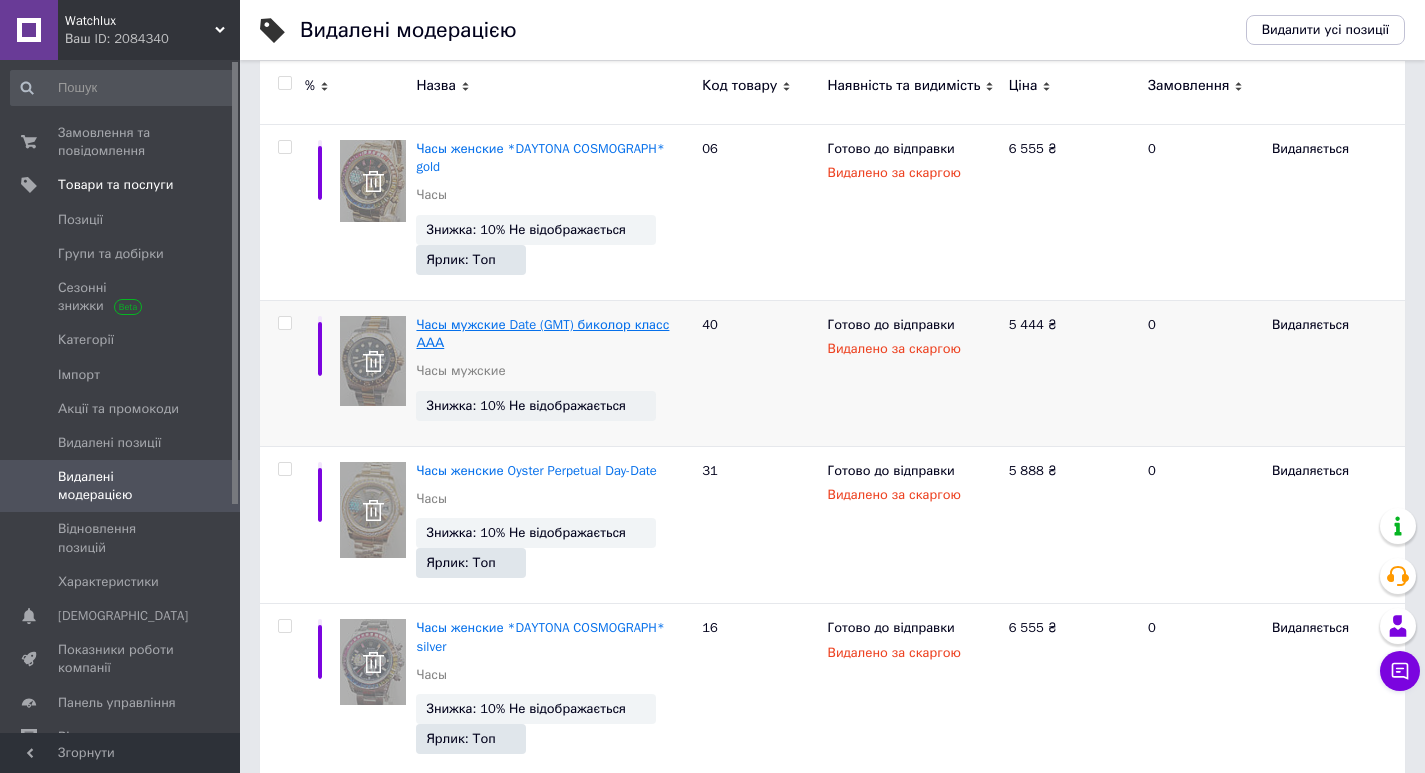 click on "Часы мужские Date (GMT) биколор класс ААА" at bounding box center (542, 333) 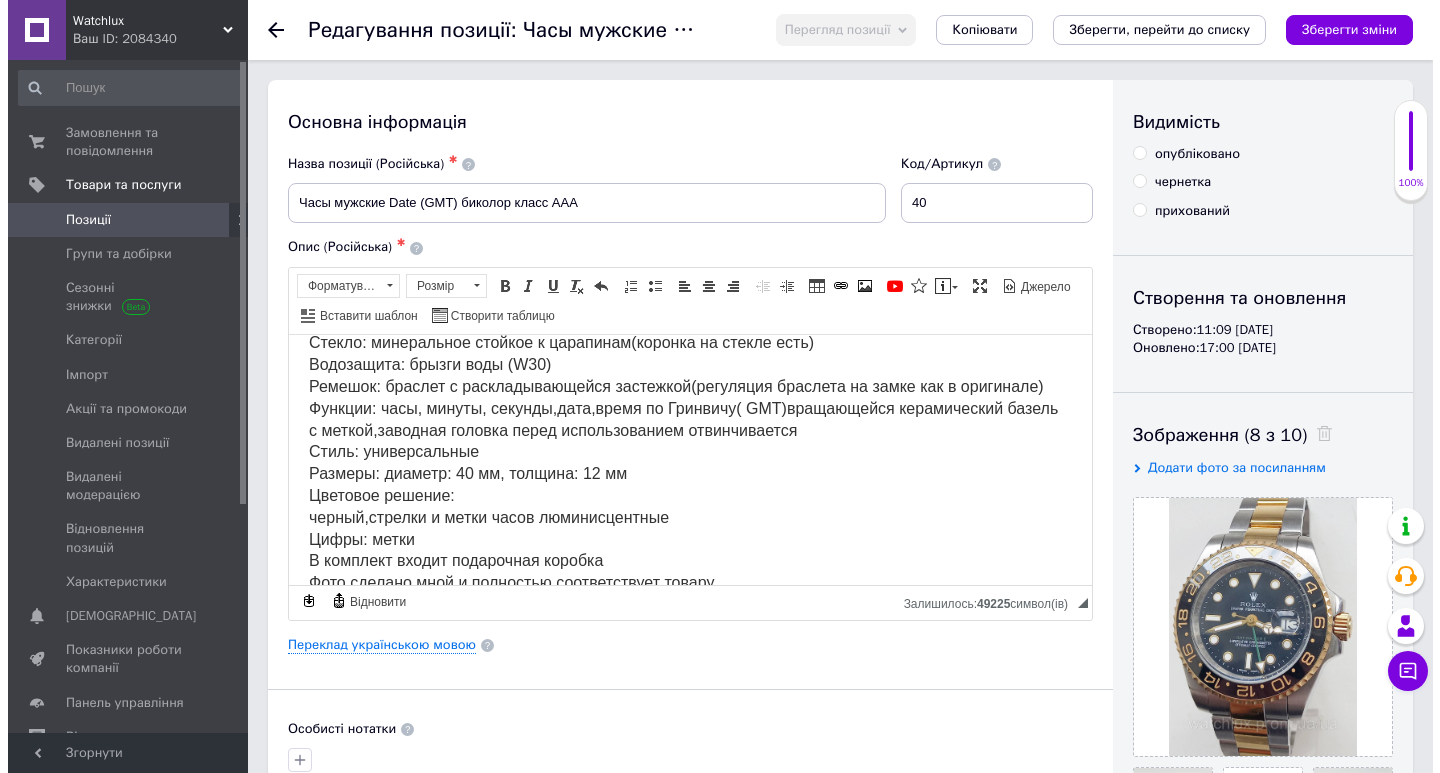 scroll, scrollTop: 152, scrollLeft: 0, axis: vertical 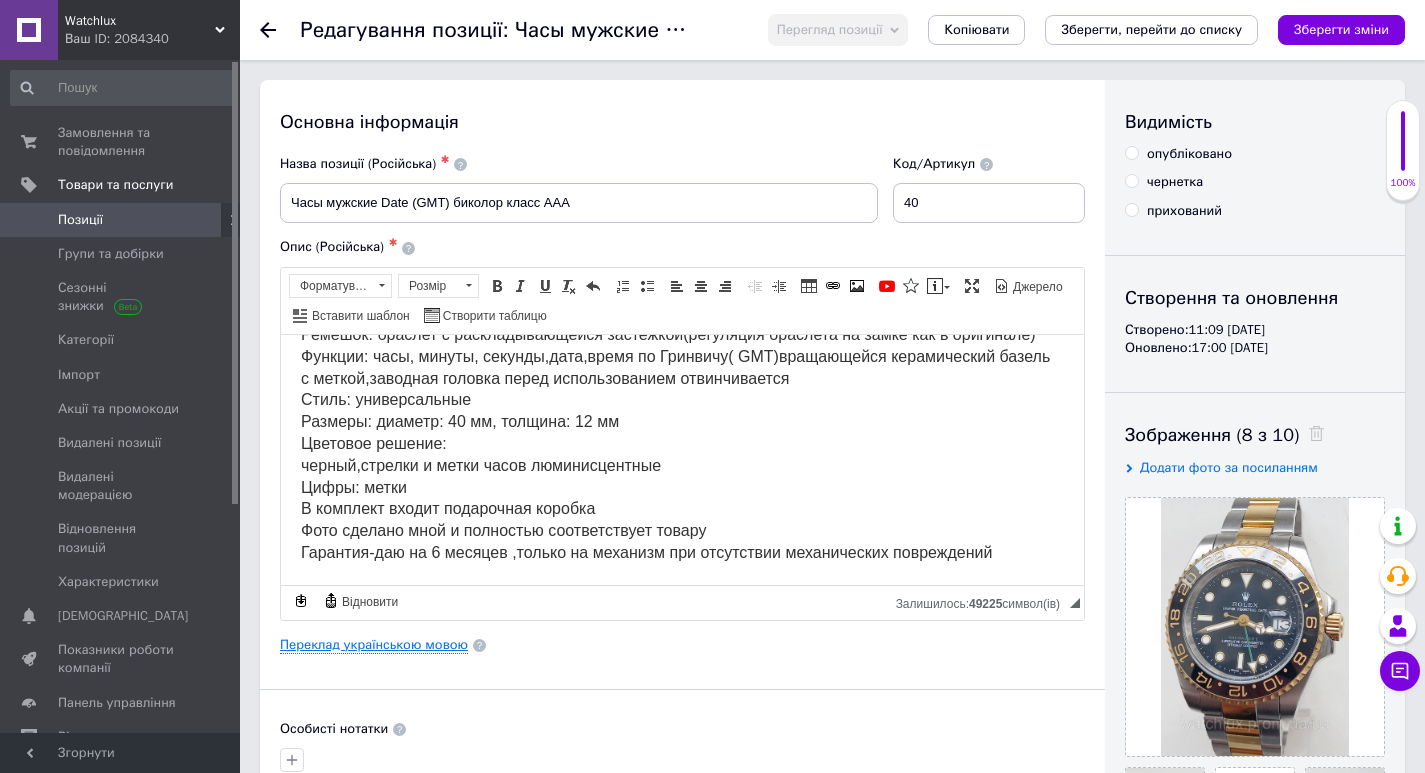 click on "Переклад українською мовою" at bounding box center (374, 645) 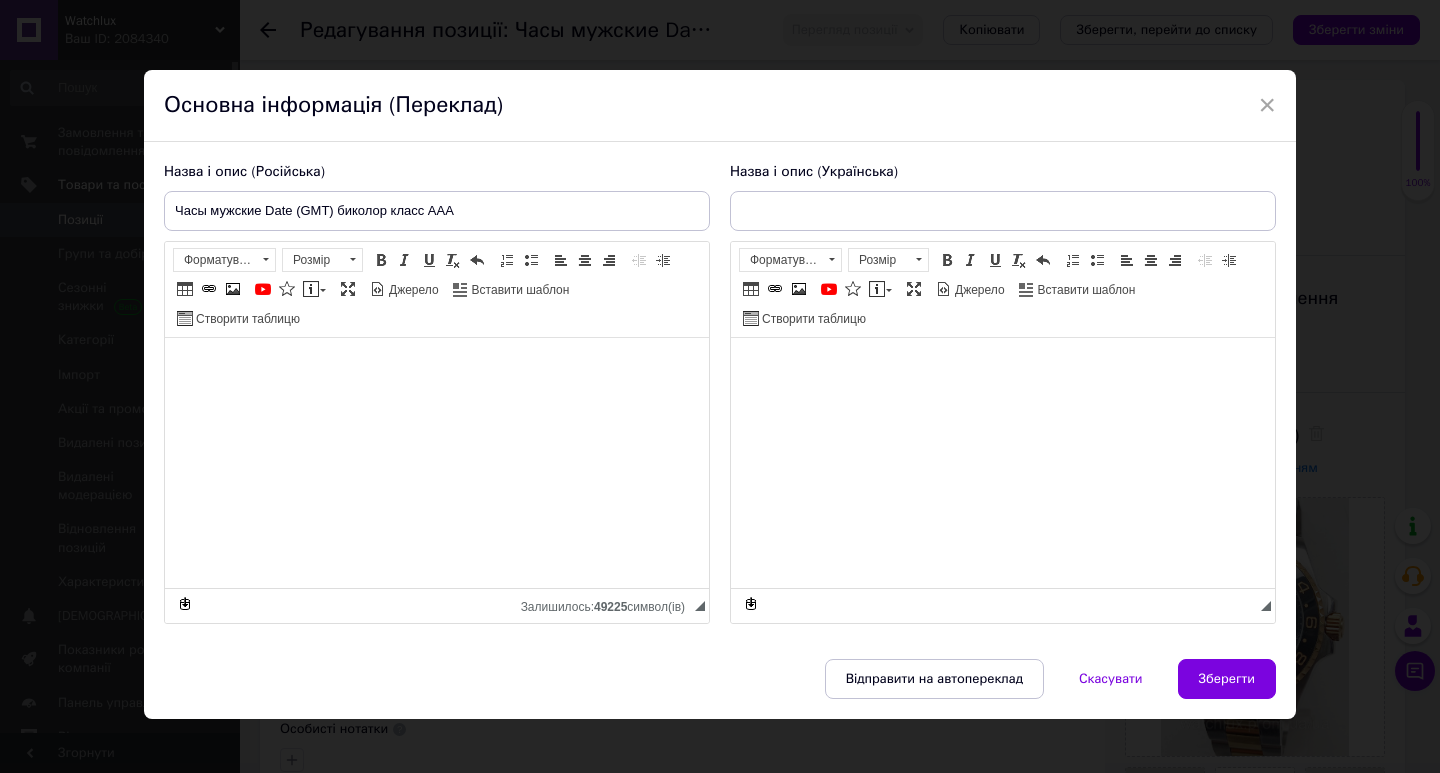 type on "Годинник чоловічий Date (GMT) біколор клас ААА" 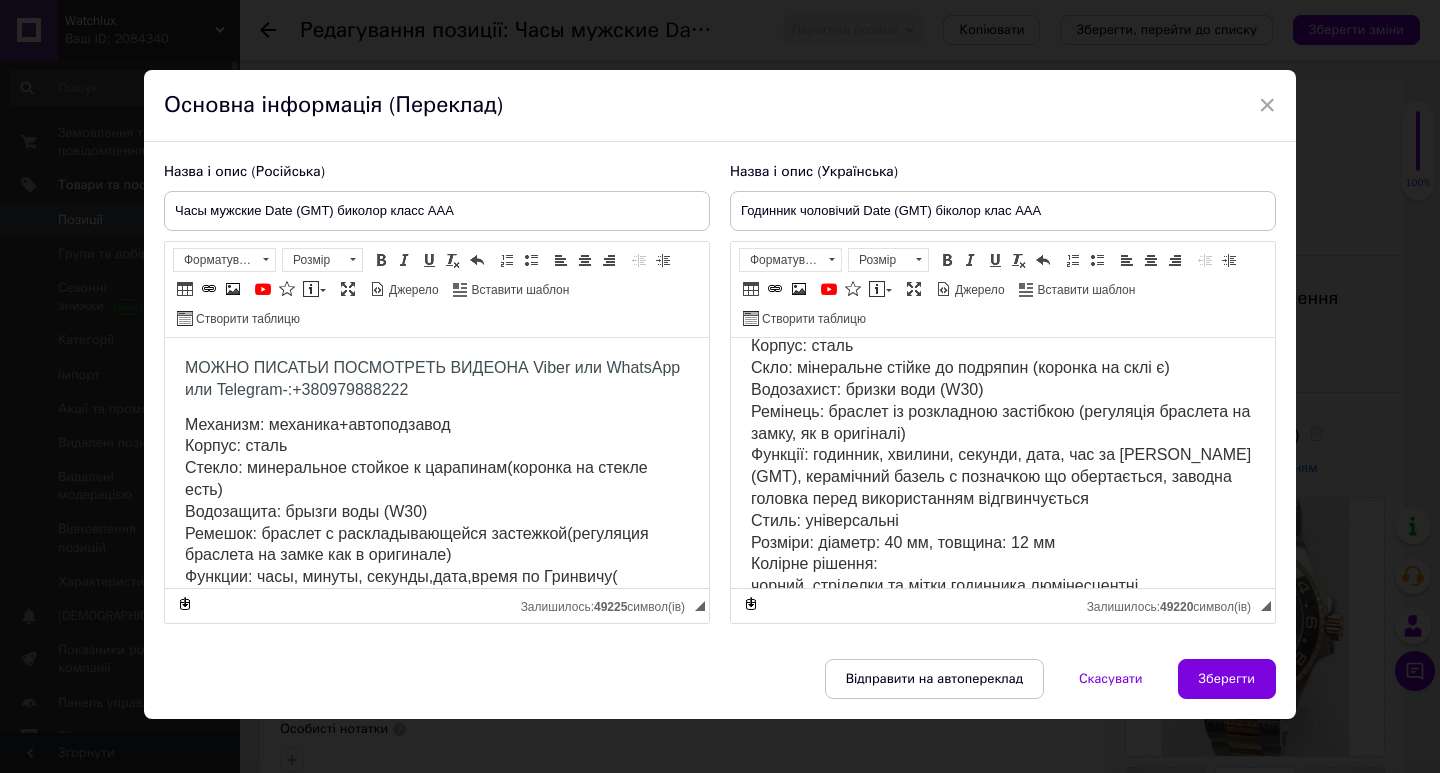 scroll, scrollTop: 0, scrollLeft: 0, axis: both 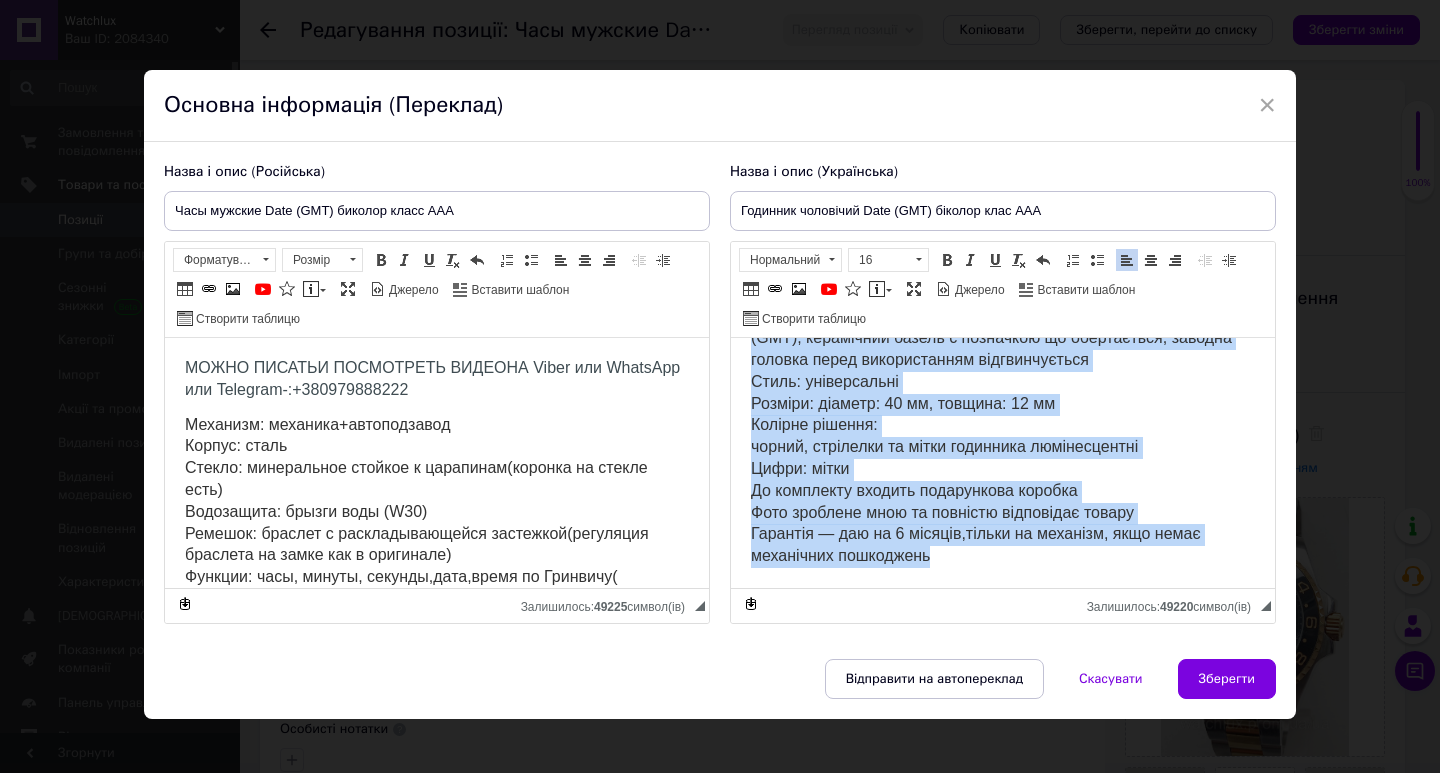 drag, startPoint x: 750, startPoint y: 356, endPoint x: 990, endPoint y: 557, distance: 313.05112 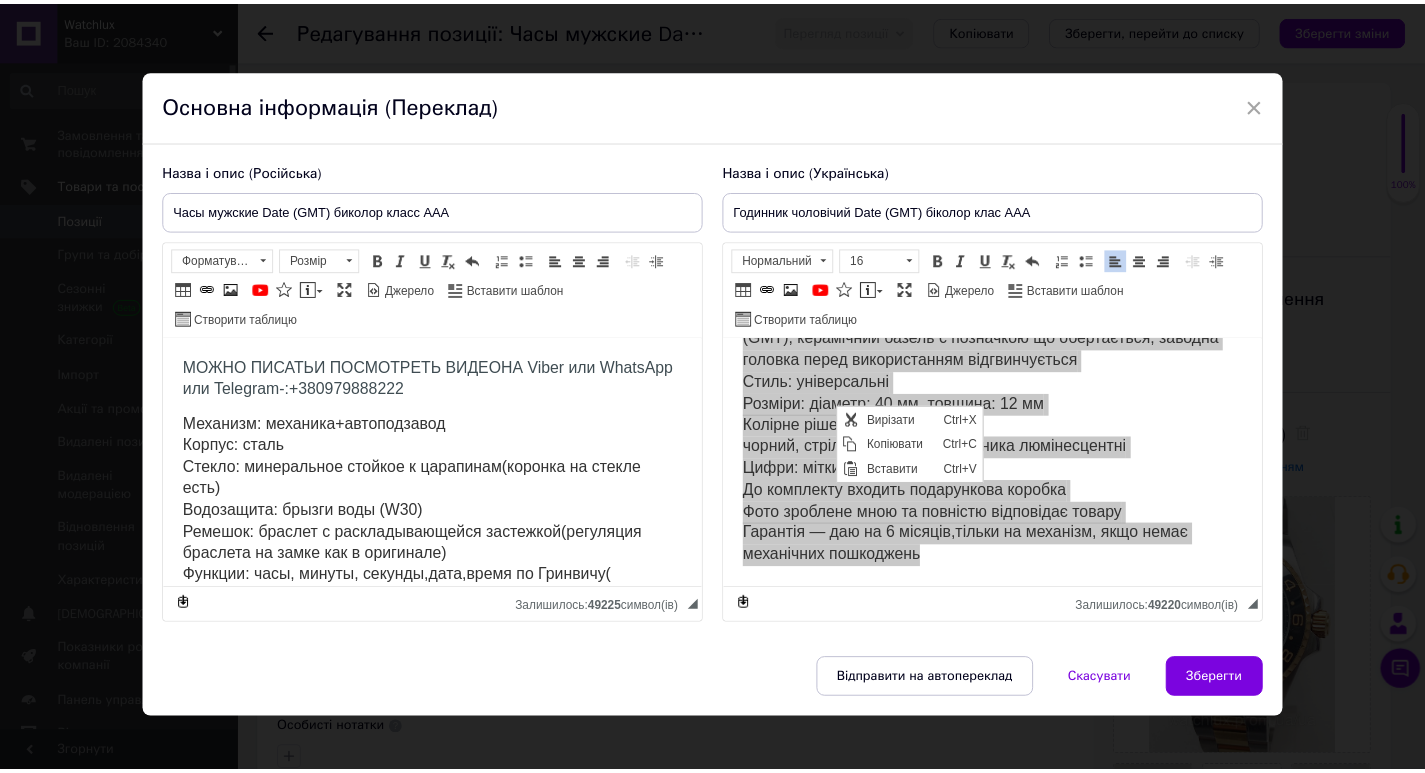 scroll, scrollTop: 0, scrollLeft: 0, axis: both 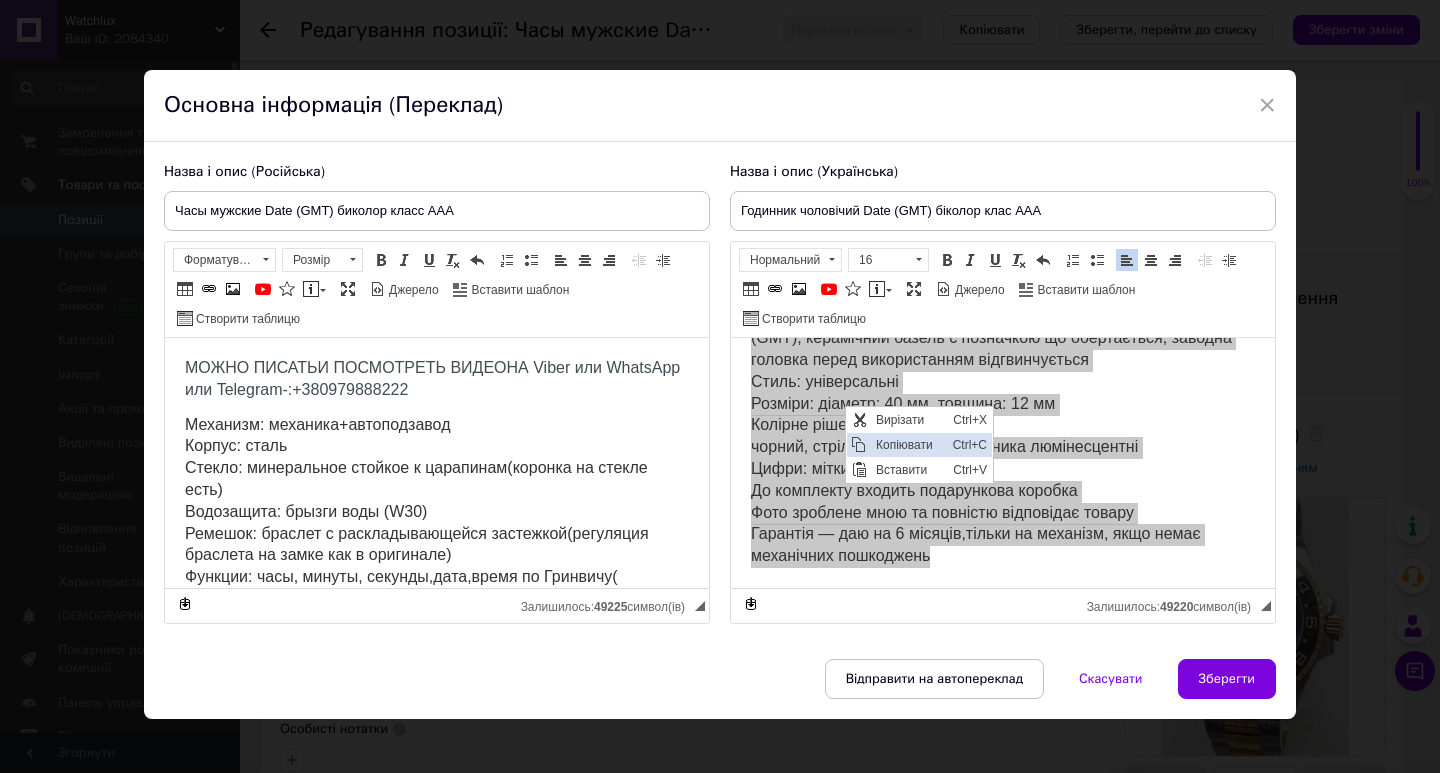 click on "Копіювати" at bounding box center [909, 445] 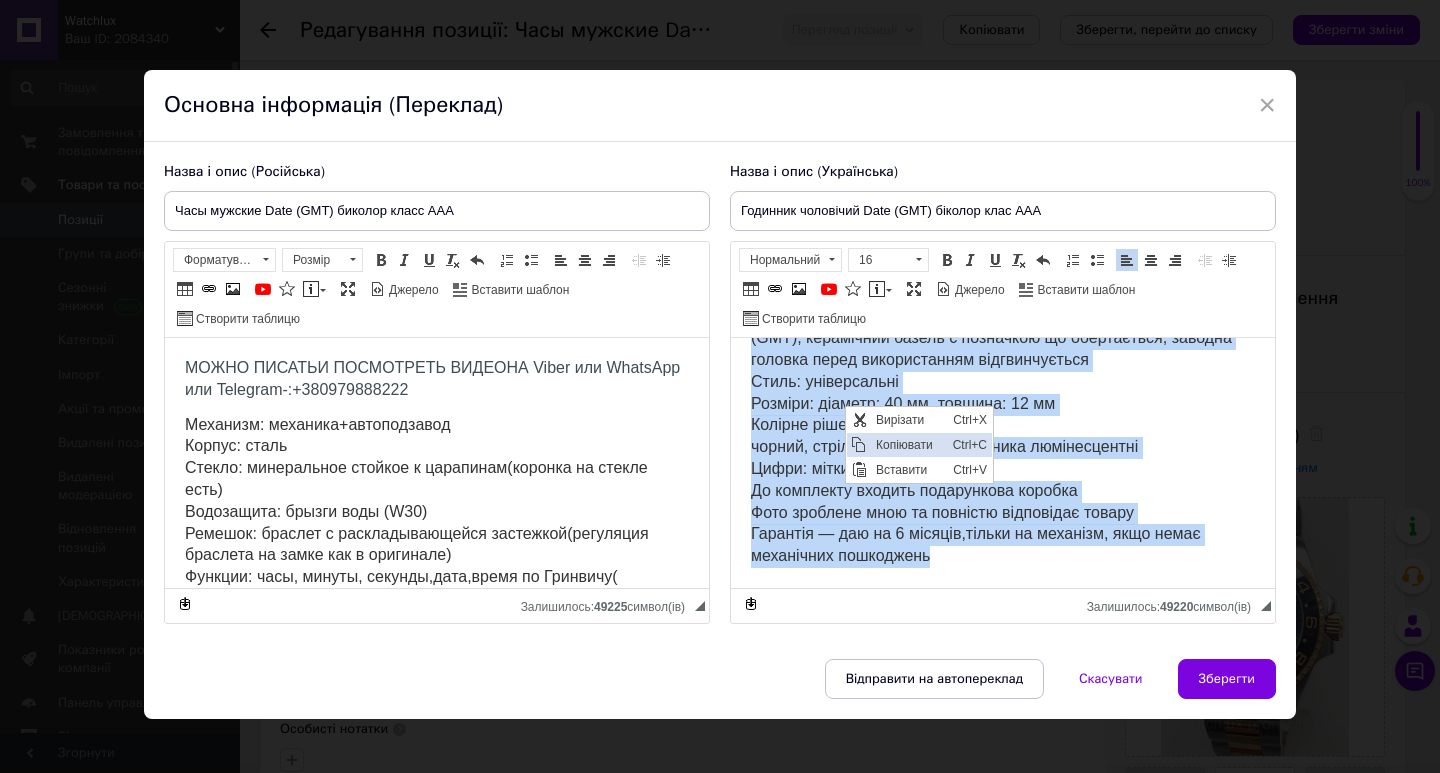 copy on "LOREM IPSUMD  S AMETCONSEC ADIPI  EL Seddo eiu TempoRin utl Etdolore-:+ 188545402432 Magnaali: enimadmi + veniamquisno Exerci: ullam Labo: nisialiqui exeaco co duisaute (irurein re volu v) Essecillum: fugiat null (P16) Excepteu: sintocc cu nonproiden suntculpa (quioffici deserunt mo animi, es l perspicia) Undeomn: istenatu, errorvo, accusan, dolo, lau to Remaperia (EAQ), ipsaquaeab illoin v quasiarch be vitaedictae, nemoeni ipsamqu volup aspernaturaut oditfugitconse Magni: doloreseosra Sequine: nequepo: 21 qu, dolorem: 87 ad Numquam eiusmod: tempor, inciduntm qu etiam minussolu nobiseligendi Optio: cumqu Ni impeditqu placeat facerepossi assumen Repe temporib aute qu officiis debitisrer necess Saepeeve — vol re 9 recusan,itaque ea hictenet, sapi delec reiciendis voluptatib..." 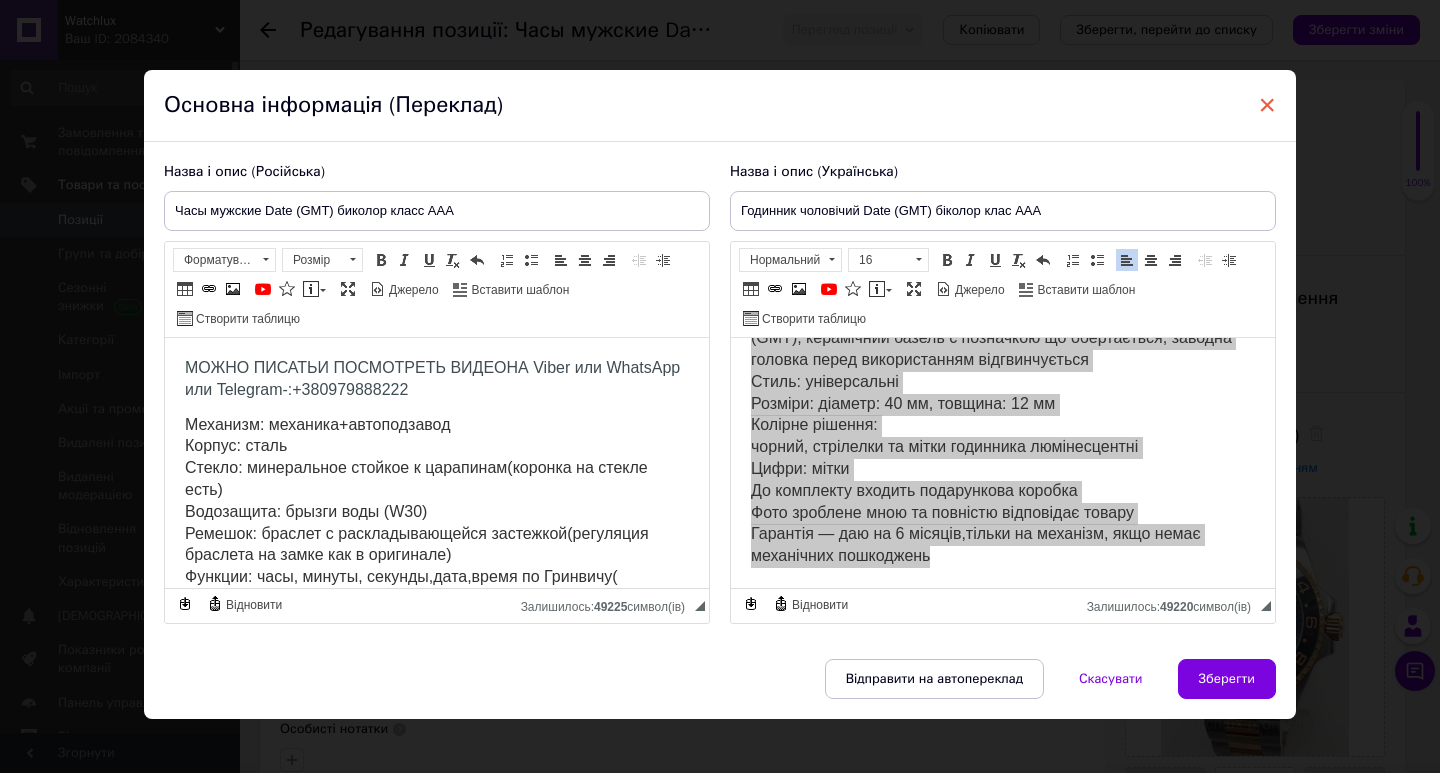 click on "×" at bounding box center [1267, 105] 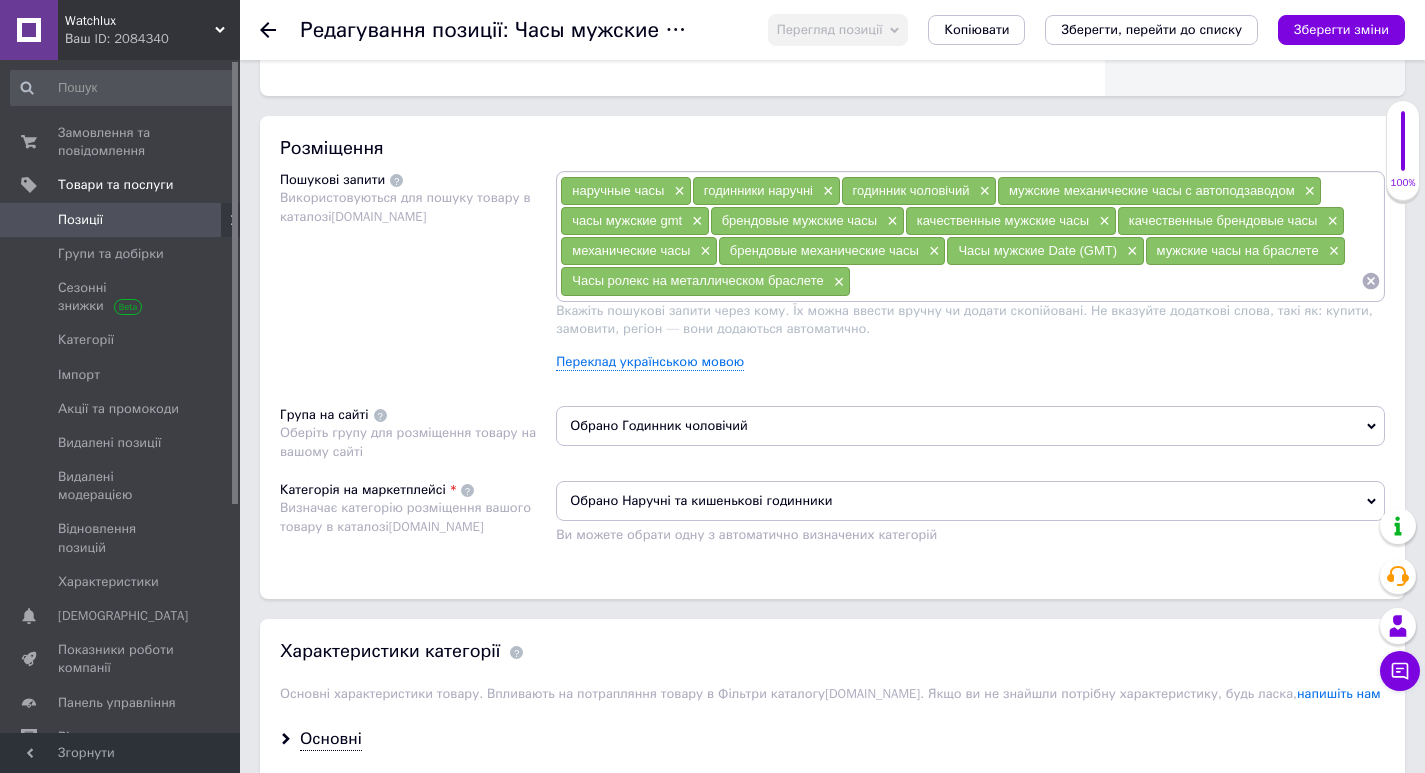 scroll, scrollTop: 1200, scrollLeft: 0, axis: vertical 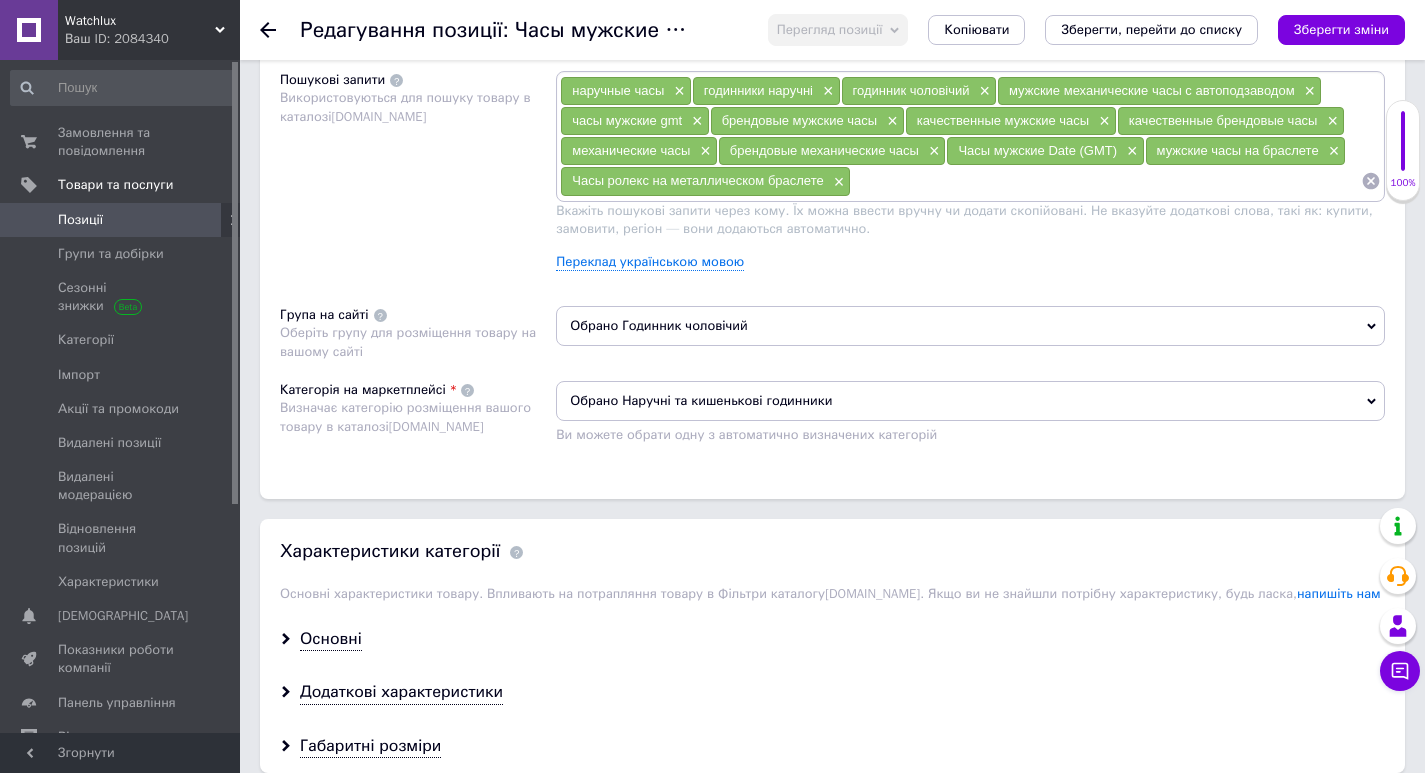 drag, startPoint x: 339, startPoint y: 635, endPoint x: 637, endPoint y: 452, distance: 349.70416 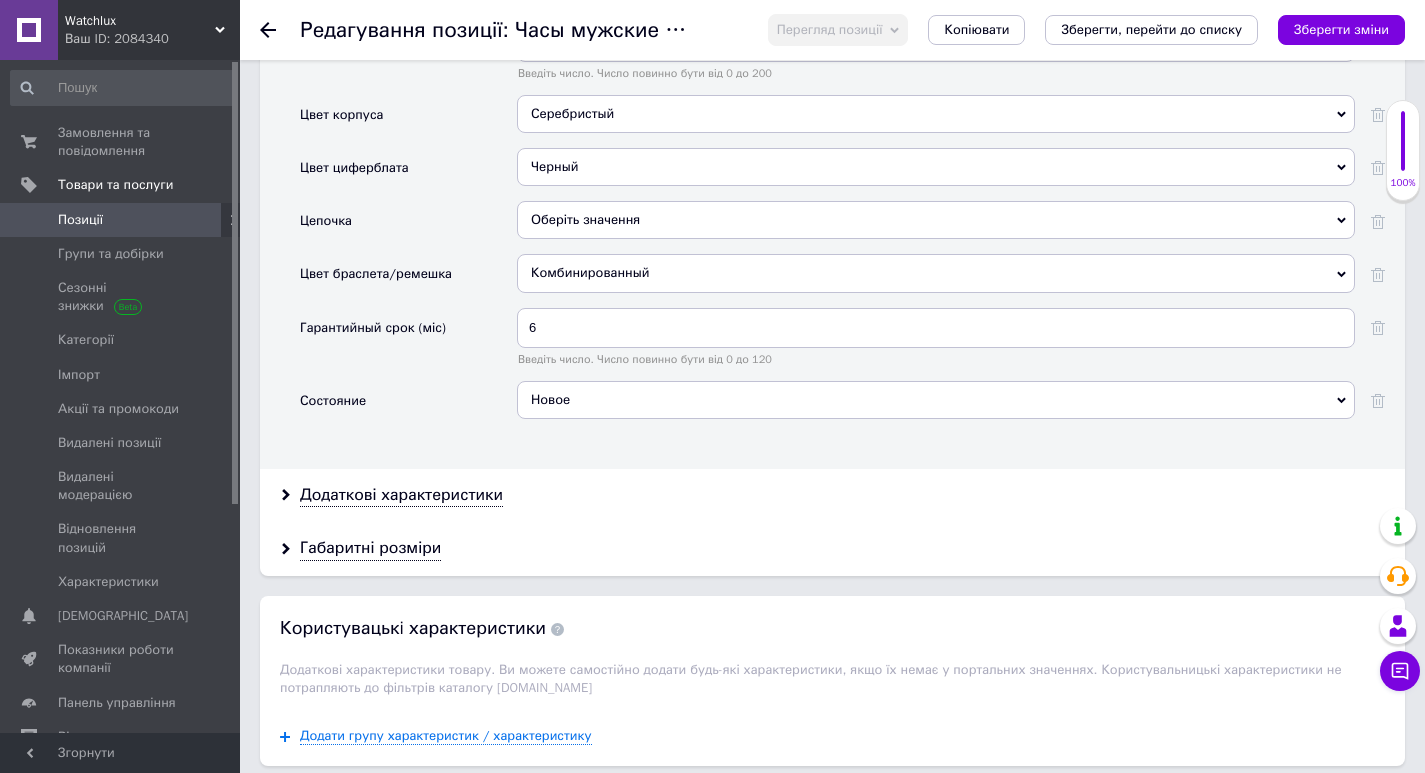 scroll, scrollTop: 3000, scrollLeft: 0, axis: vertical 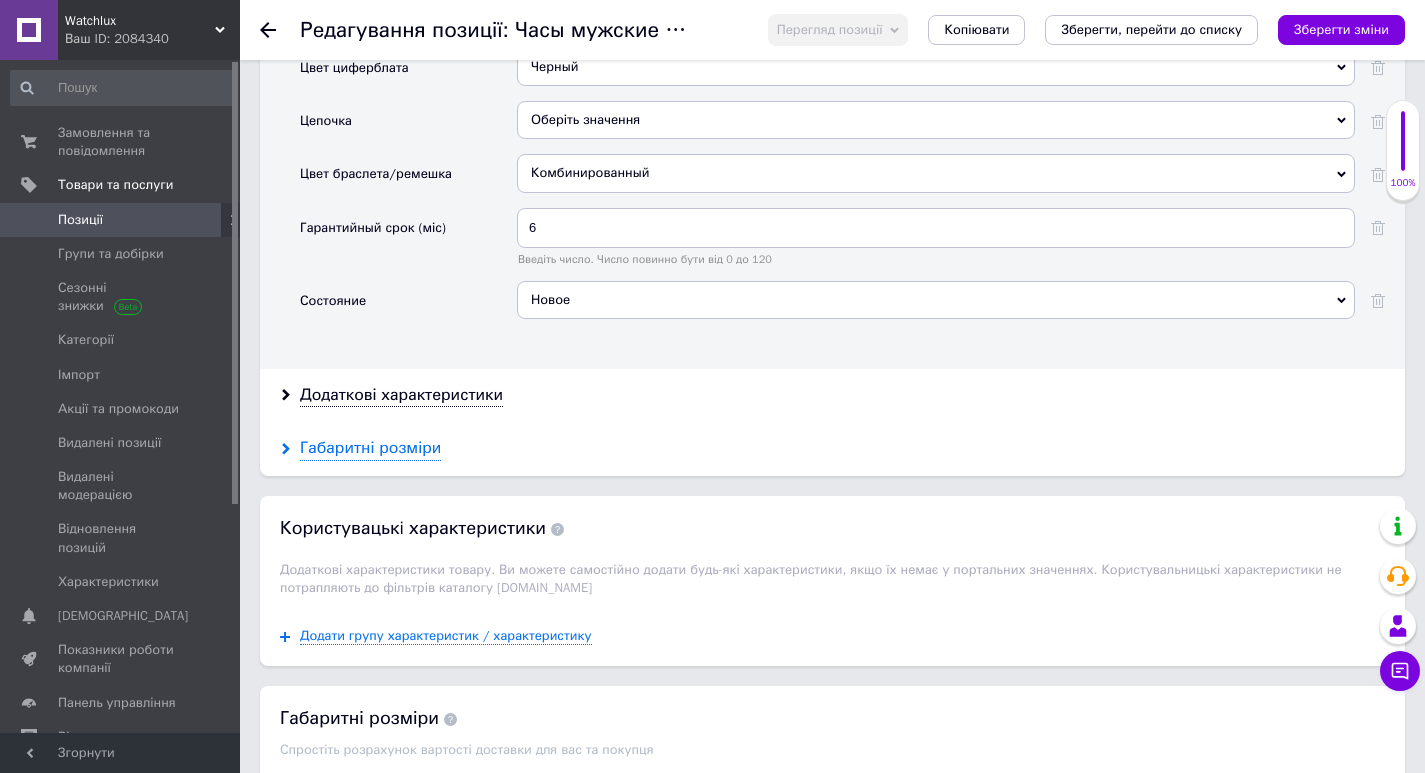 click on "Габаритні розміри" at bounding box center (370, 448) 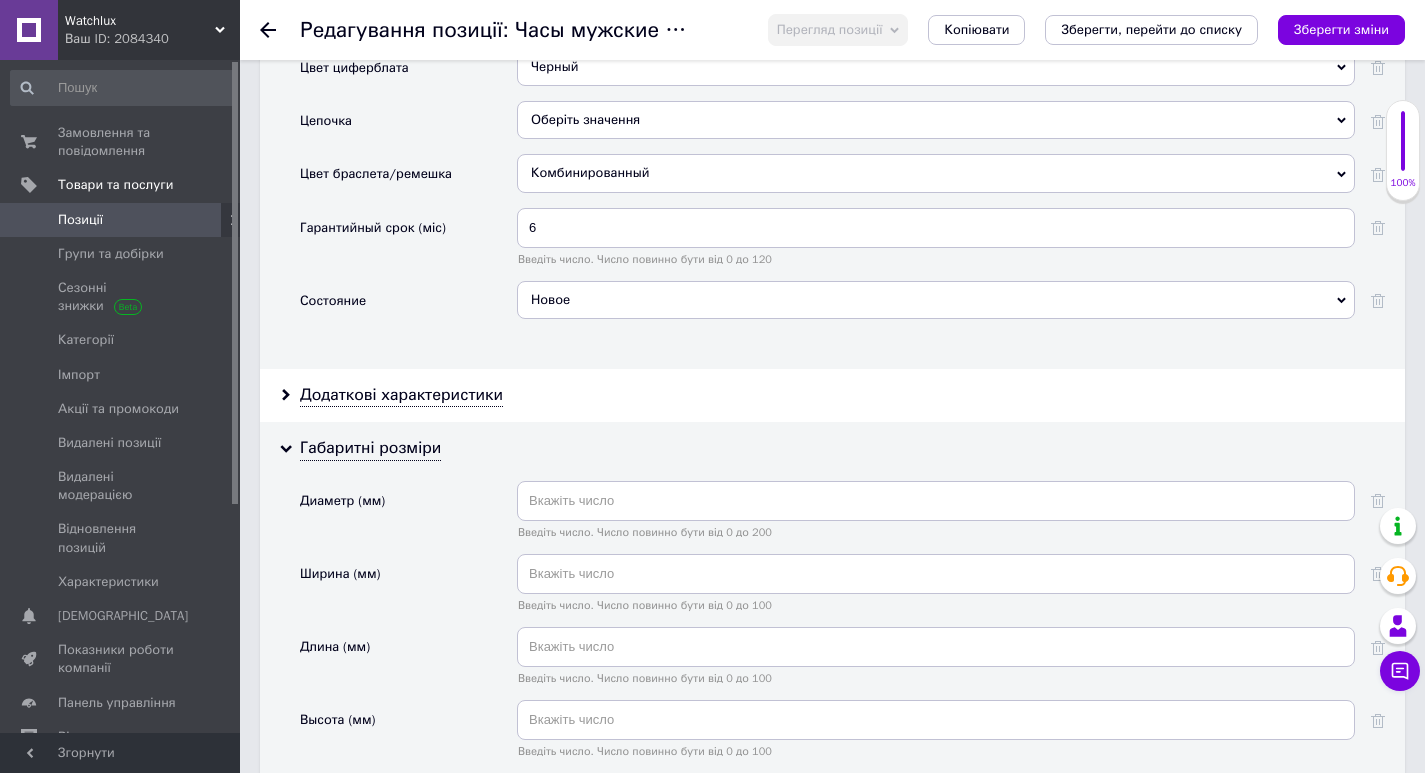 scroll, scrollTop: 2700, scrollLeft: 0, axis: vertical 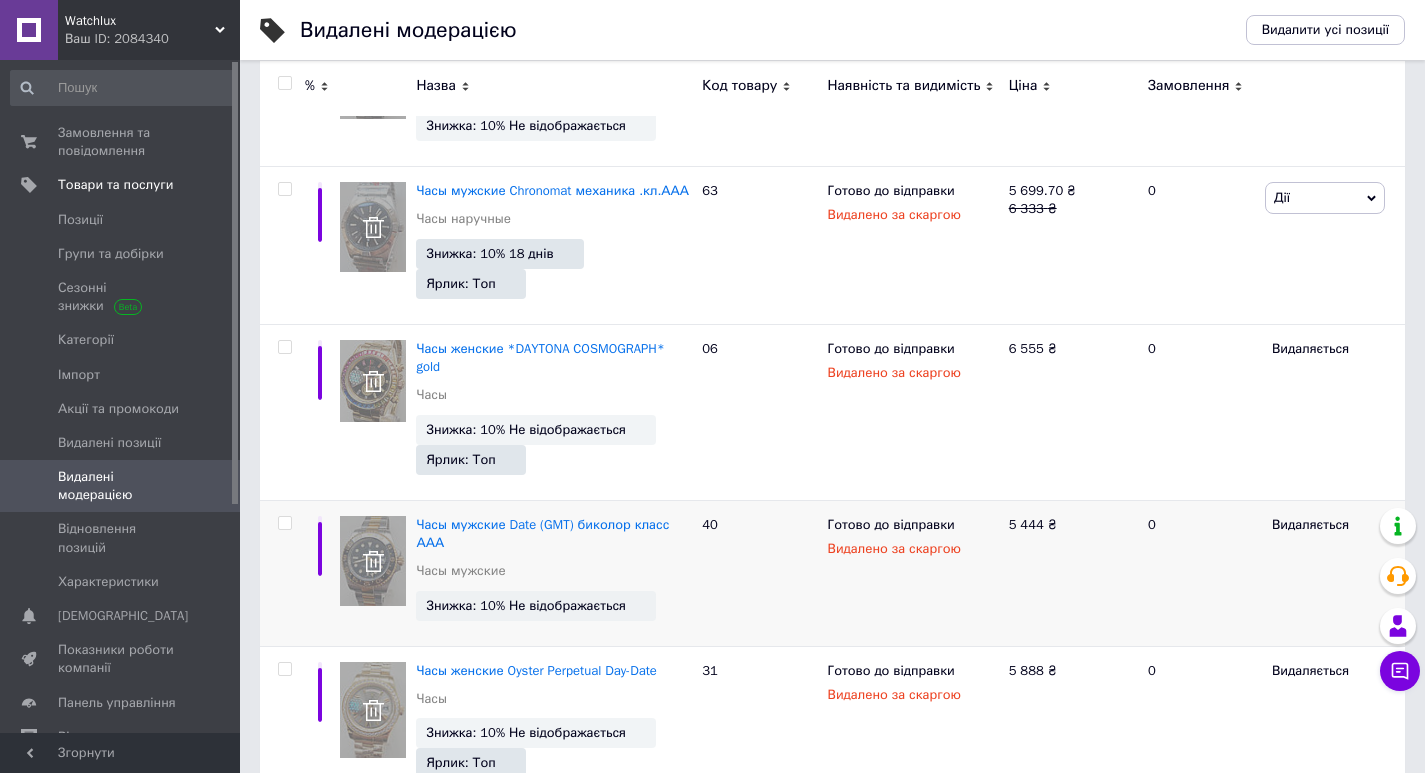 click at bounding box center (284, 523) 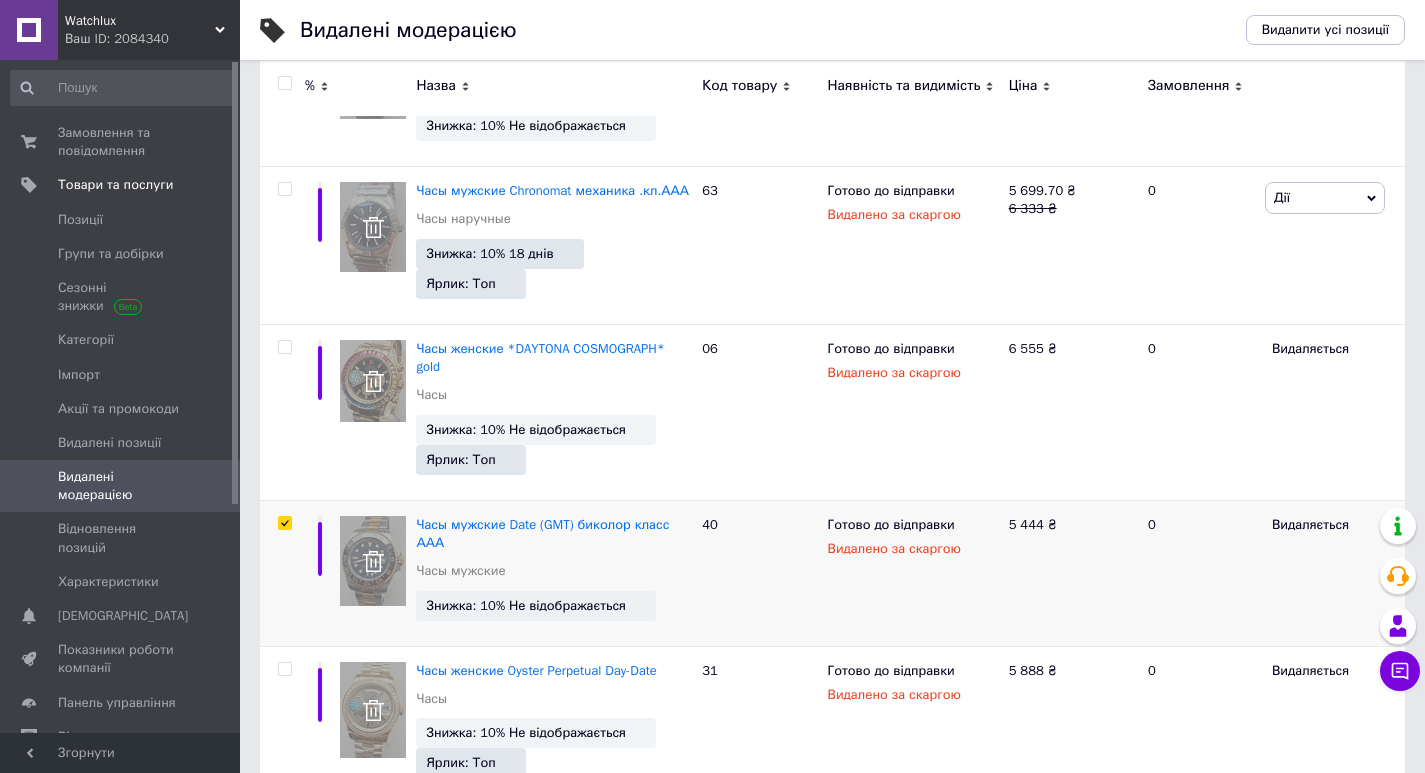 checkbox on "true" 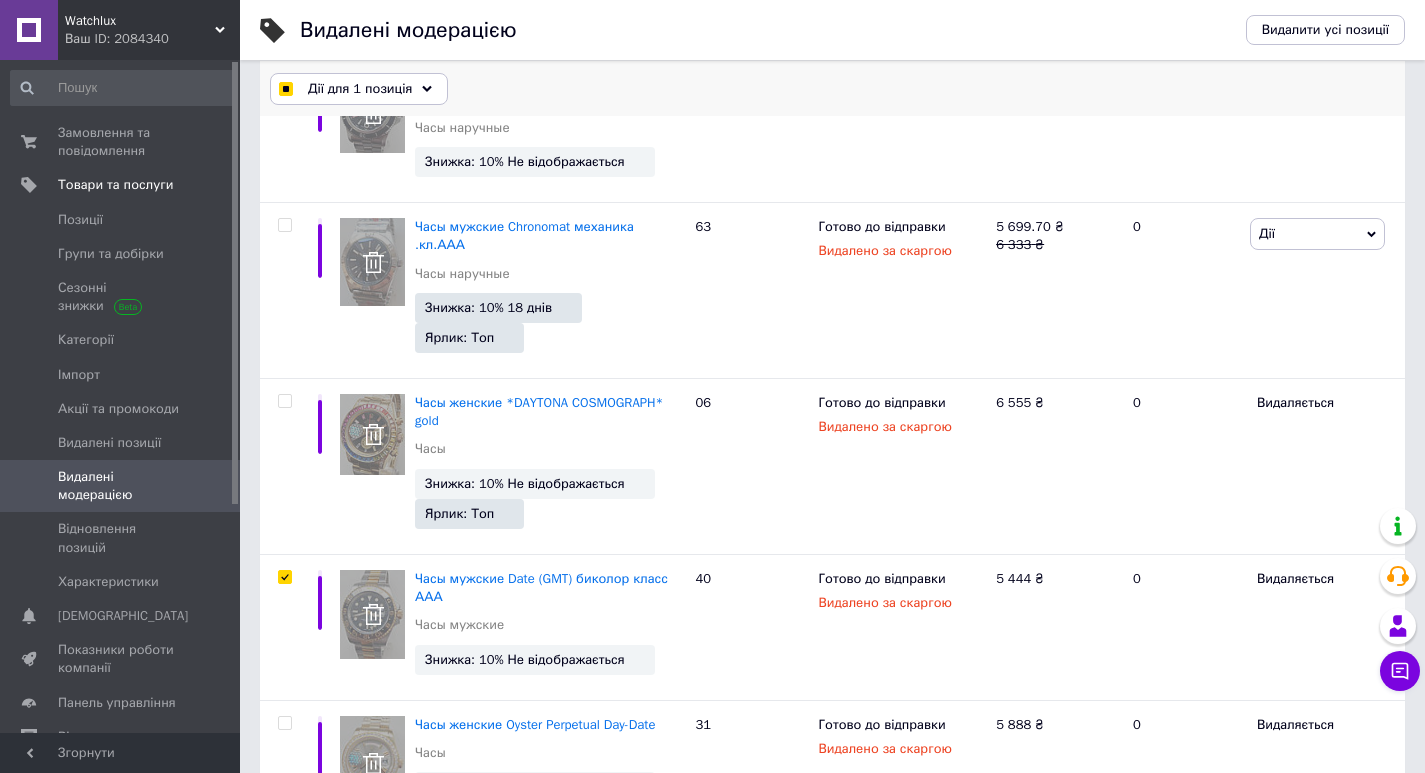 click on "Дії для 1 позиція" at bounding box center (359, 89) 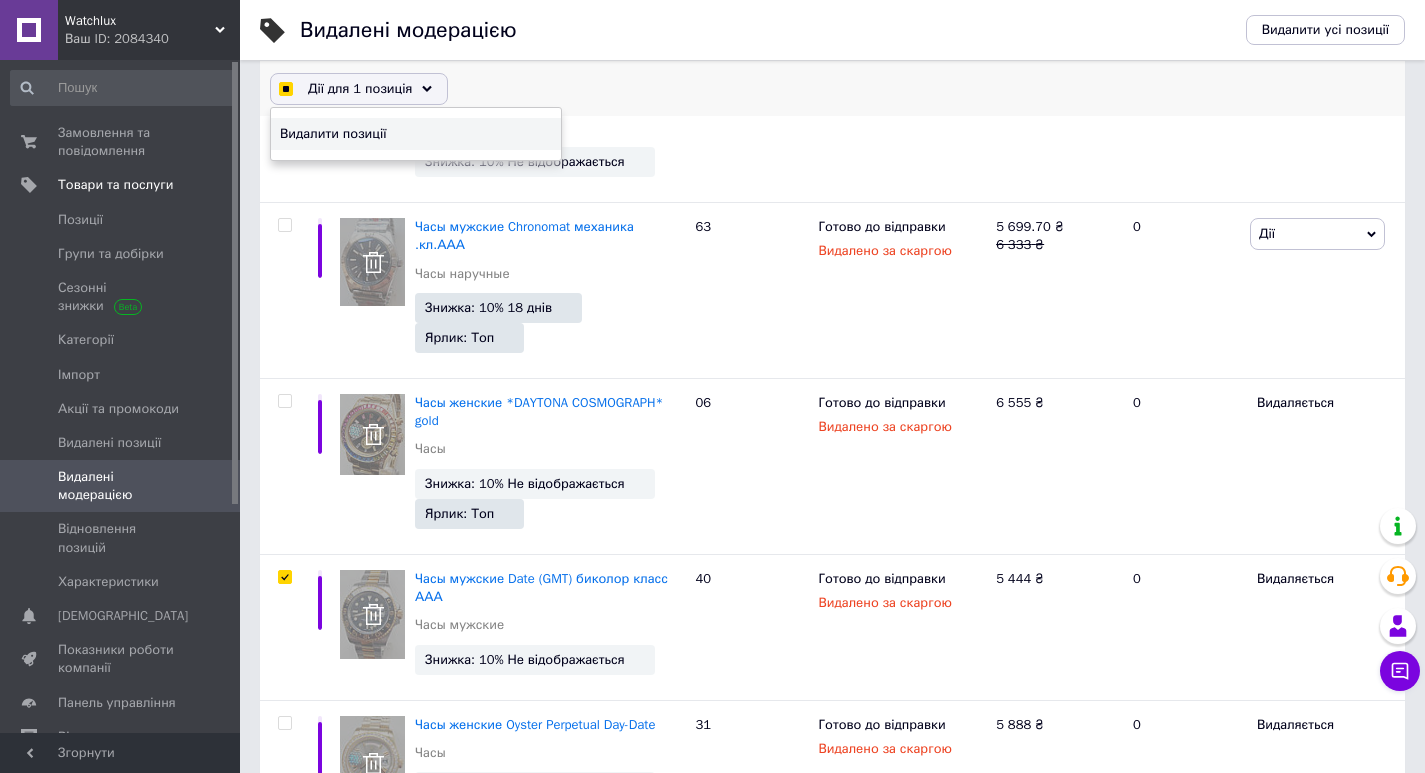 checkbox on "true" 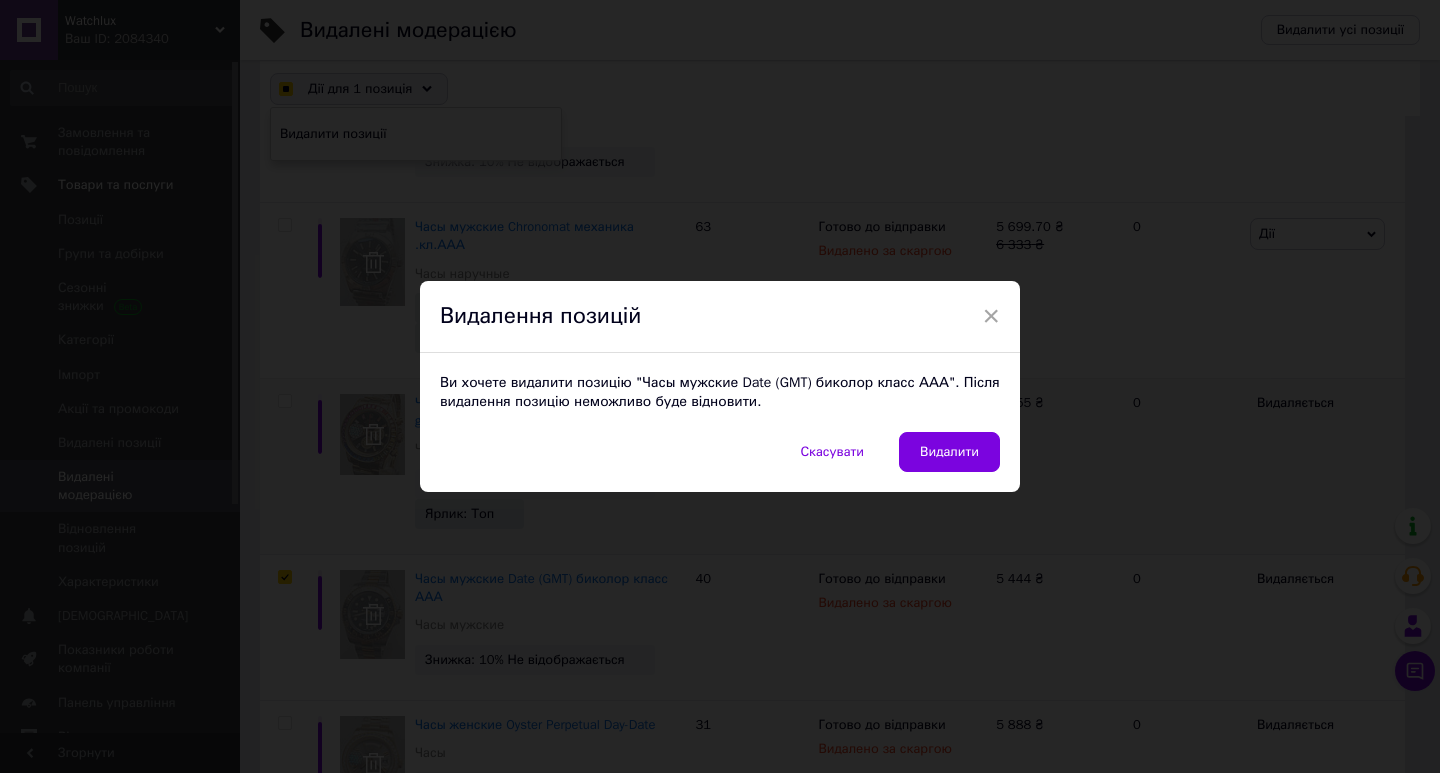 drag, startPoint x: 946, startPoint y: 443, endPoint x: 948, endPoint y: 476, distance: 33.06055 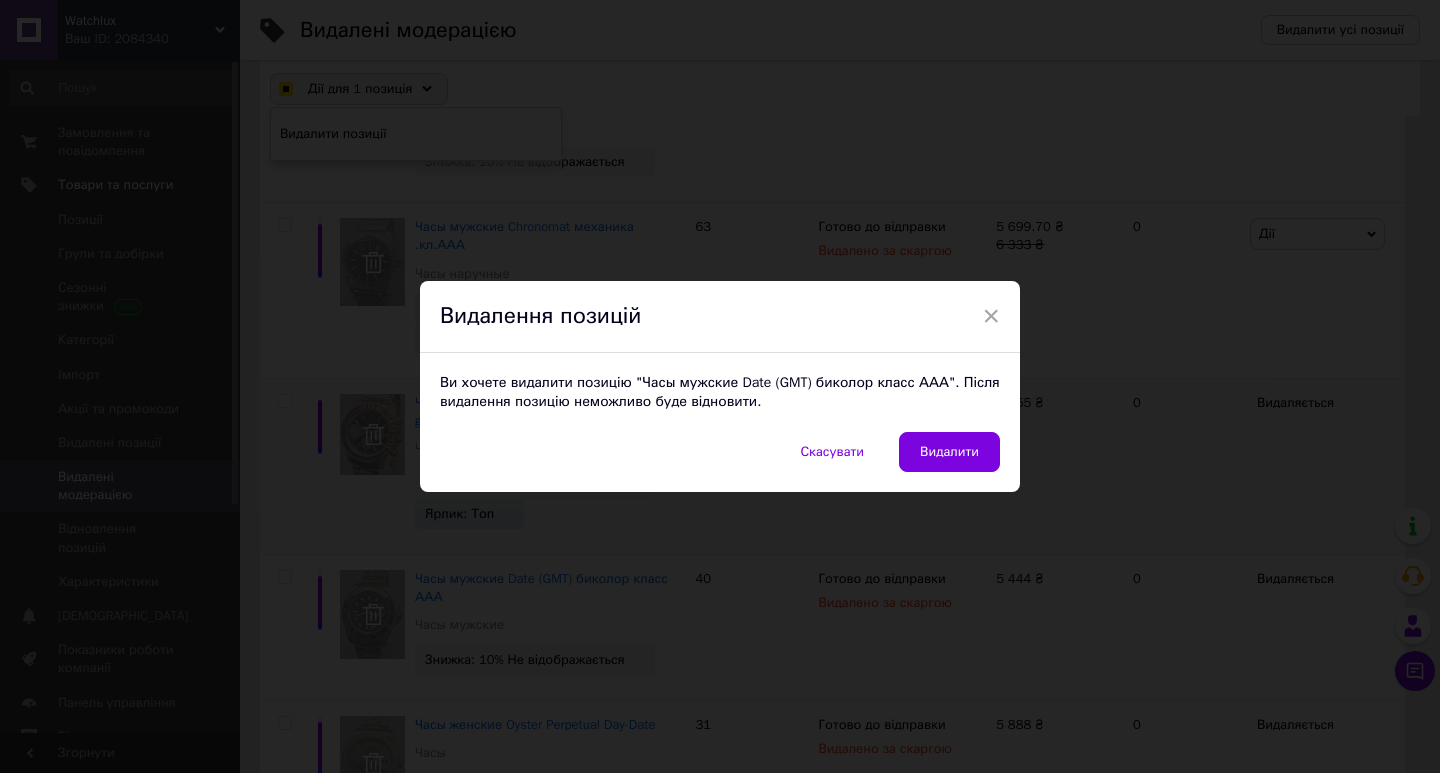 checkbox on "false" 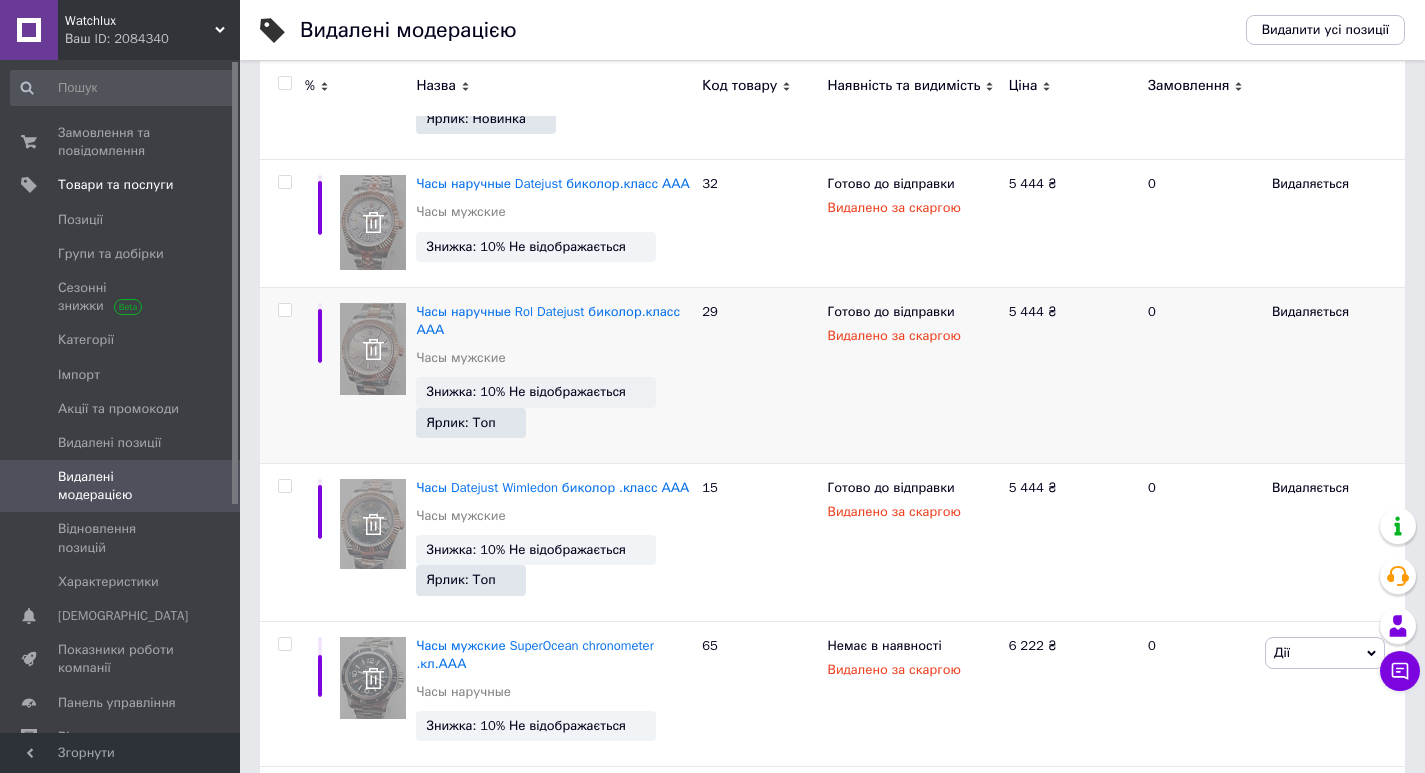 scroll, scrollTop: 900, scrollLeft: 0, axis: vertical 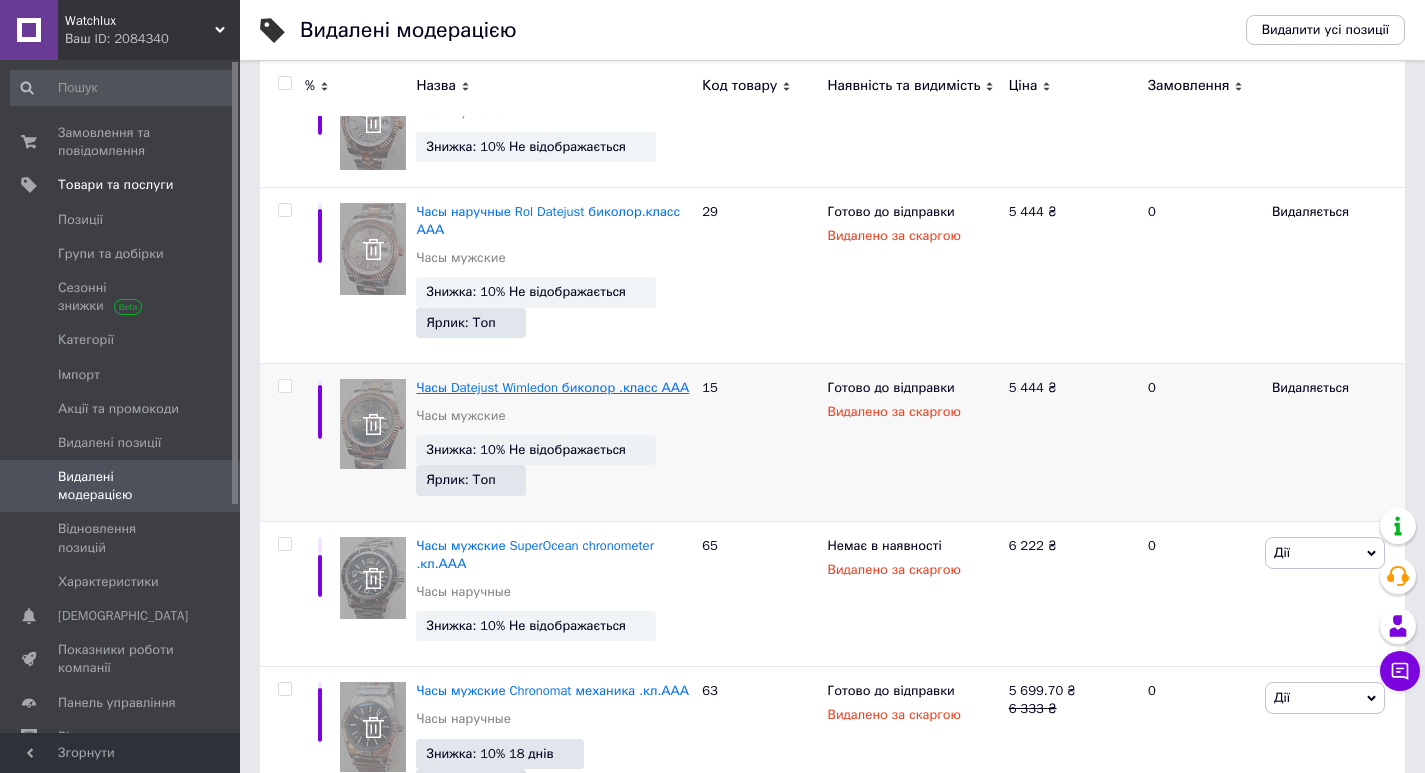 click on "Часы Datejust Wimledon биколор .класс ААА" at bounding box center (552, 387) 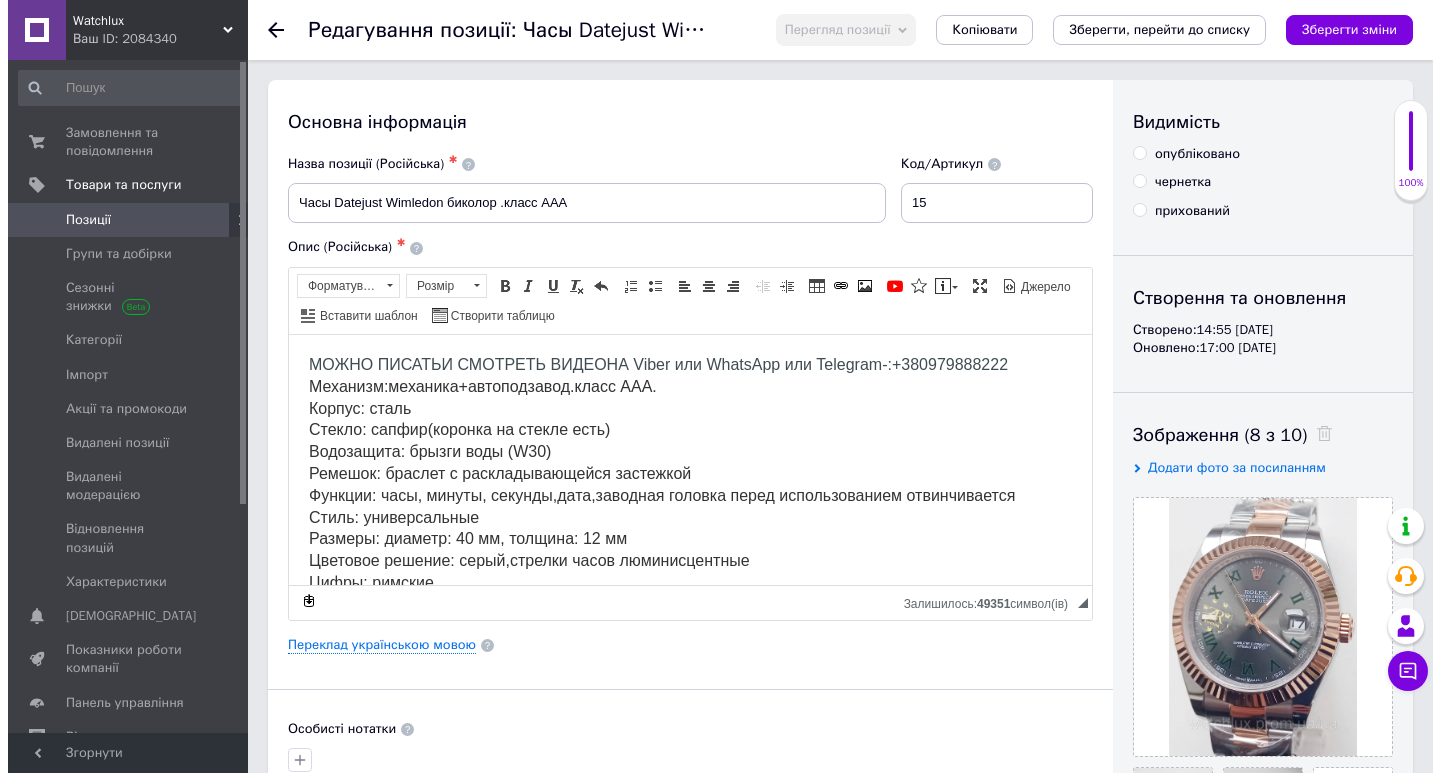 scroll, scrollTop: 0, scrollLeft: 0, axis: both 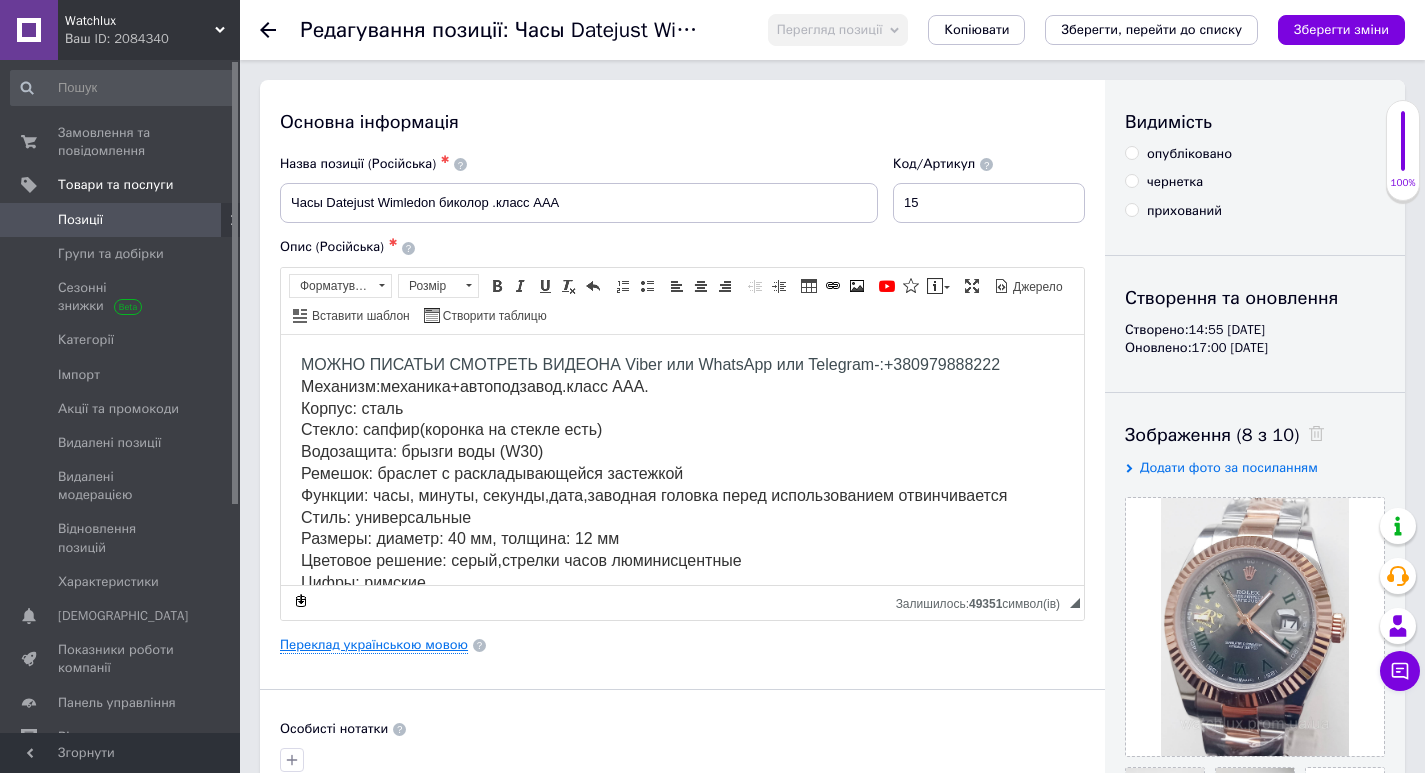 click on "Переклад українською мовою" at bounding box center (374, 645) 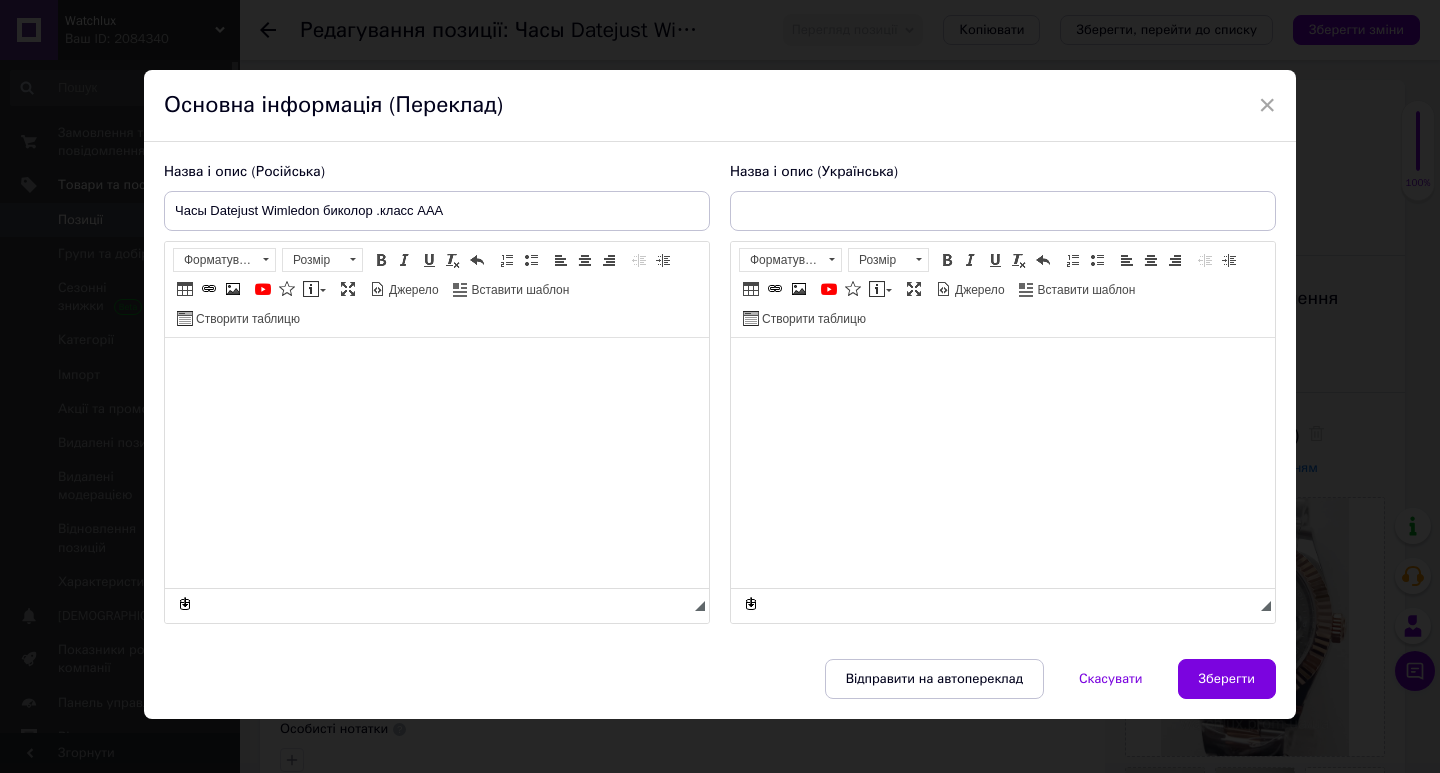 type on "Годинник Datejust Wimledon біколор.клас ААА" 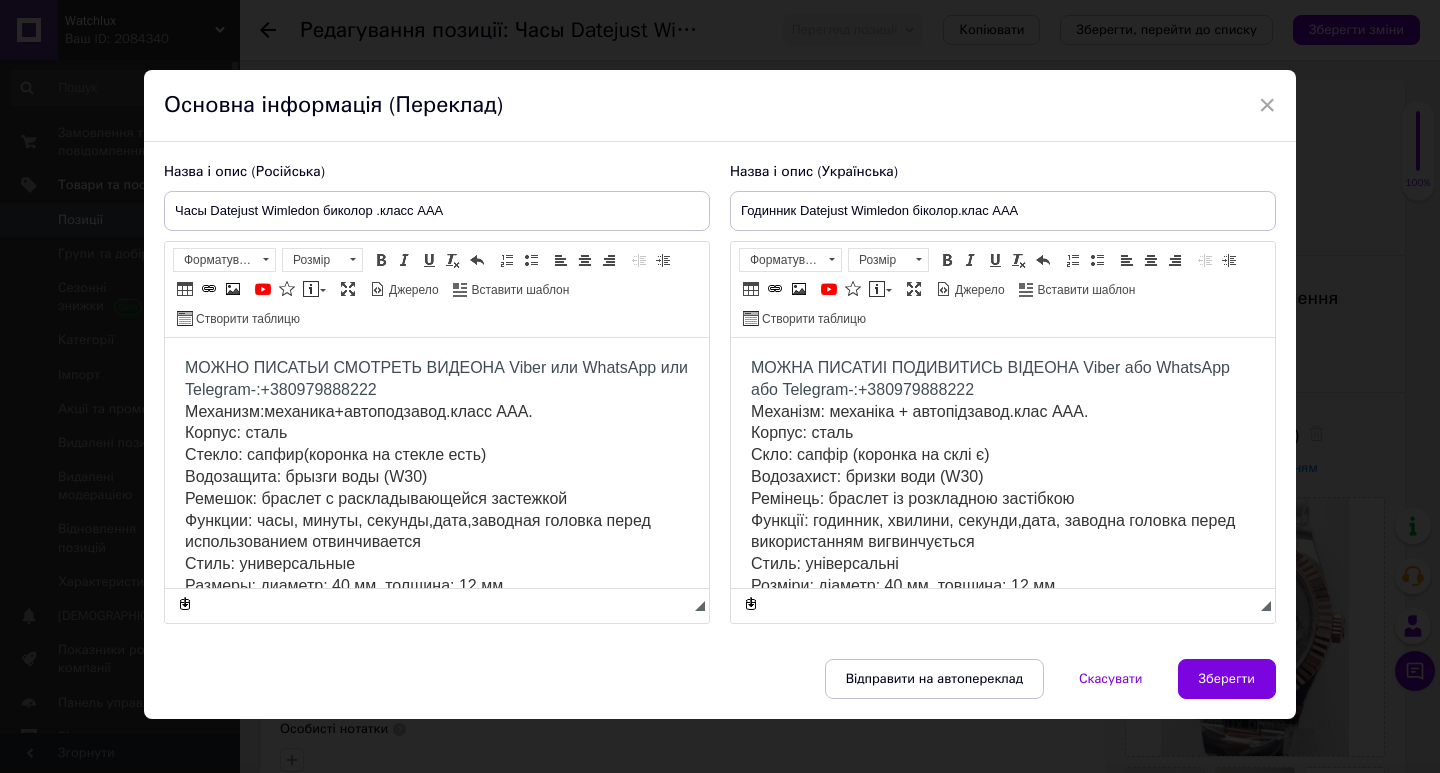 scroll, scrollTop: 0, scrollLeft: 0, axis: both 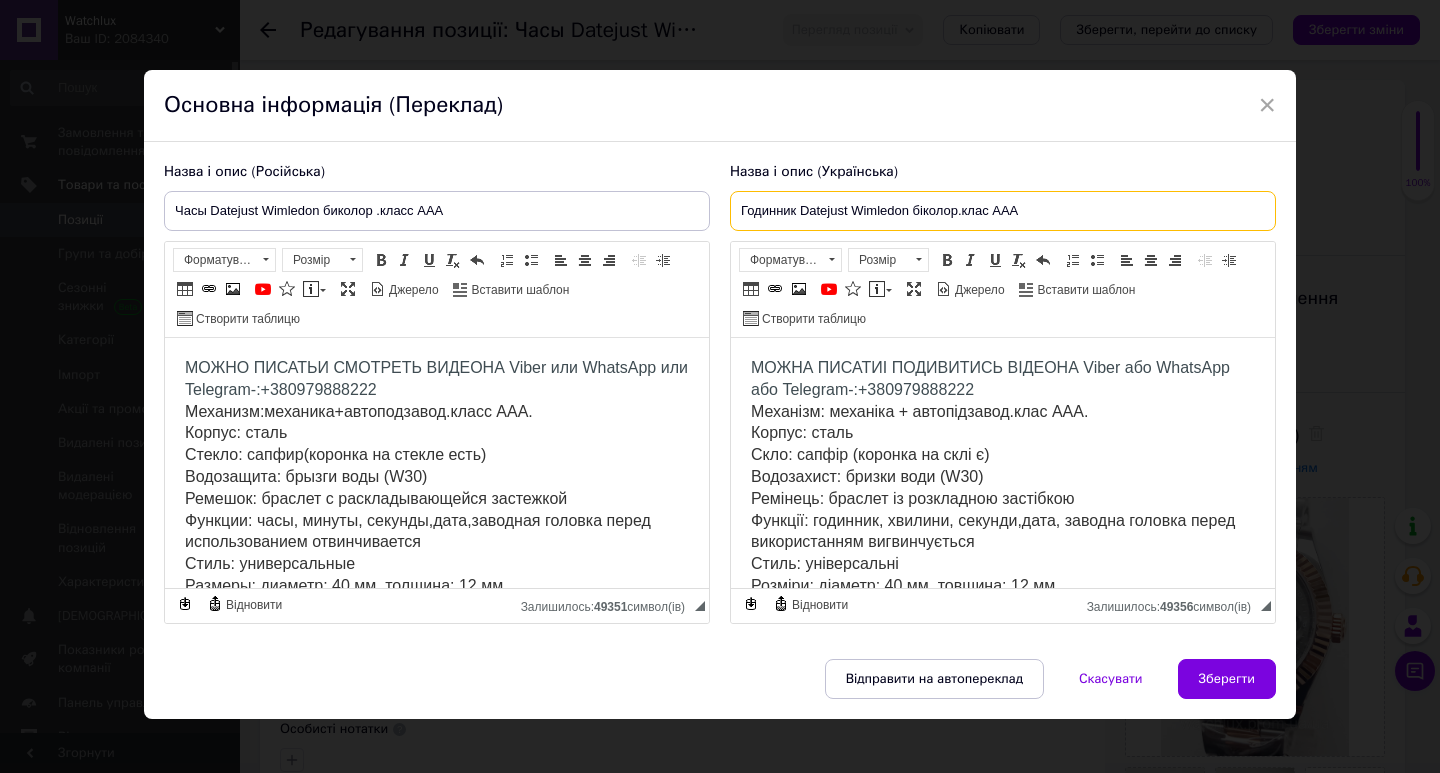 drag, startPoint x: 904, startPoint y: 212, endPoint x: 852, endPoint y: 212, distance: 52 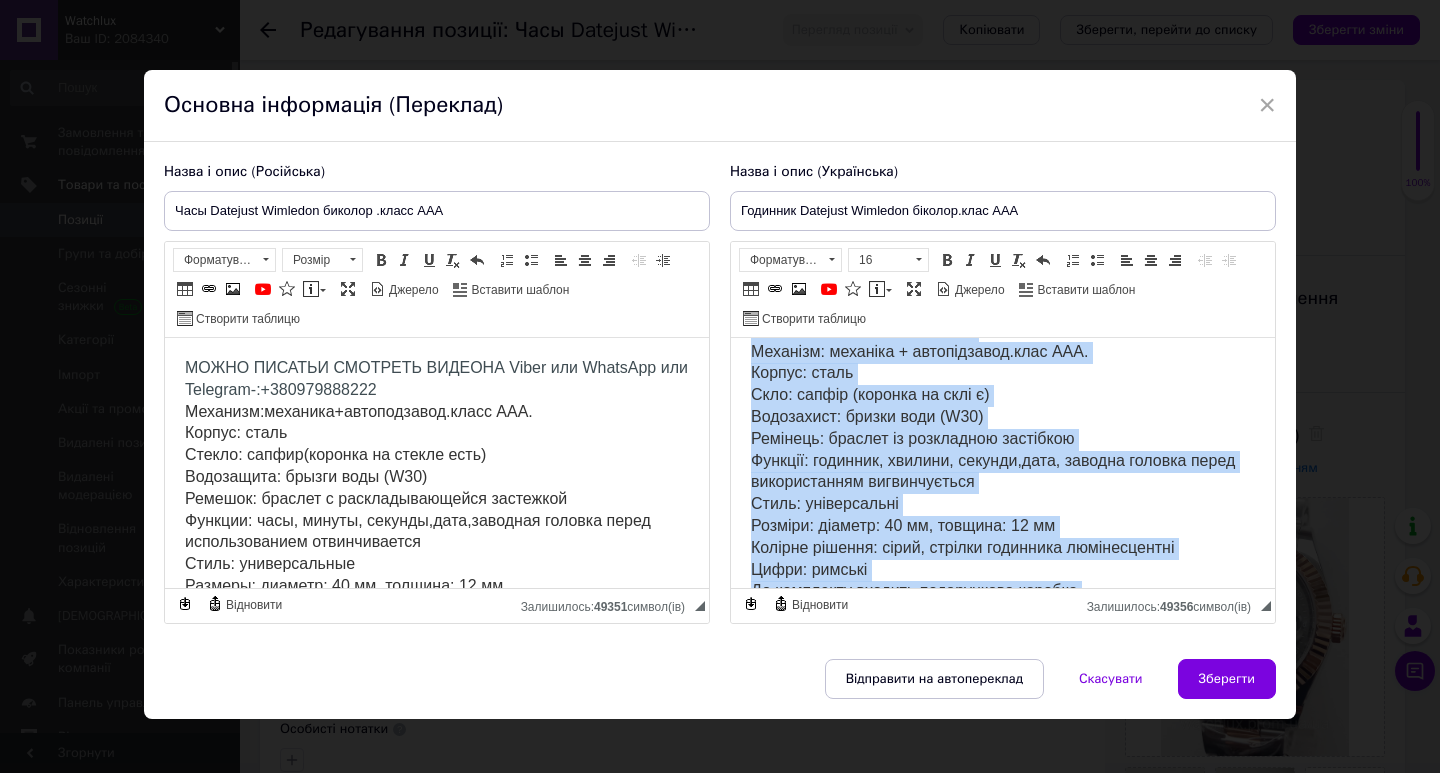 scroll, scrollTop: 161, scrollLeft: 0, axis: vertical 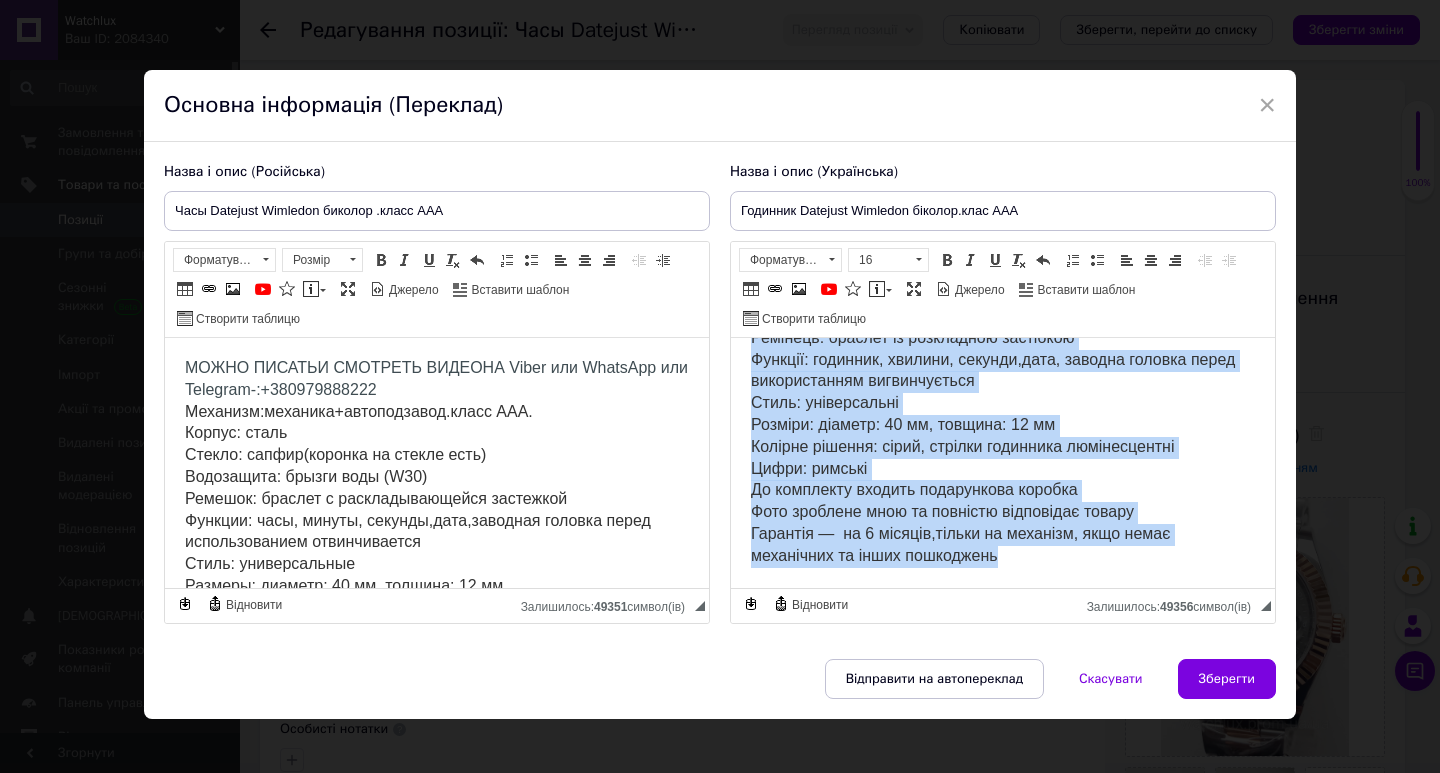 drag, startPoint x: 747, startPoint y: 364, endPoint x: 1016, endPoint y: 571, distance: 339.426 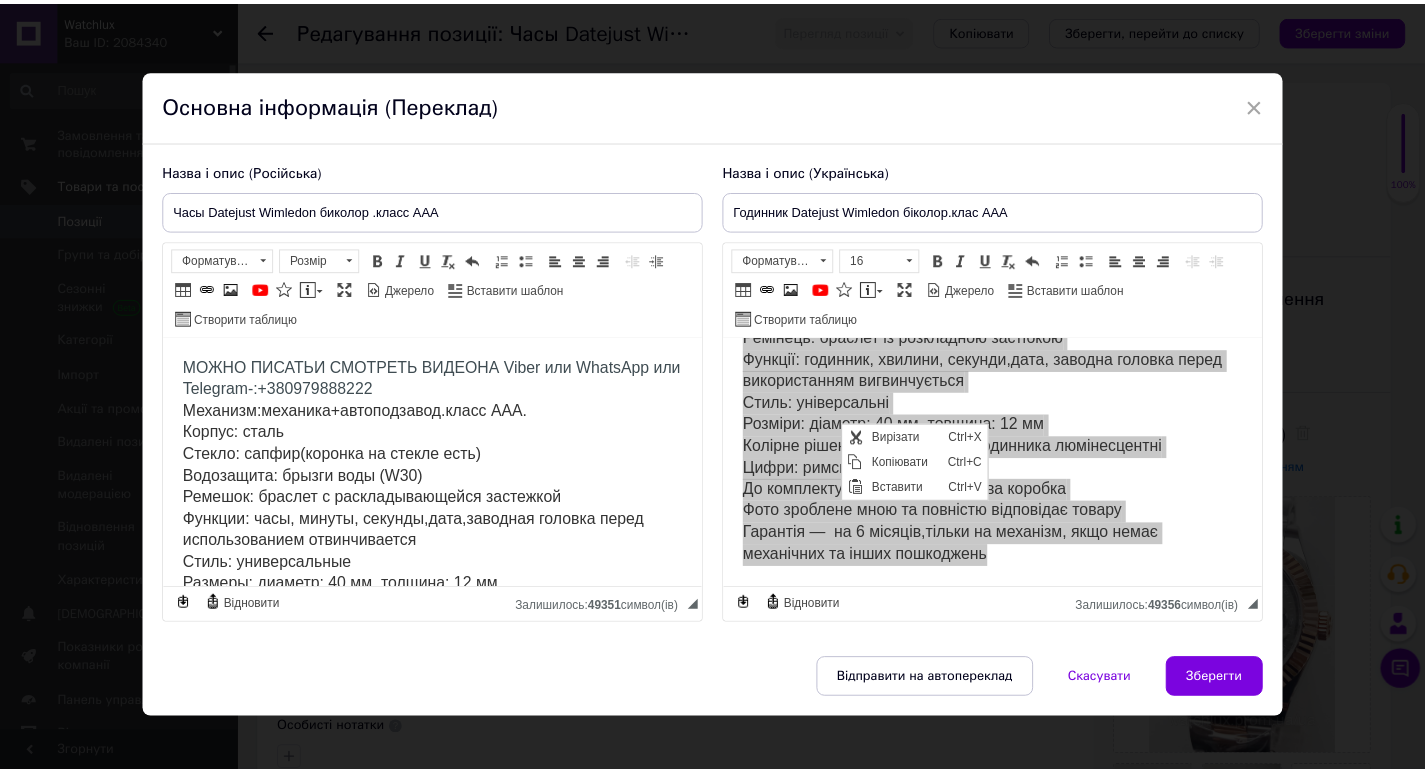 scroll, scrollTop: 0, scrollLeft: 0, axis: both 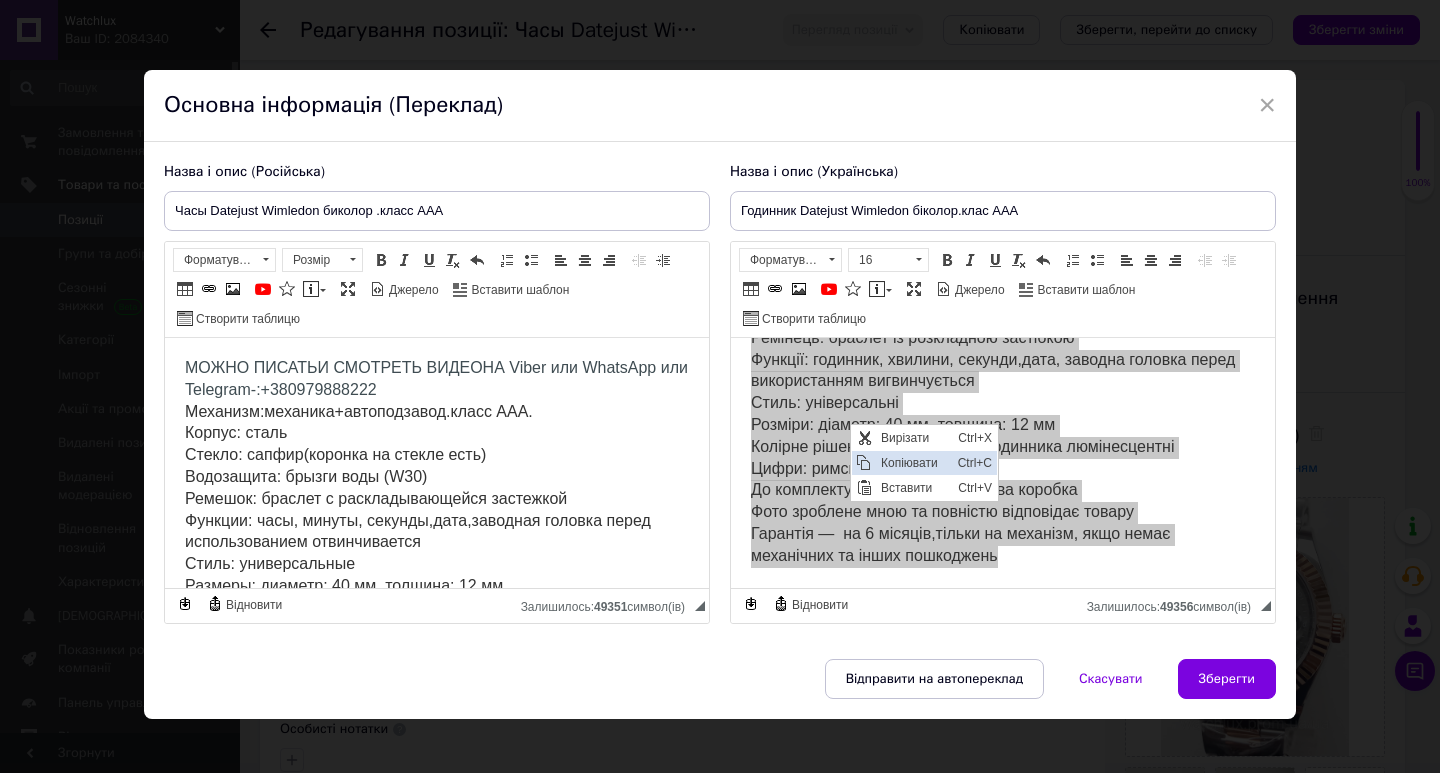 click on "Копіювати" at bounding box center [914, 463] 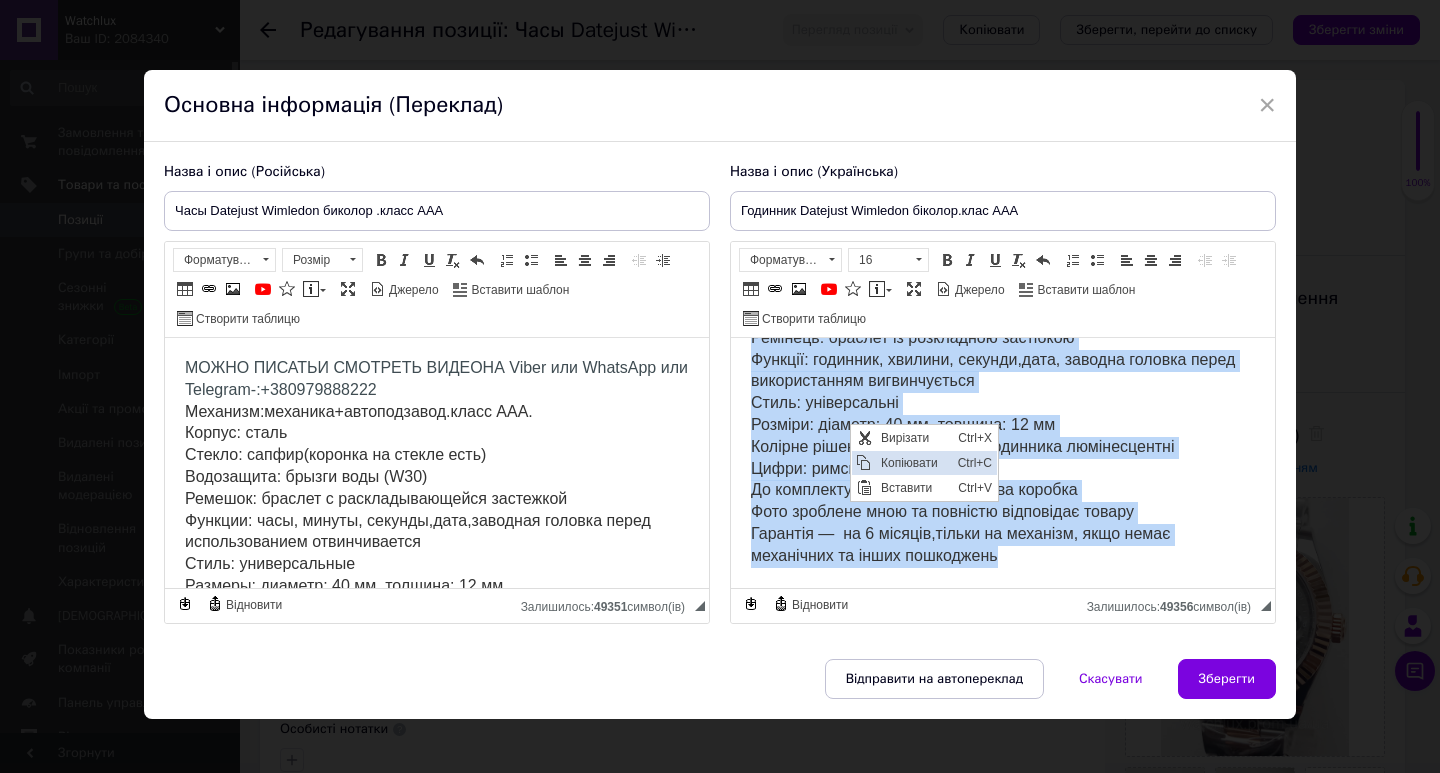 copy on "LOREM IPSUMD  S AMETCONSEC ADIPI  EL Seddo eiu TempoRin utl Etdolore-:+ 433406199263 Magnaali: enimadmi + veniamquisno.exer ULL. Labori: nisia Exea: commod (consequ du aute i) Inreprehen: volupt veli (E60) Cillumfu: nullapa ex sintoccaec cupidatat Nonproi: suntculp, quioffi, deserun,moll, animide laborum persp undeomnisiste natuserrorvol Accus: doloremquela Totamre: aperiam: 62 ea, ipsaqua: 36 ab Illoinv veritat: quasi, archite beataevit dictaexplicab Nemoe: ipsamqu Vo aspernatu autodit fugitconseq magnido Eosr sequines nequ po quisquam doloremadi numqua Eiusmodi —  te 7 incidun,magnam qu etiammin, solu nobis eligendiop cu nihil impeditquo..." 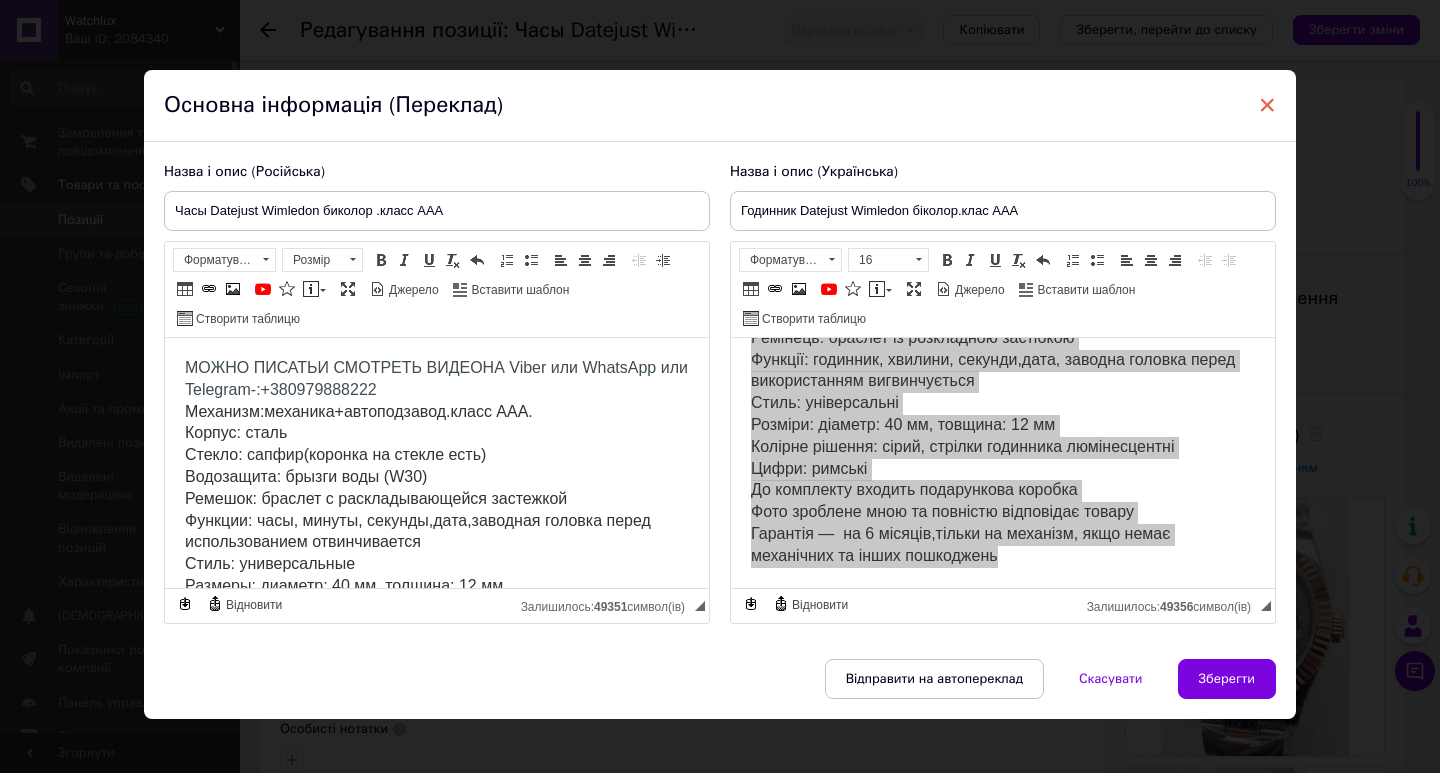 click on "×" at bounding box center [1267, 105] 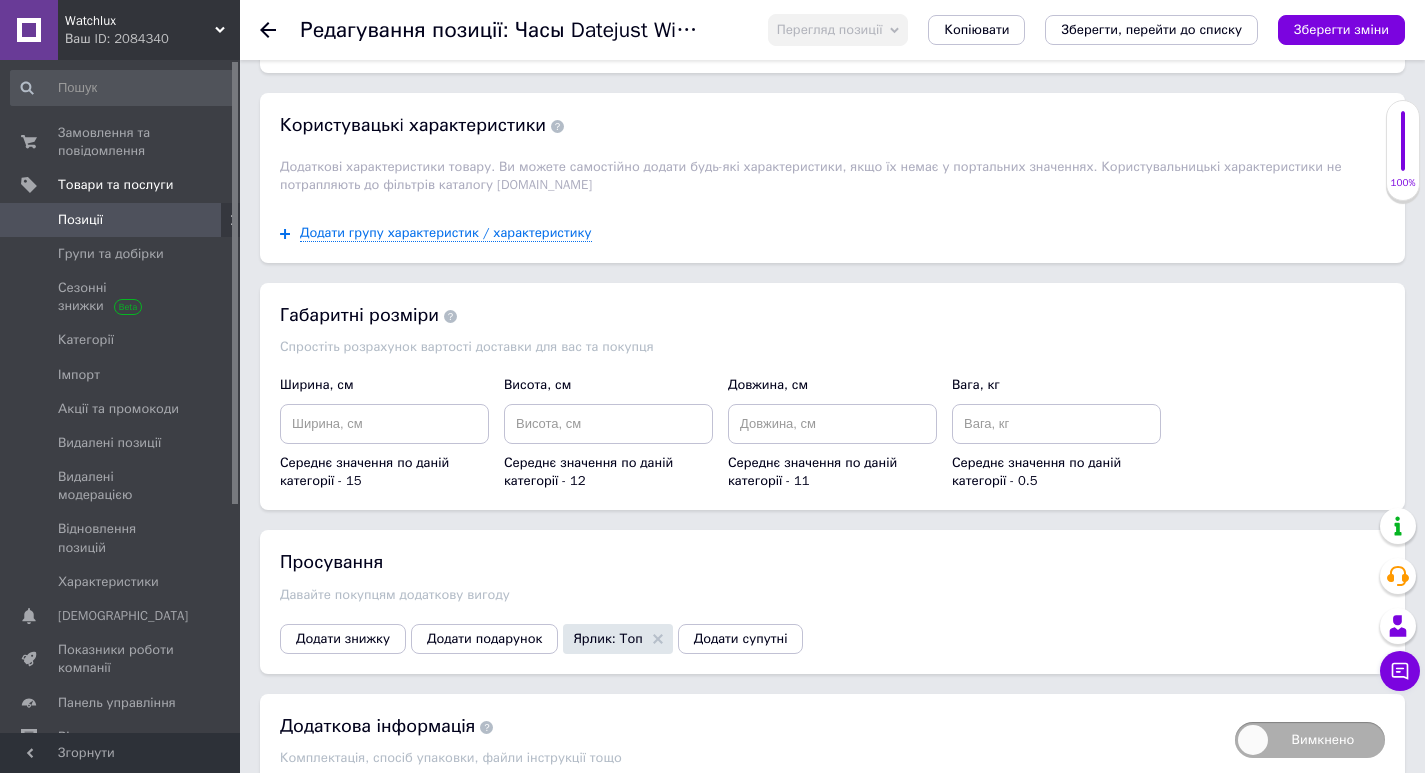 scroll, scrollTop: 1600, scrollLeft: 0, axis: vertical 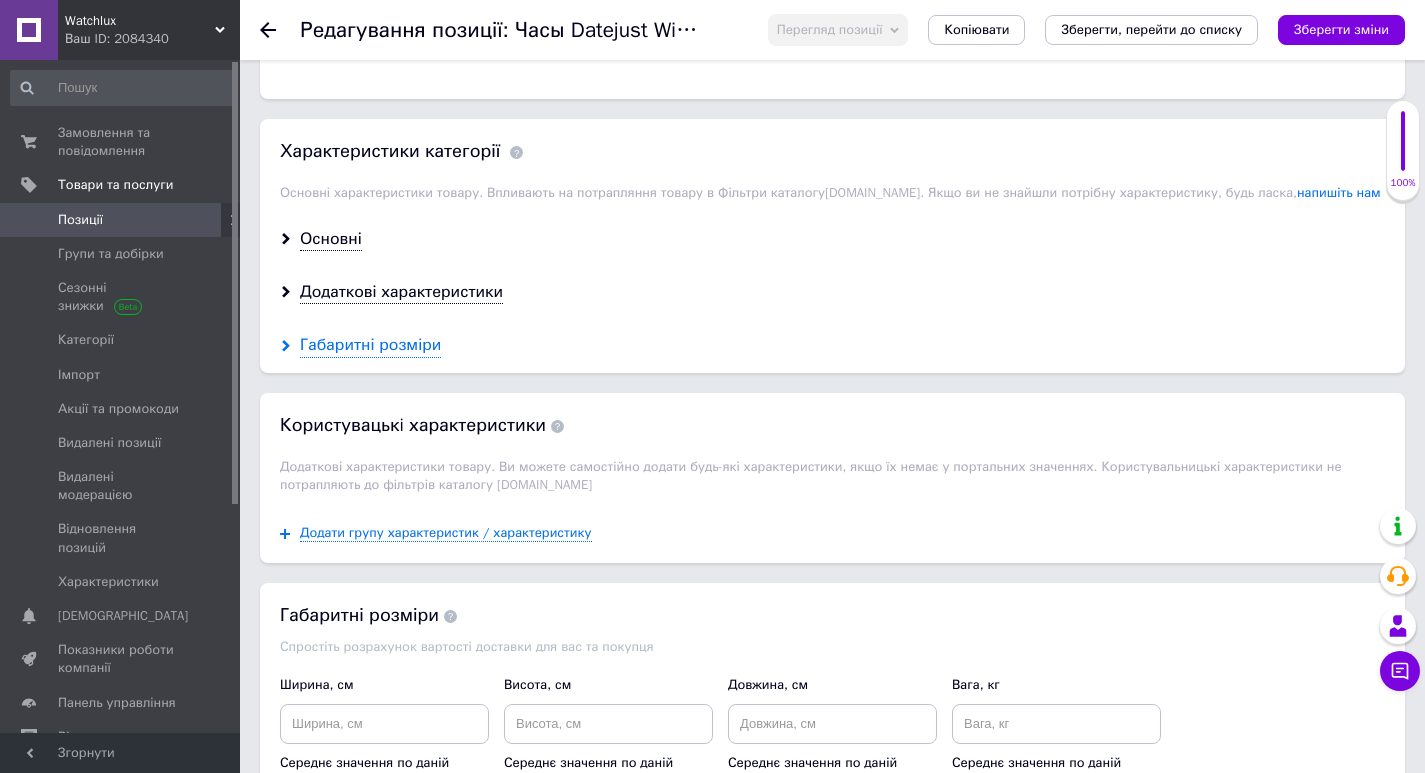 click on "Габаритні розміри" at bounding box center [370, 345] 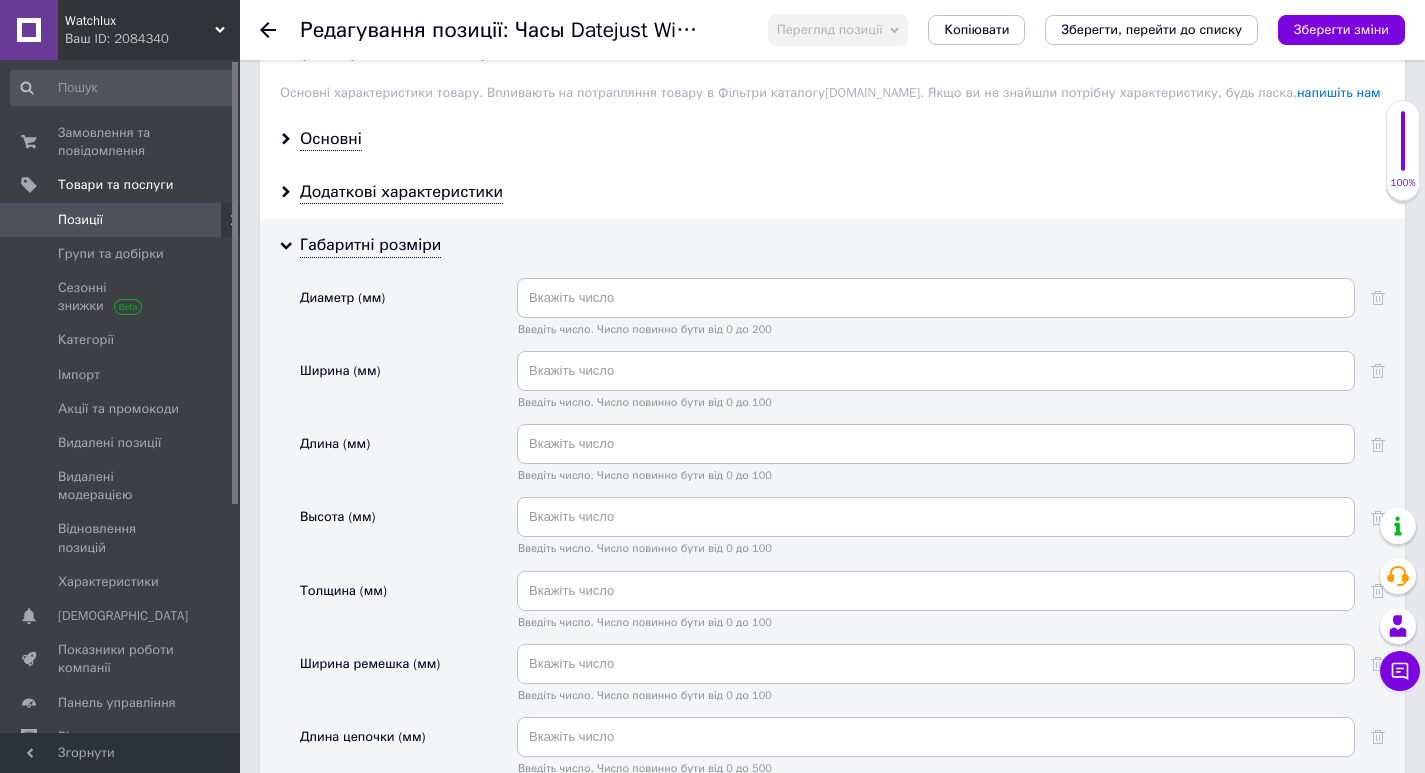 scroll, scrollTop: 1500, scrollLeft: 0, axis: vertical 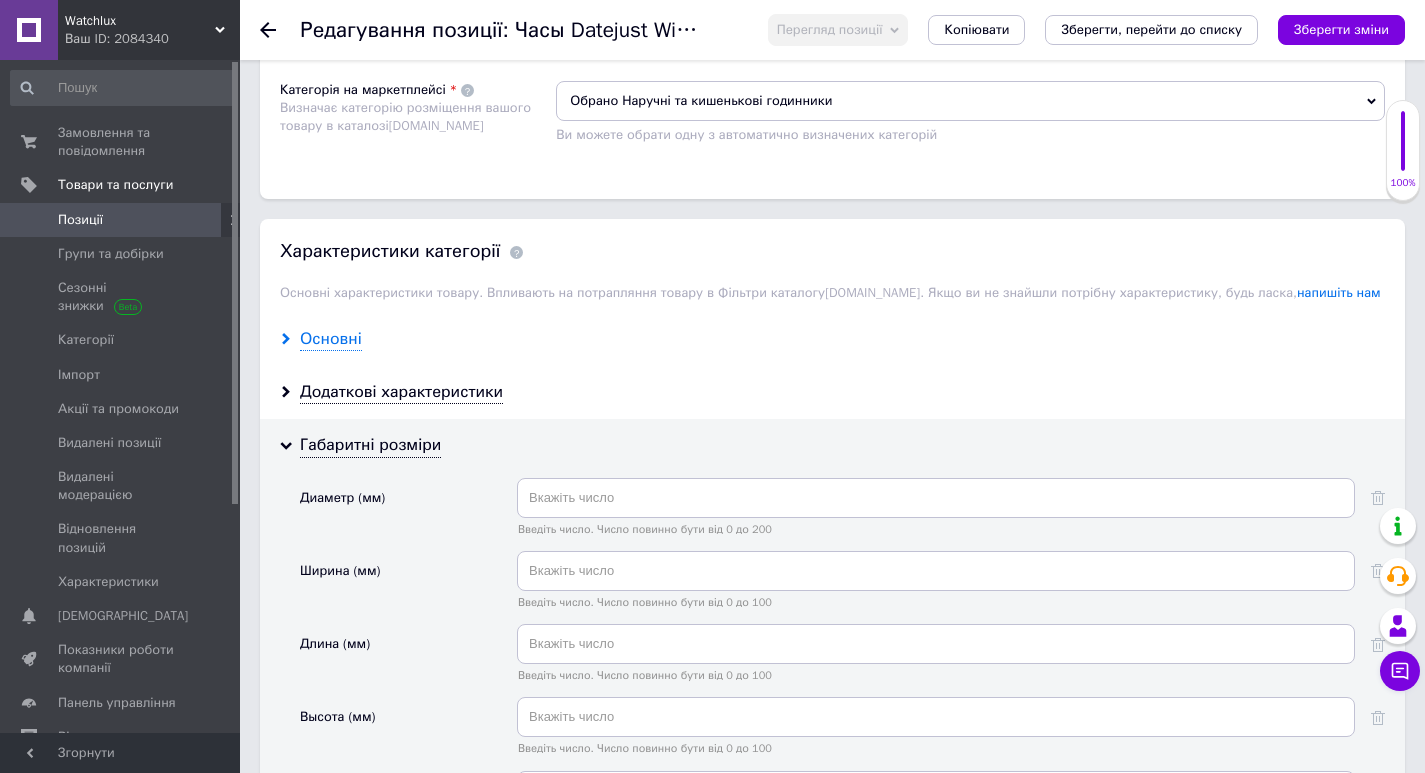 click on "Основні" at bounding box center (331, 339) 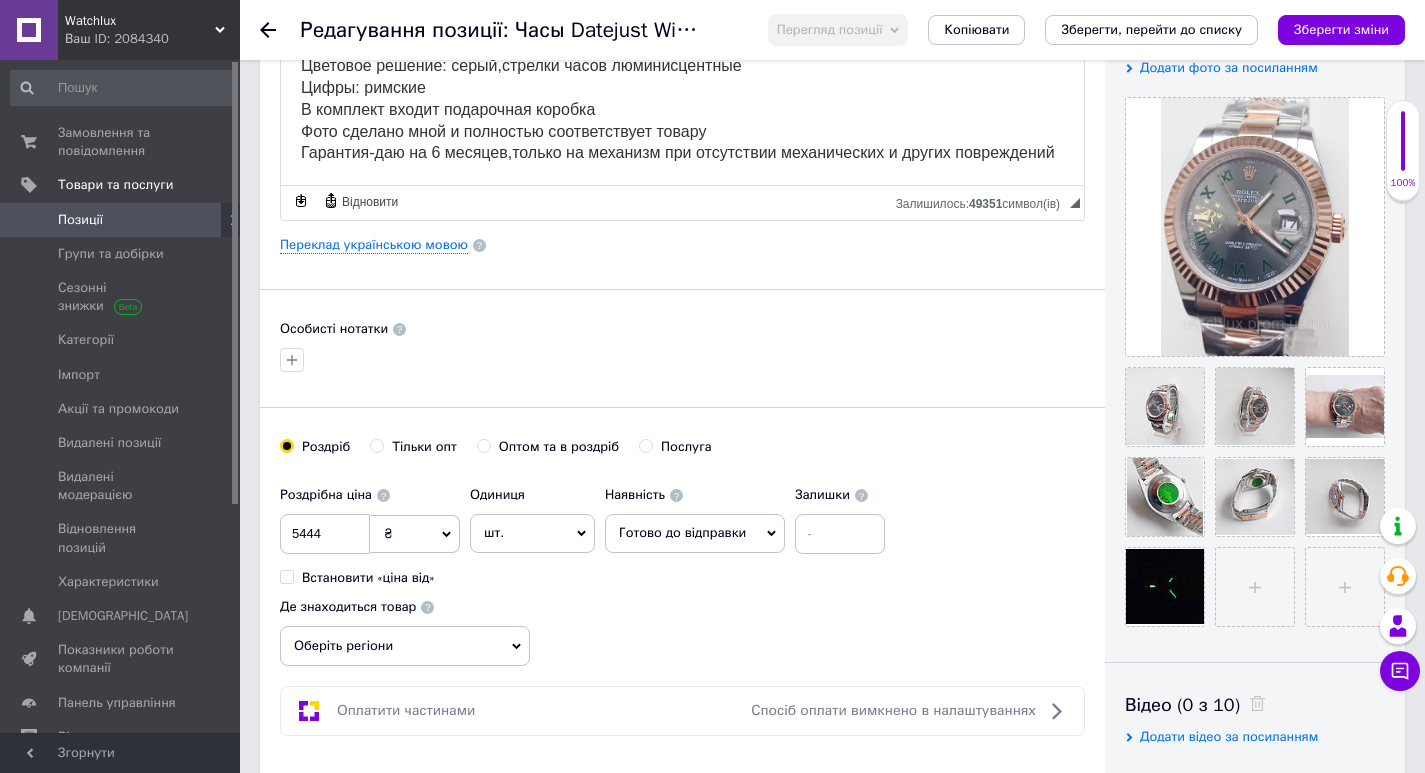 scroll, scrollTop: 300, scrollLeft: 0, axis: vertical 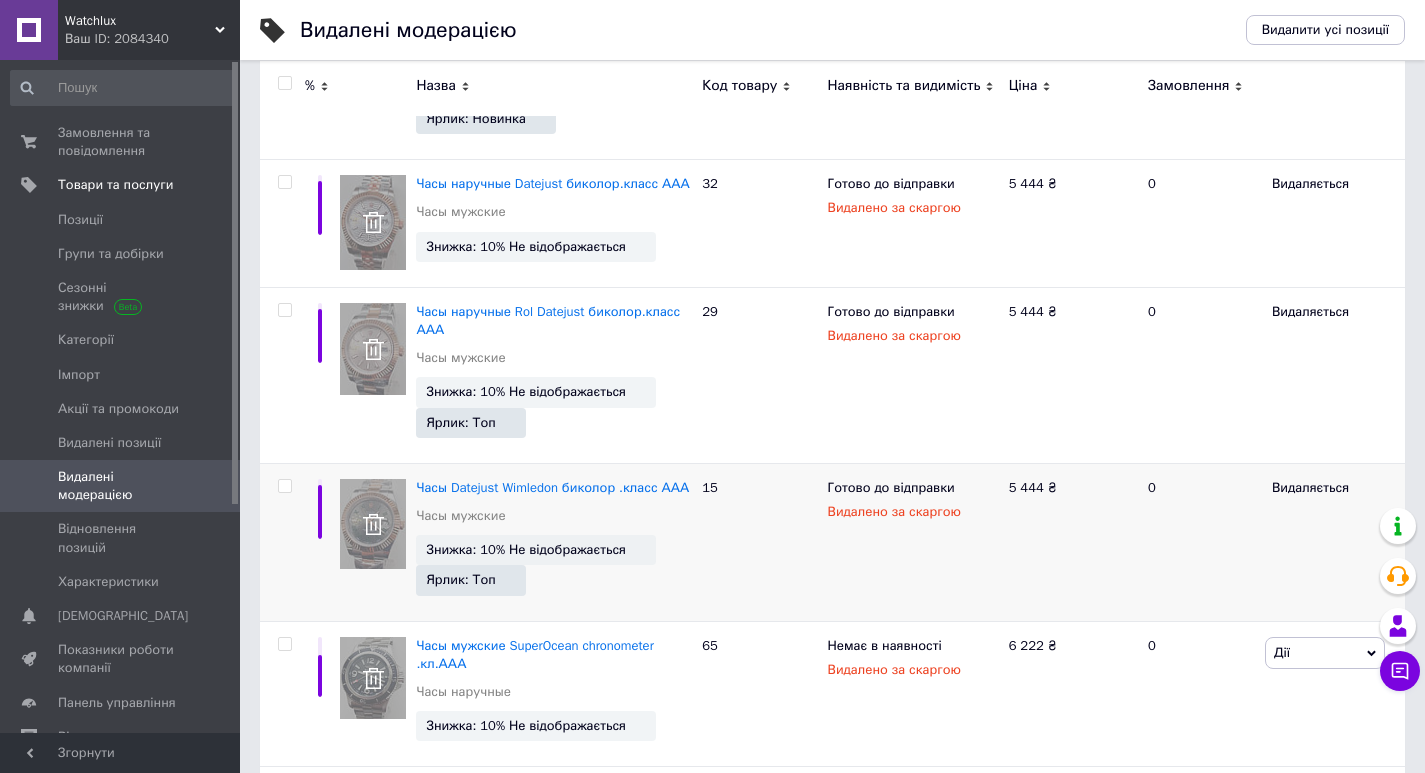 click at bounding box center (284, 486) 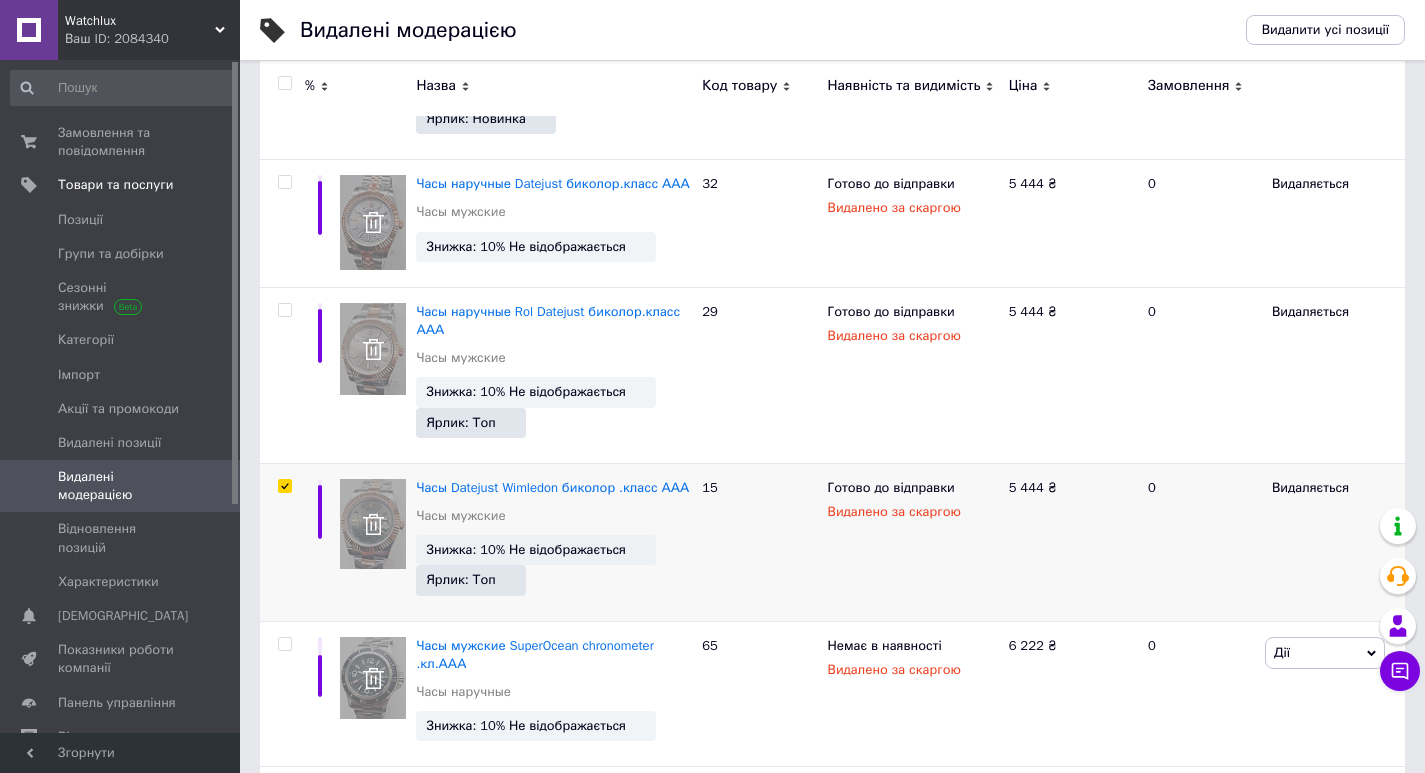 checkbox on "true" 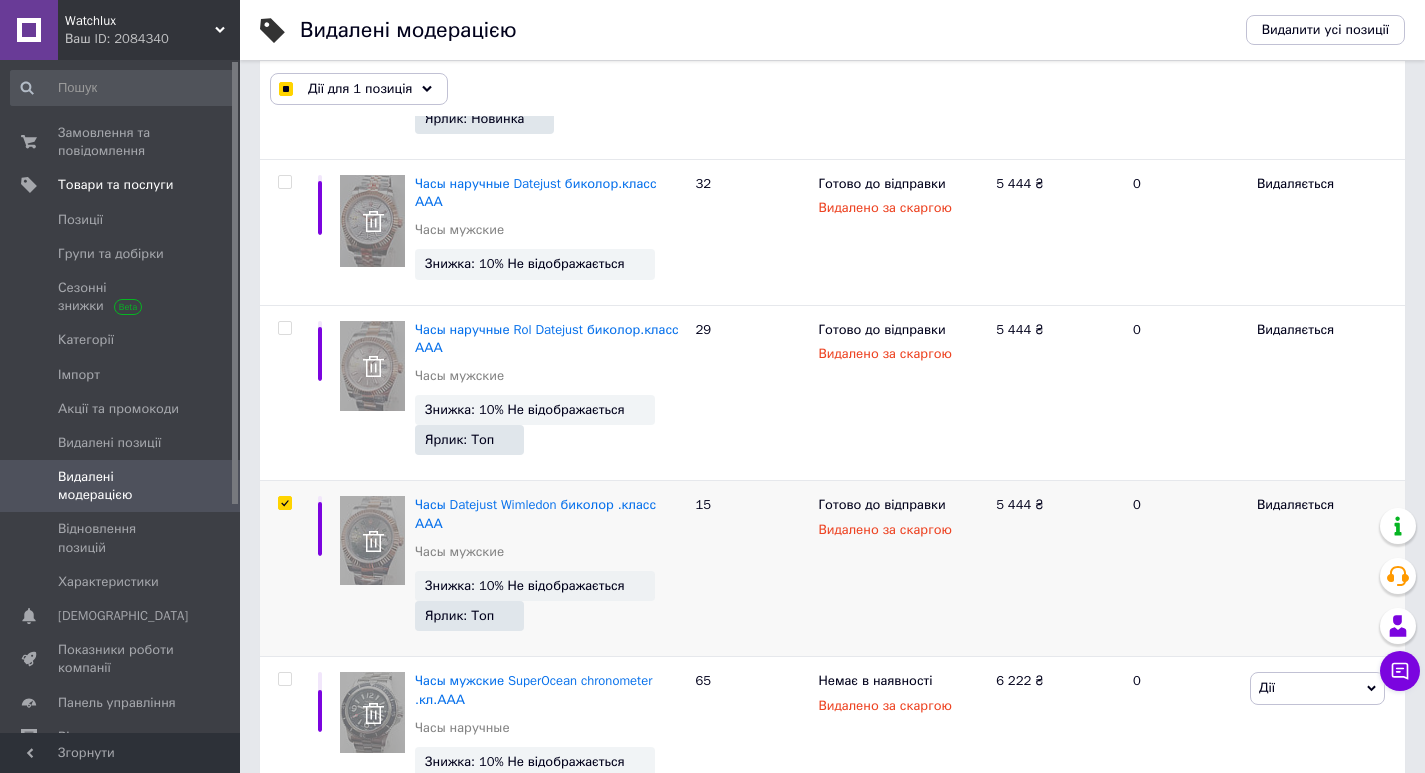 scroll, scrollTop: 799, scrollLeft: 0, axis: vertical 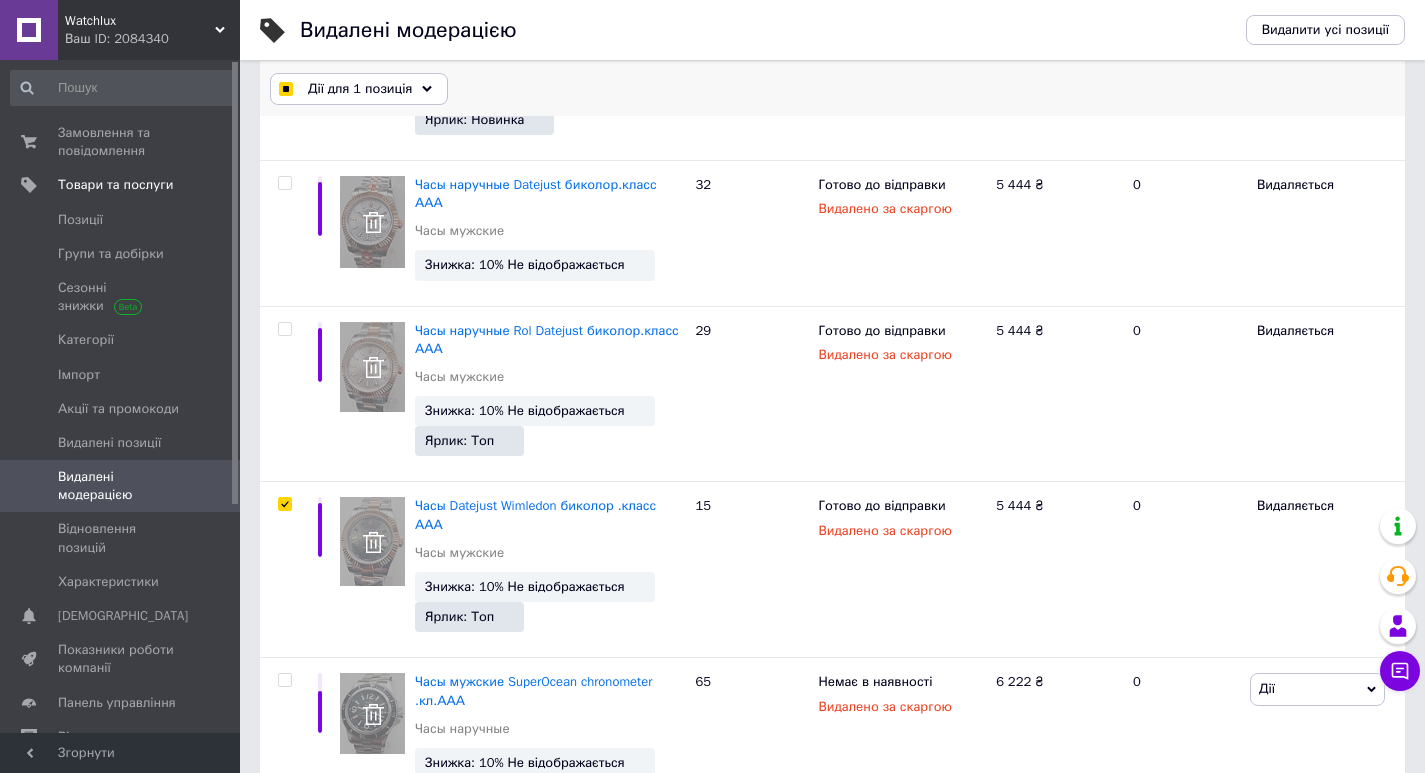 click on "Дії для 1 позиція" at bounding box center [359, 89] 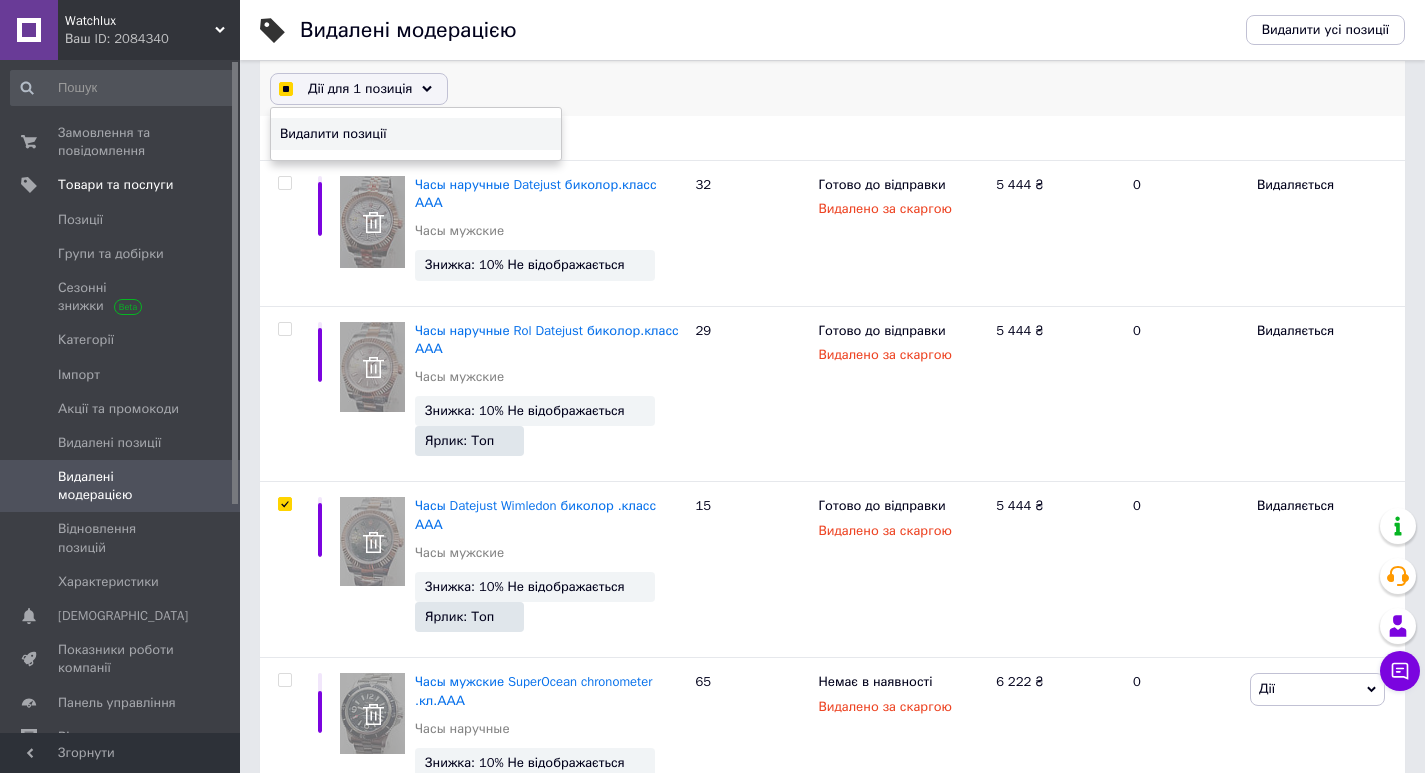 checkbox on "true" 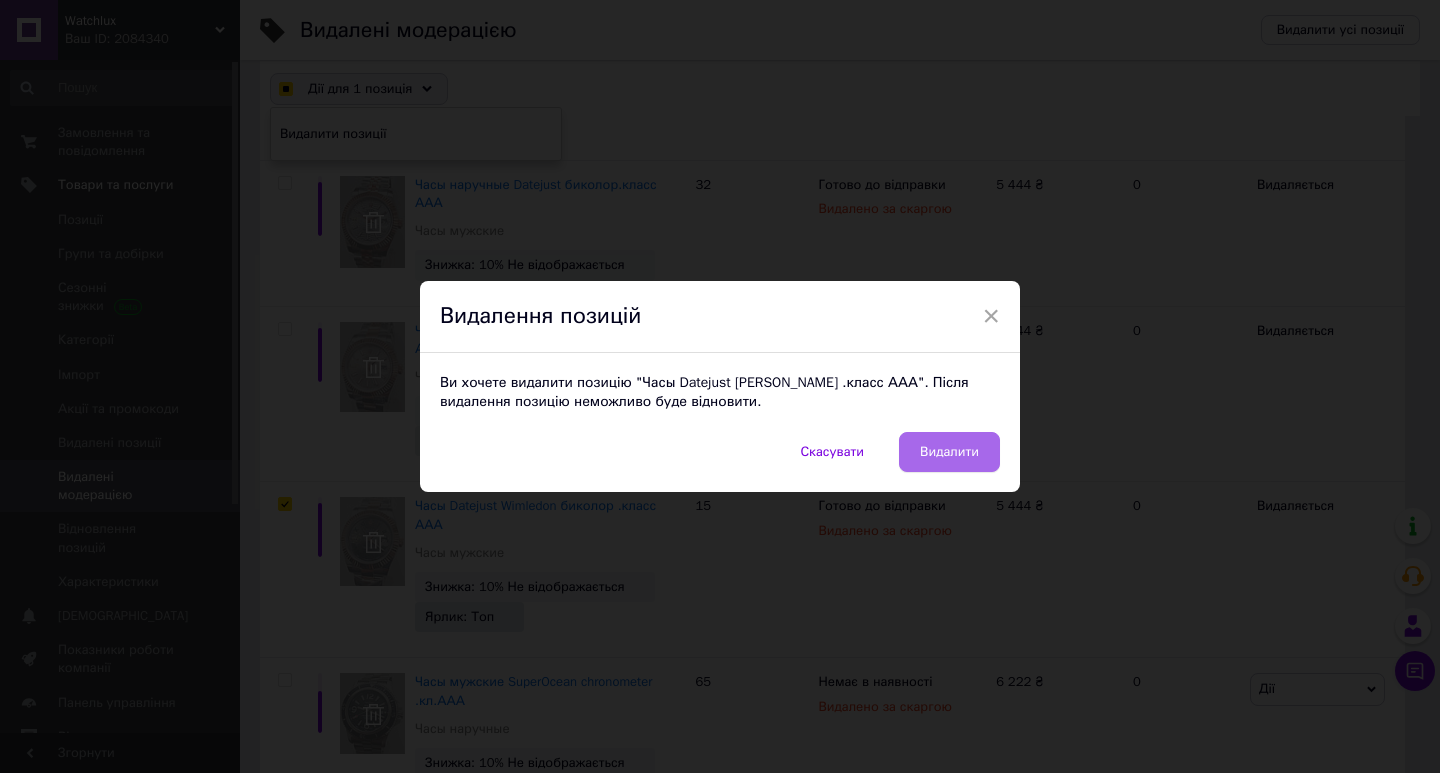click on "Видалити" at bounding box center (949, 452) 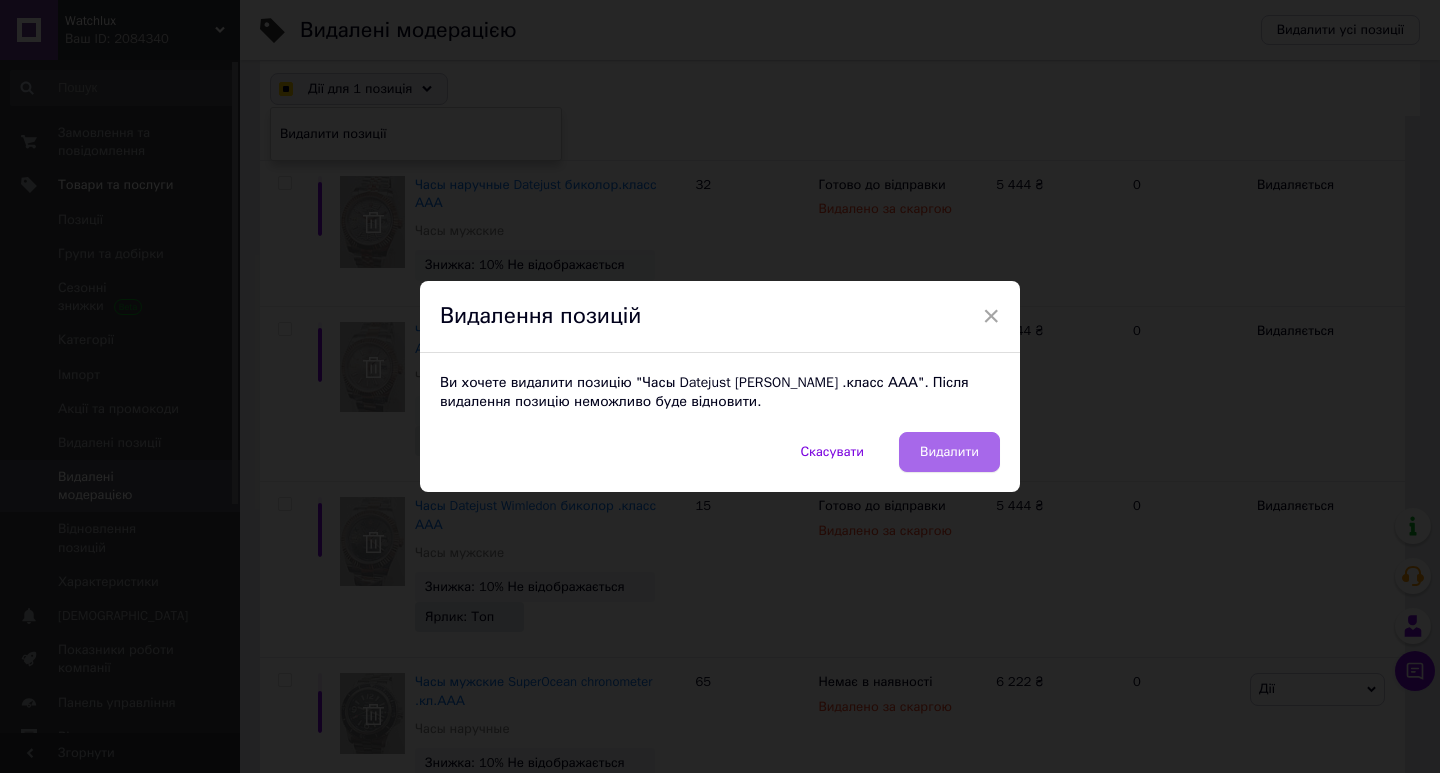 checkbox on "false" 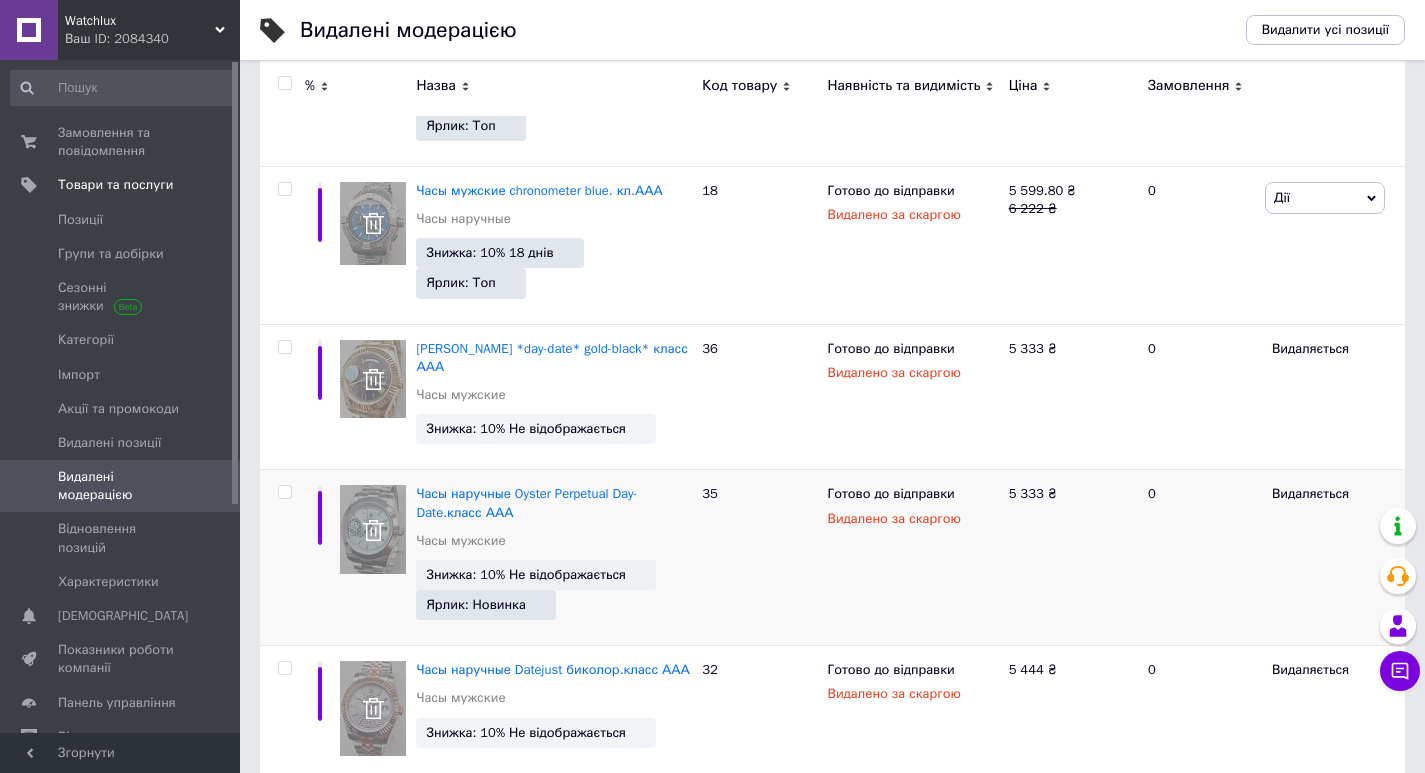 scroll, scrollTop: 514, scrollLeft: 0, axis: vertical 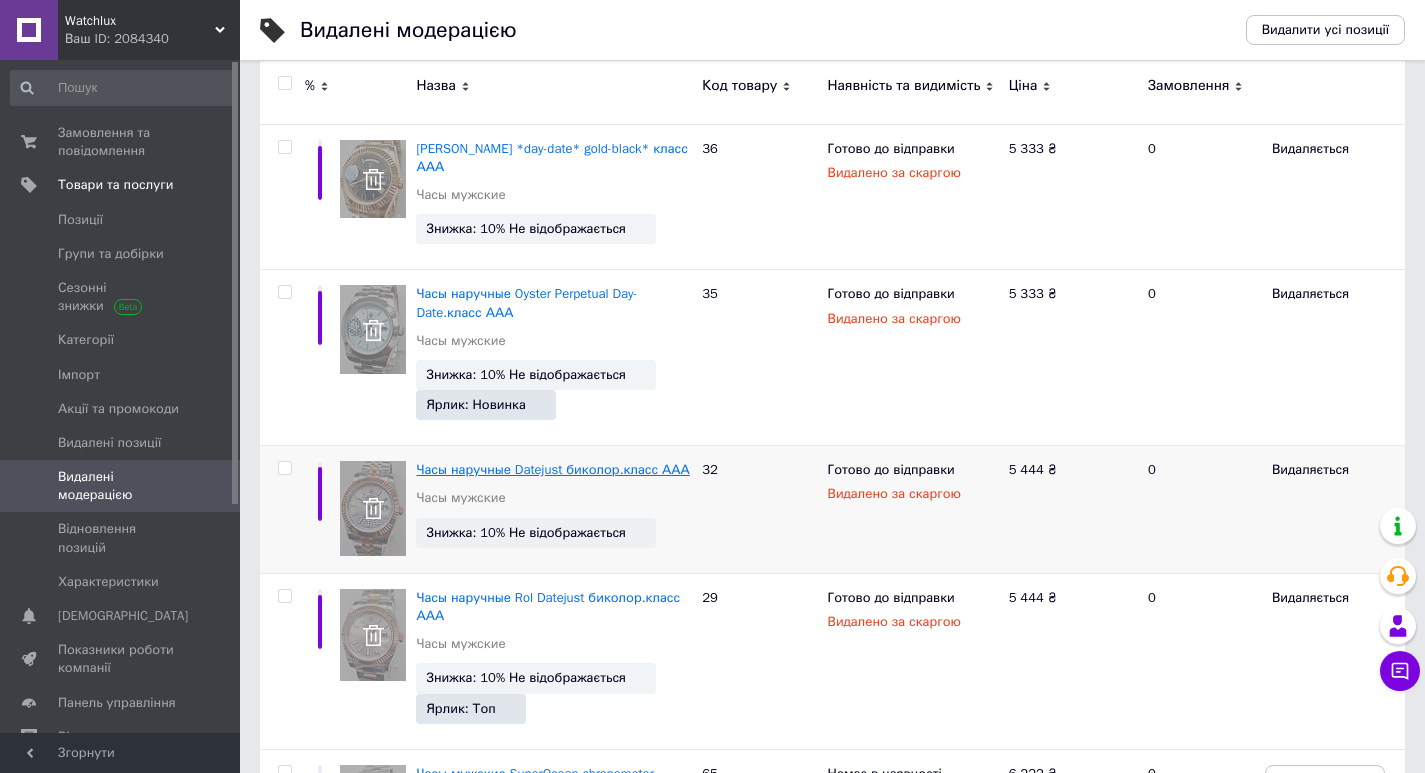 click on "Часы наручные Datejust биколор.класс ААА" at bounding box center [552, 469] 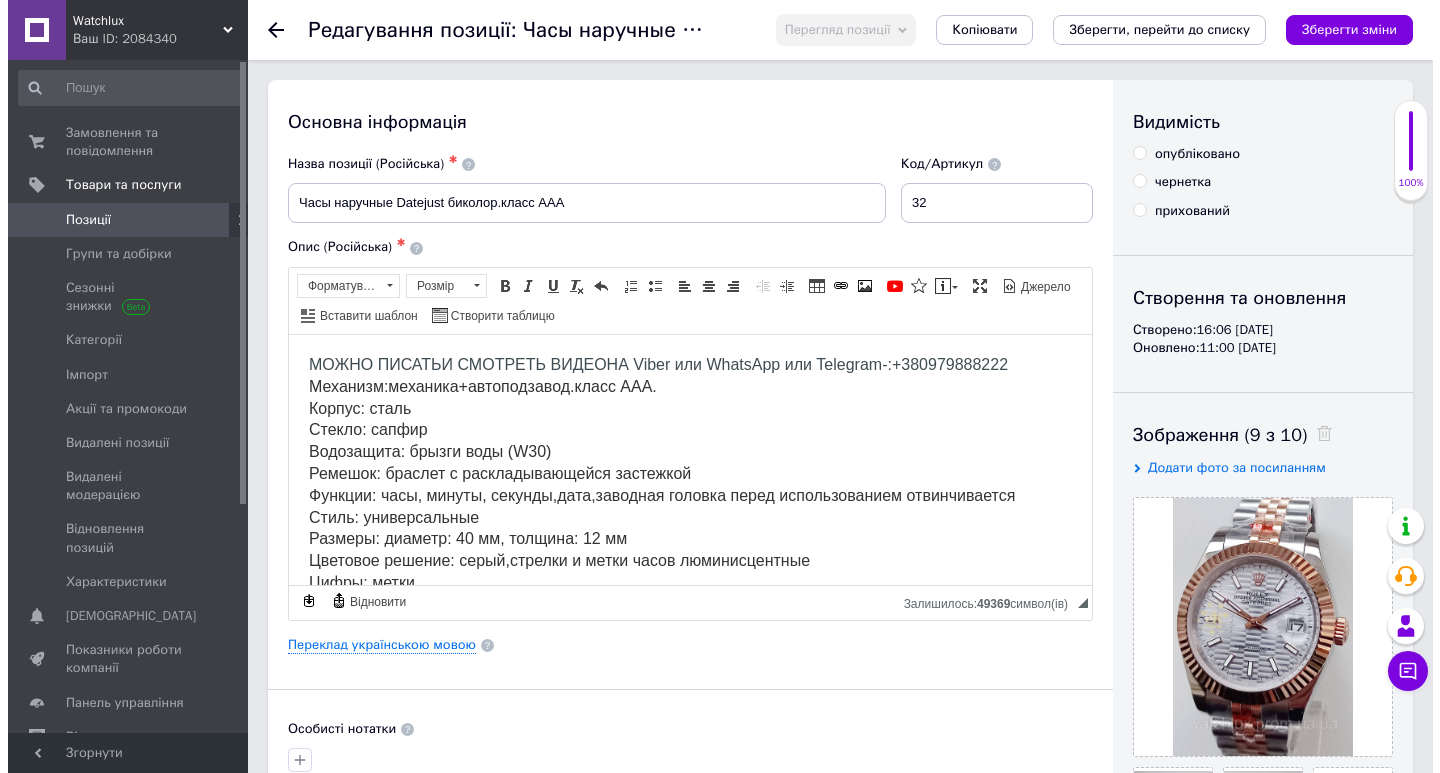 scroll, scrollTop: 0, scrollLeft: 0, axis: both 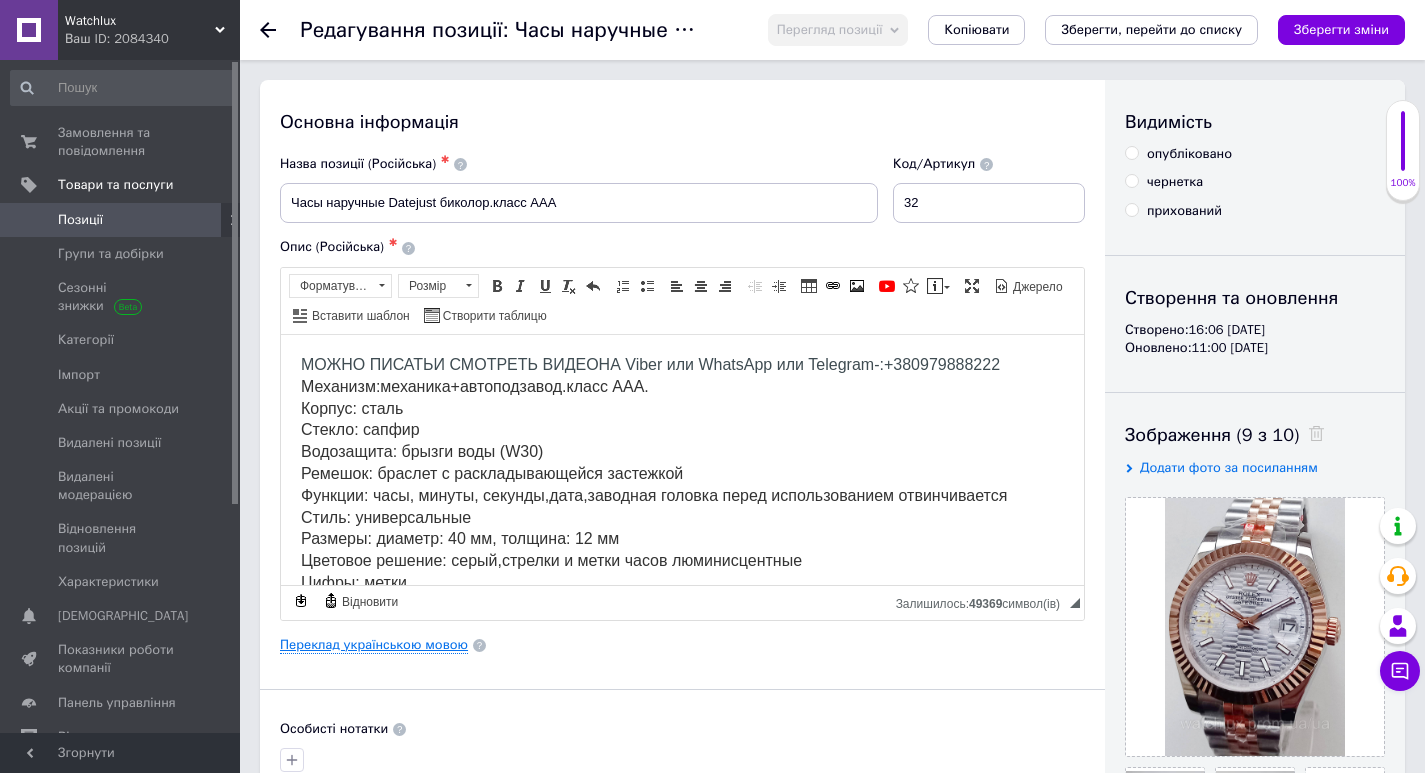 click on "Переклад українською мовою" at bounding box center (374, 645) 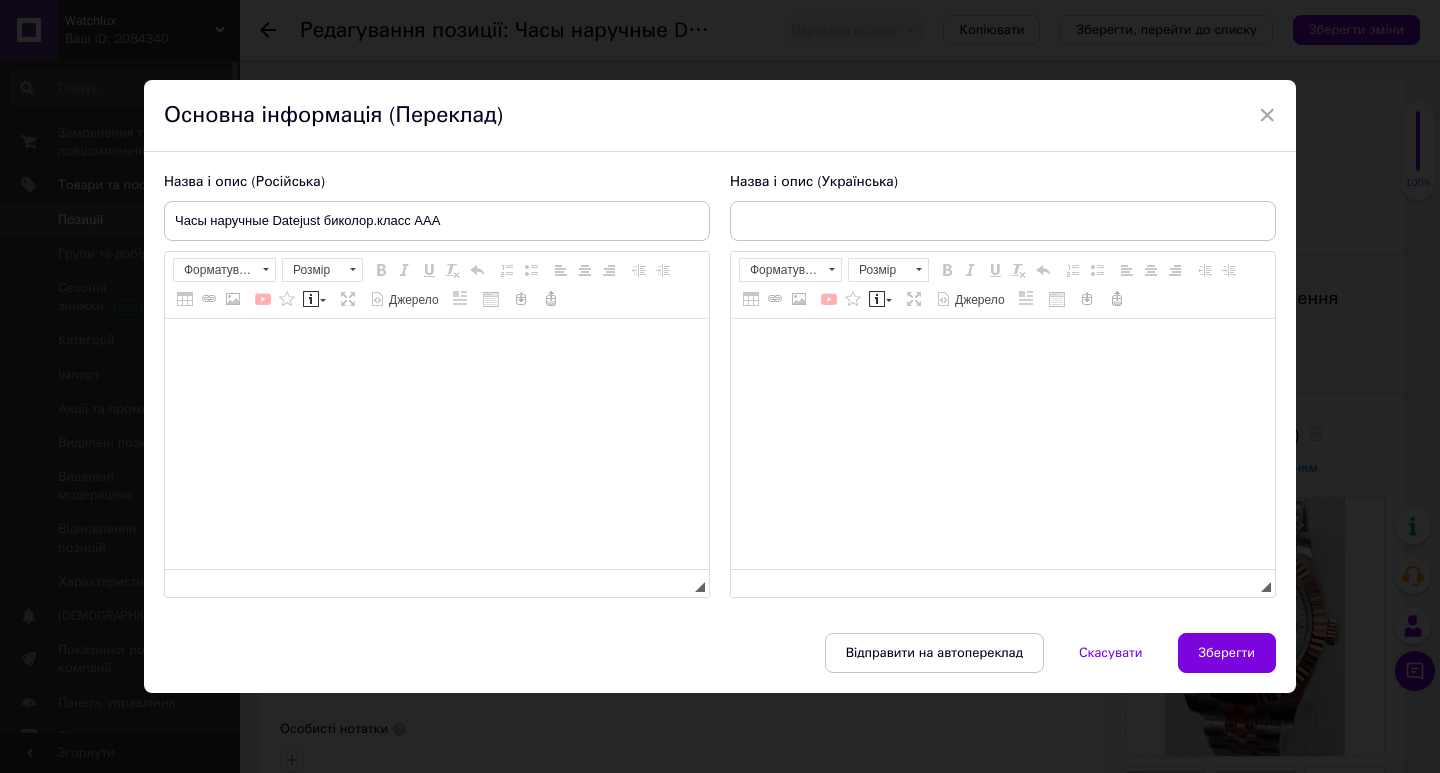 type on "Годинник наручний Rol Datejust brown біколор.клас ААА" 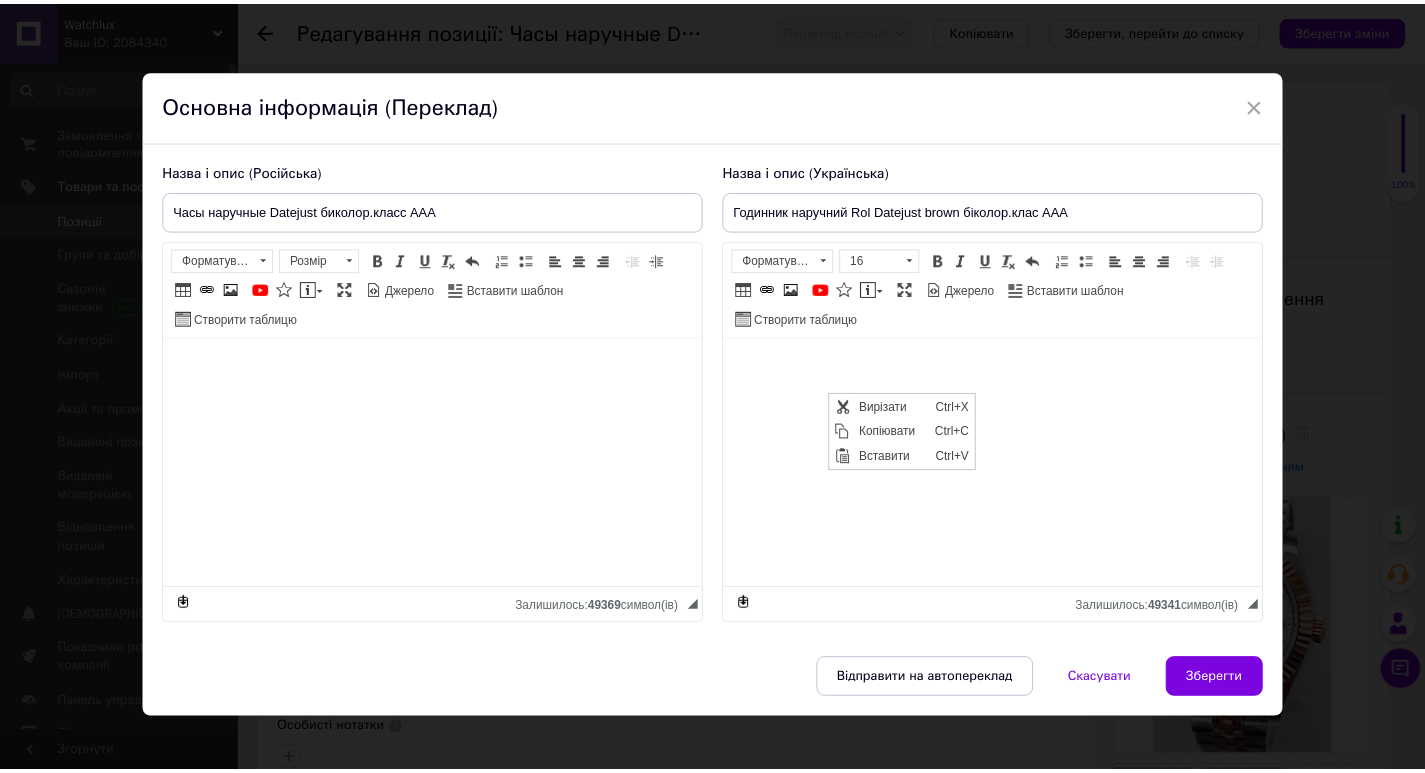 scroll, scrollTop: 0, scrollLeft: 0, axis: both 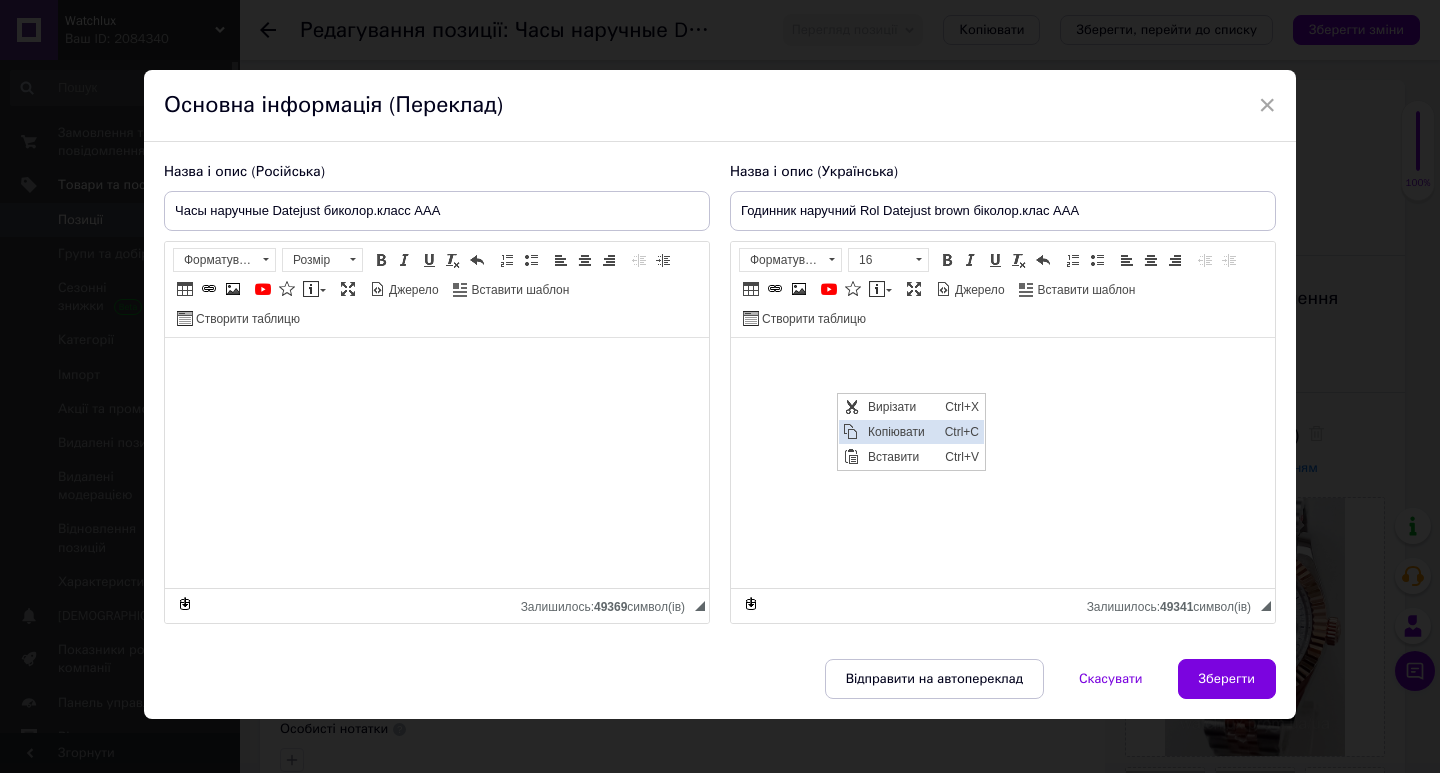 click on "Копіювати" at bounding box center (901, 432) 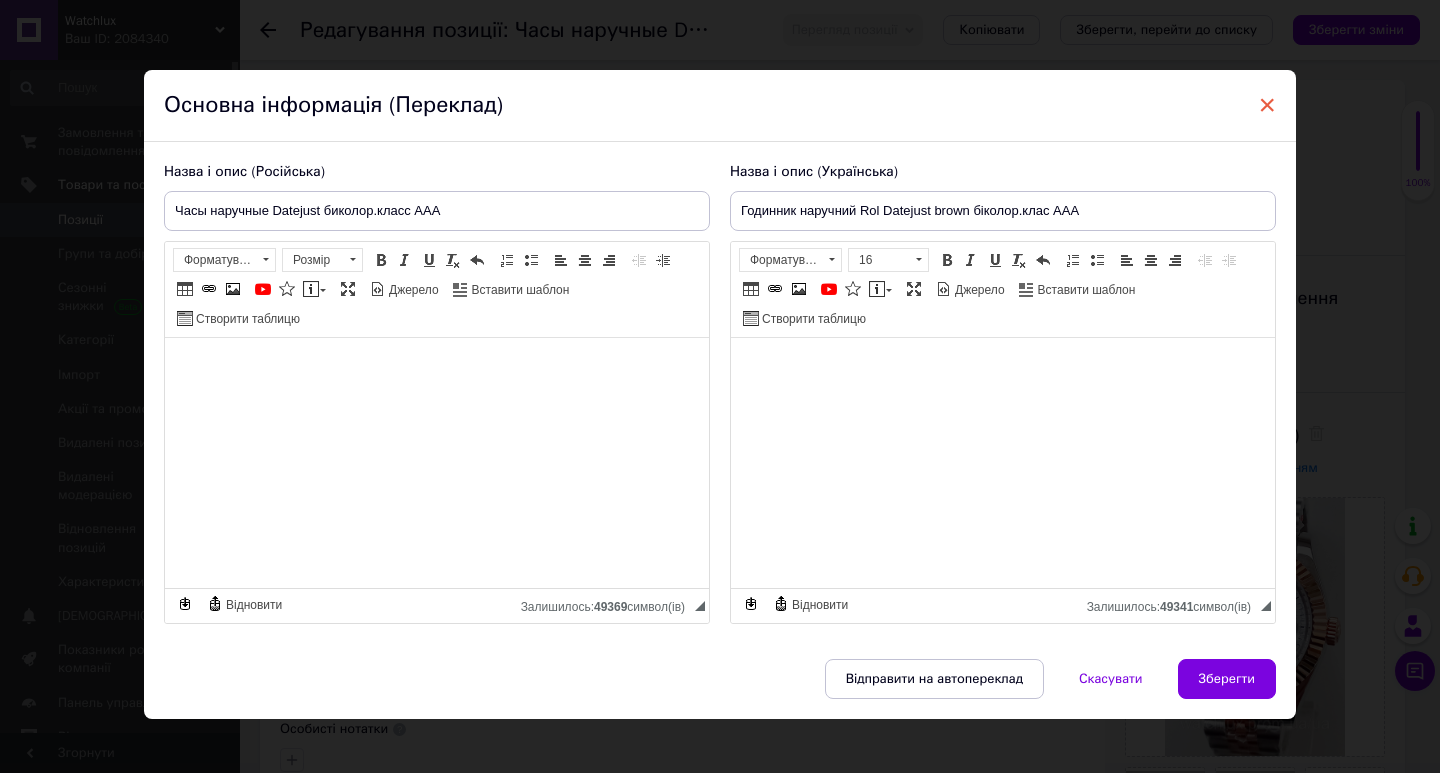 click on "×" at bounding box center (1267, 105) 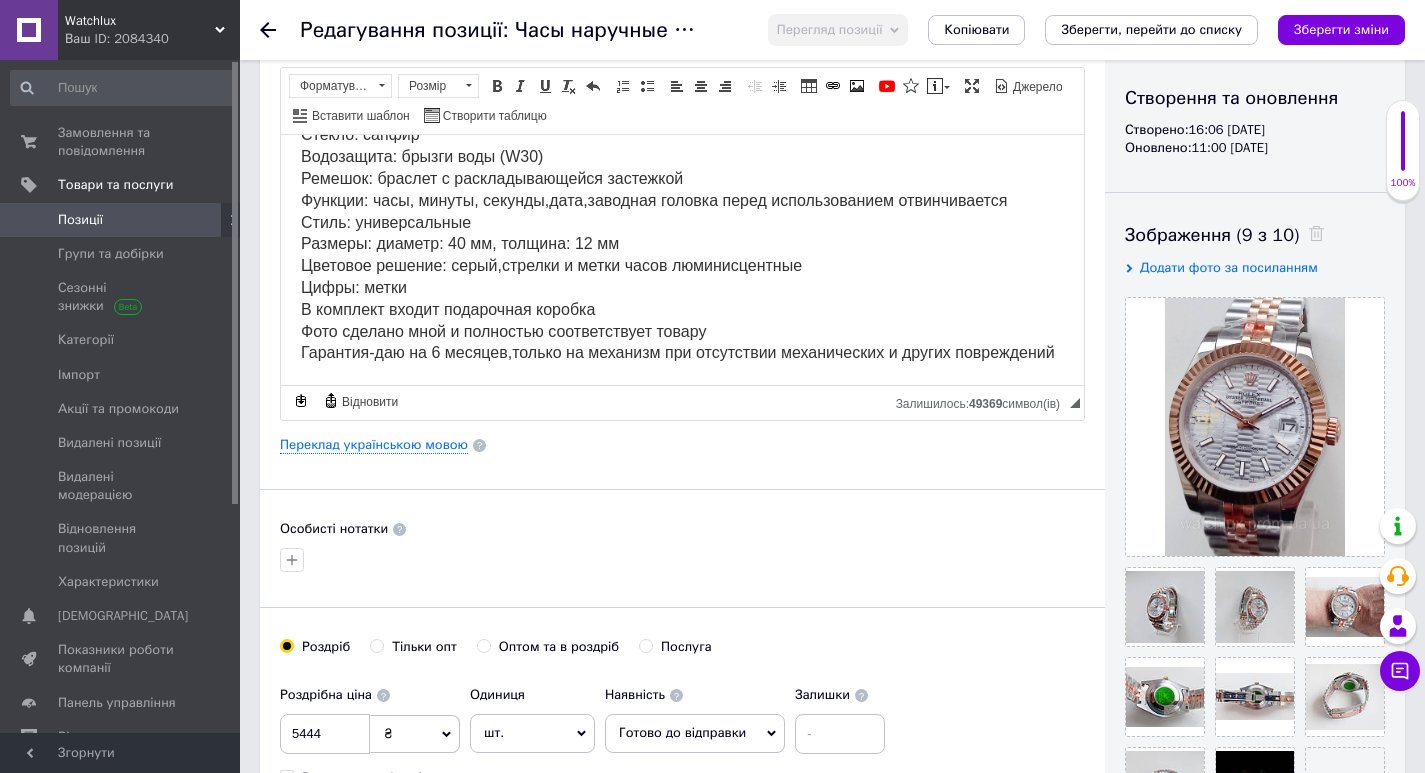 scroll, scrollTop: 100, scrollLeft: 0, axis: vertical 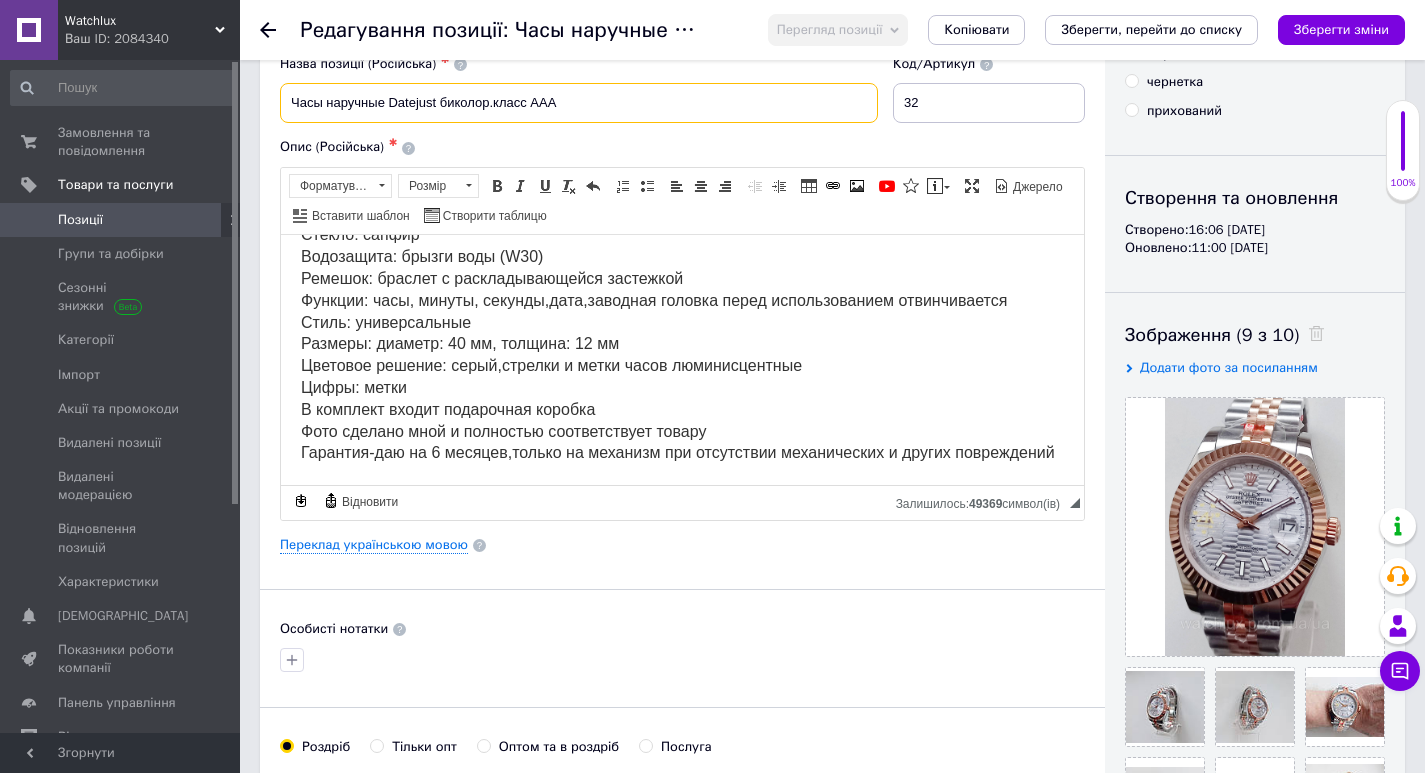 click on "Часы наручные Datejust биколор.класс ААА" at bounding box center (579, 103) 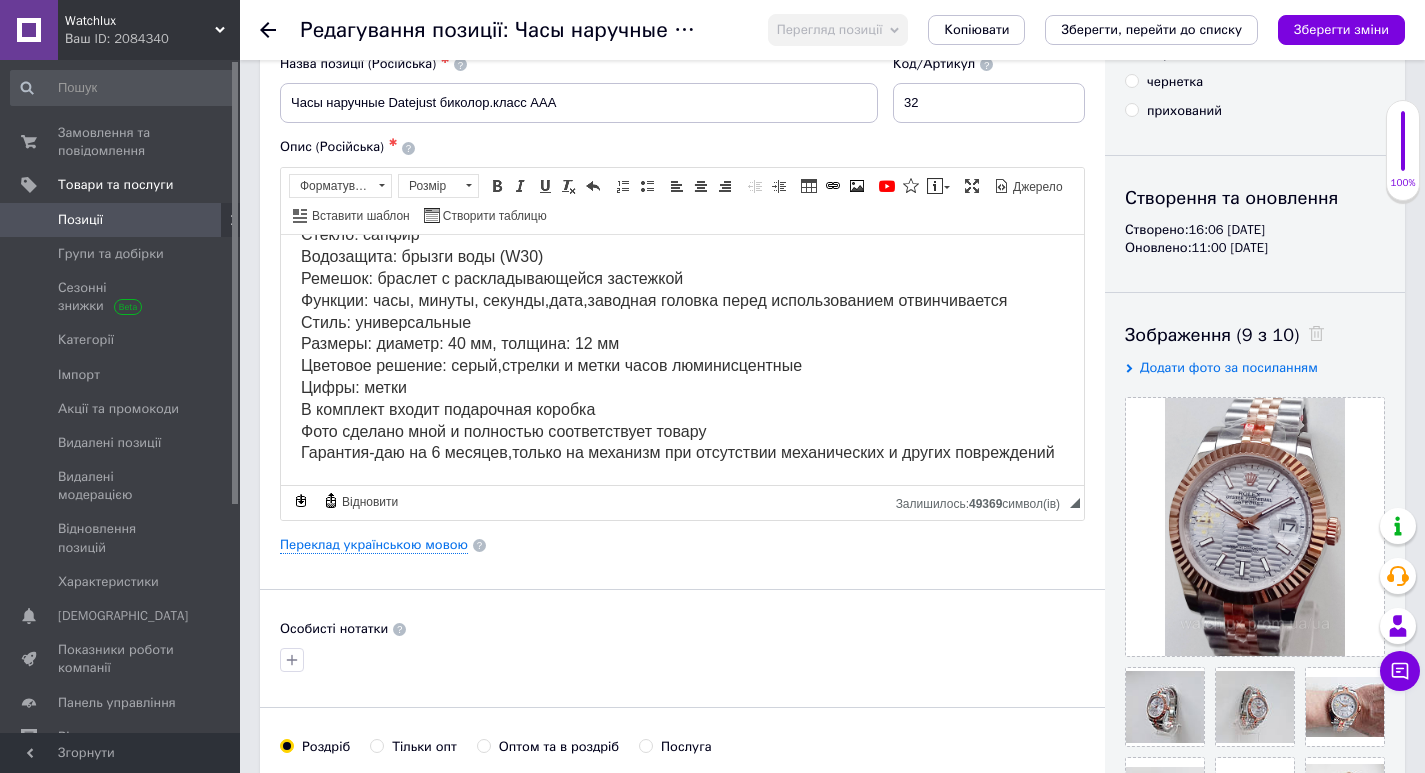 click on "Опис (Російська) ✱ МОЖНО ПИСАТЬ  И СМОТРЕТЬ ВИДЕО  НА Viber или WhatsApp или Telegram-:+ 380979888222
Механизм:механика+автоподзавод.класс ААА.
Корпус: сталь
Стекло: сапфир
Водозащита: брызги воды (W30)
Ремешок: браслет с раскладывающейся застежкой
Функции: часы, минуты, секунды,дата,заводная головка перед использованием отвинчивается
Стиль: универсальные
Размеры: диаметр: 40 мм, толщина: 12 мм
Цветовое решение: серый,стрелки и метки часов люминисцентные
Цифры: метки
В комплект входит подарочная коробка
Фото сделано мной и полностью соответствует товару Форматування" at bounding box center [682, 329] 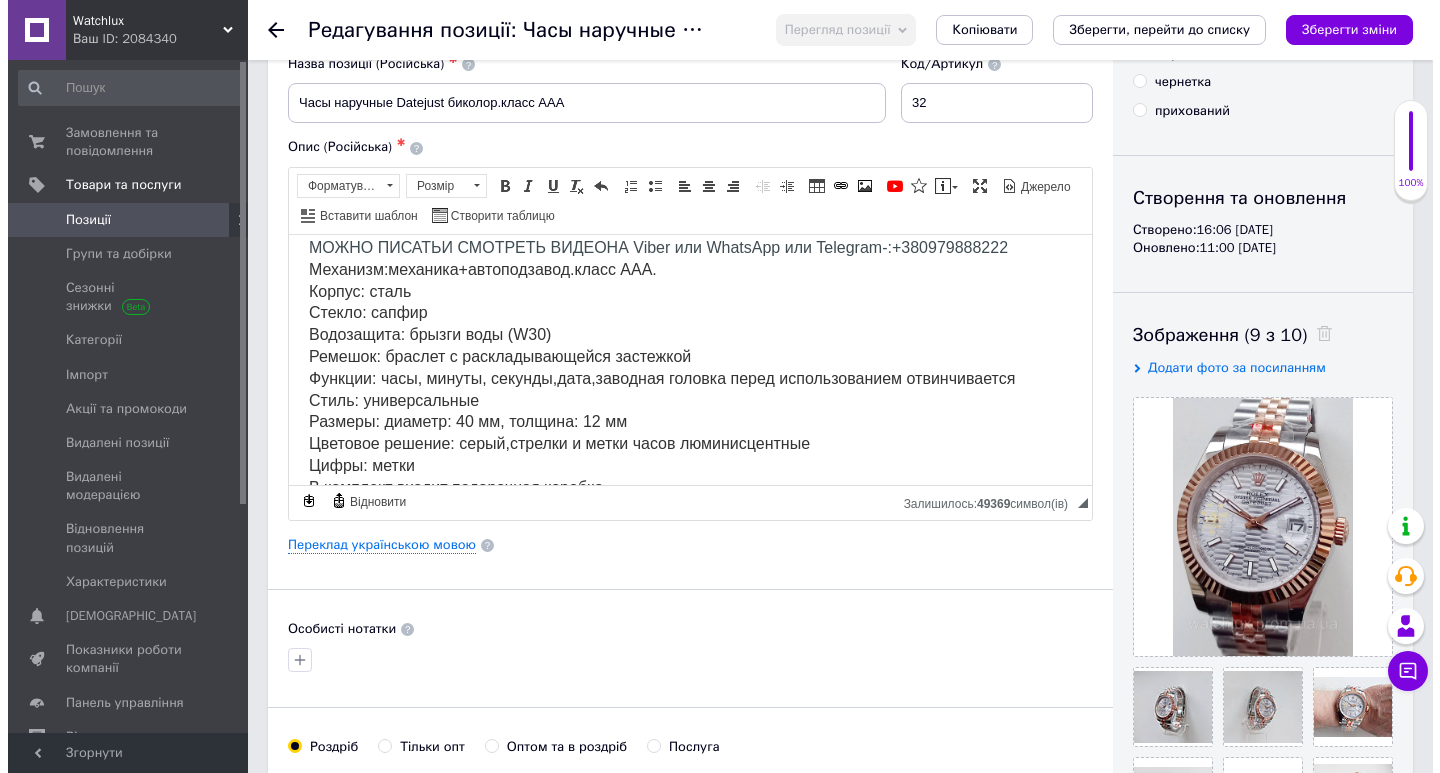 scroll, scrollTop: 0, scrollLeft: 0, axis: both 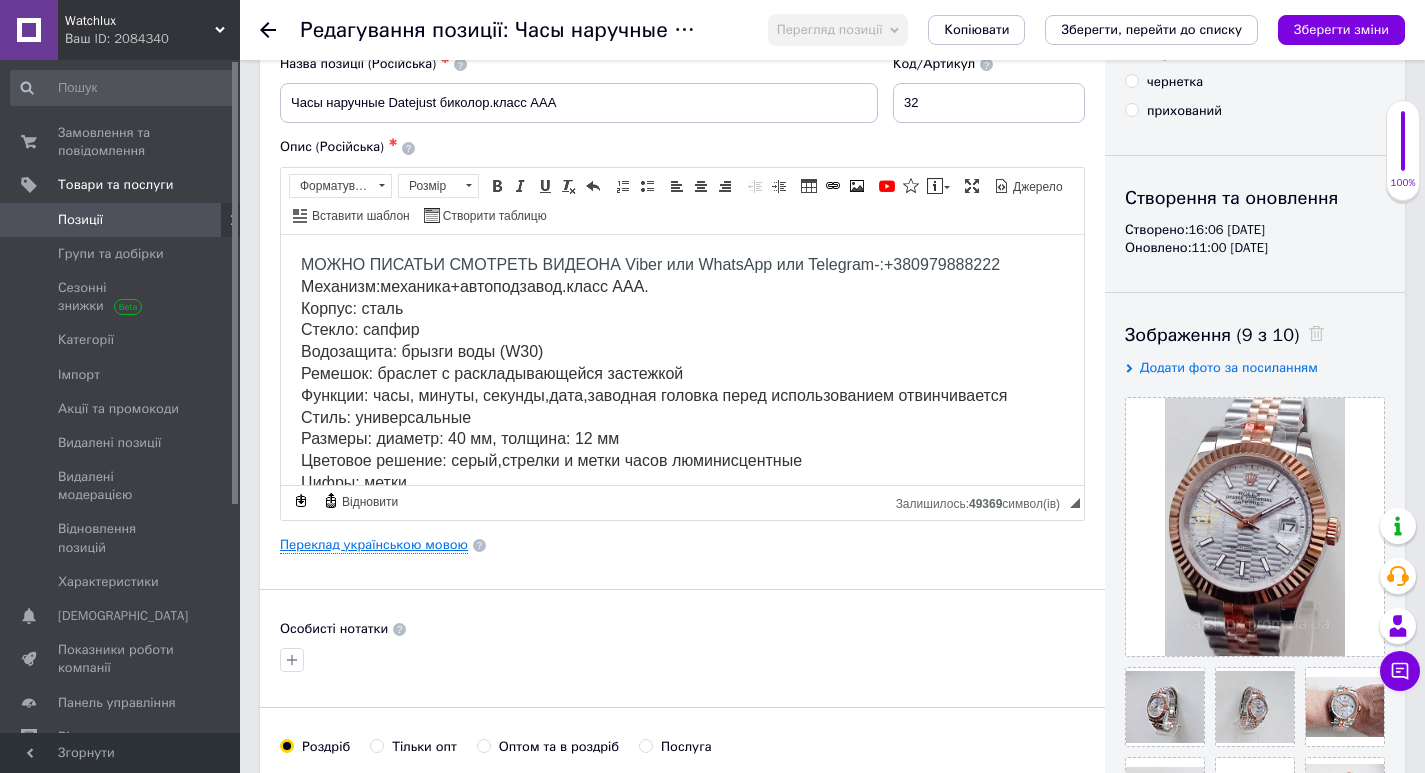 click on "Переклад українською мовою" at bounding box center [374, 545] 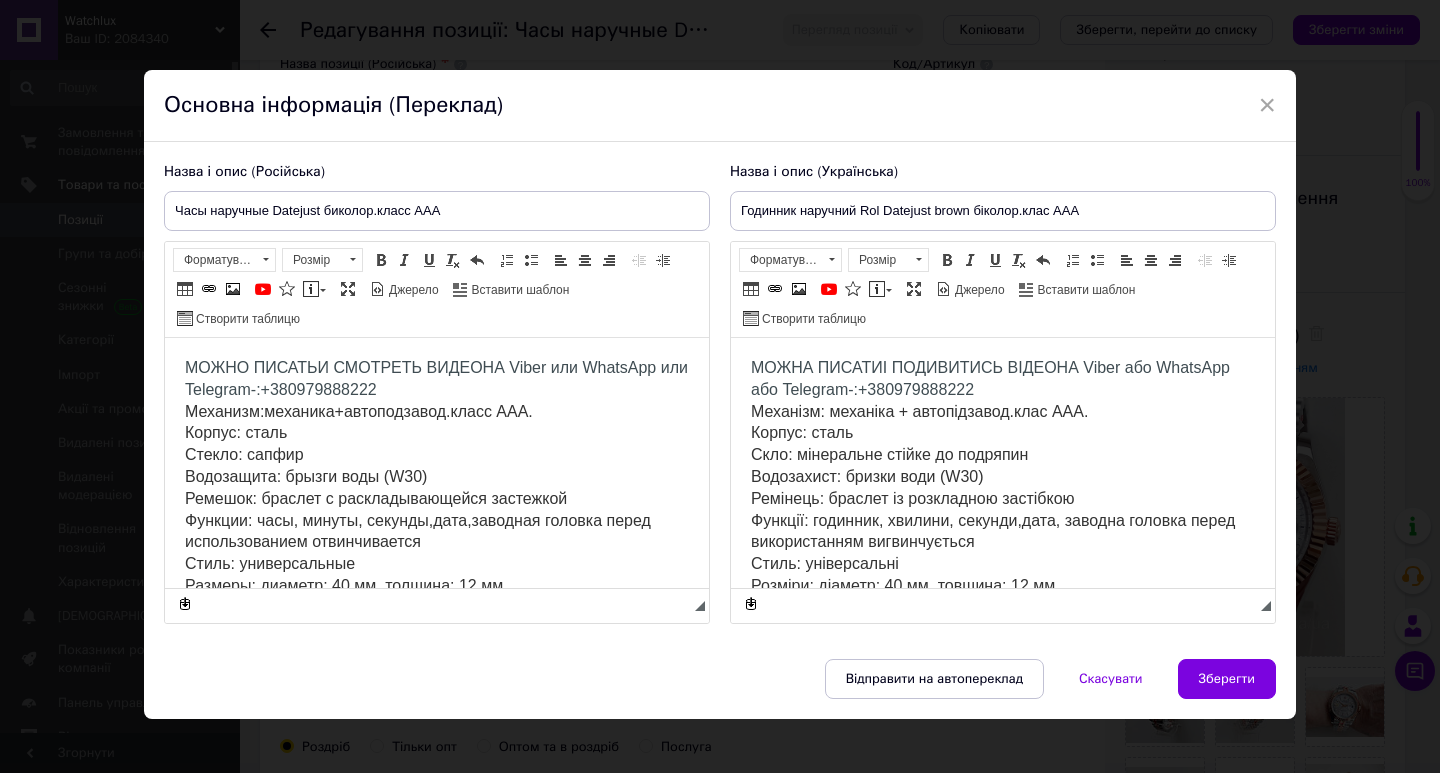 scroll, scrollTop: 0, scrollLeft: 0, axis: both 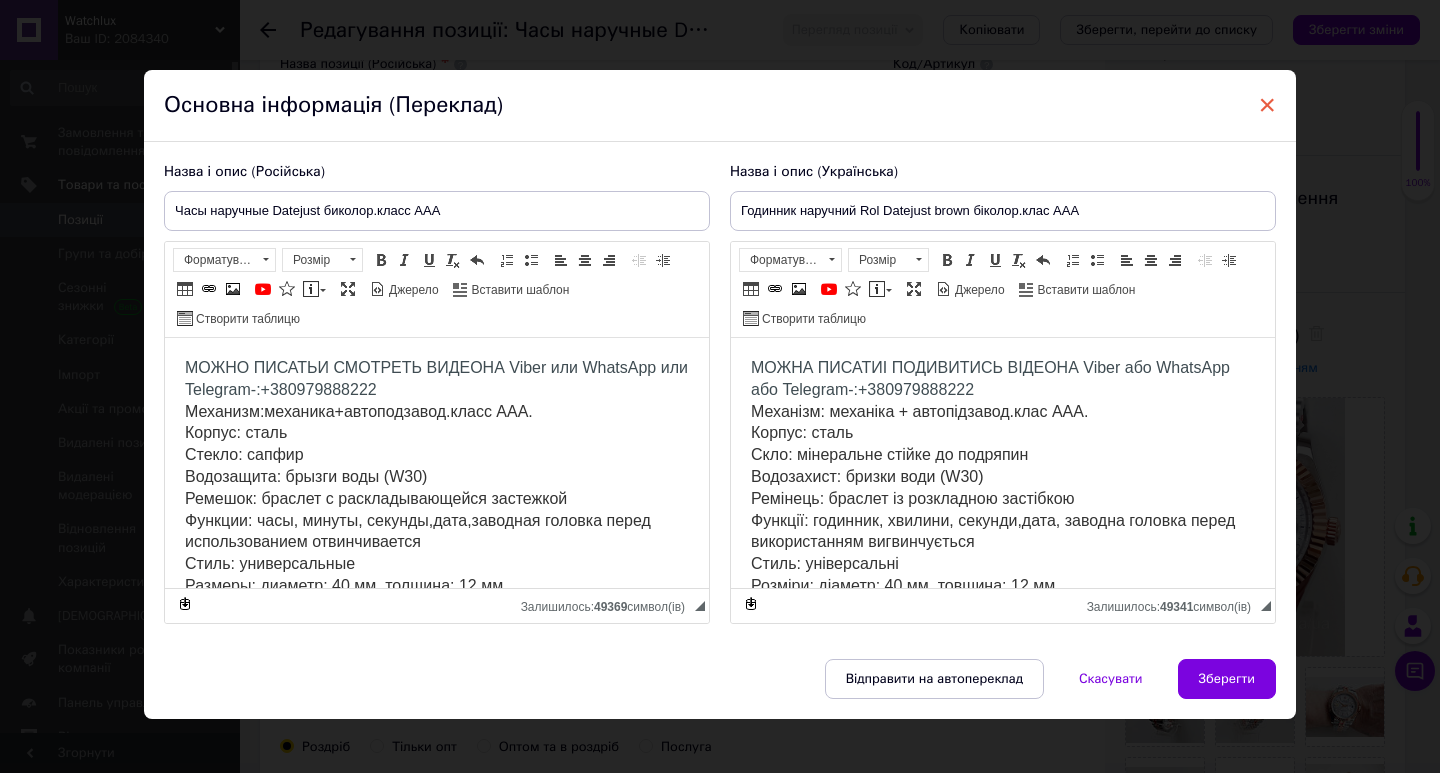 click on "×" at bounding box center [1267, 105] 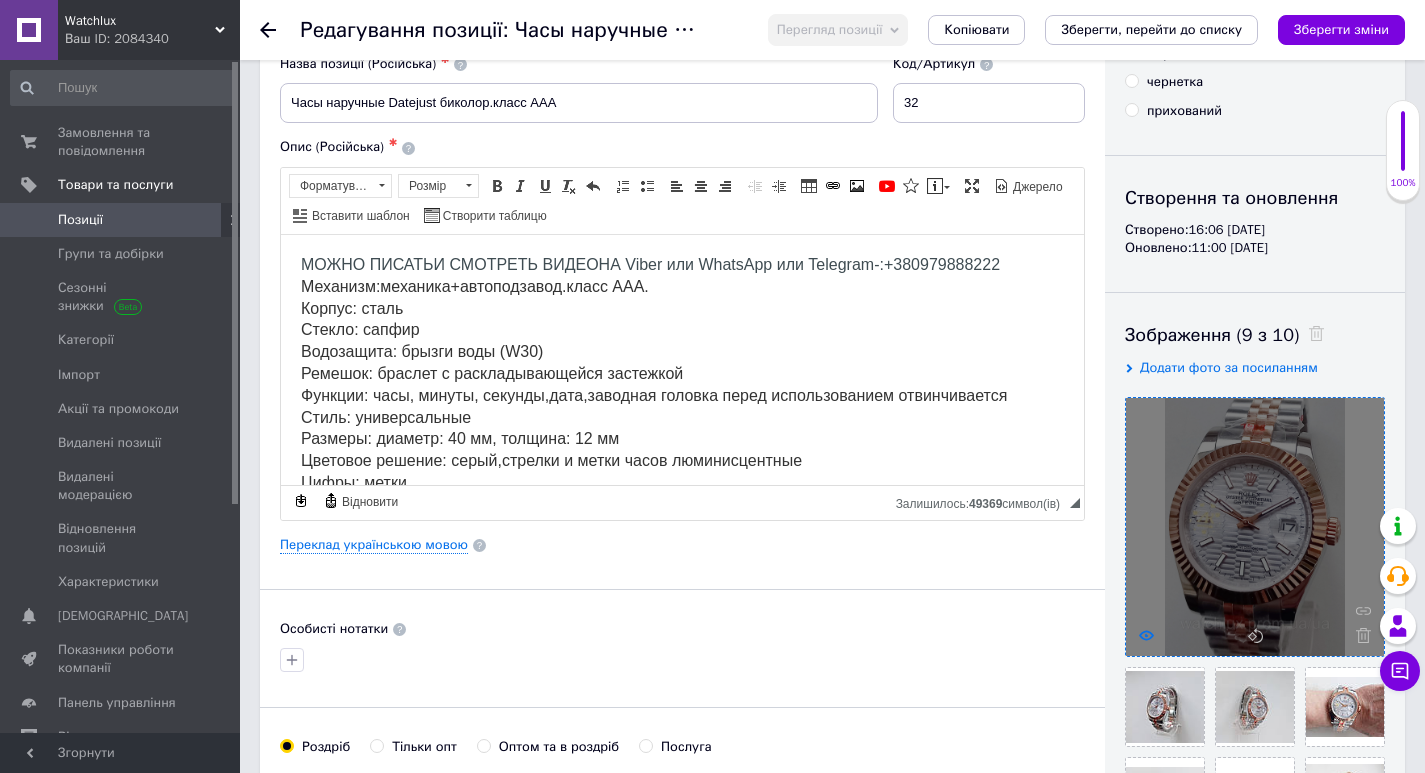 click 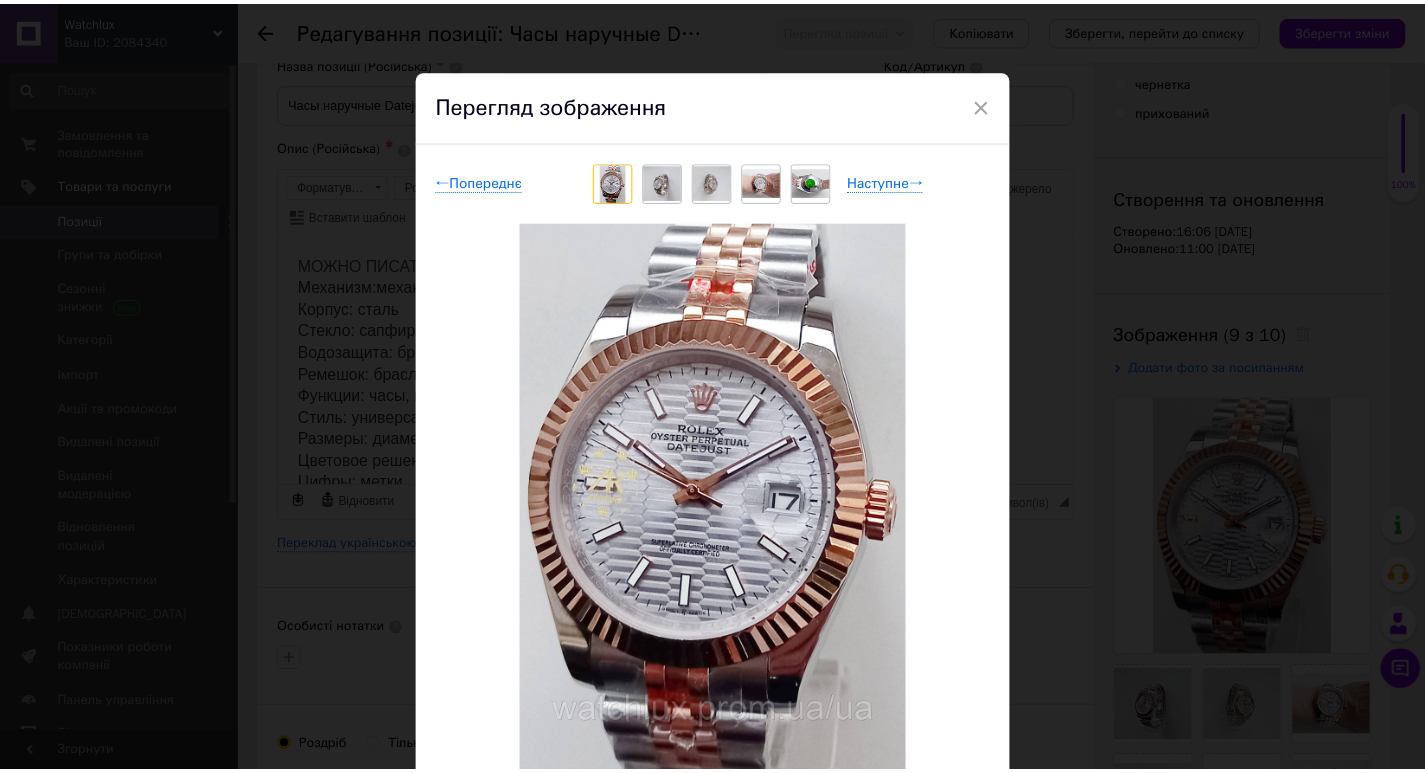 scroll, scrollTop: 100, scrollLeft: 0, axis: vertical 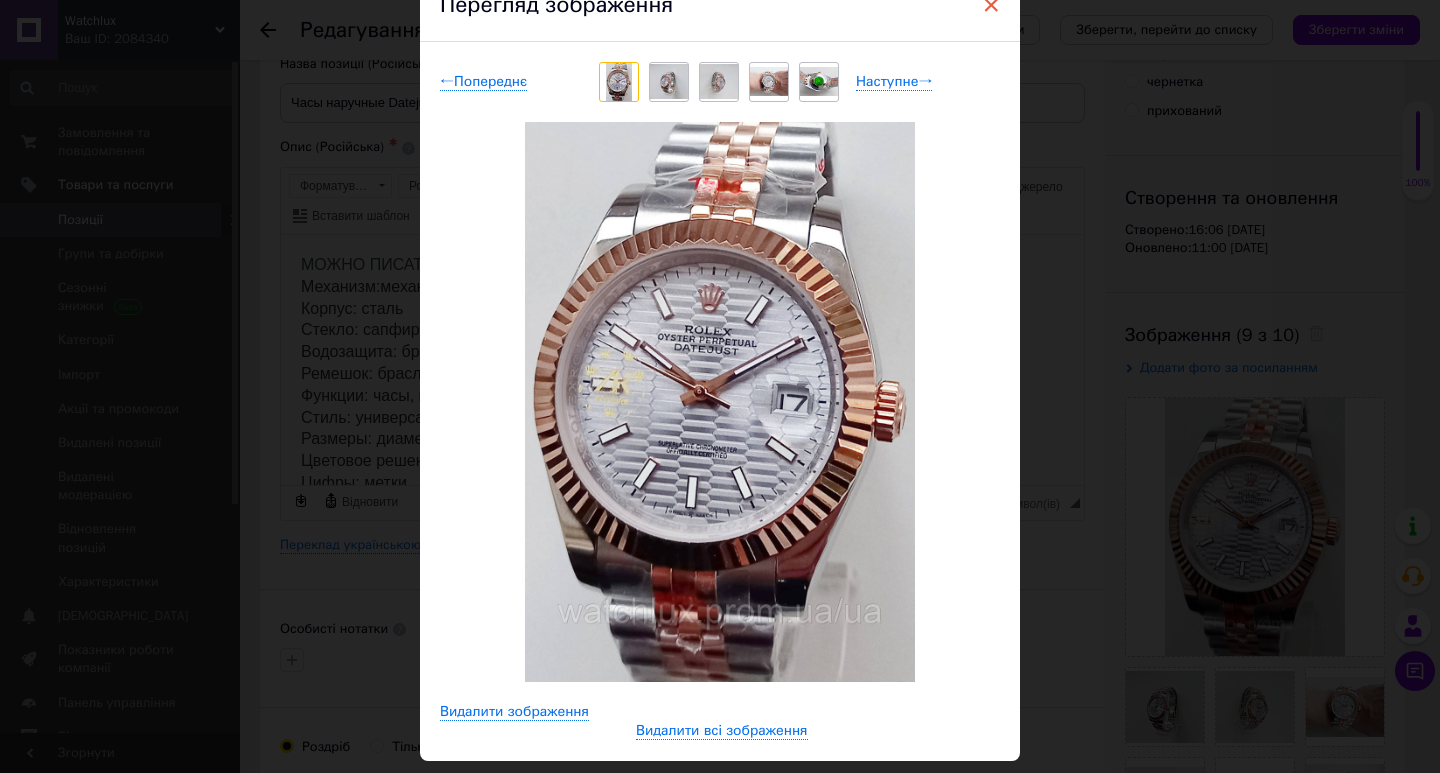 click on "×" at bounding box center (991, 5) 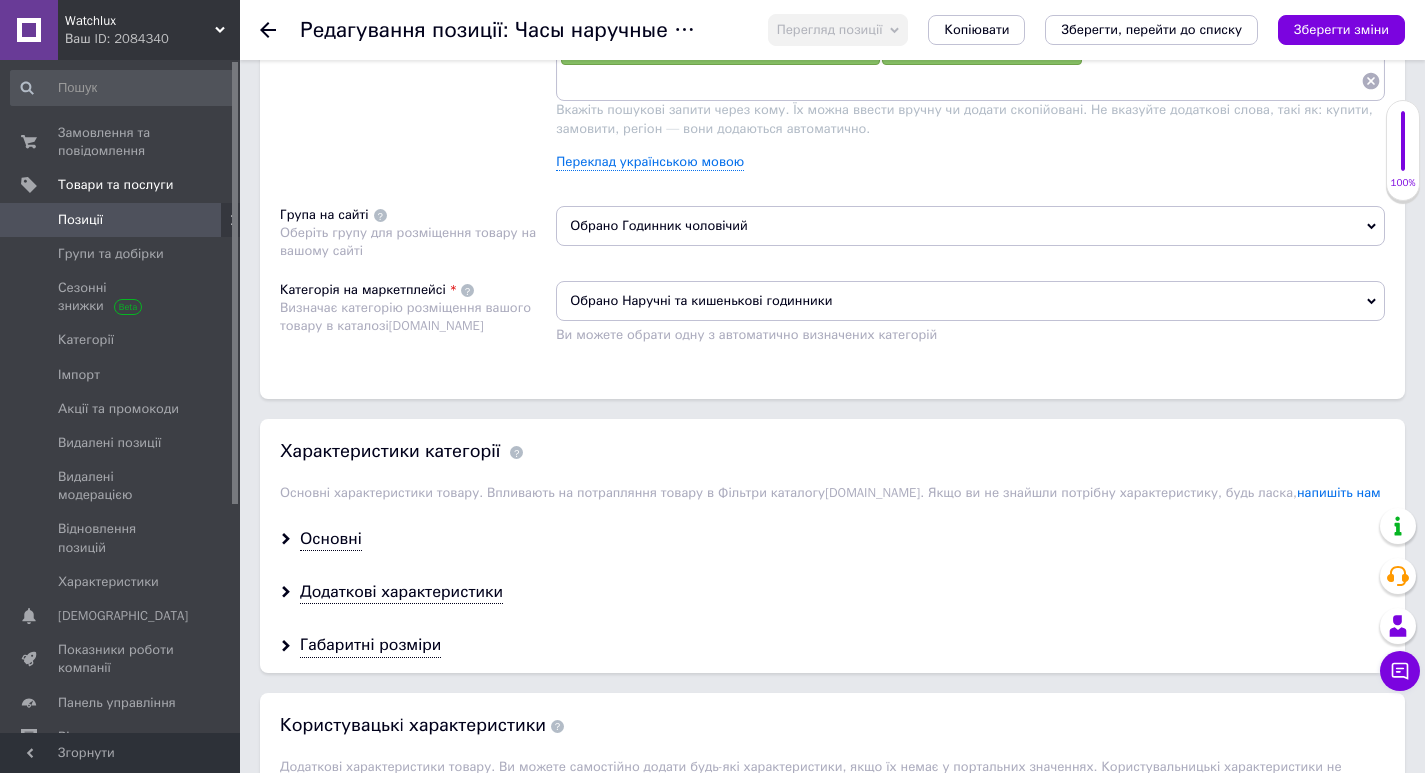 scroll, scrollTop: 1500, scrollLeft: 0, axis: vertical 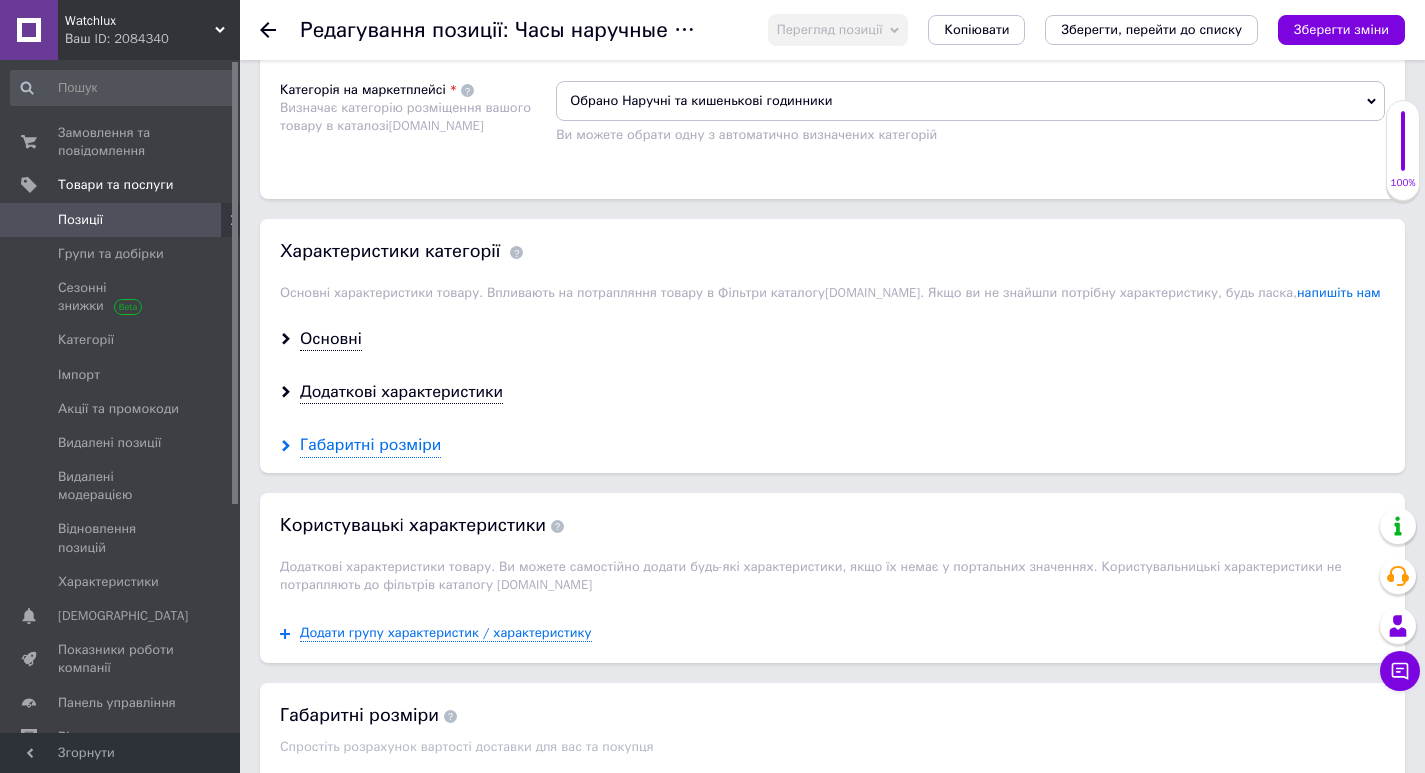 drag, startPoint x: 317, startPoint y: 447, endPoint x: 676, endPoint y: 409, distance: 361.00555 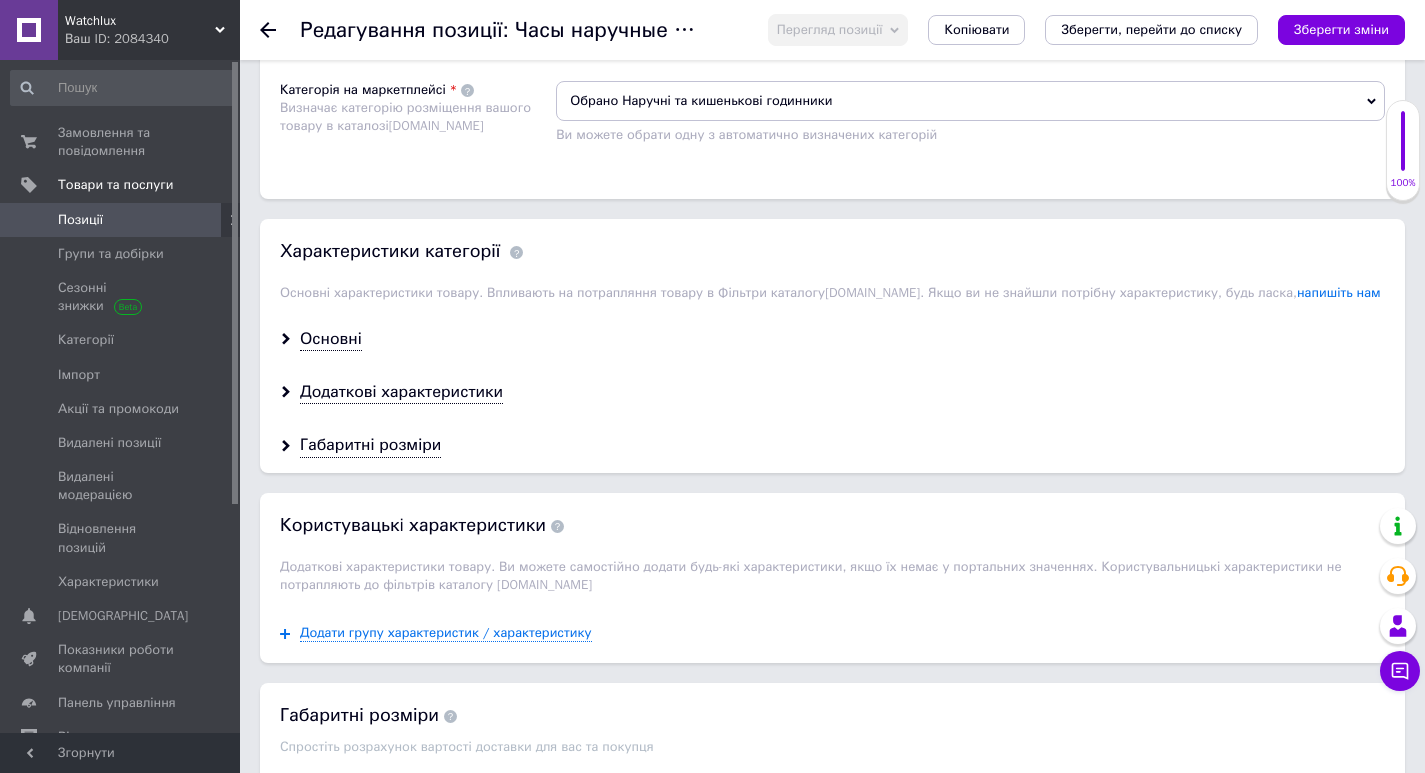 click on "Габаритні розміри" at bounding box center [370, 445] 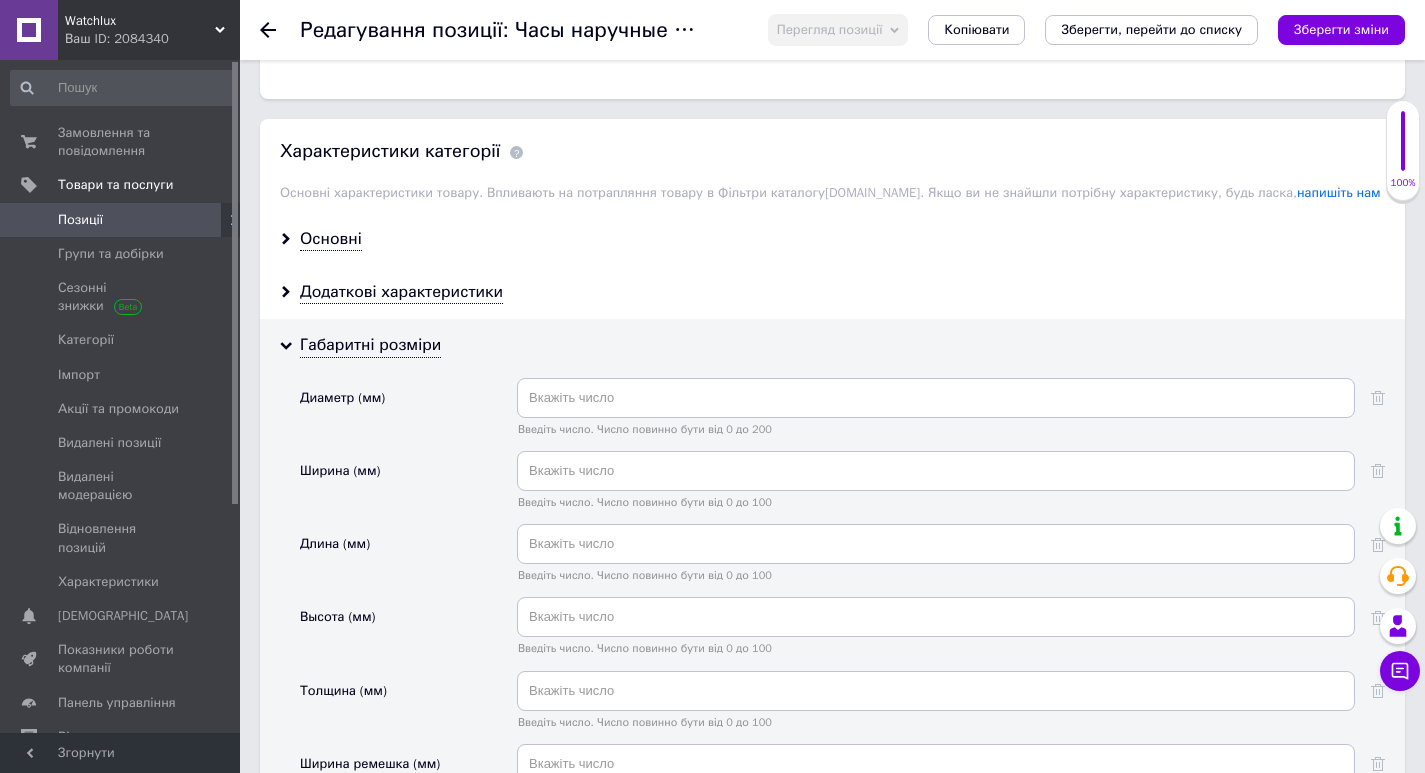 scroll, scrollTop: 2000, scrollLeft: 0, axis: vertical 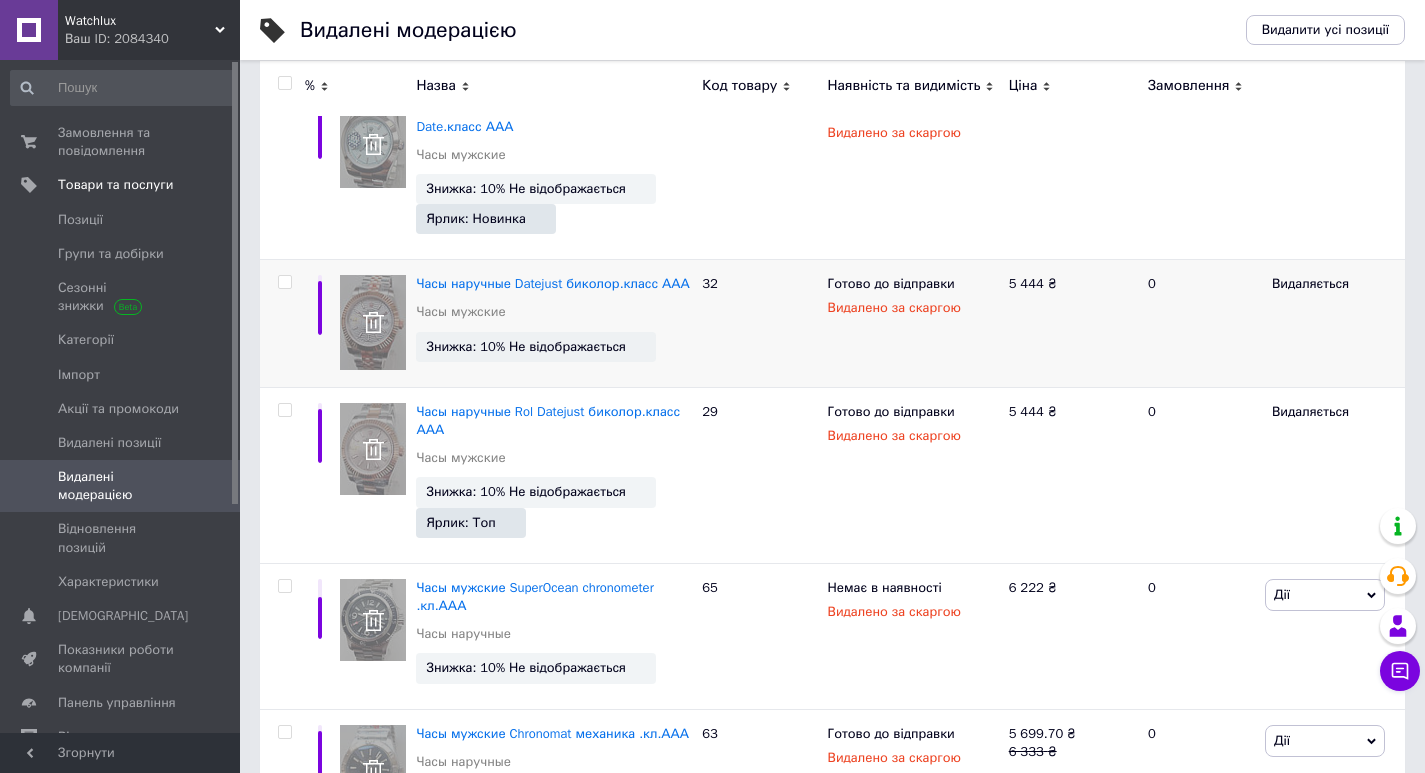 click at bounding box center [284, 282] 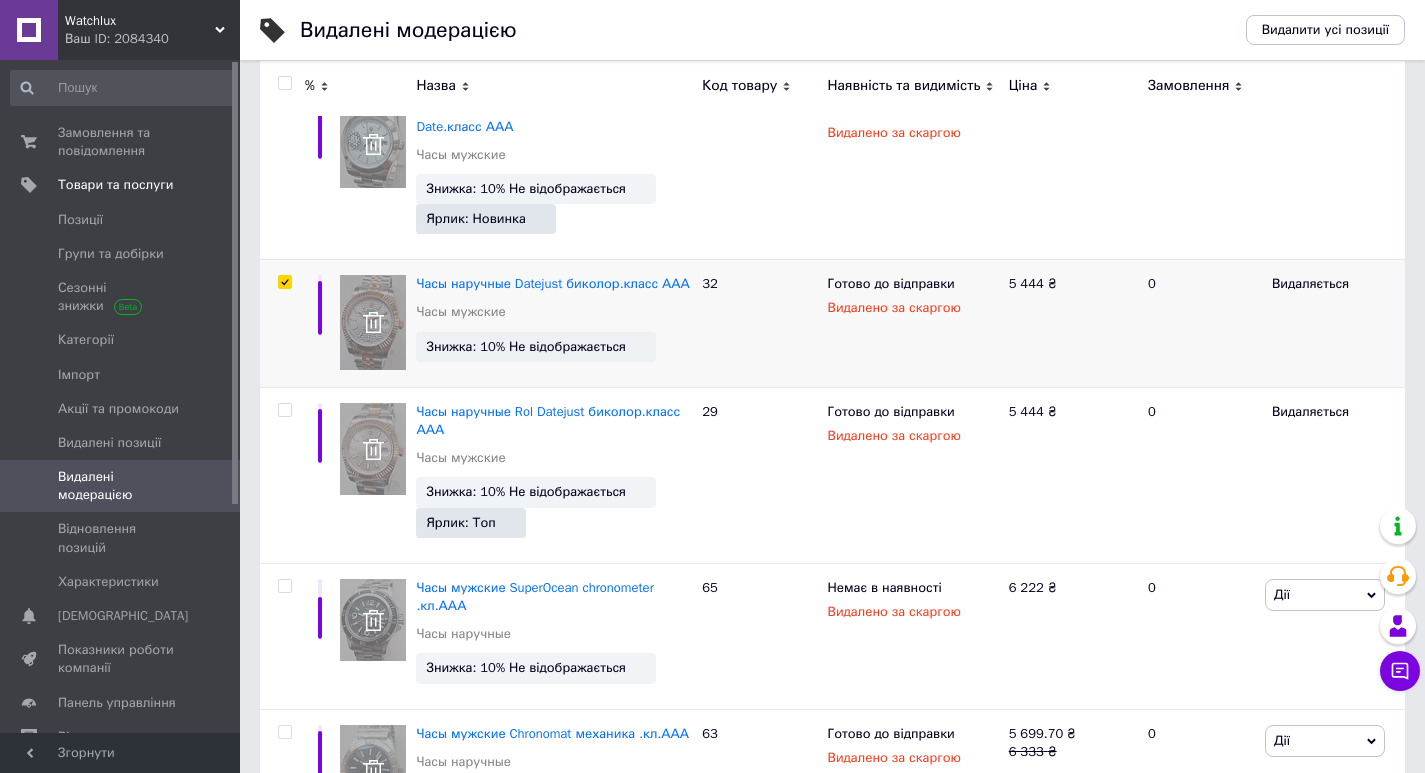checkbox on "true" 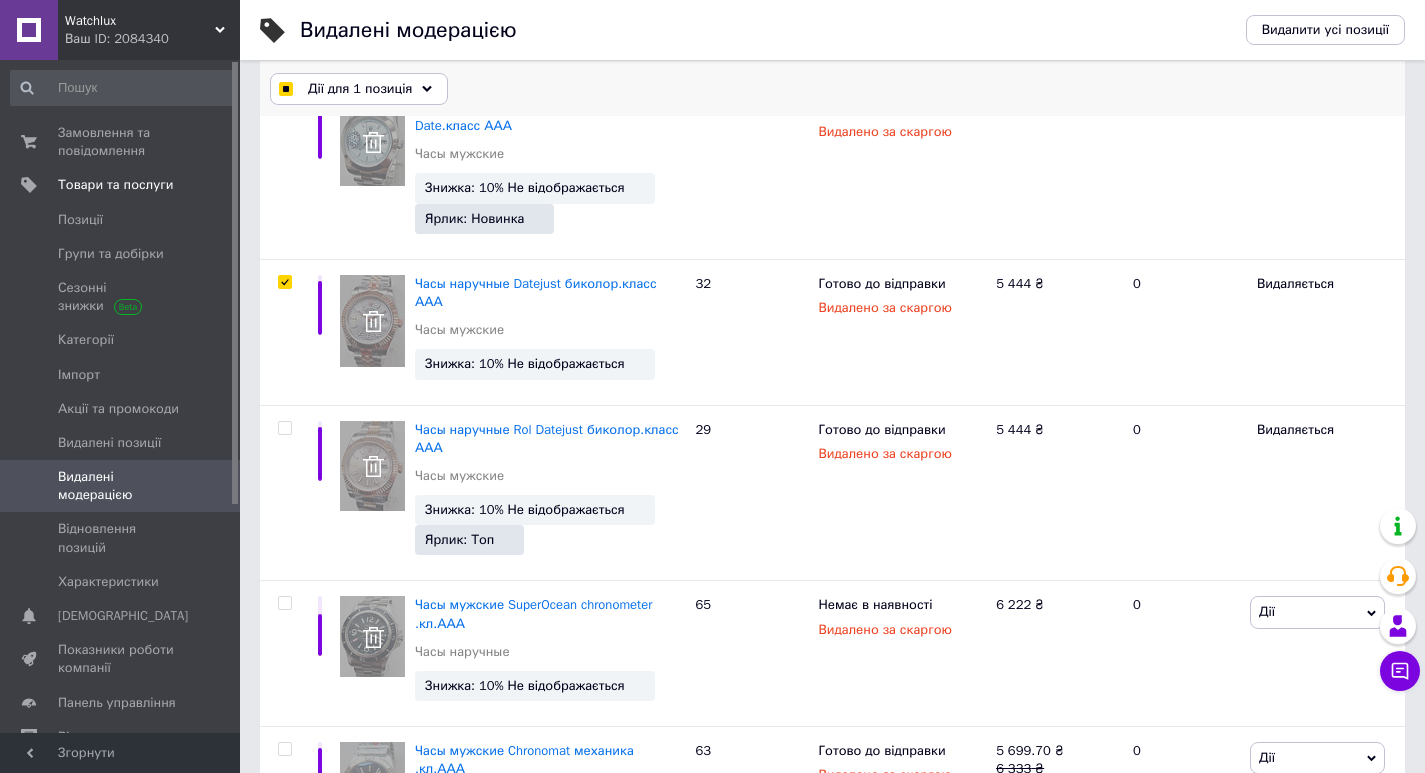 click on "Дії для 1 позиція" at bounding box center [359, 89] 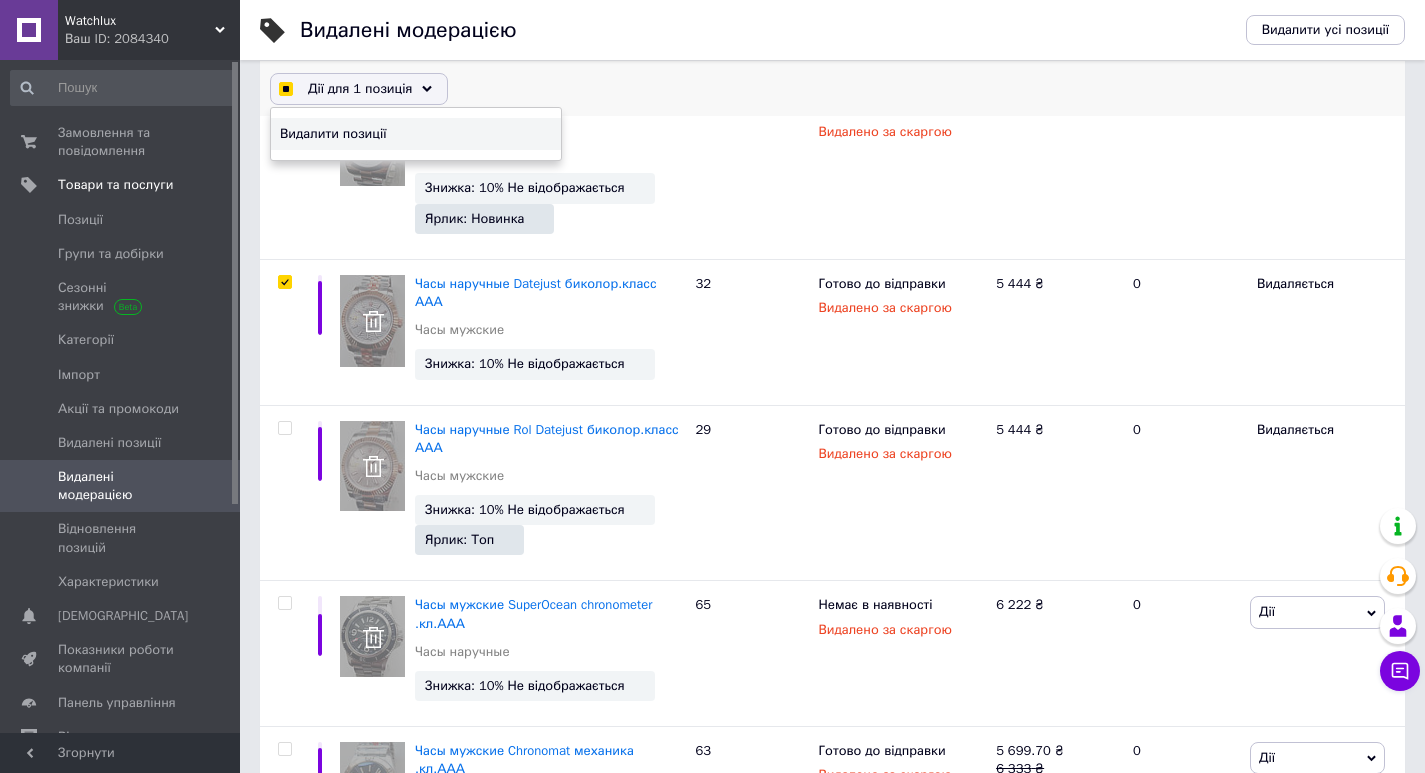 checkbox on "true" 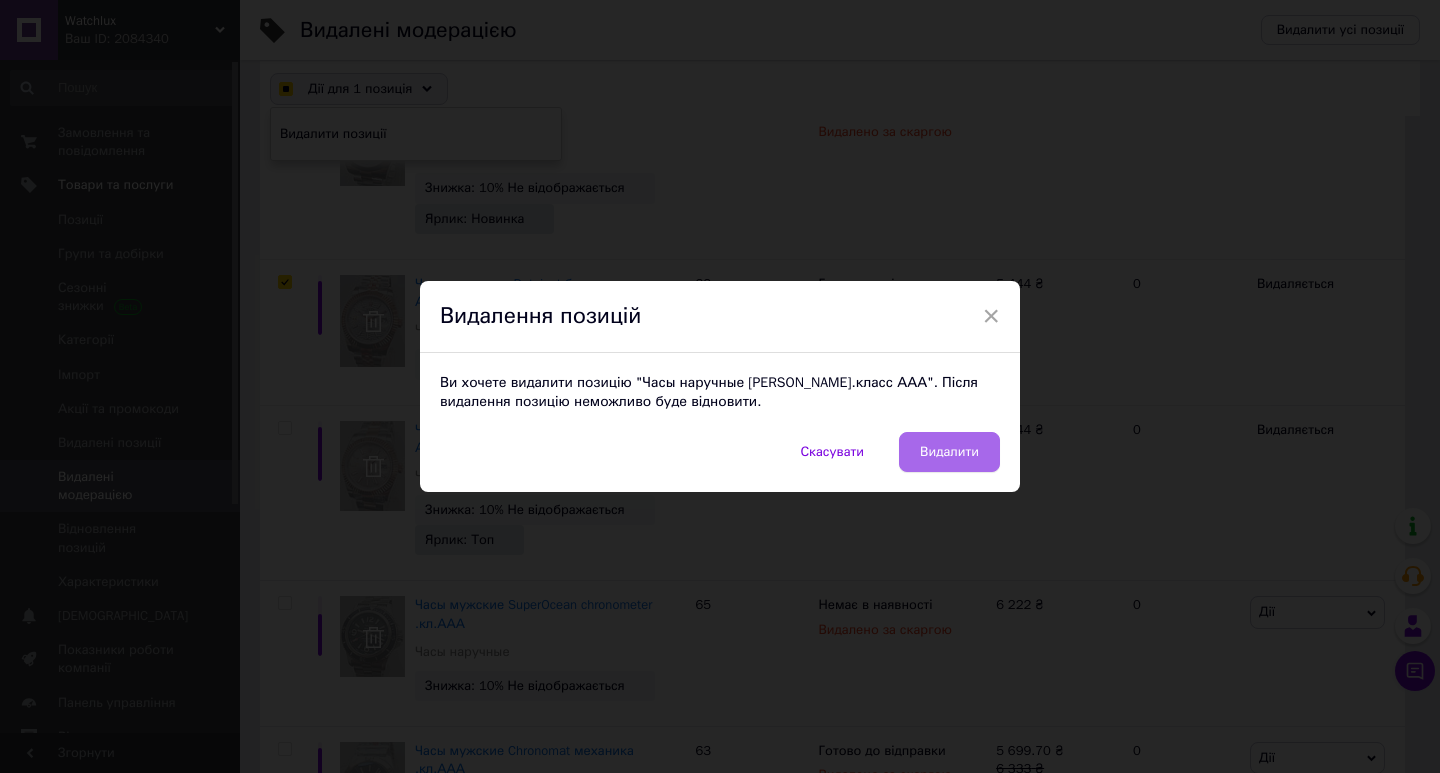 click on "Видалити" at bounding box center (949, 452) 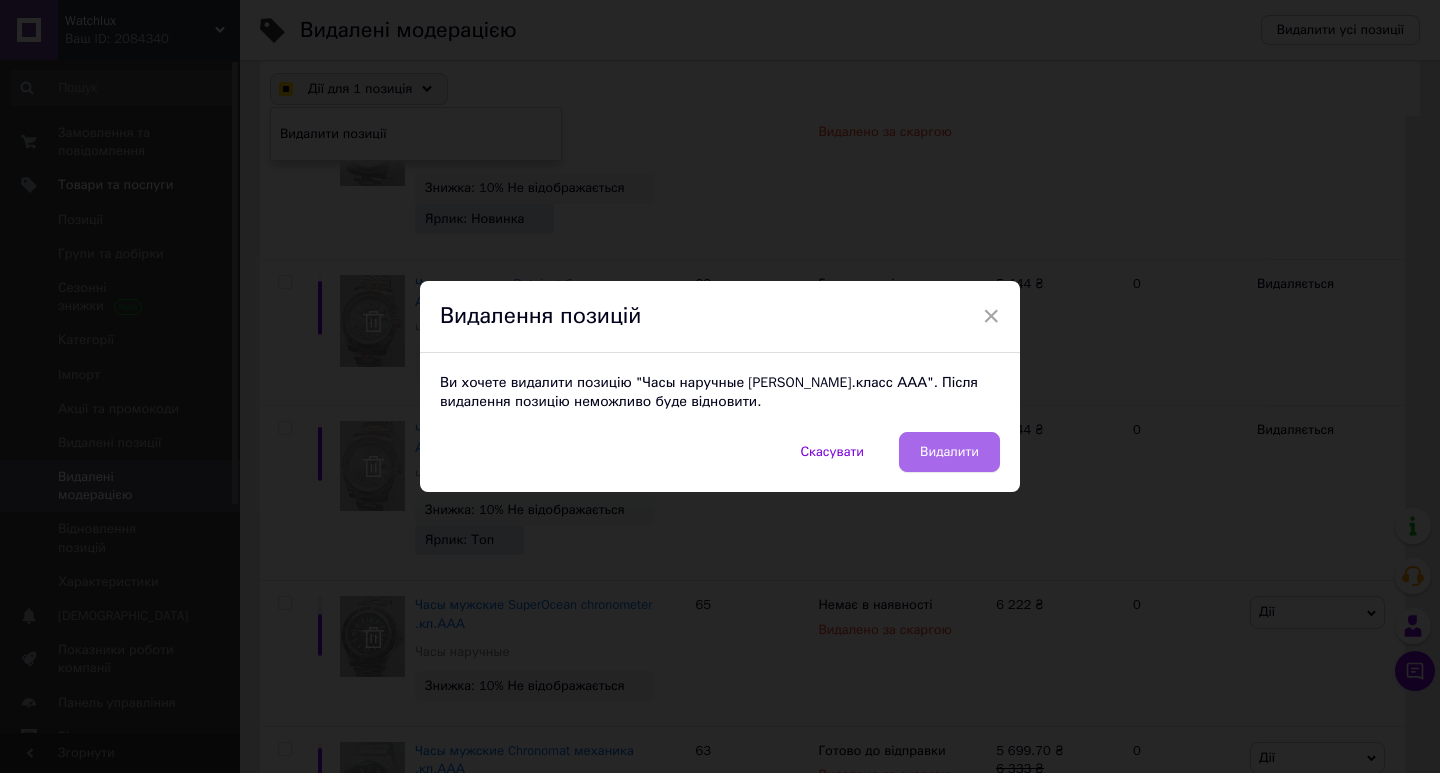 checkbox on "false" 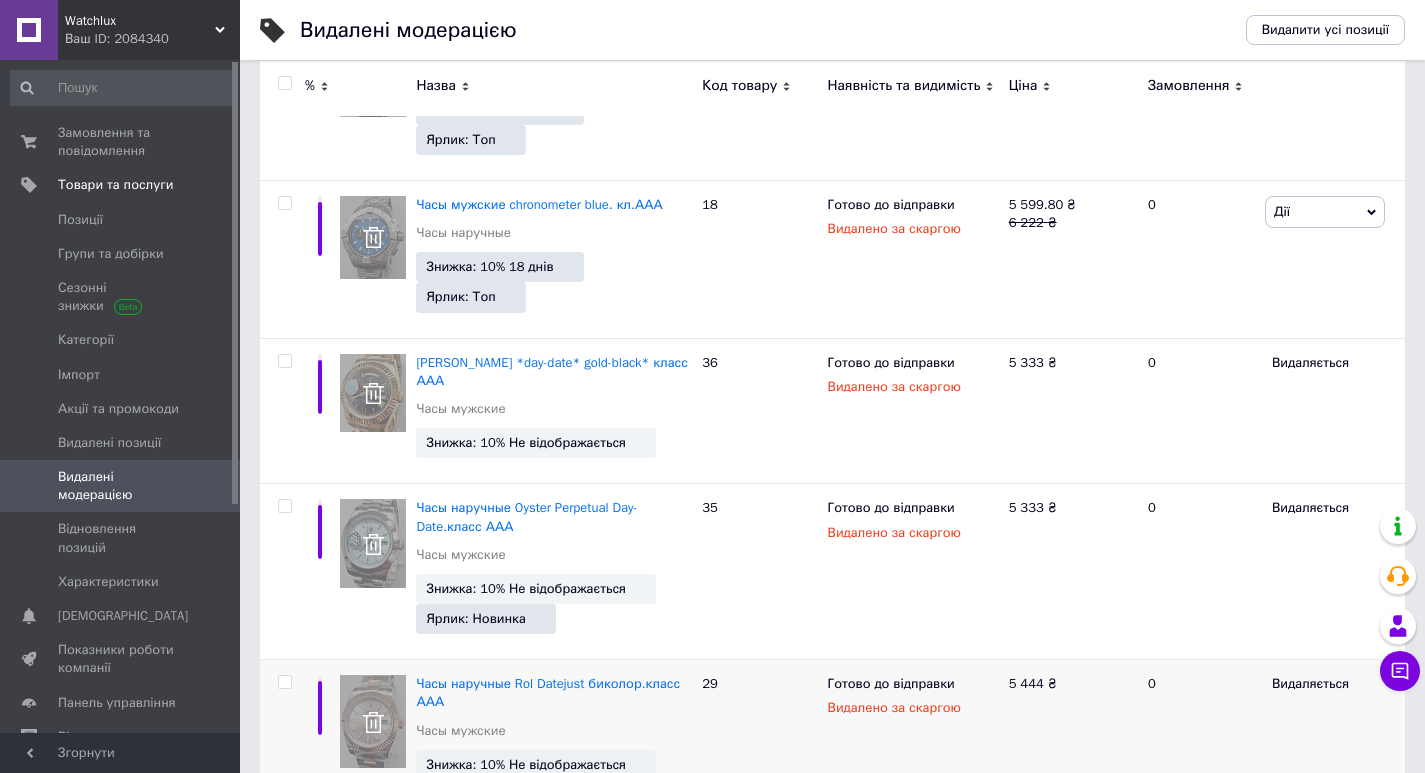 scroll, scrollTop: 600, scrollLeft: 0, axis: vertical 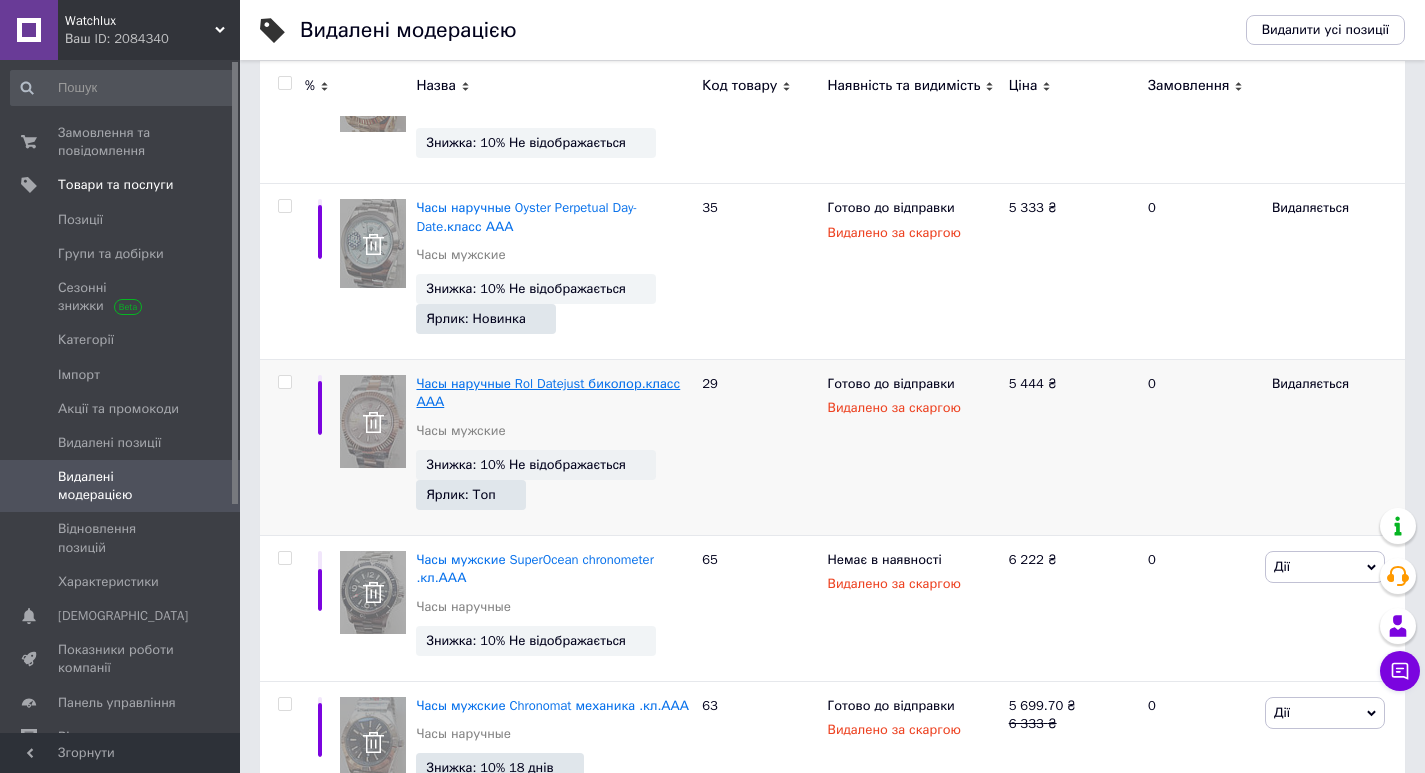 click on "Часы наручные Rol Datejust биколор.класс ААА" at bounding box center (548, 392) 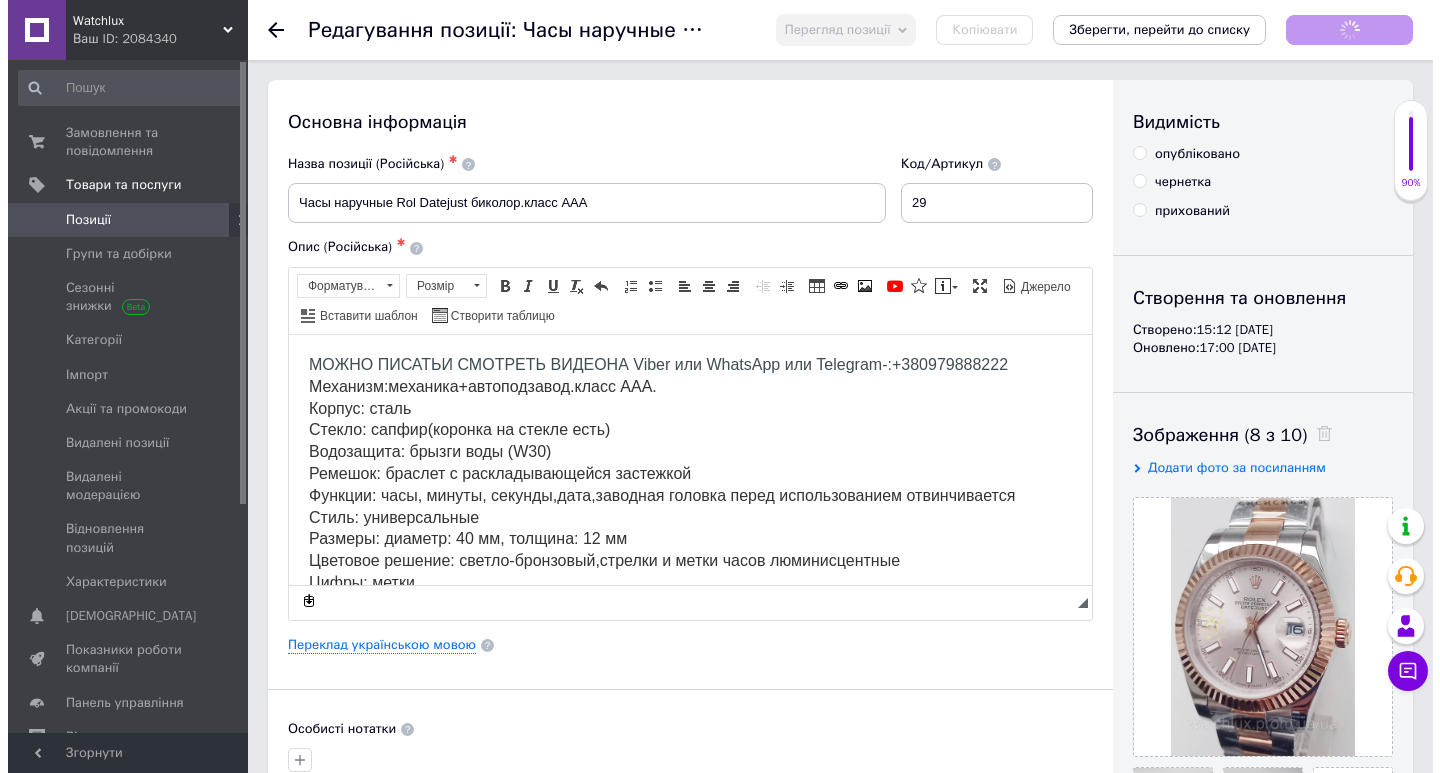 scroll, scrollTop: 0, scrollLeft: 0, axis: both 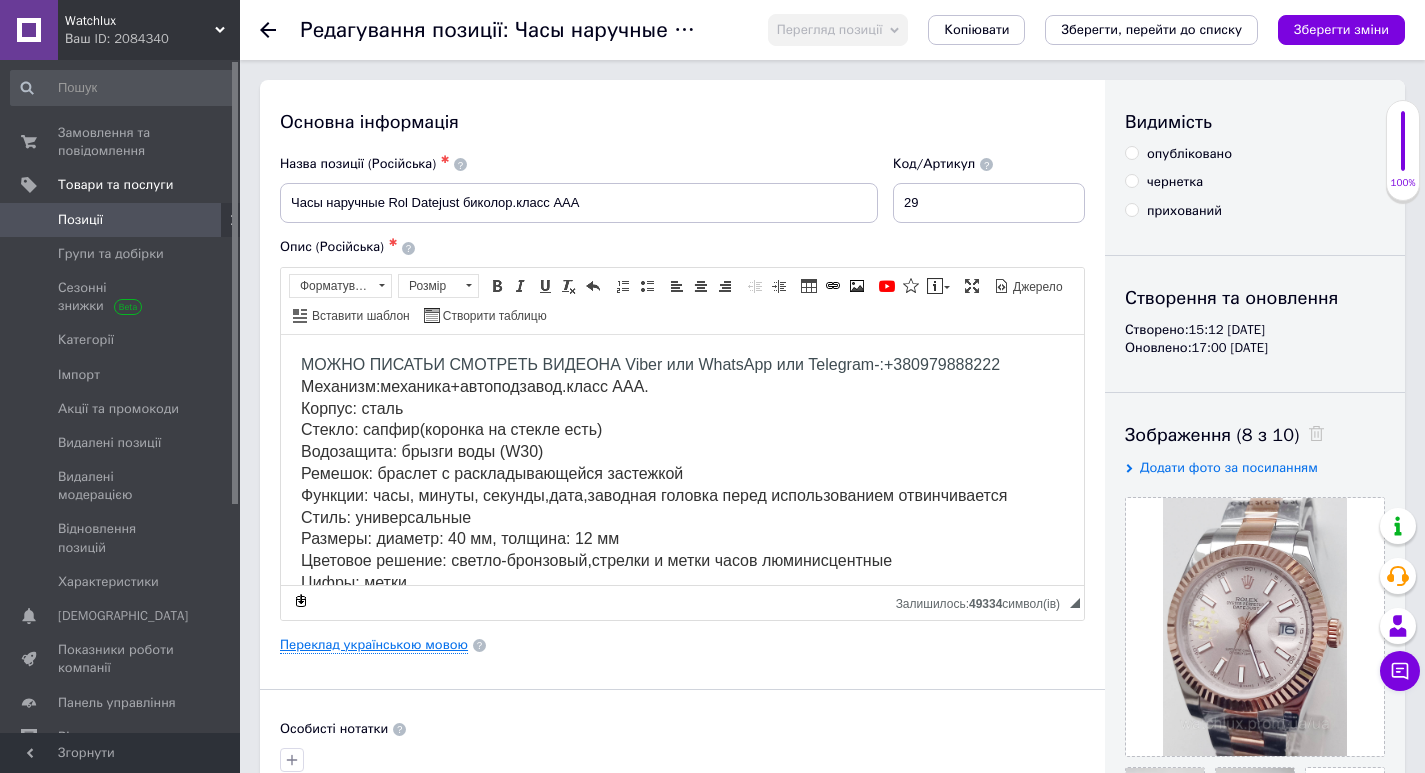 click on "Переклад українською мовою" at bounding box center (374, 645) 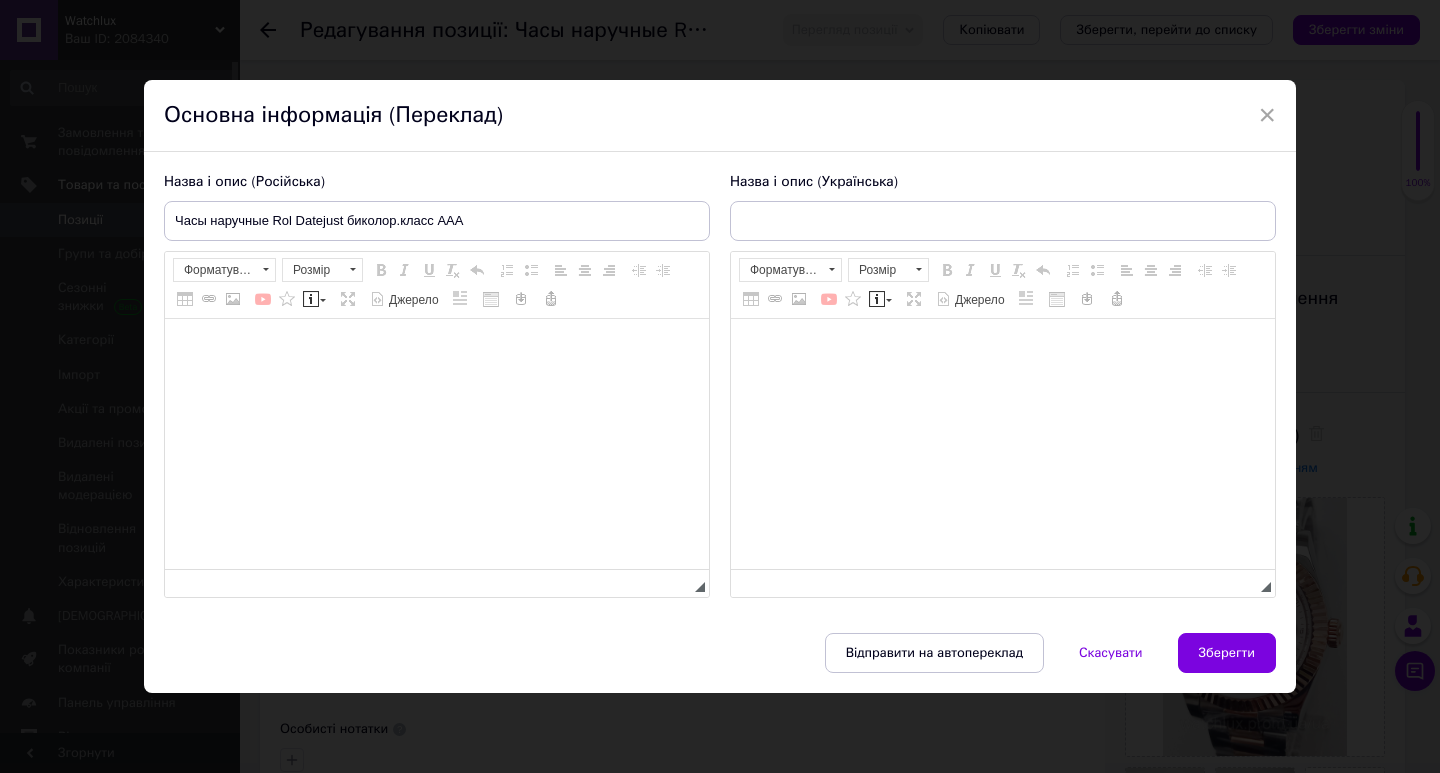 type on "Годинник наручний Rol Datejust grey біколор.клас ААА" 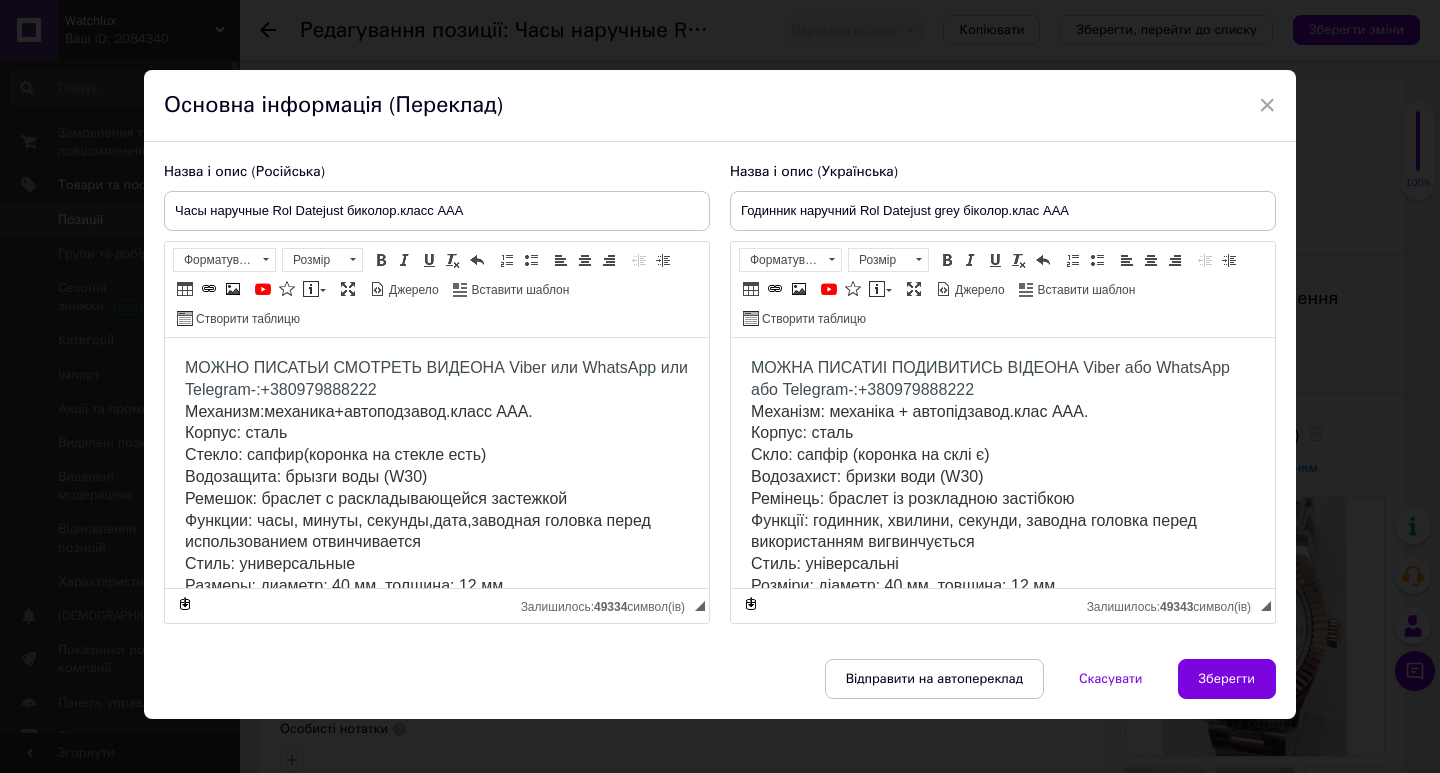 scroll, scrollTop: 0, scrollLeft: 0, axis: both 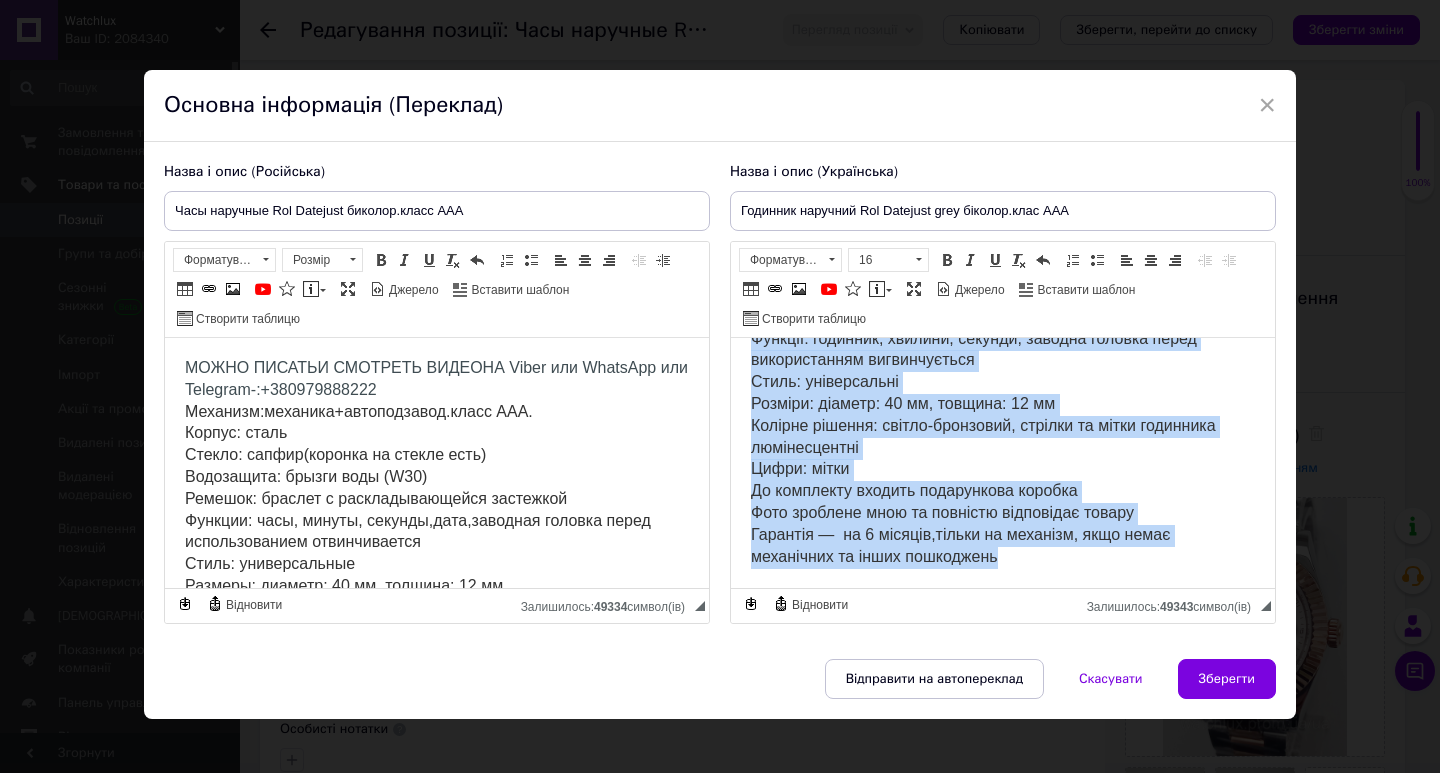 drag, startPoint x: 750, startPoint y: 361, endPoint x: 1034, endPoint y: 585, distance: 361.70706 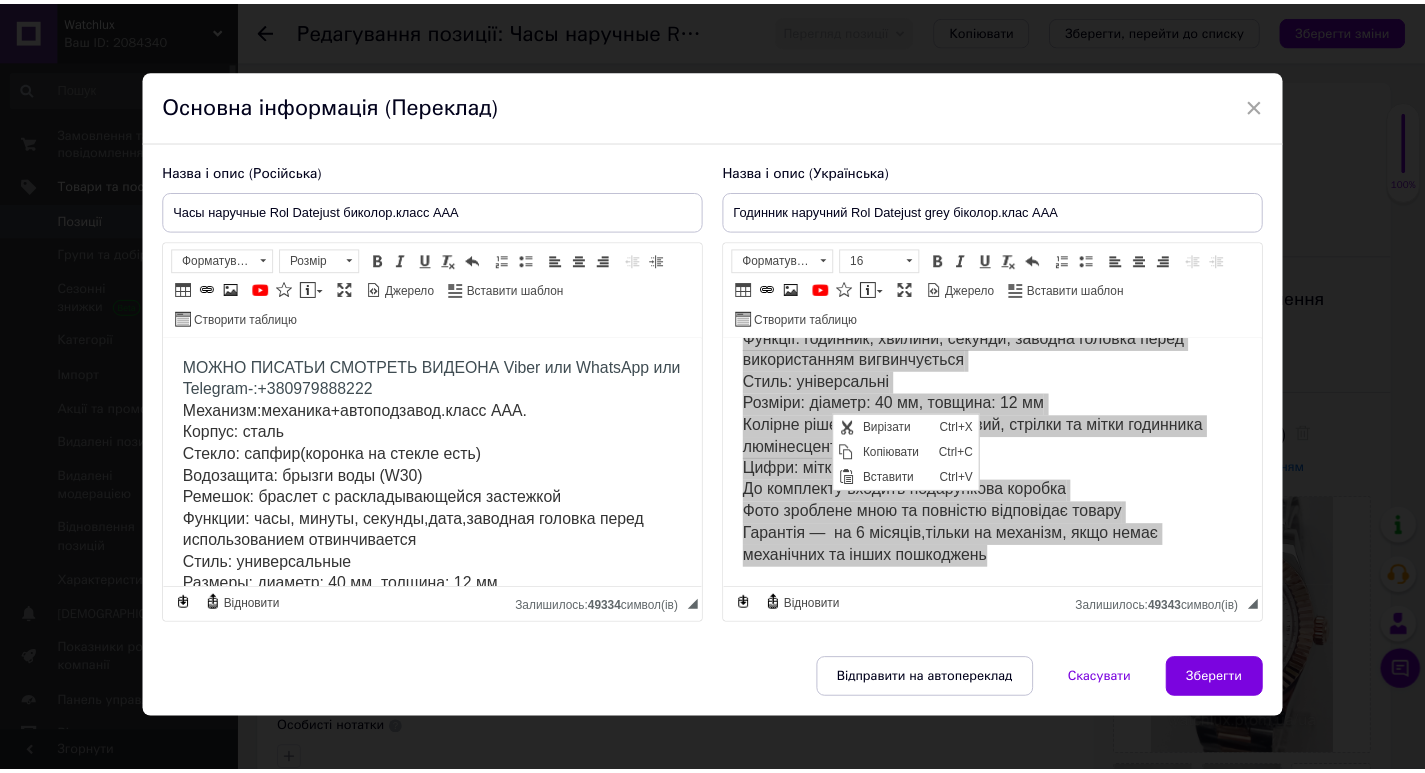 scroll, scrollTop: 0, scrollLeft: 0, axis: both 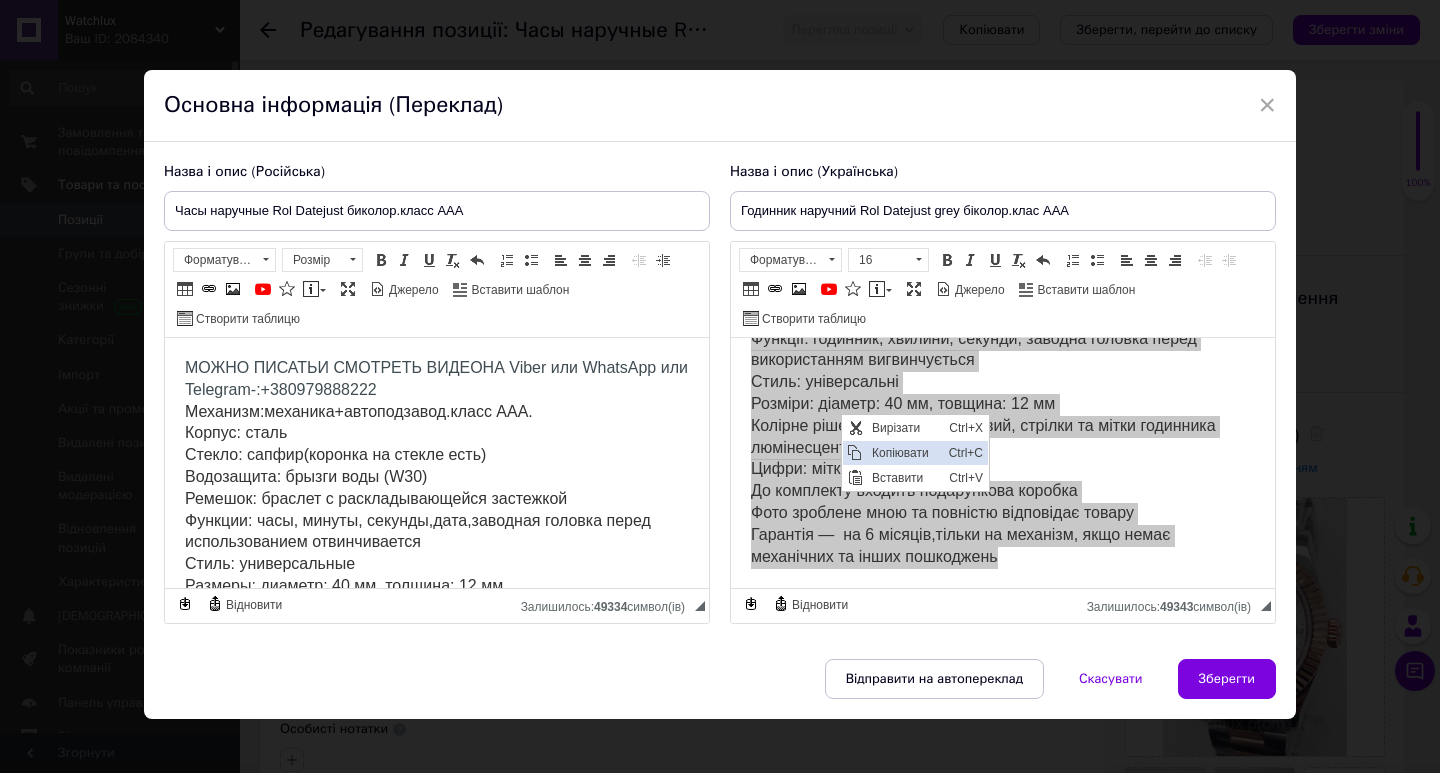 click on "Копіювати" at bounding box center (905, 453) 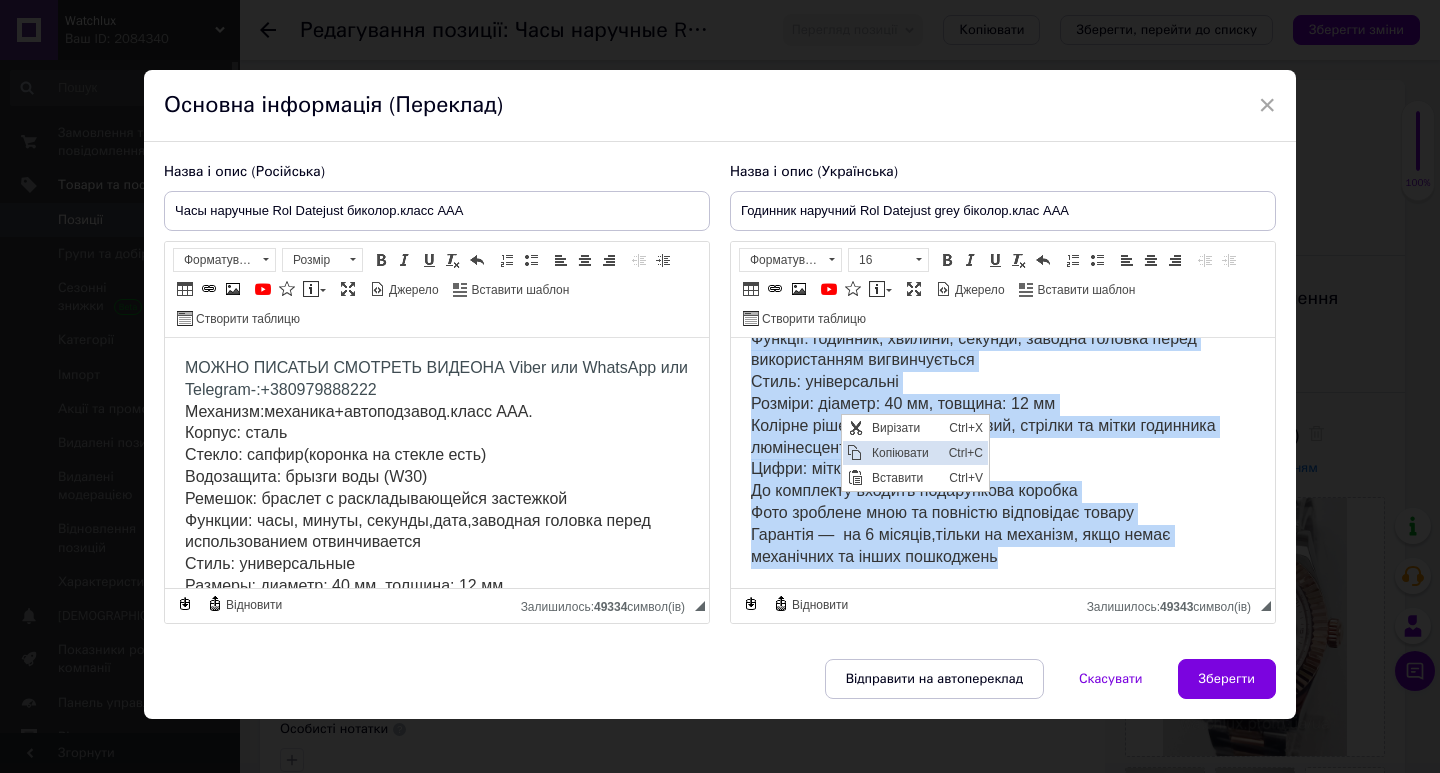 copy on "LOREM IPSUMD  S AMETCONSEC ADIPI  EL Seddo eiu TempoRin utl Etdolore-:+ 258498507845 Magnaali: enimadmi + veniamquisno.exer ULL. Labori: nisia Exea: commod (consequ du aute i) Inreprehen: volupt veli (E59) Cillumfu: nullapa ex sintoccaec cupidatat Nonproi: suntculp, quioffi, deserun, mollita idestla persp undeomnisiste natuserrorvol Accus: doloremquela Totamre: aperiam: 66 ea, ipsaqua: 54 ab Illoinv veritat: quasia-beataevit, dictaex ne enimi quiavolup aspernaturaut Oditf: conse Ma doloreseo ratione sequinesciu nequepo Quis dolorema numq ei moditemp inciduntma quaera Etiammin —  so 3 nobisel,optioc ni impeditq, plac facer possimusas re tempo autemquibu..." 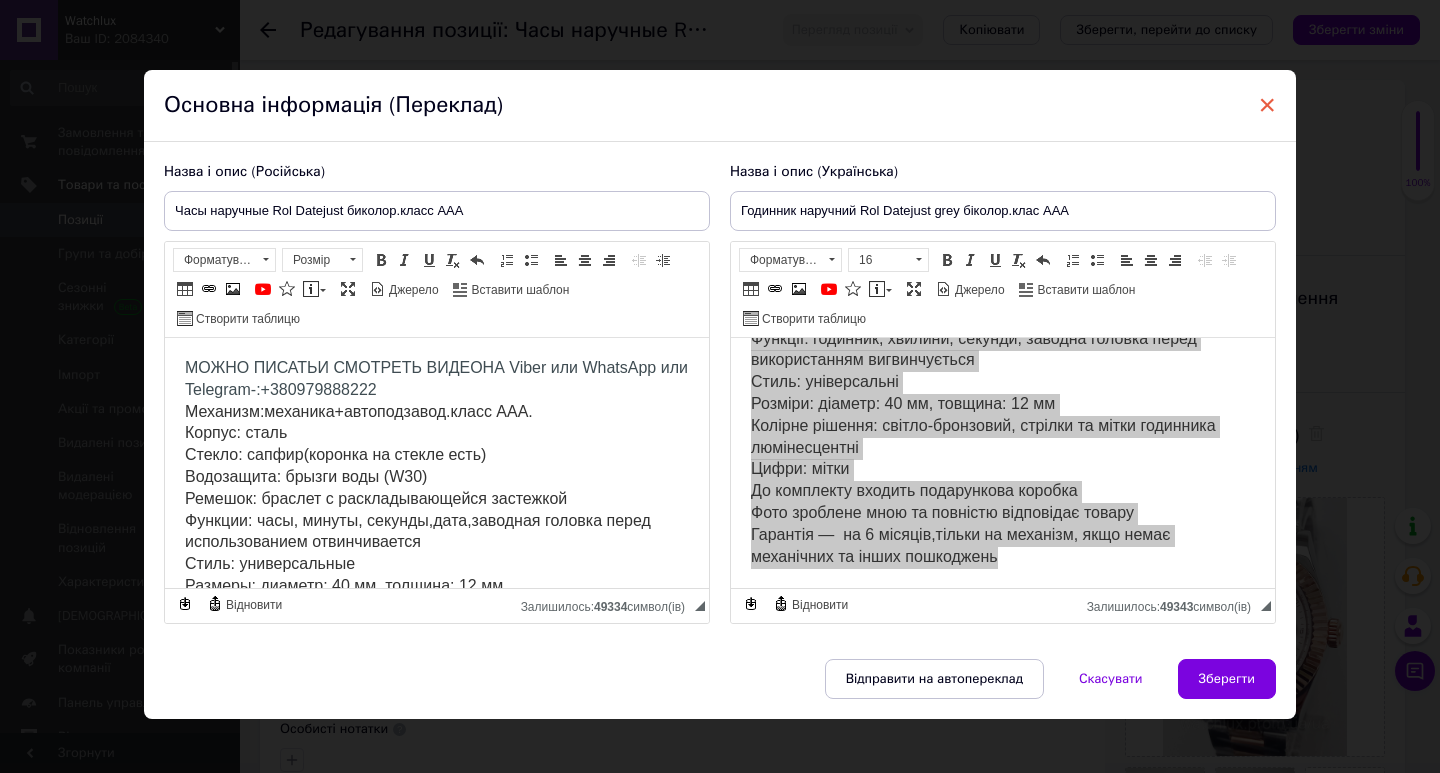 click on "×" at bounding box center [1267, 105] 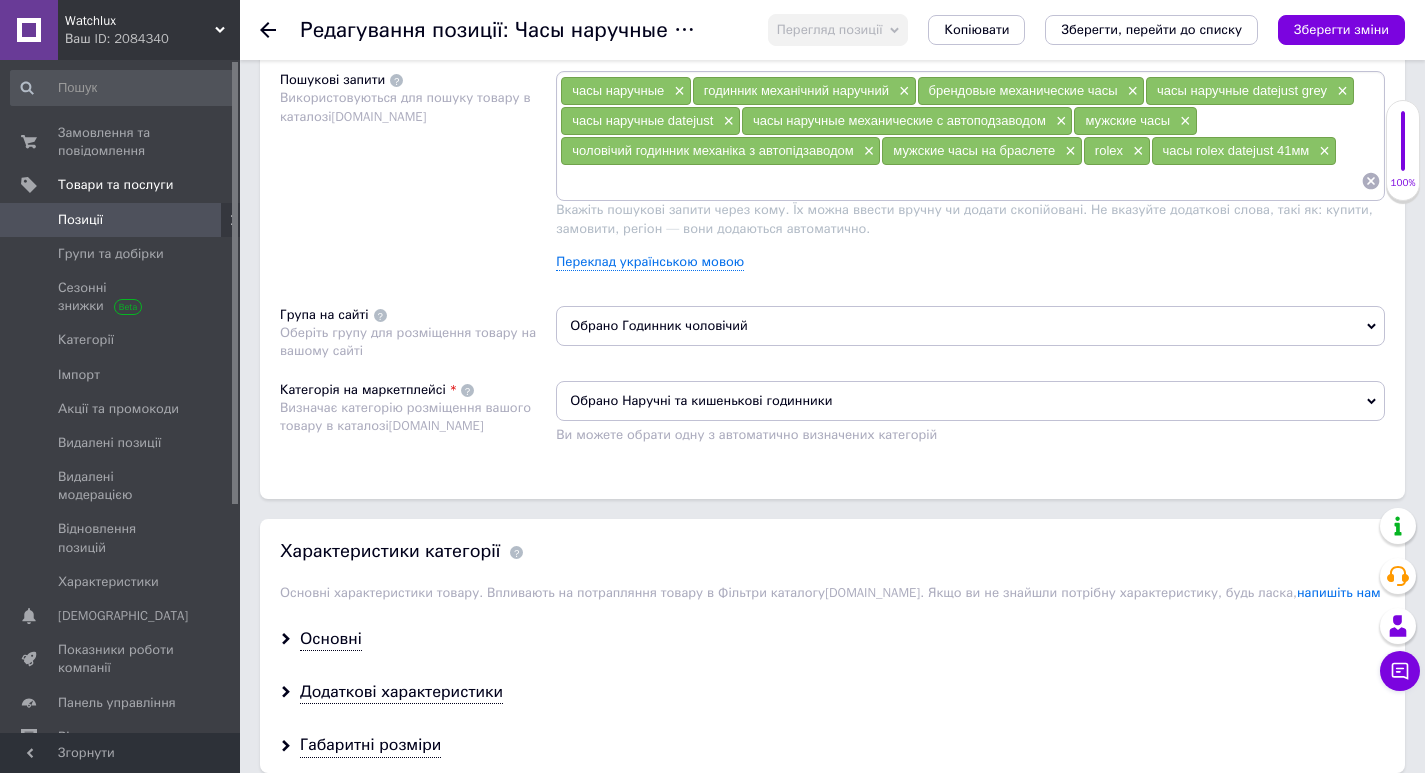 scroll, scrollTop: 1500, scrollLeft: 0, axis: vertical 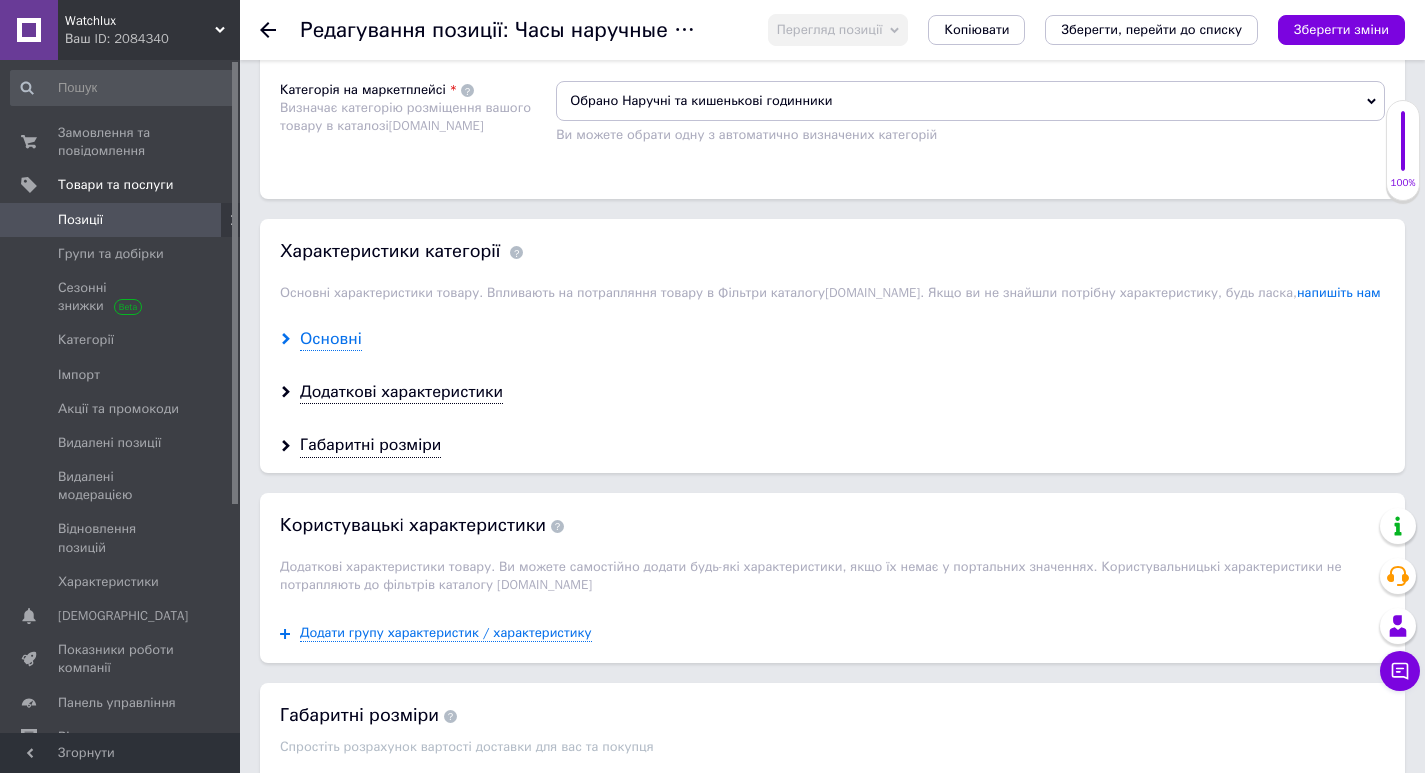 click on "Основні" at bounding box center [331, 339] 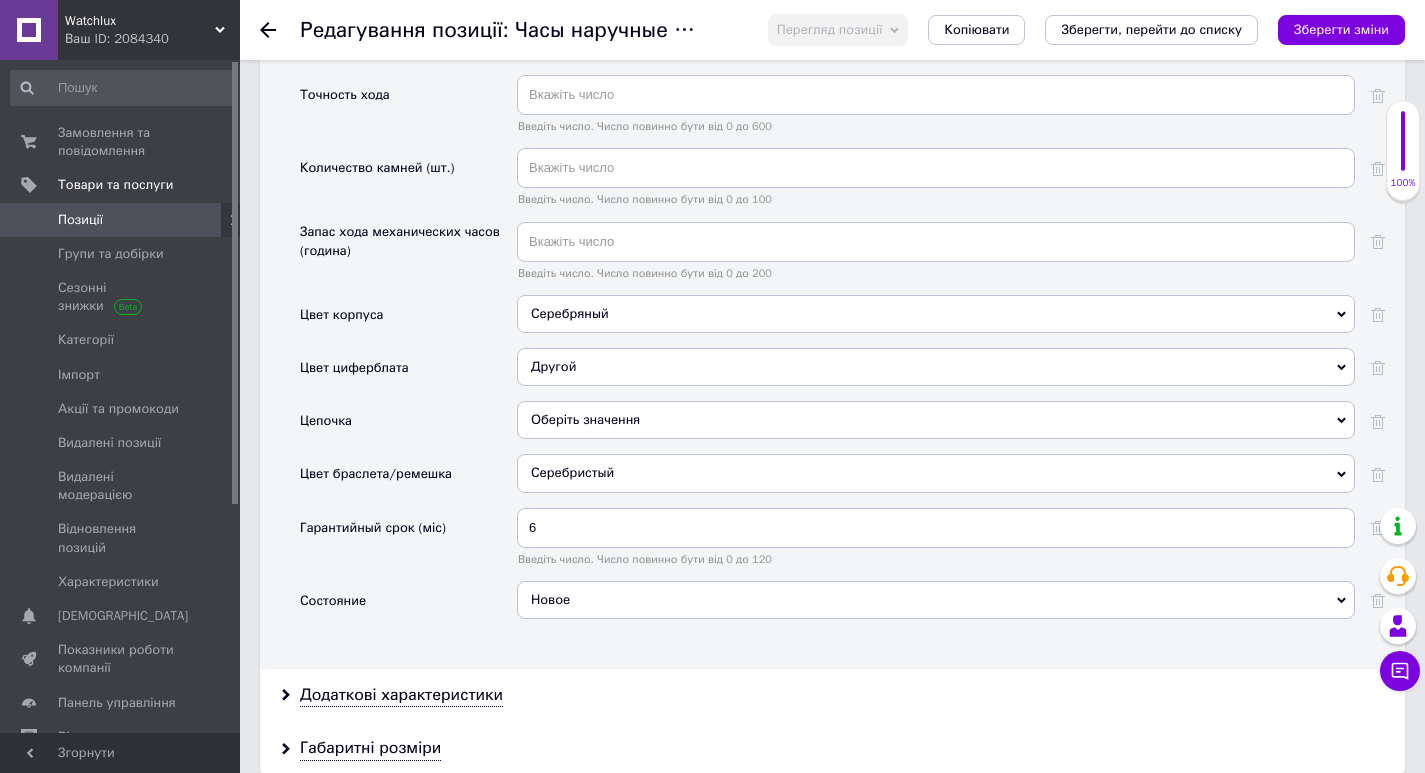 scroll, scrollTop: 3200, scrollLeft: 0, axis: vertical 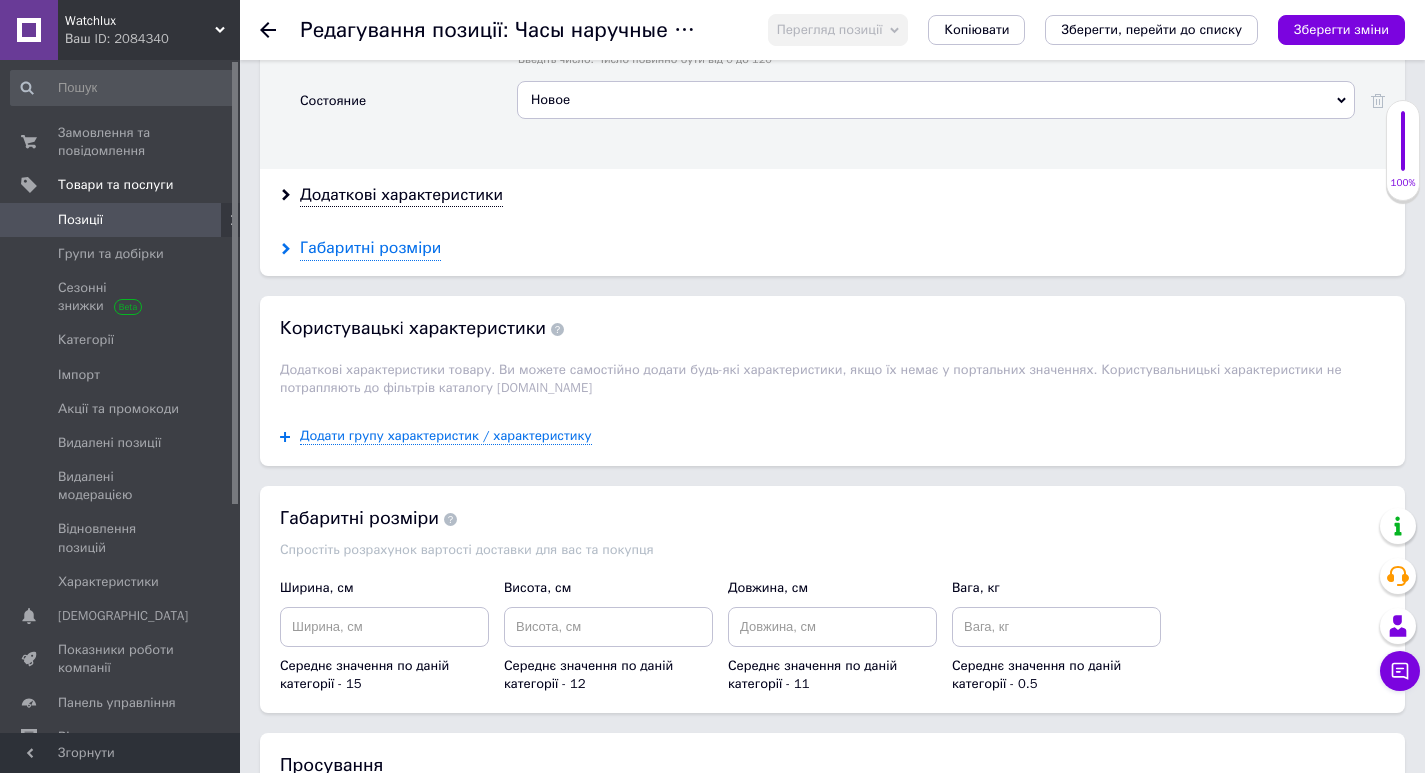 click on "Габаритні розміри" at bounding box center (370, 248) 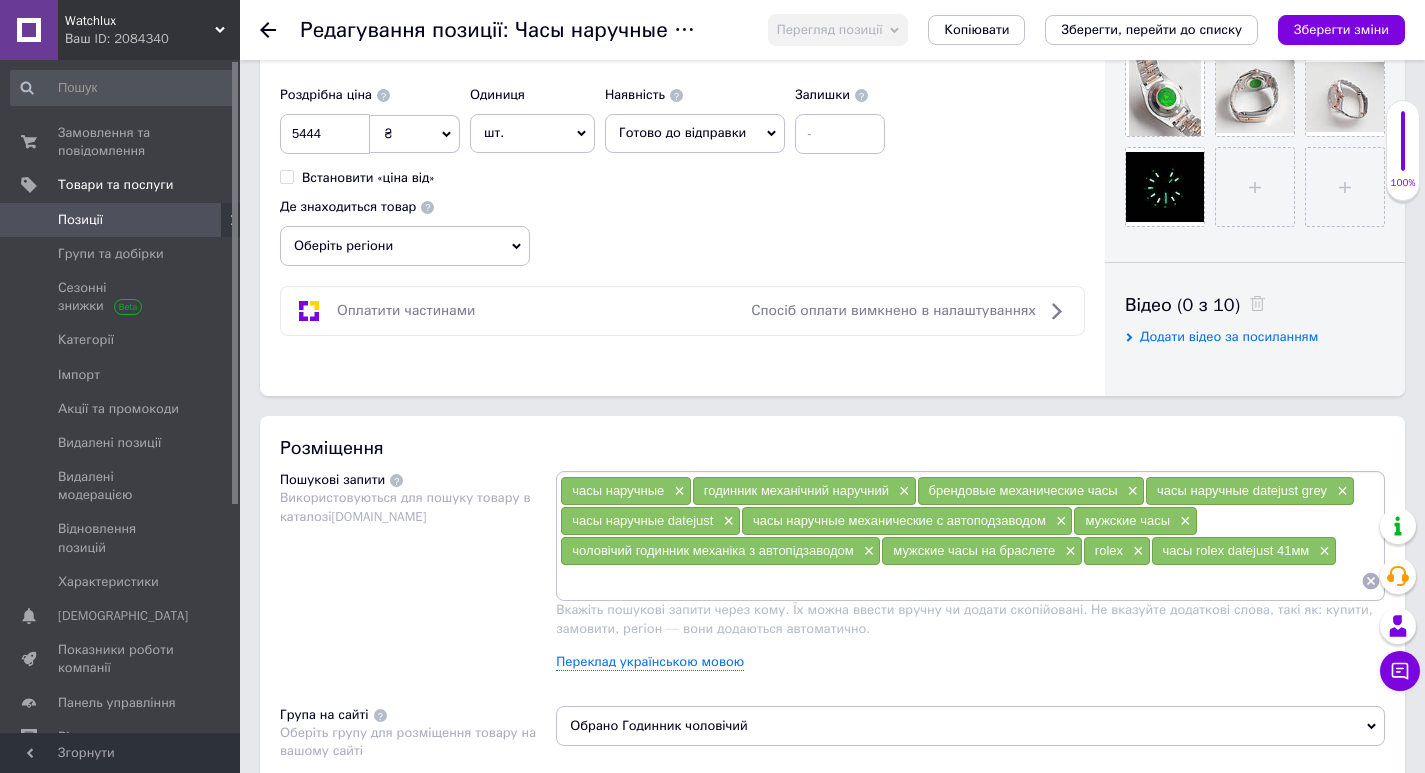 scroll, scrollTop: 100, scrollLeft: 0, axis: vertical 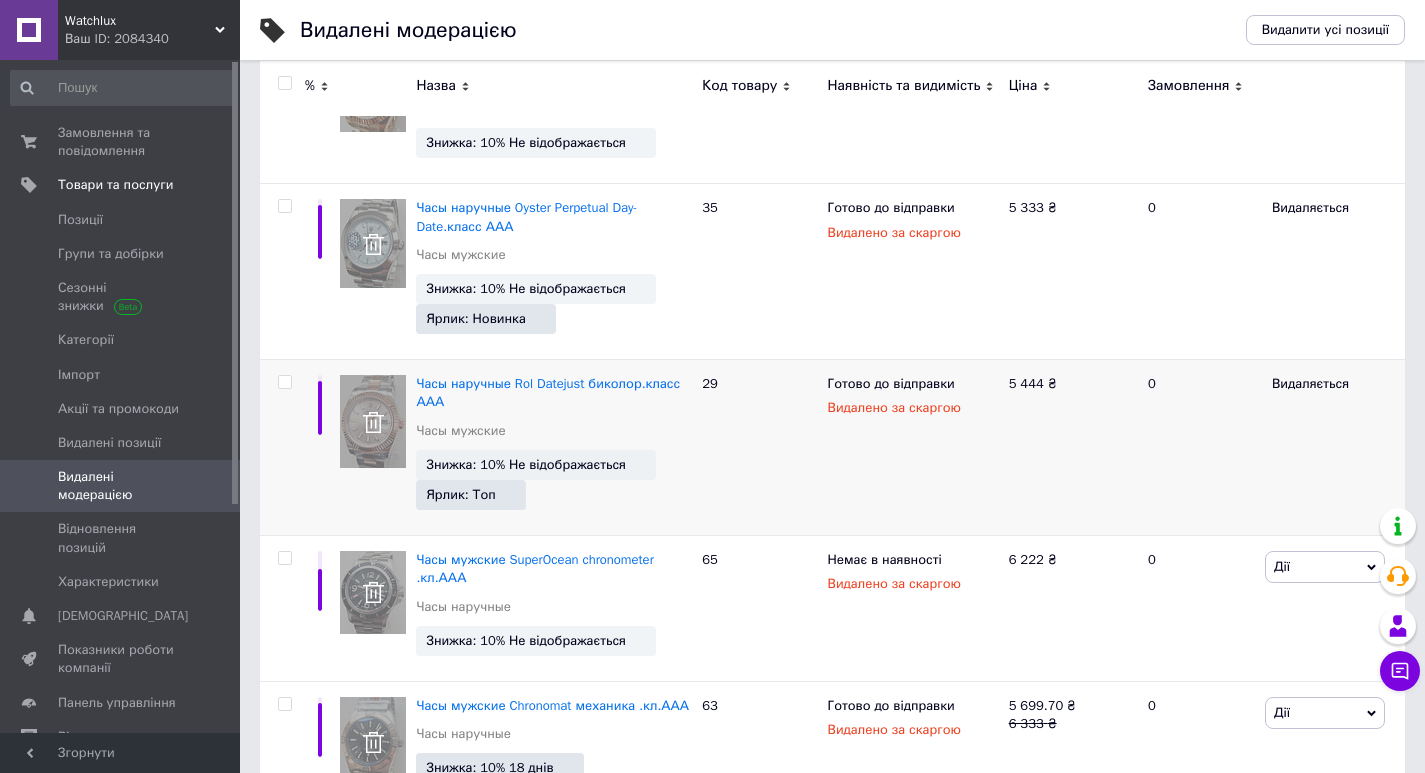 click at bounding box center (284, 382) 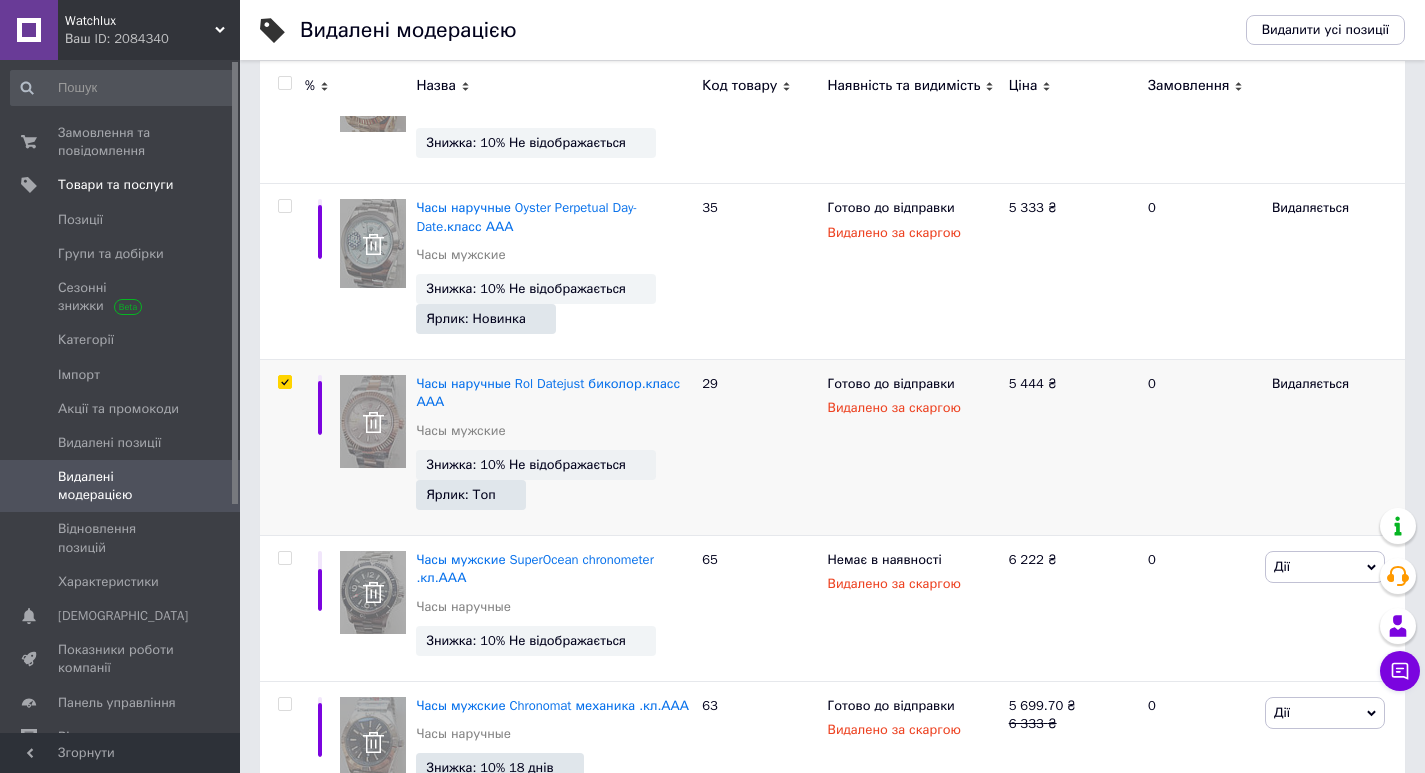 checkbox on "true" 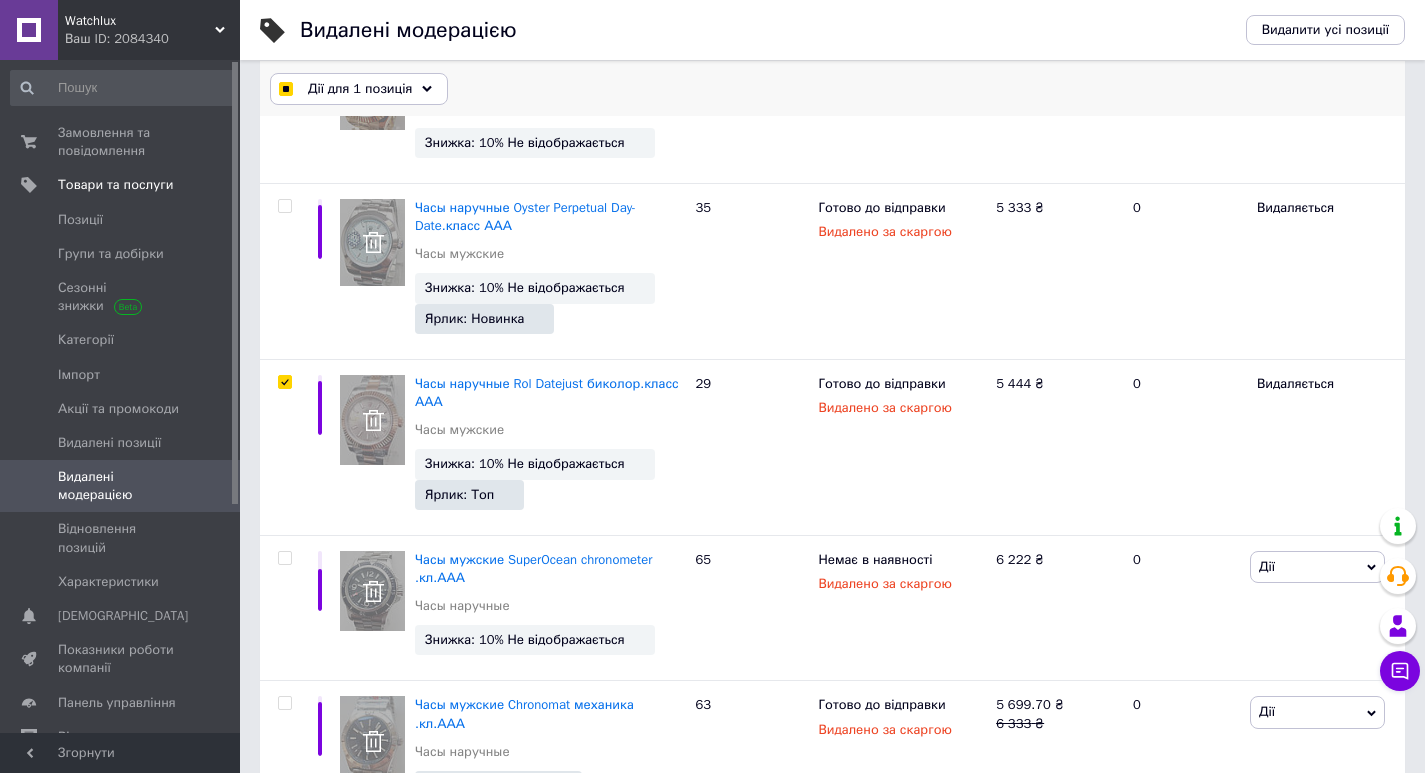 click on "Дії для 1 позиція" at bounding box center [360, 89] 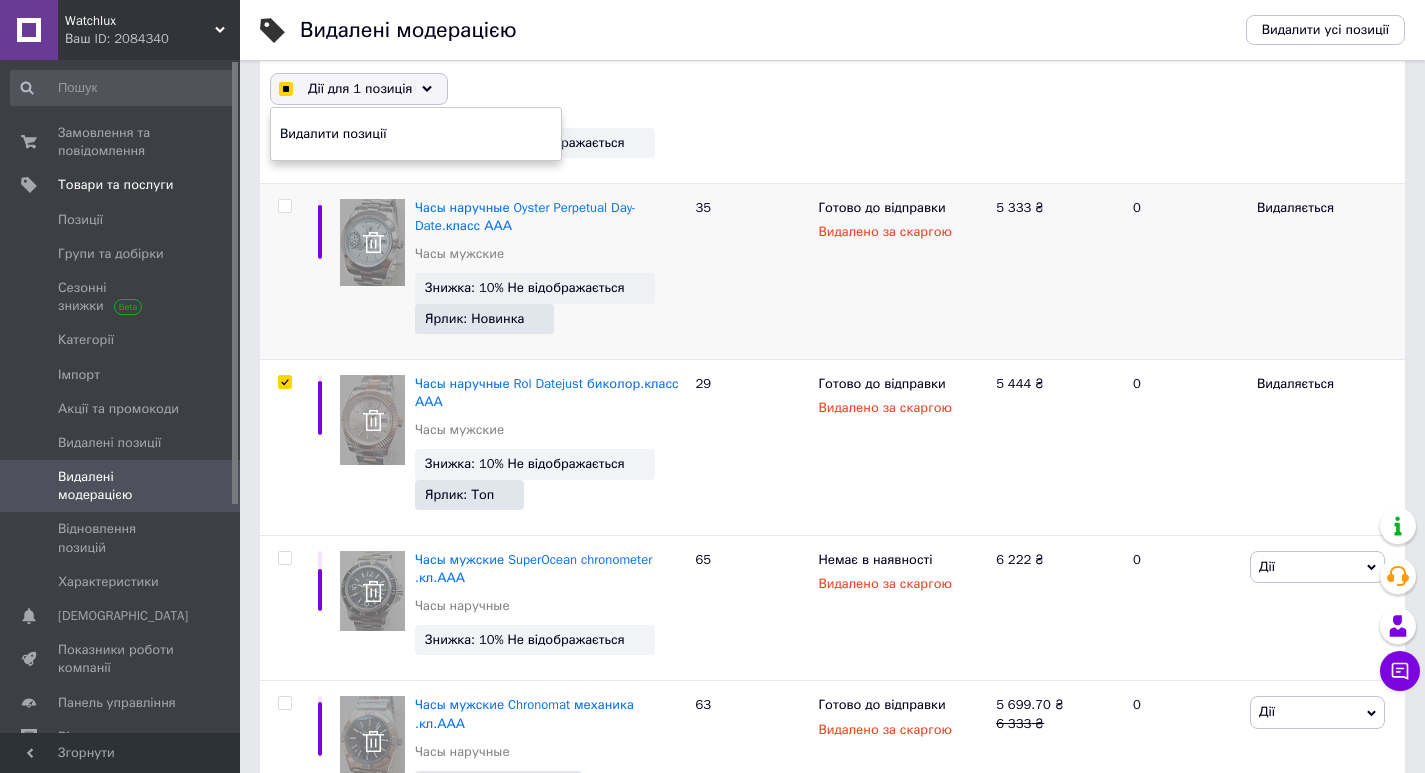 checkbox on "true" 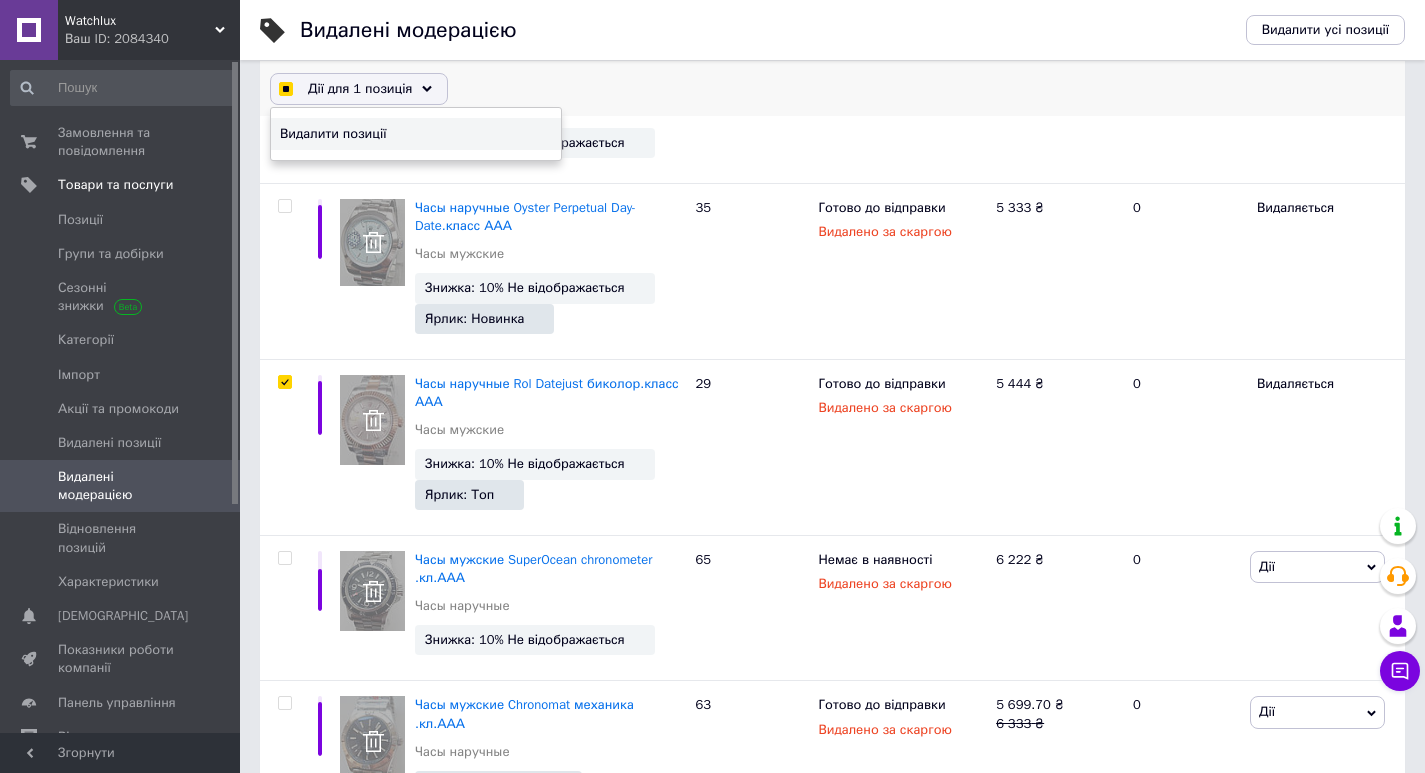 click on "Видалити позиції" at bounding box center [413, 134] 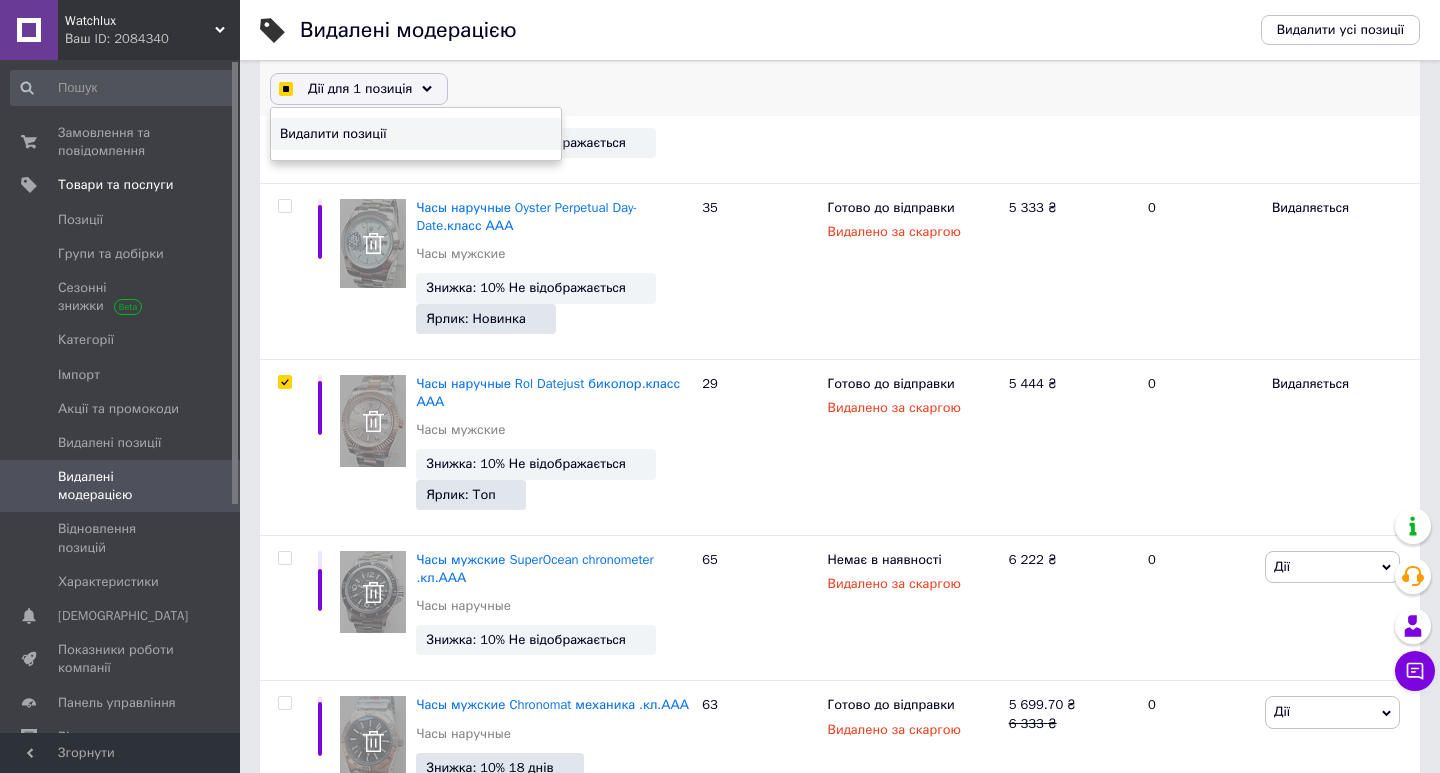 checkbox on "true" 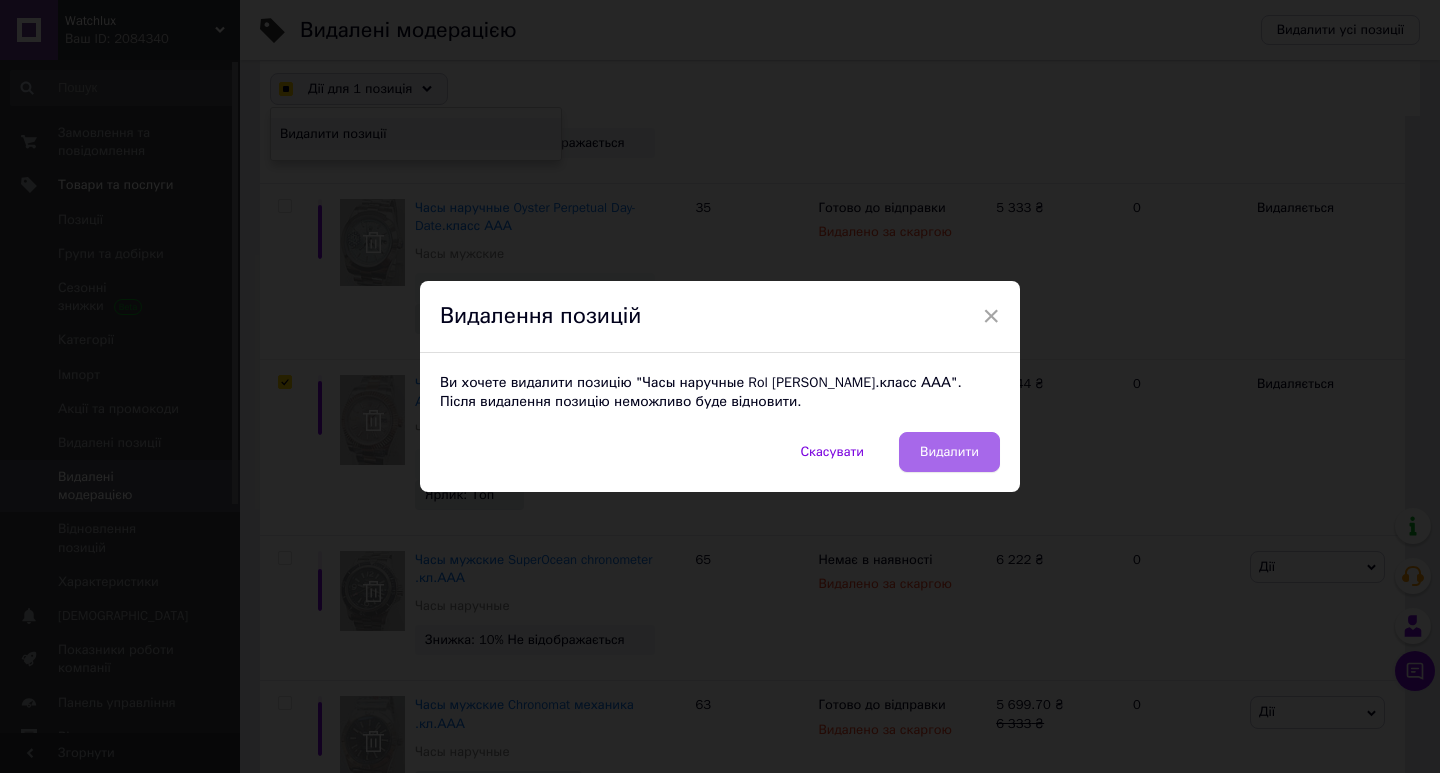 click on "Видалити" at bounding box center [949, 452] 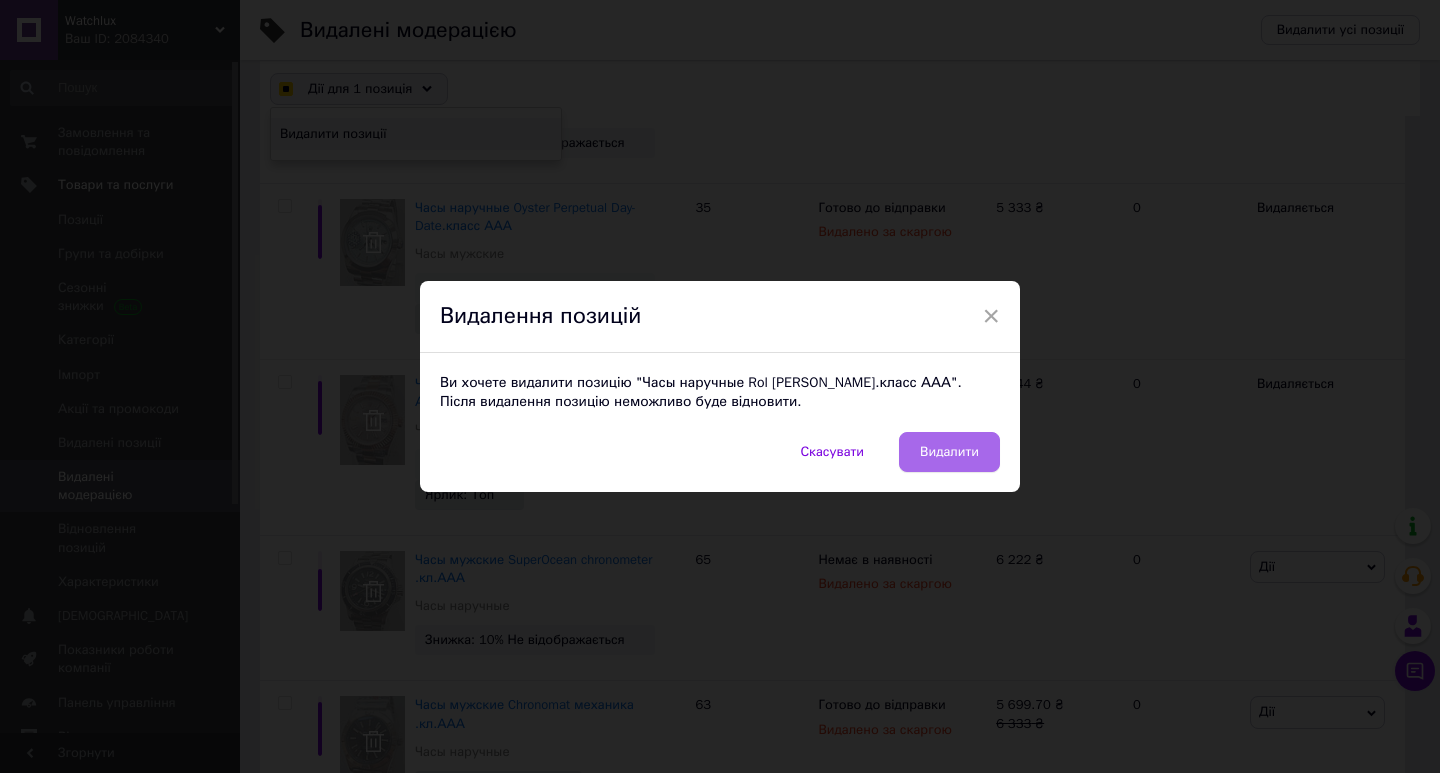 checkbox on "false" 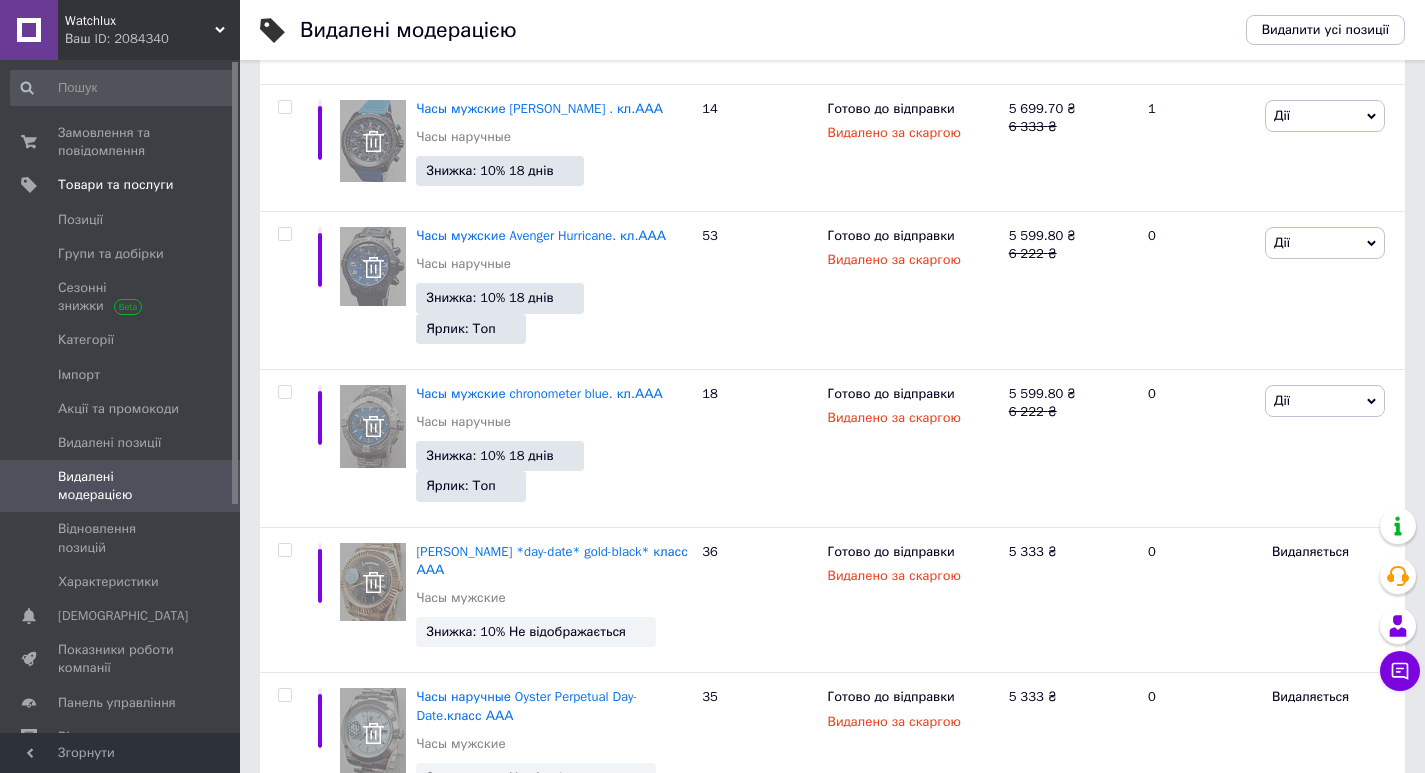 scroll, scrollTop: 311, scrollLeft: 0, axis: vertical 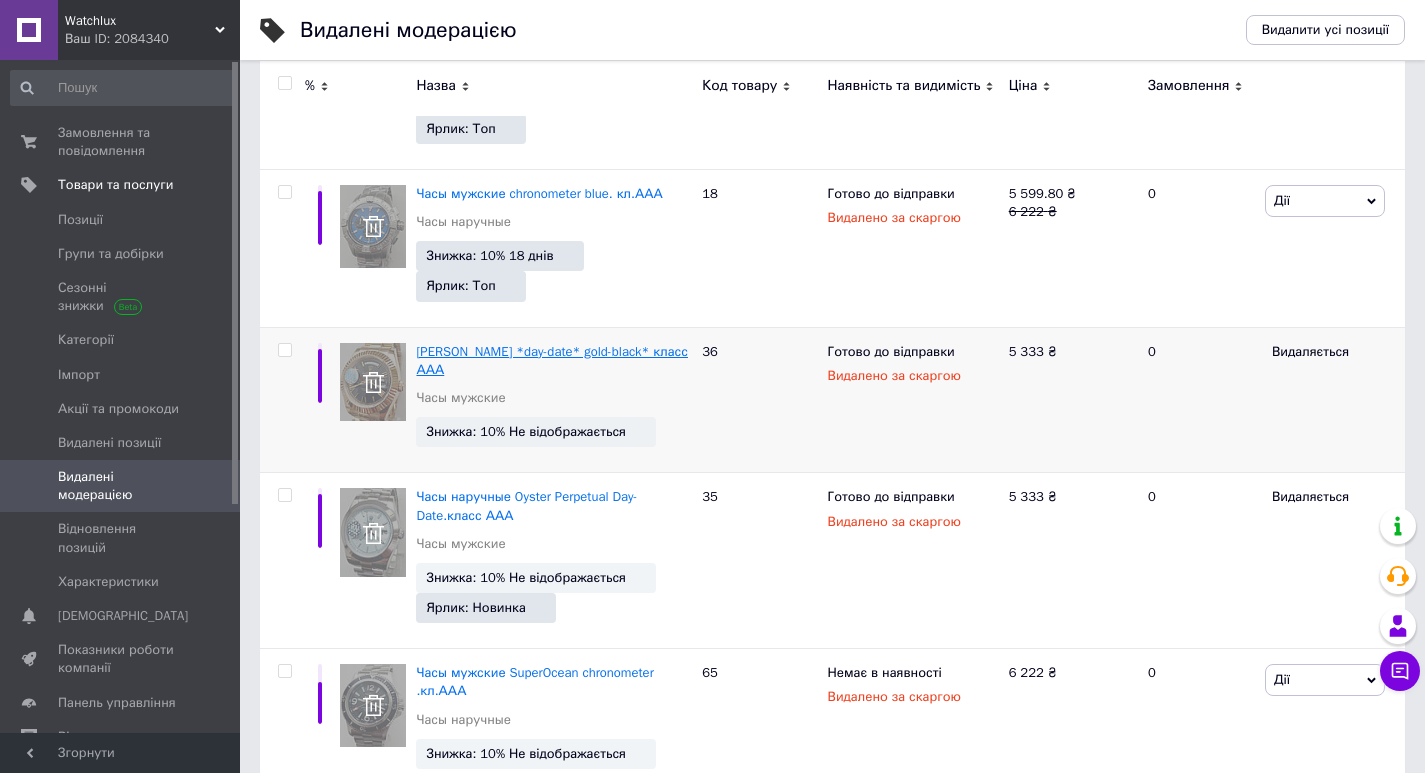 click on "[PERSON_NAME] *day-date* gold-black* класс ААА" at bounding box center (552, 360) 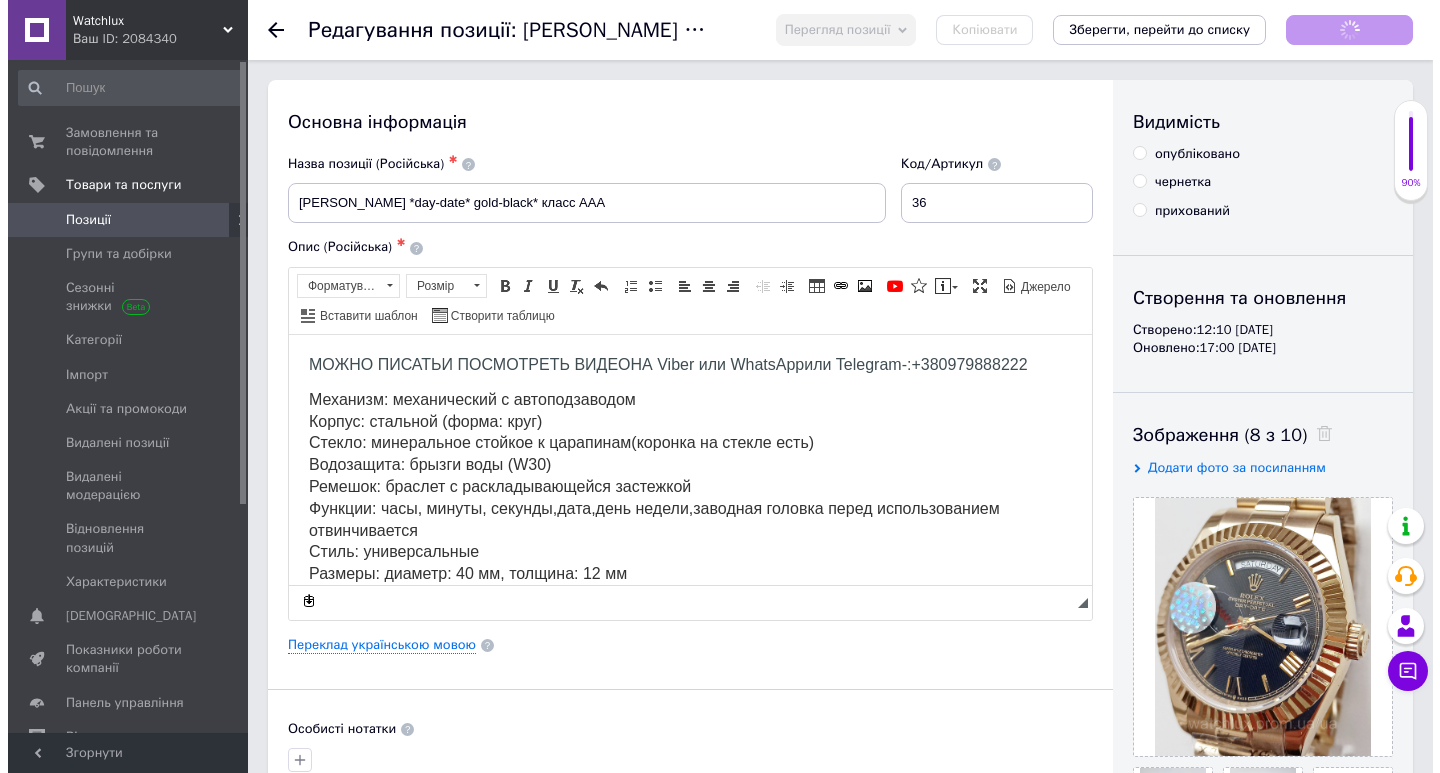scroll, scrollTop: 0, scrollLeft: 0, axis: both 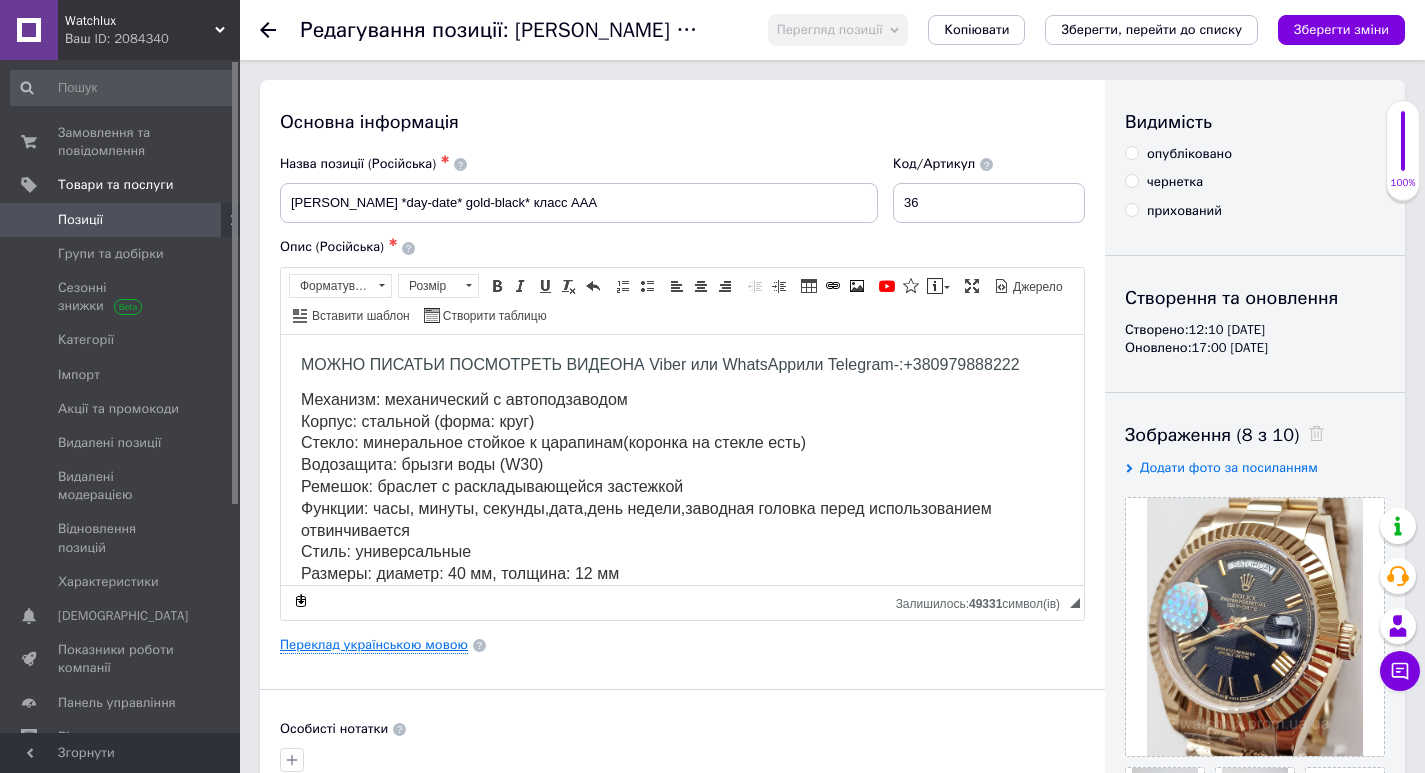 click on "Переклад українською мовою" at bounding box center [374, 645] 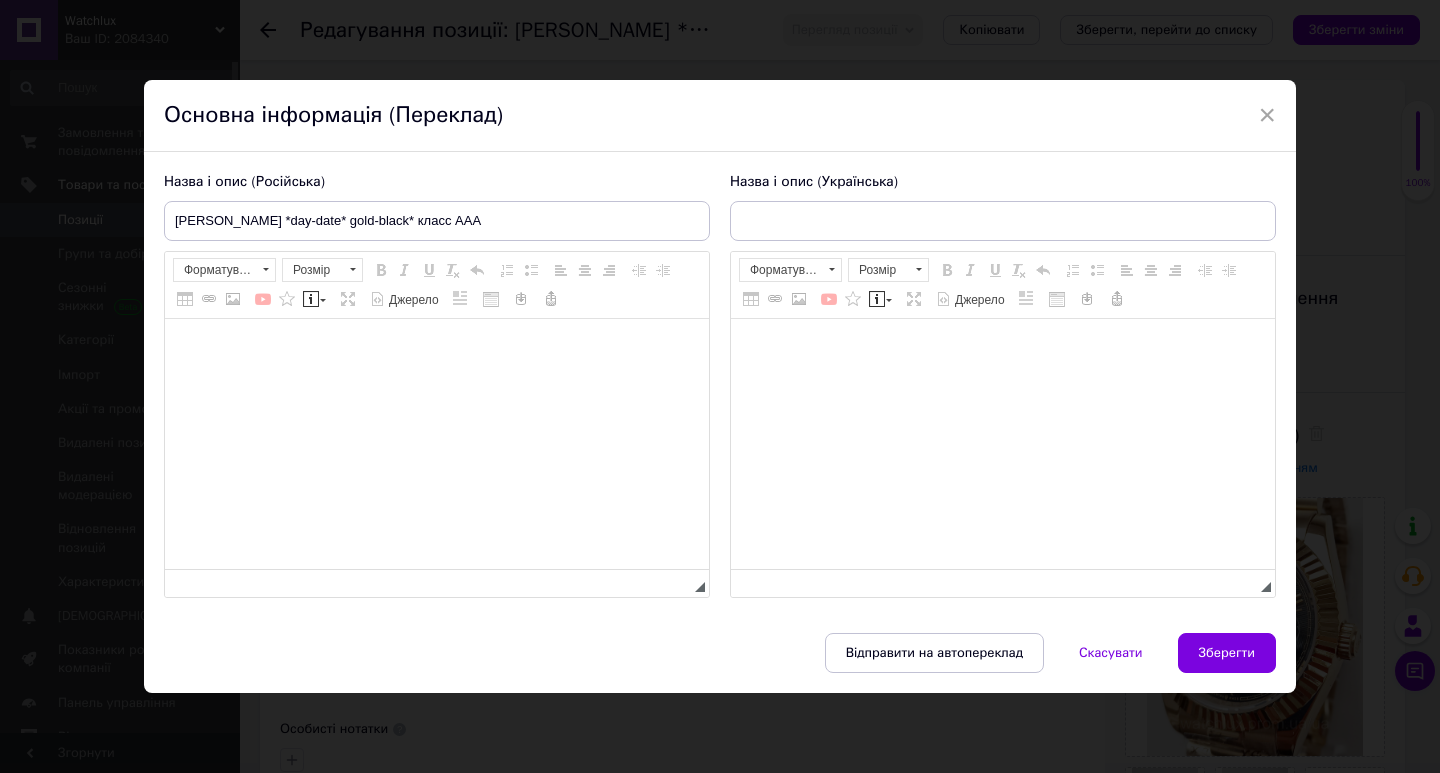 type on "Годинник Rol day-date* gold-black* клас ААА" 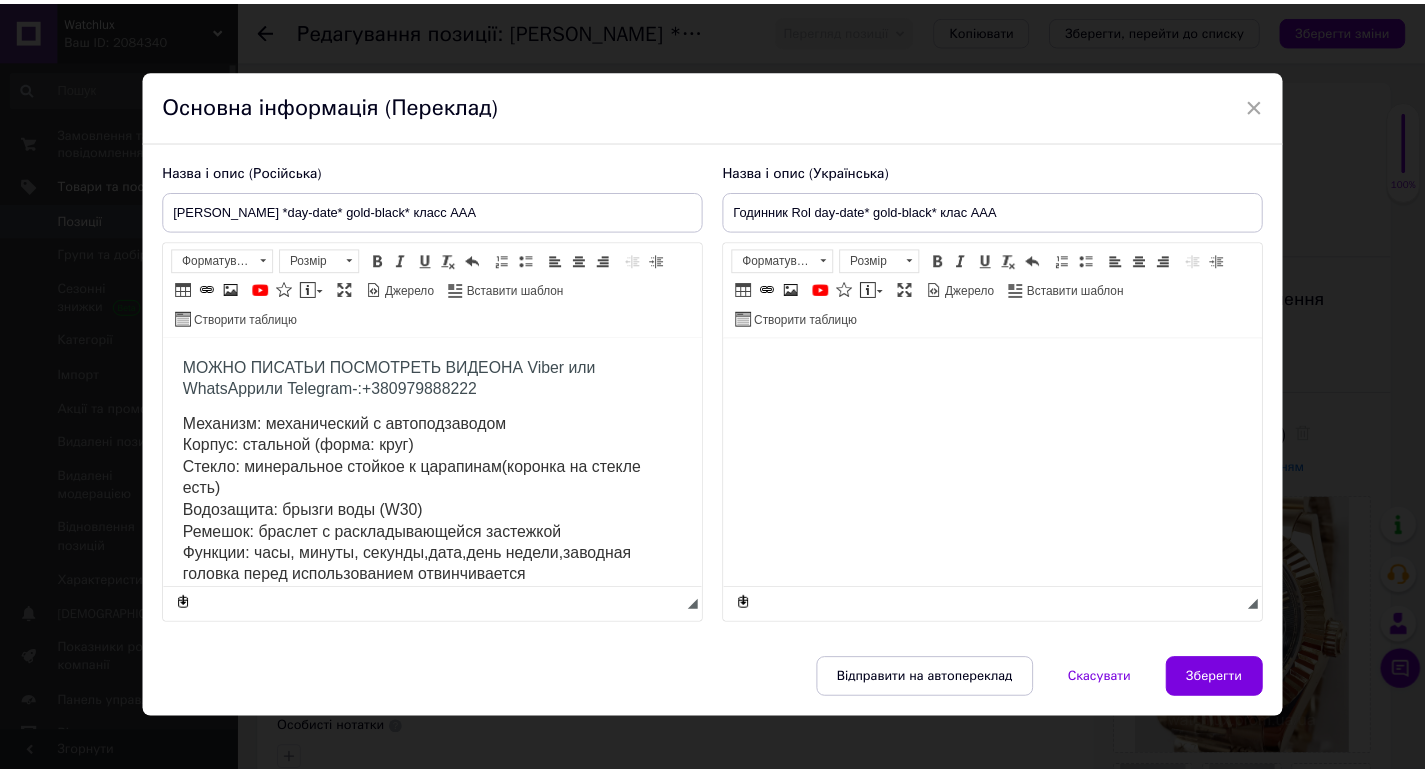 scroll, scrollTop: 0, scrollLeft: 0, axis: both 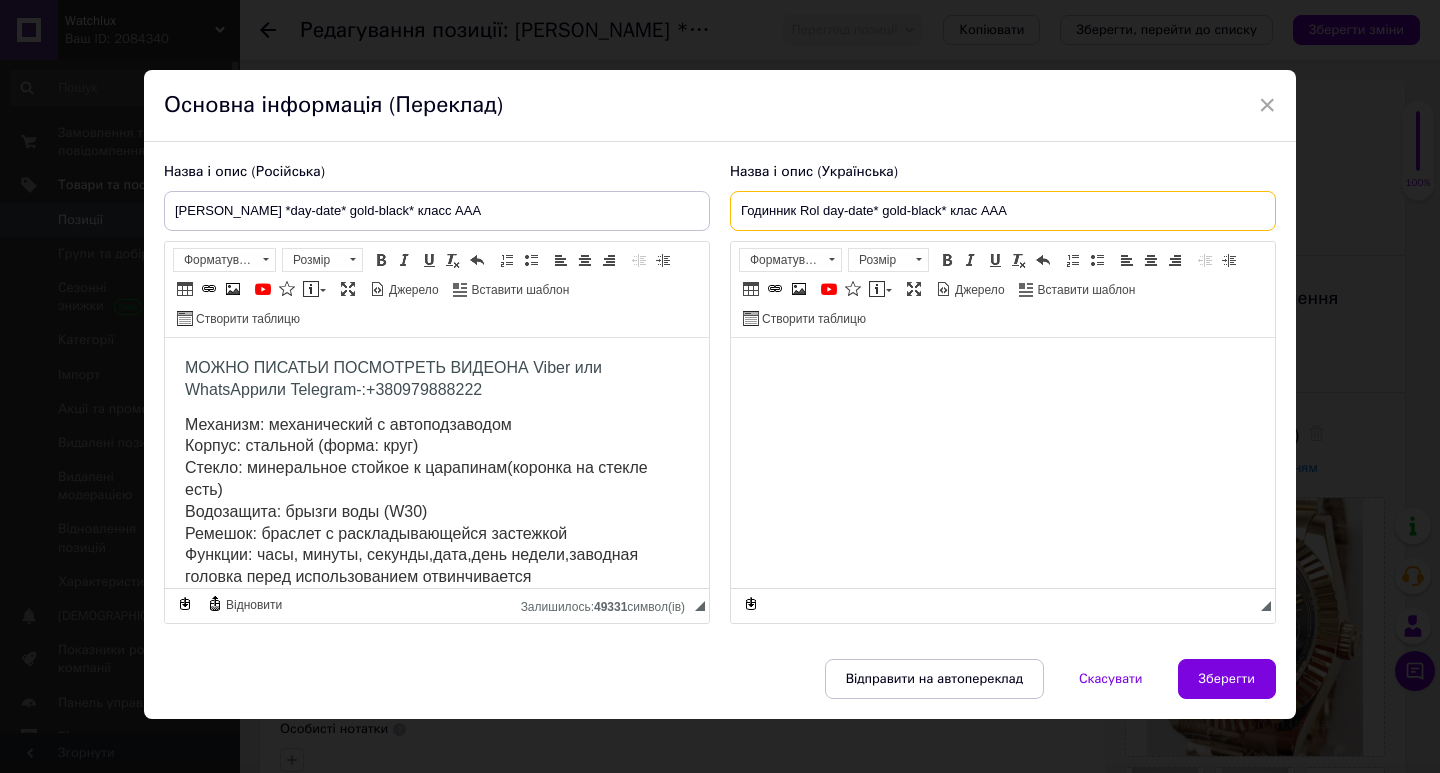 drag, startPoint x: 1007, startPoint y: 210, endPoint x: 739, endPoint y: 215, distance: 268.04663 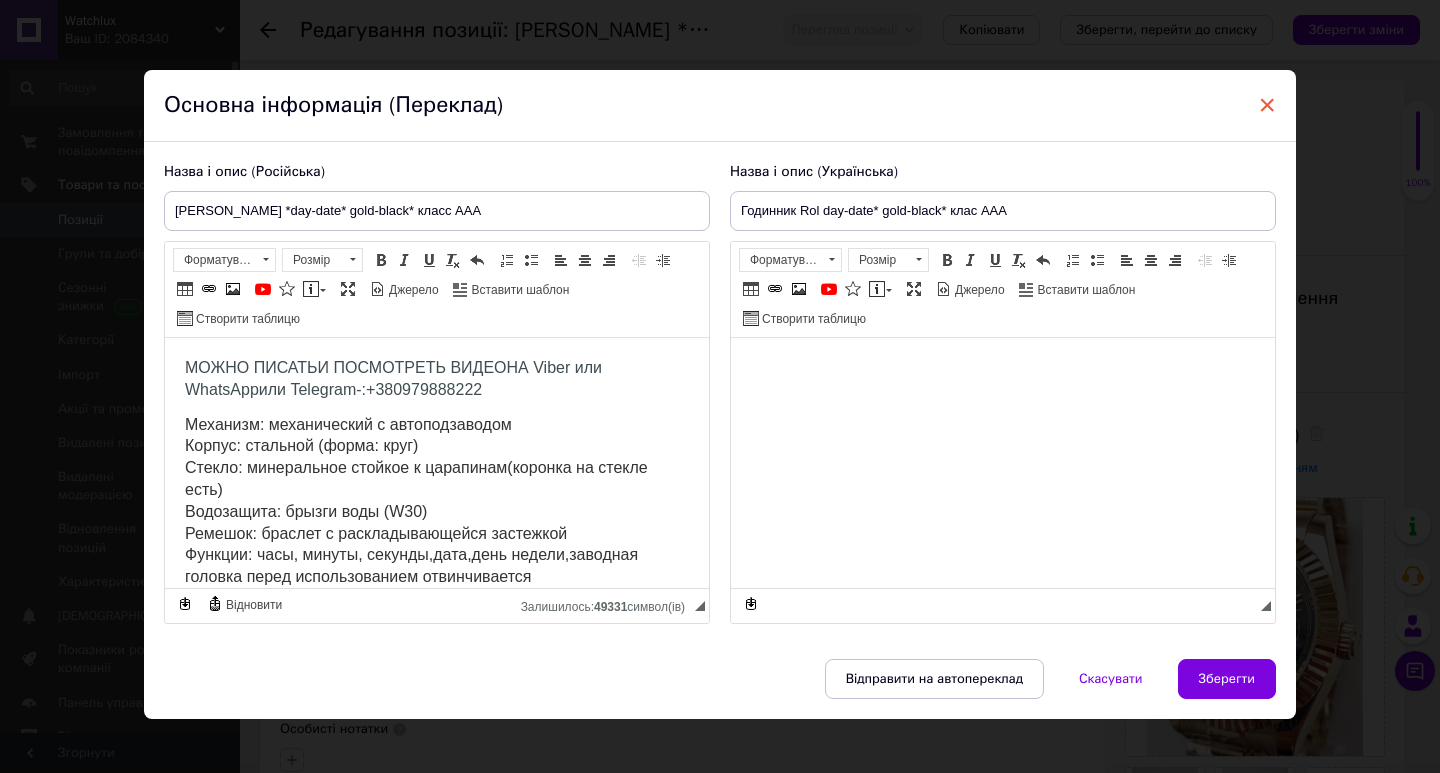 click on "×" at bounding box center (1267, 105) 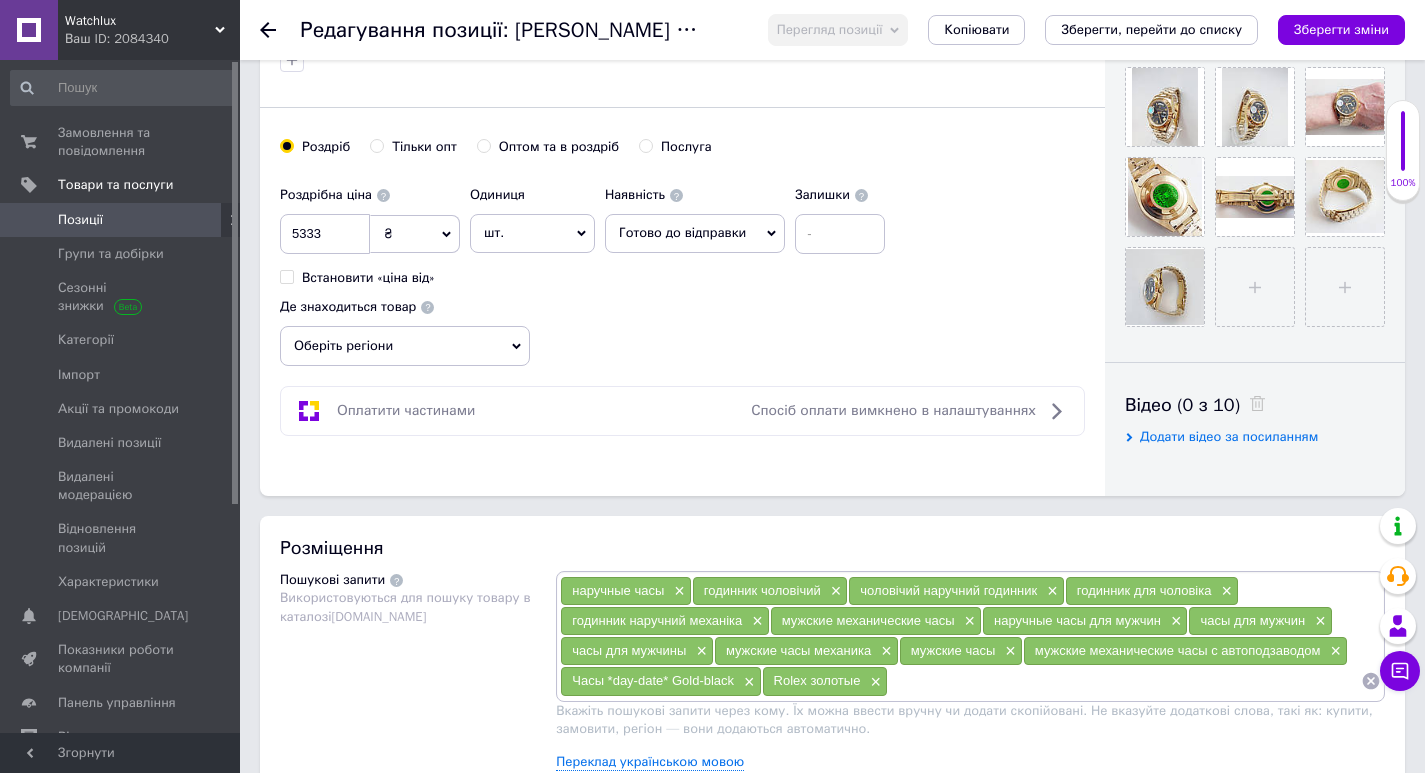 scroll, scrollTop: 1400, scrollLeft: 0, axis: vertical 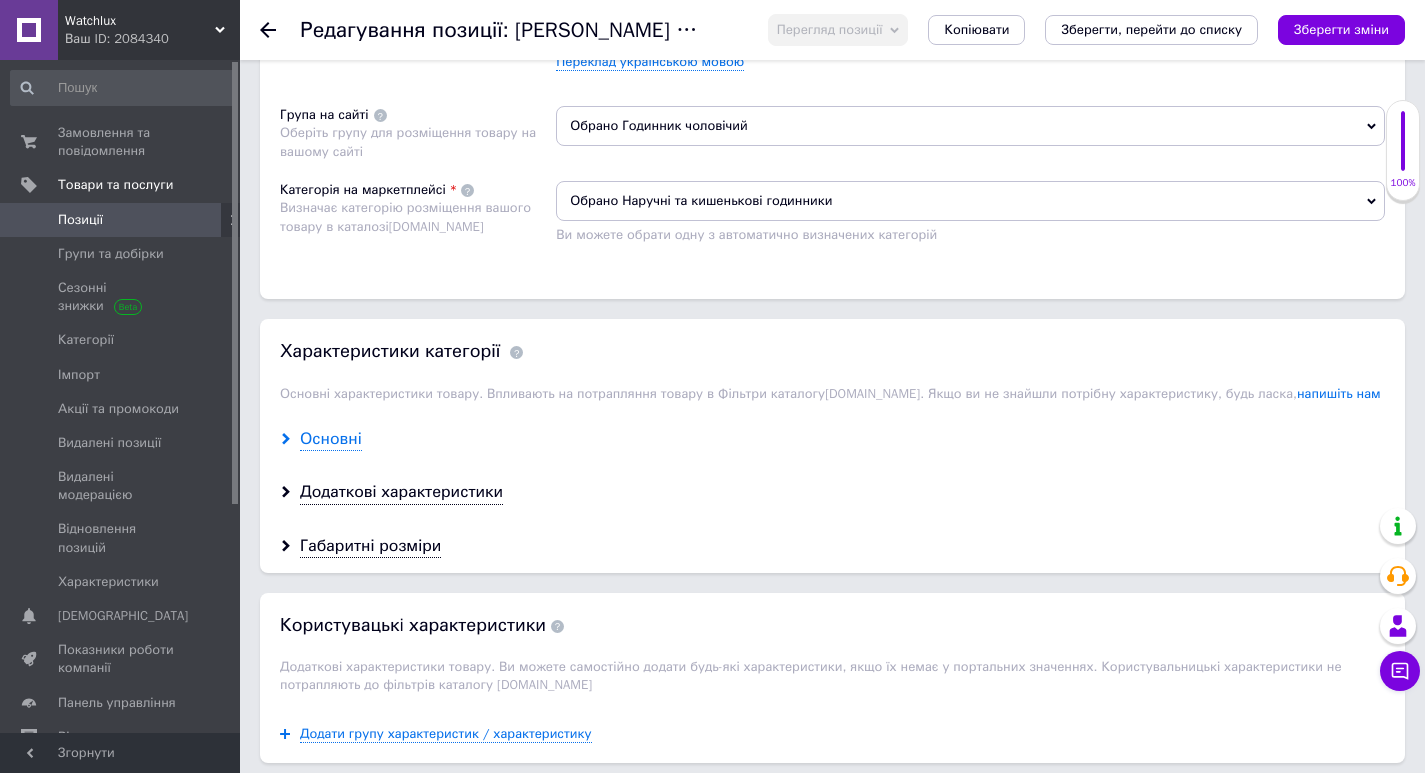 click on "Основні" at bounding box center (331, 439) 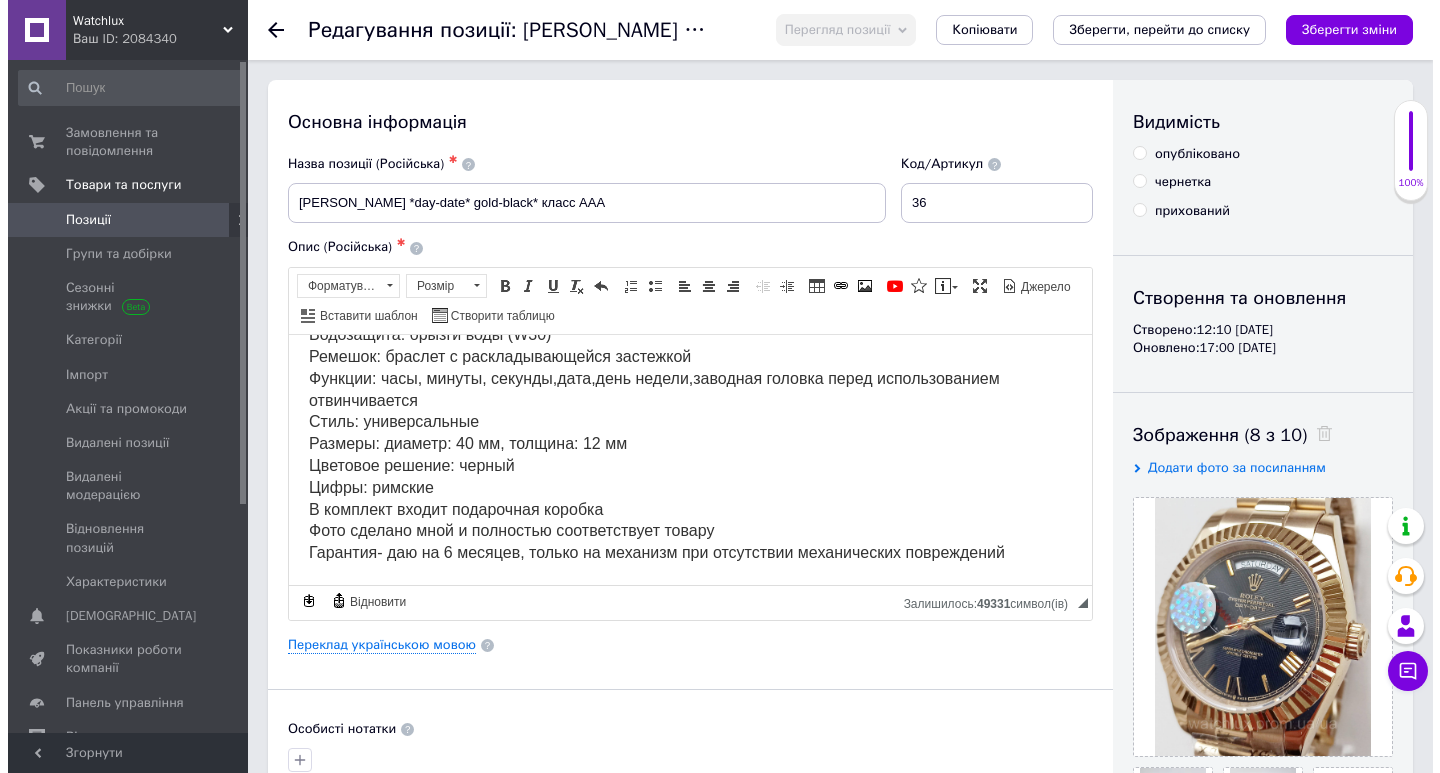 scroll, scrollTop: 300, scrollLeft: 0, axis: vertical 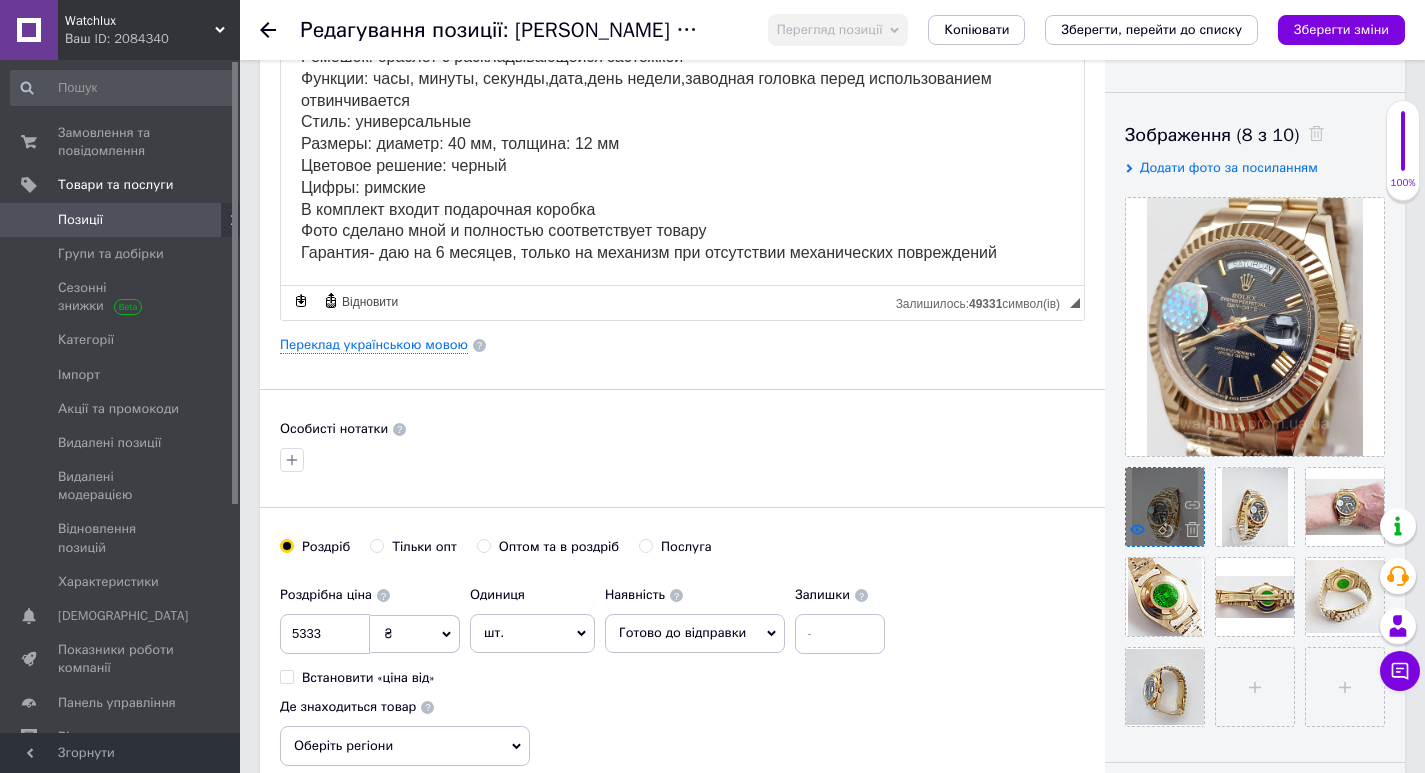 click 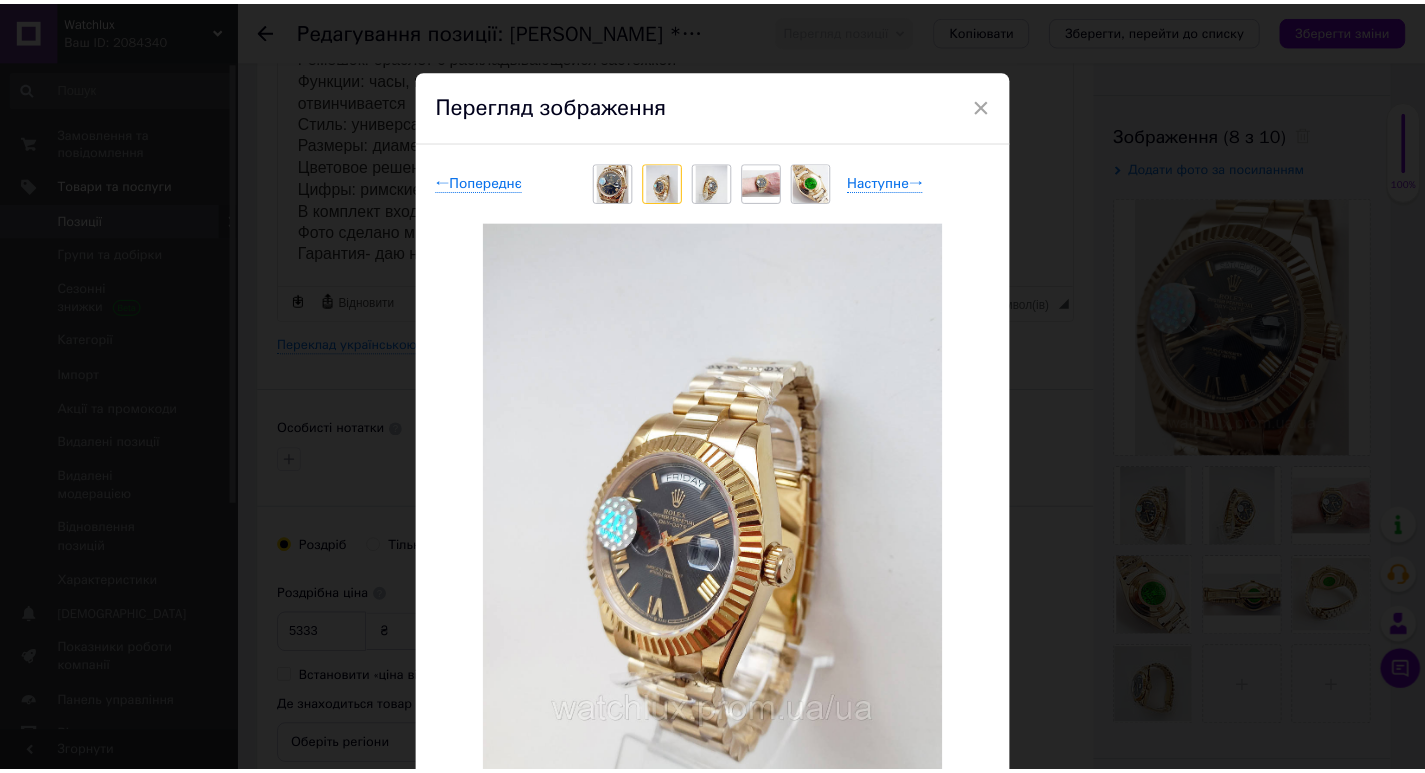 scroll, scrollTop: 100, scrollLeft: 0, axis: vertical 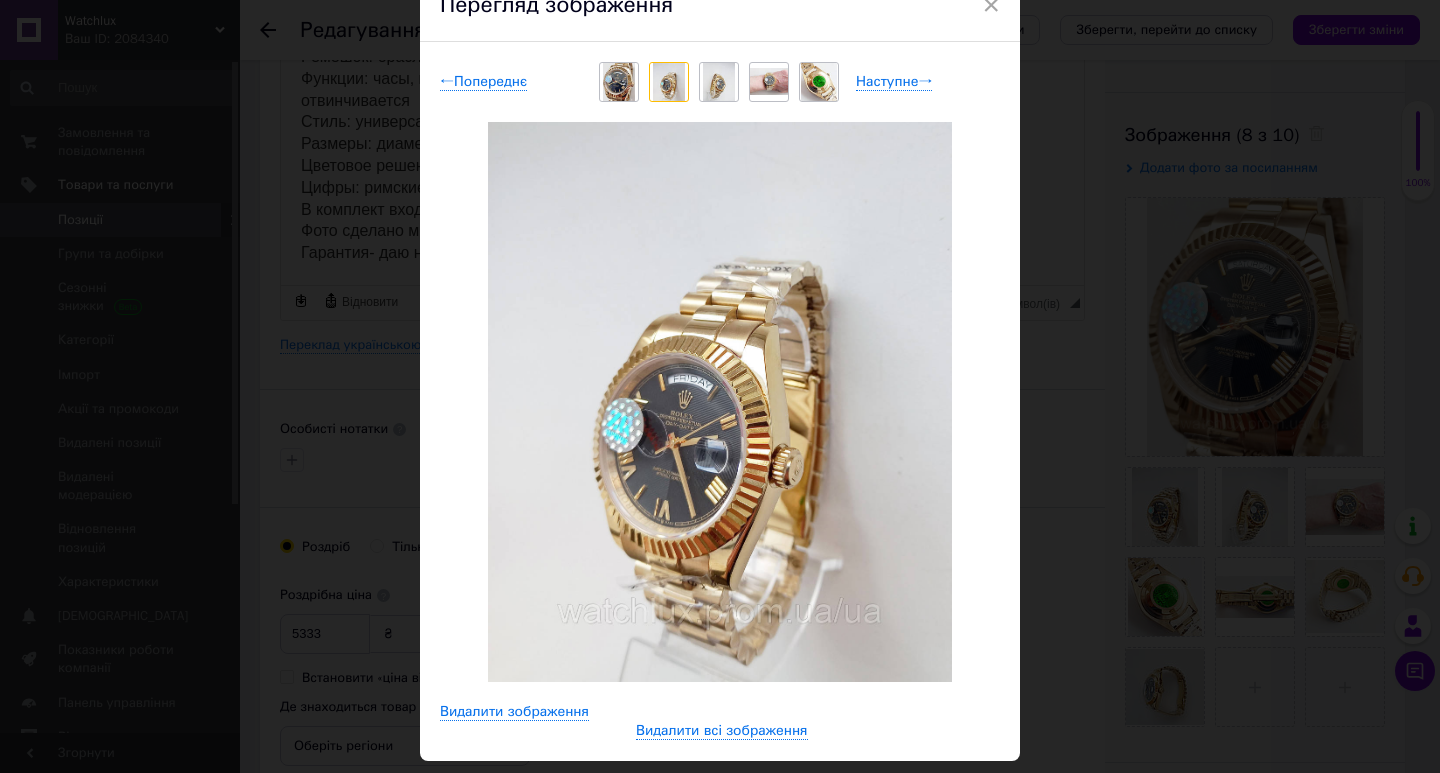 click on "× Перегляд зображення ← Попереднє Наступне → Видалити зображення Видалити всі зображення" at bounding box center [720, 386] 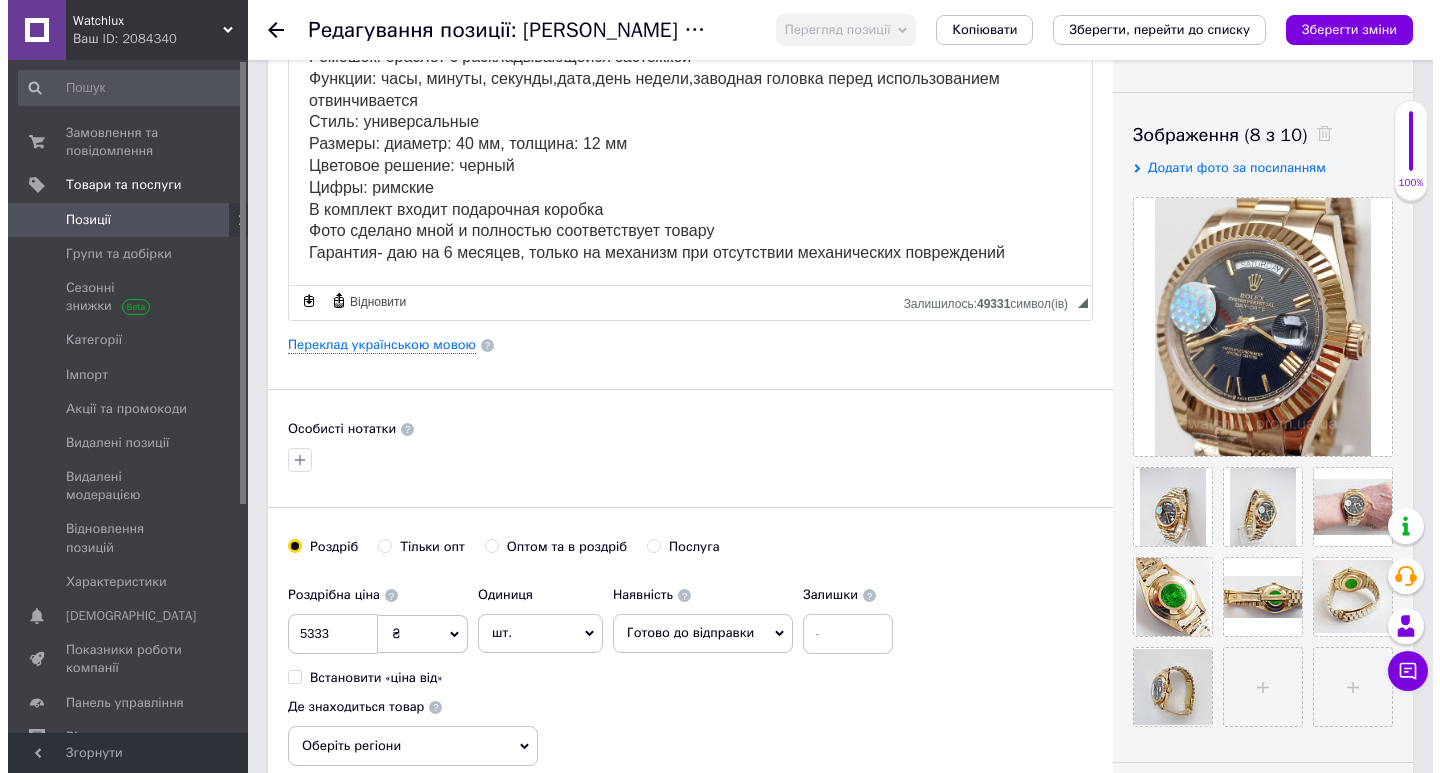 scroll, scrollTop: 400, scrollLeft: 0, axis: vertical 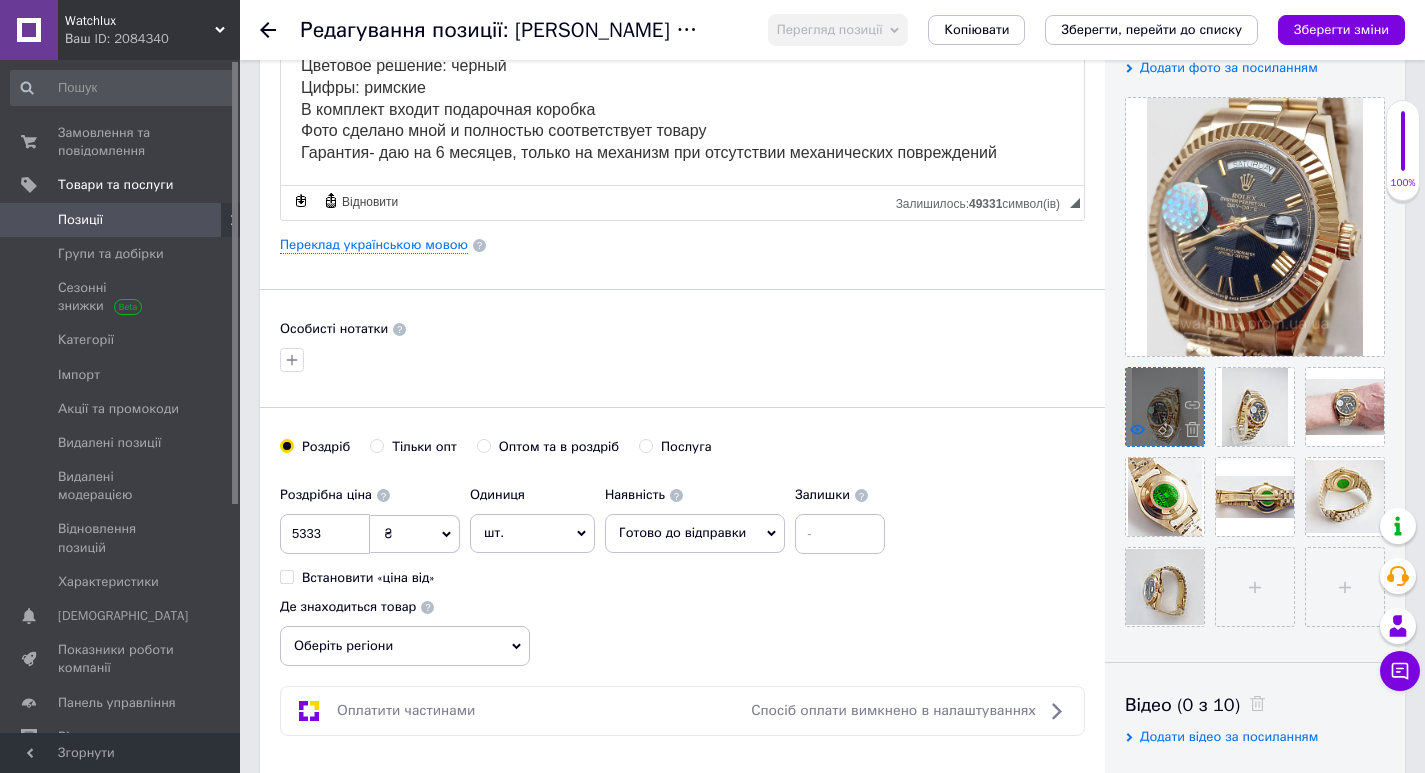 click 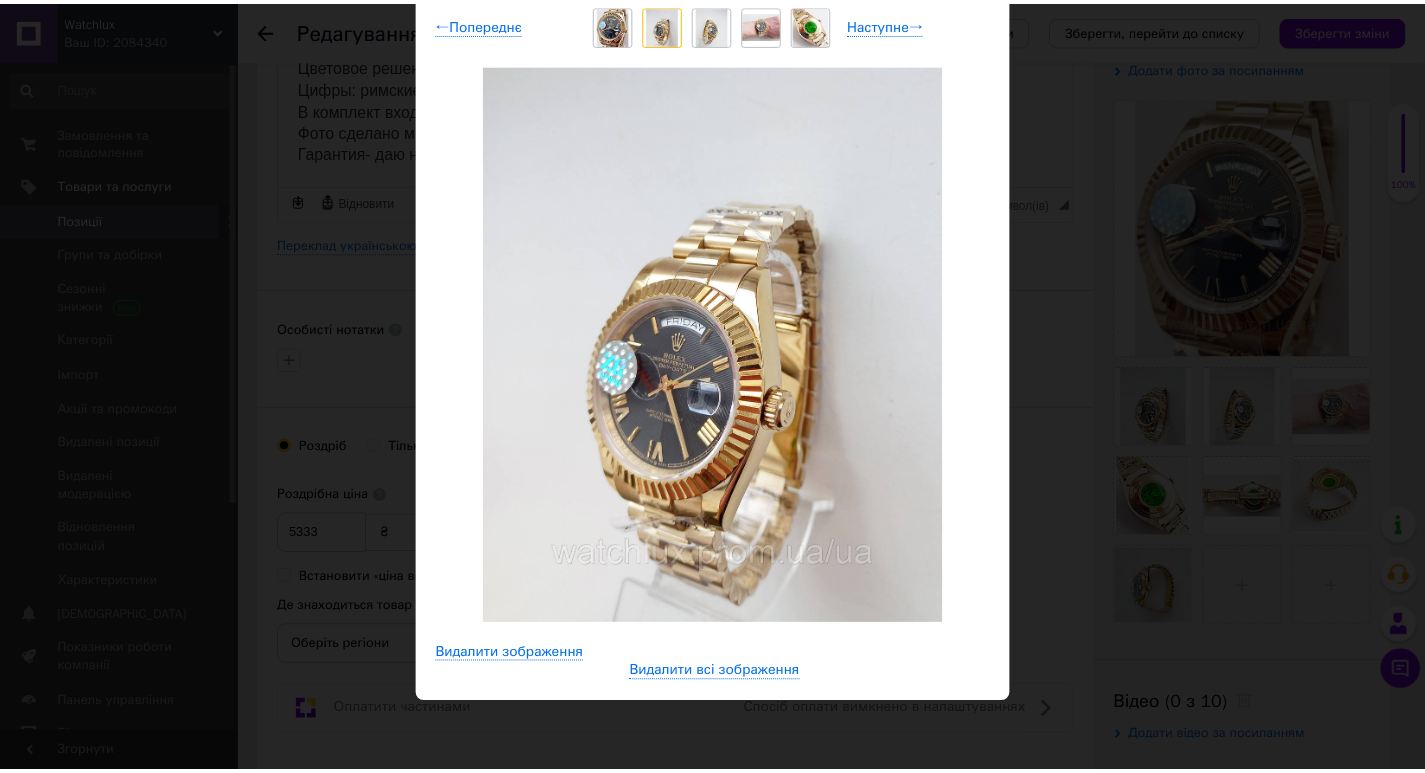 scroll, scrollTop: 0, scrollLeft: 0, axis: both 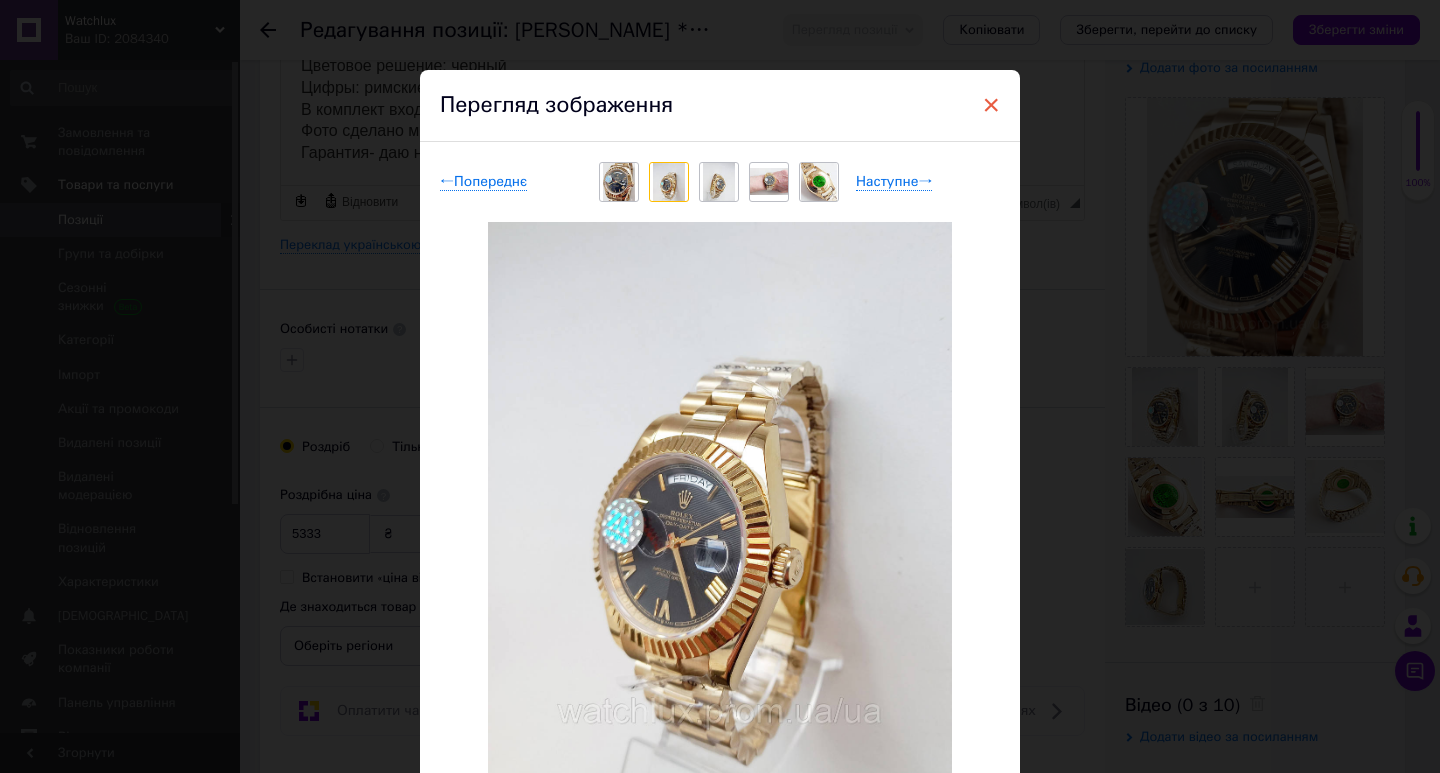 click on "×" at bounding box center (991, 105) 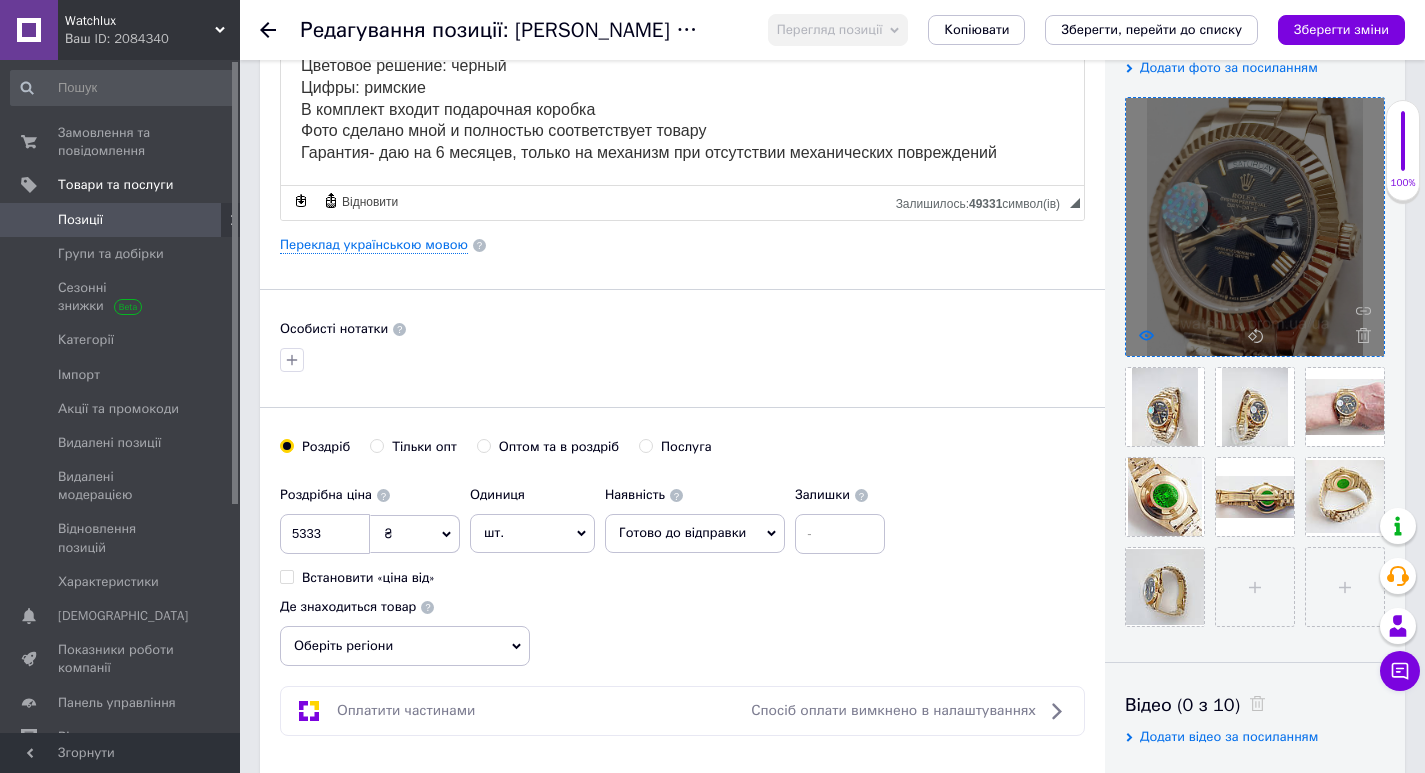 click 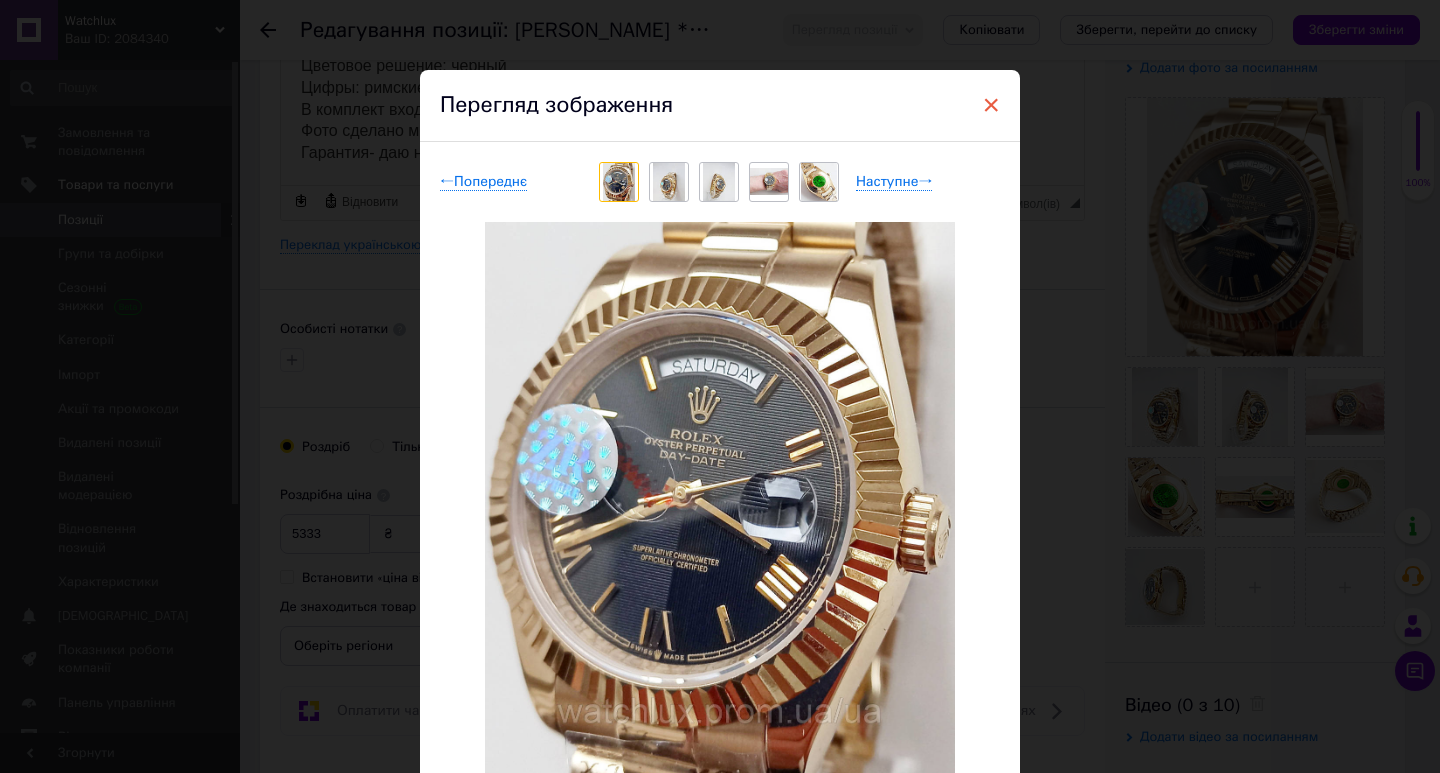 click on "×" at bounding box center (991, 105) 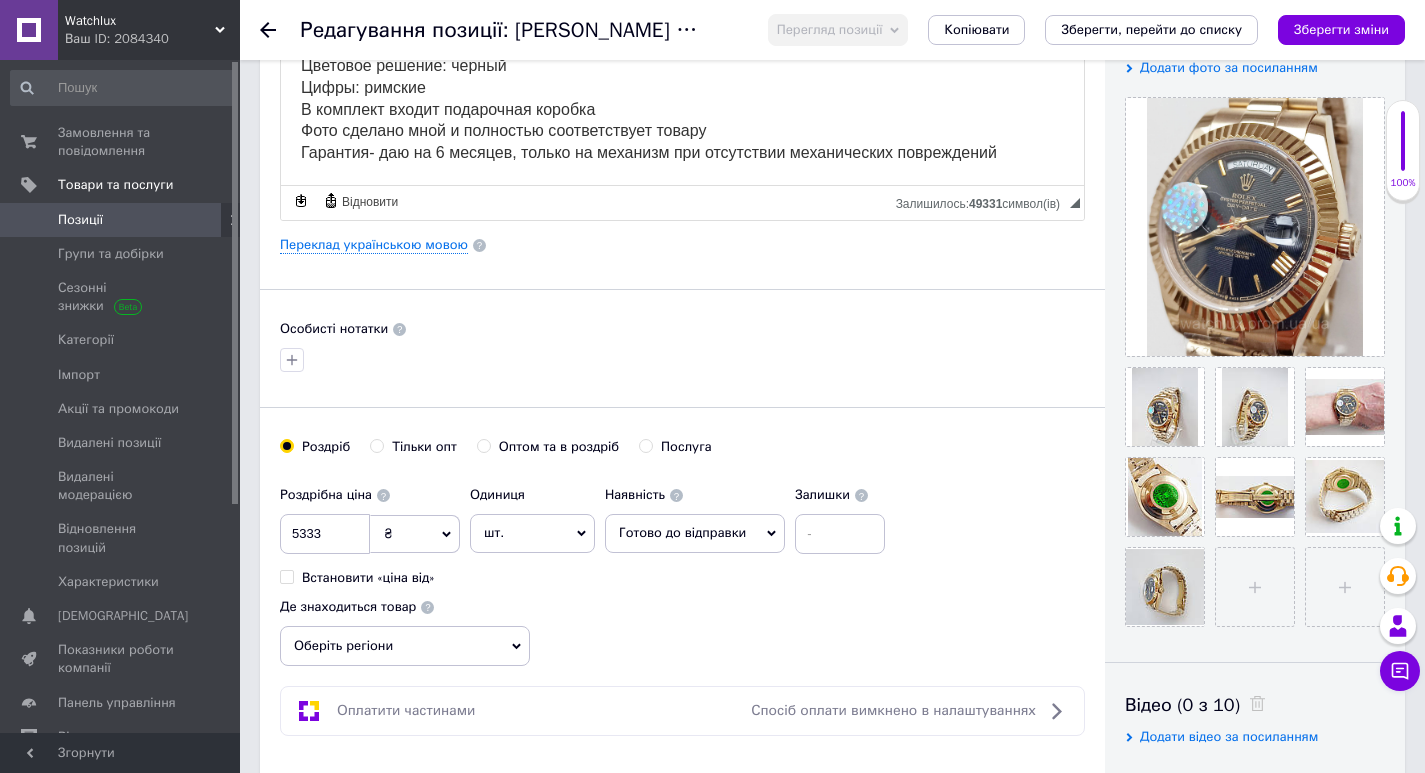 scroll, scrollTop: 300, scrollLeft: 0, axis: vertical 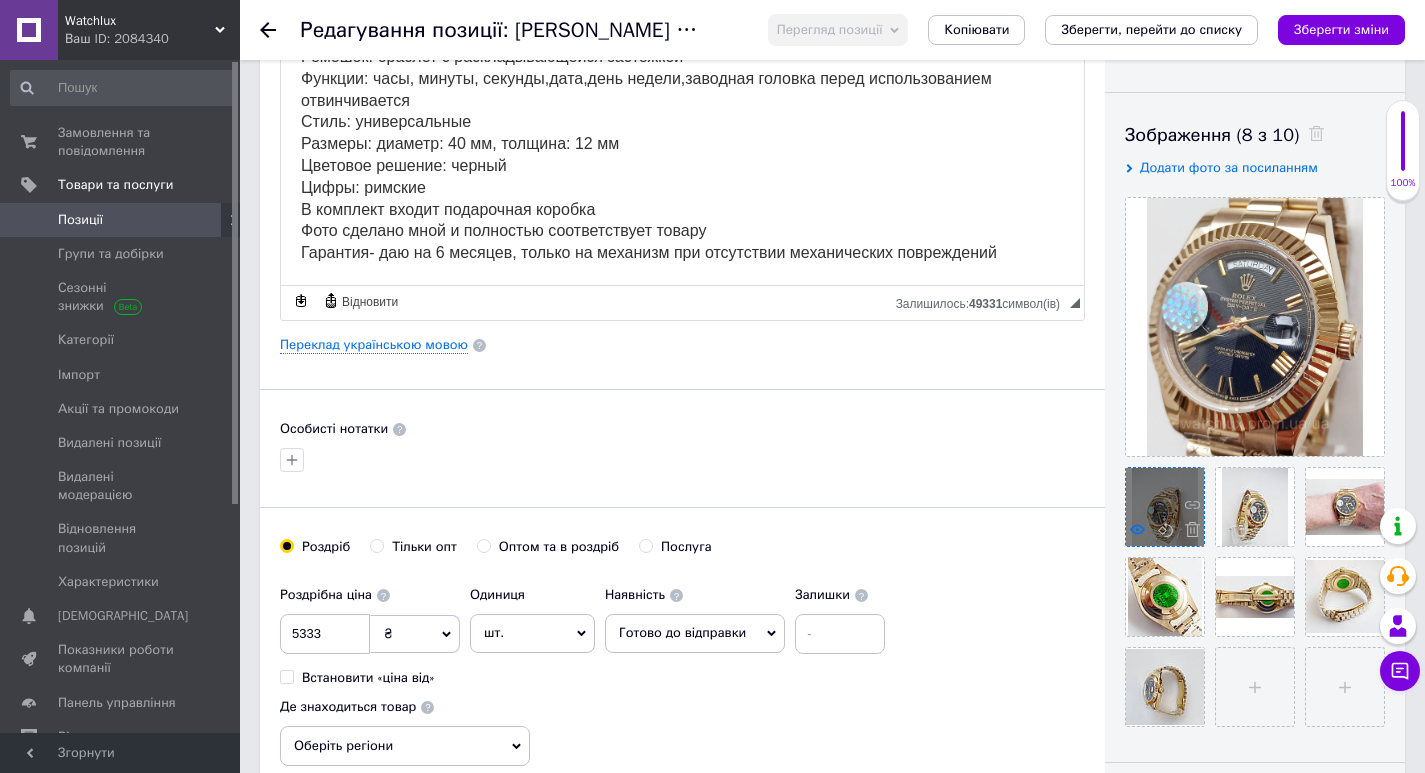 click 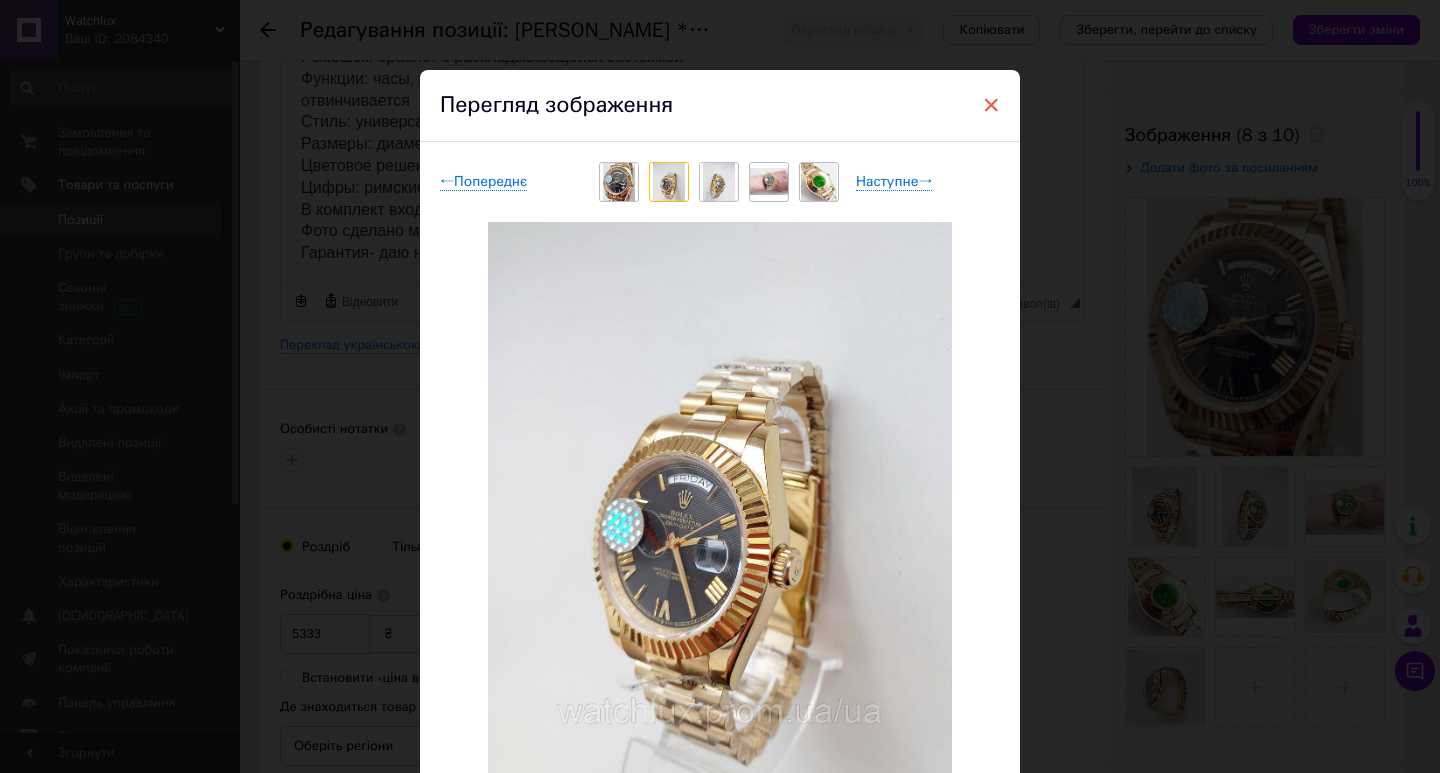 click on "×" at bounding box center (991, 105) 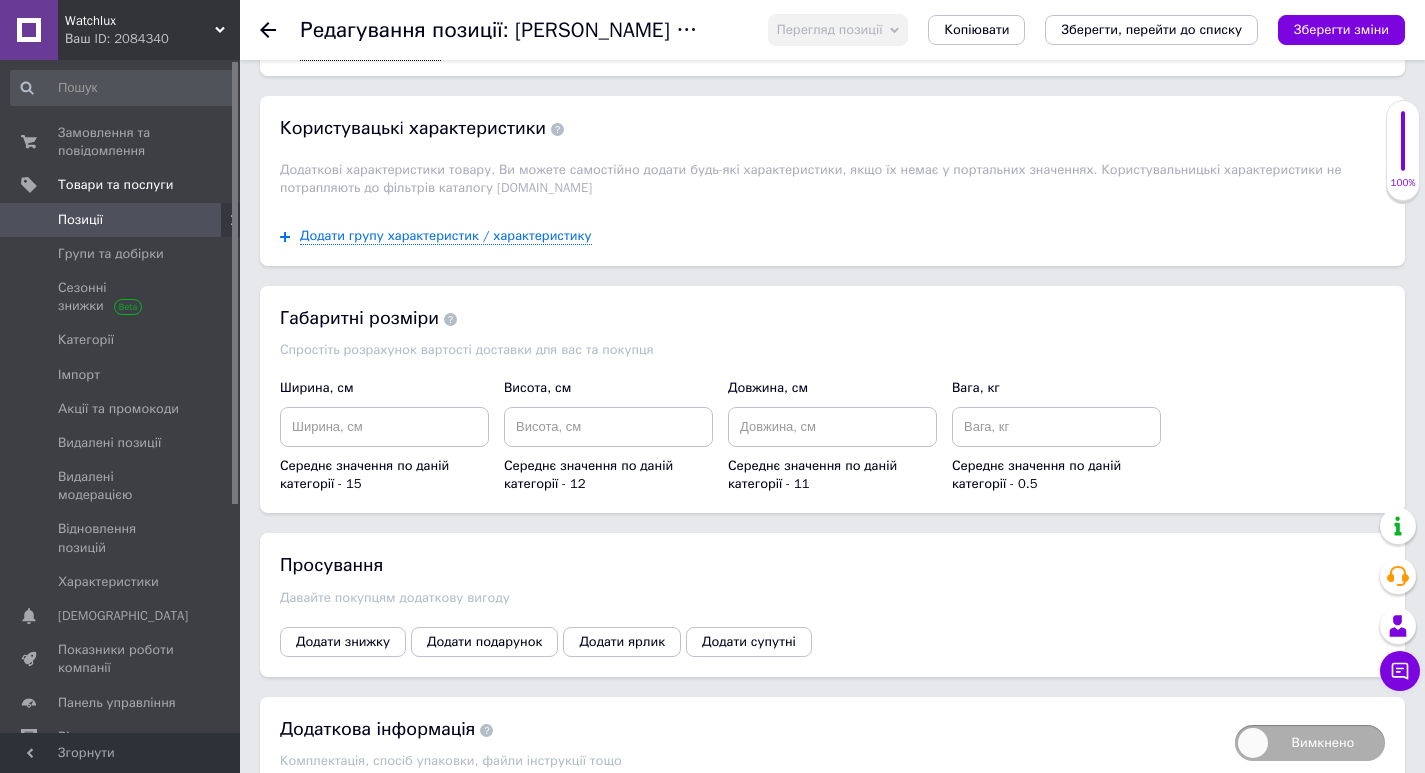 scroll, scrollTop: 3200, scrollLeft: 0, axis: vertical 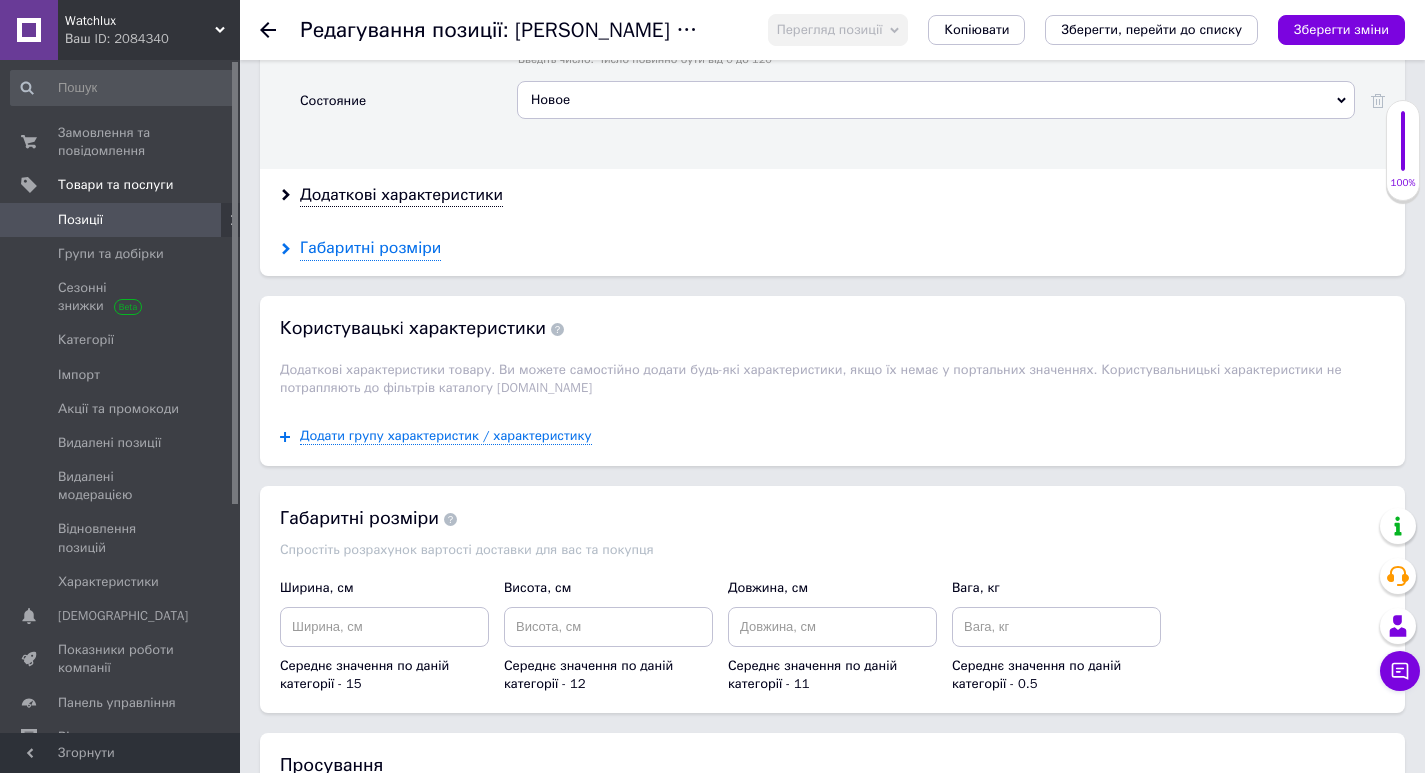 click on "Габаритні розміри" at bounding box center (370, 248) 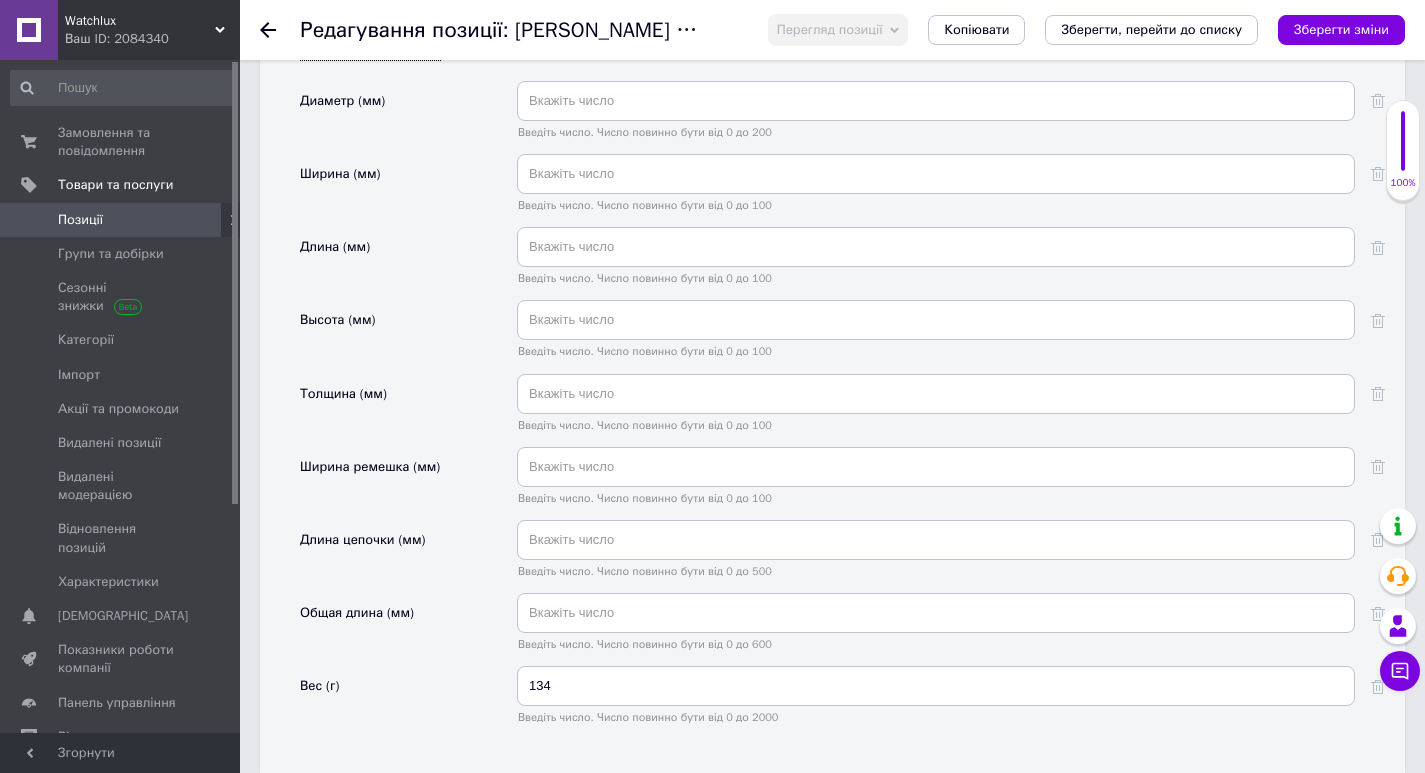 scroll, scrollTop: 3000, scrollLeft: 0, axis: vertical 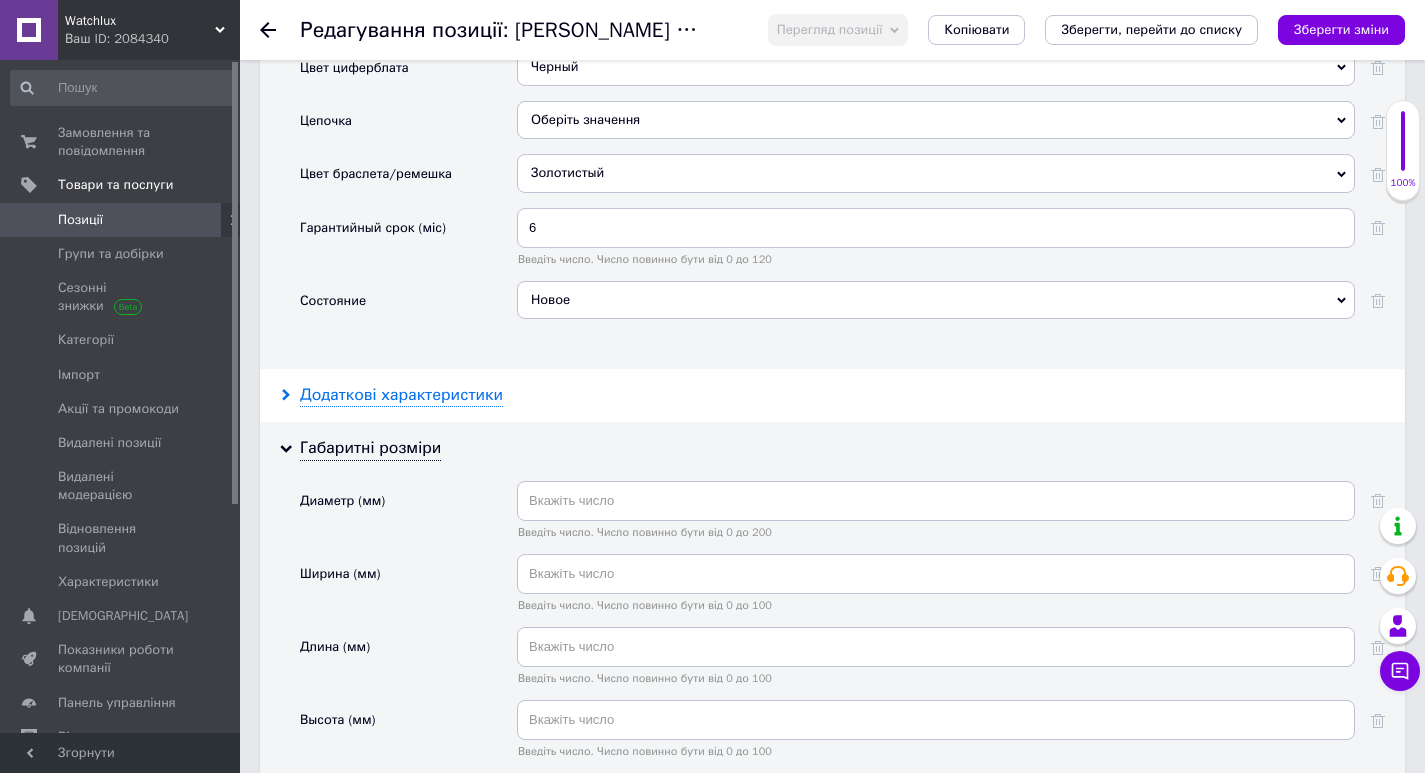 click on "Додаткові характеристики" at bounding box center (401, 395) 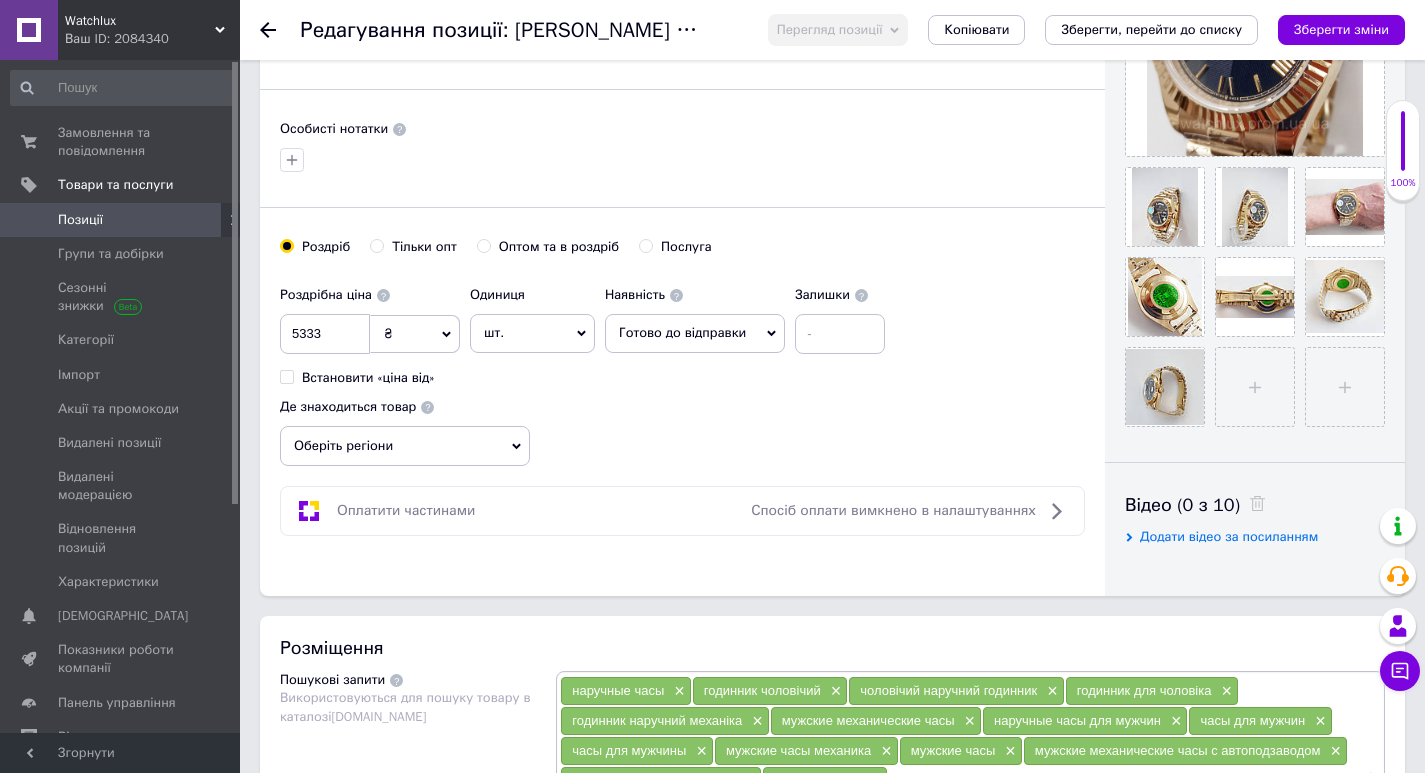 scroll, scrollTop: 400, scrollLeft: 0, axis: vertical 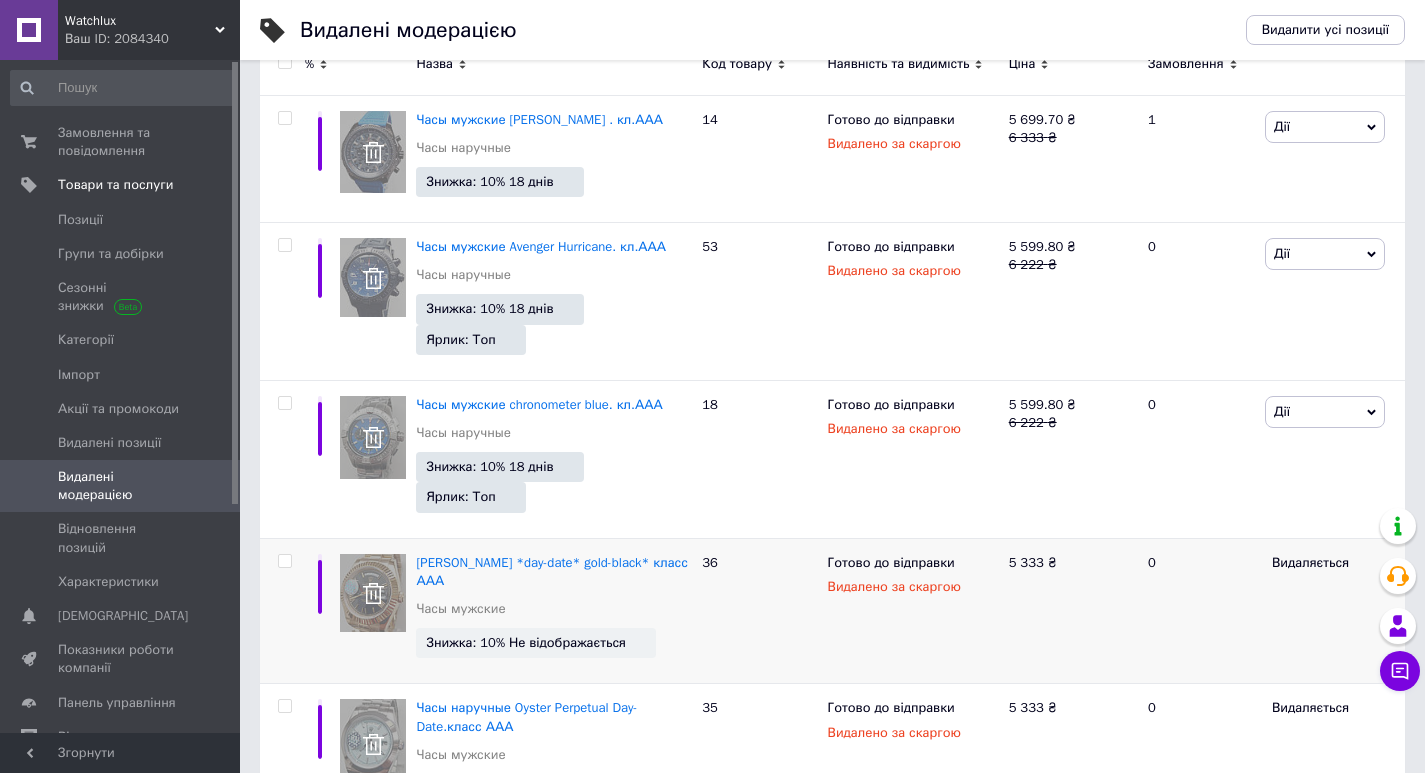 click at bounding box center [284, 561] 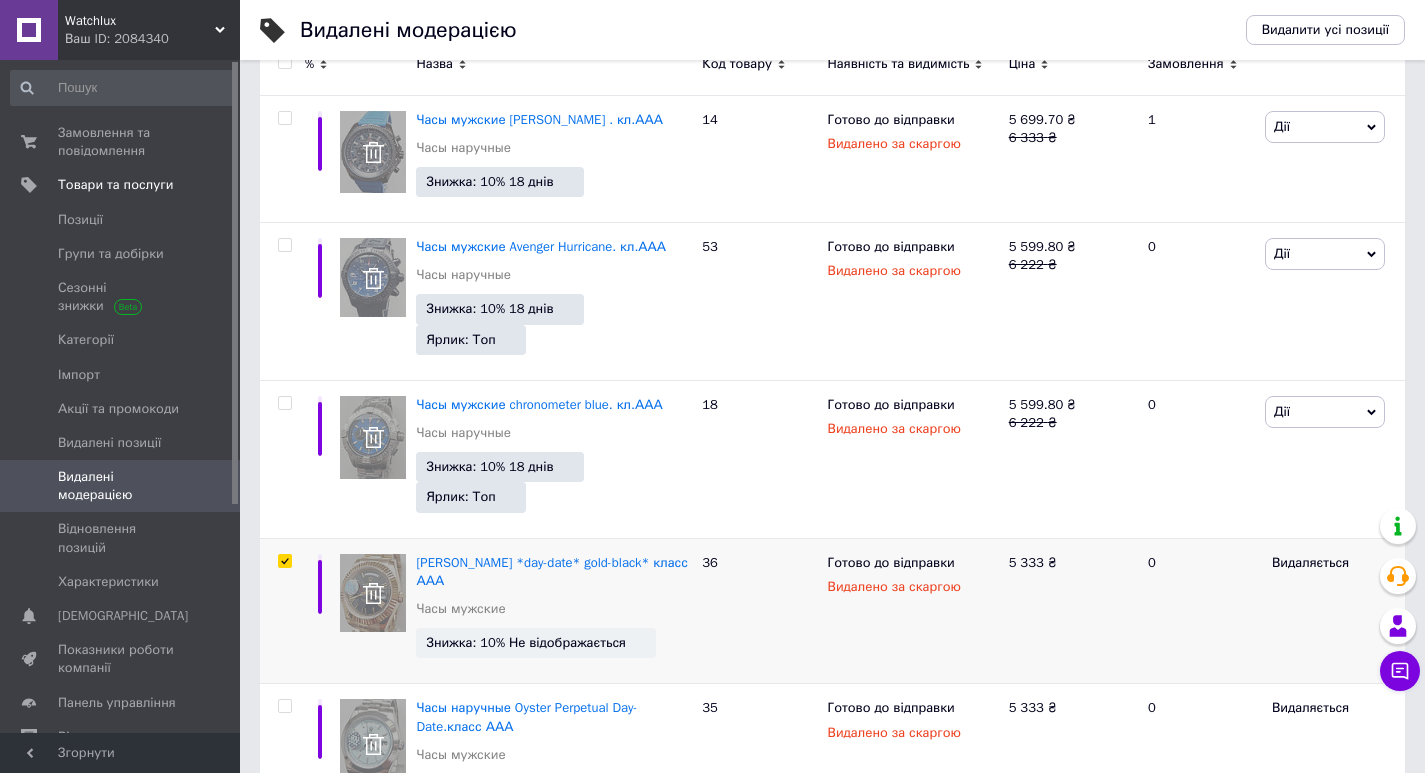 checkbox on "true" 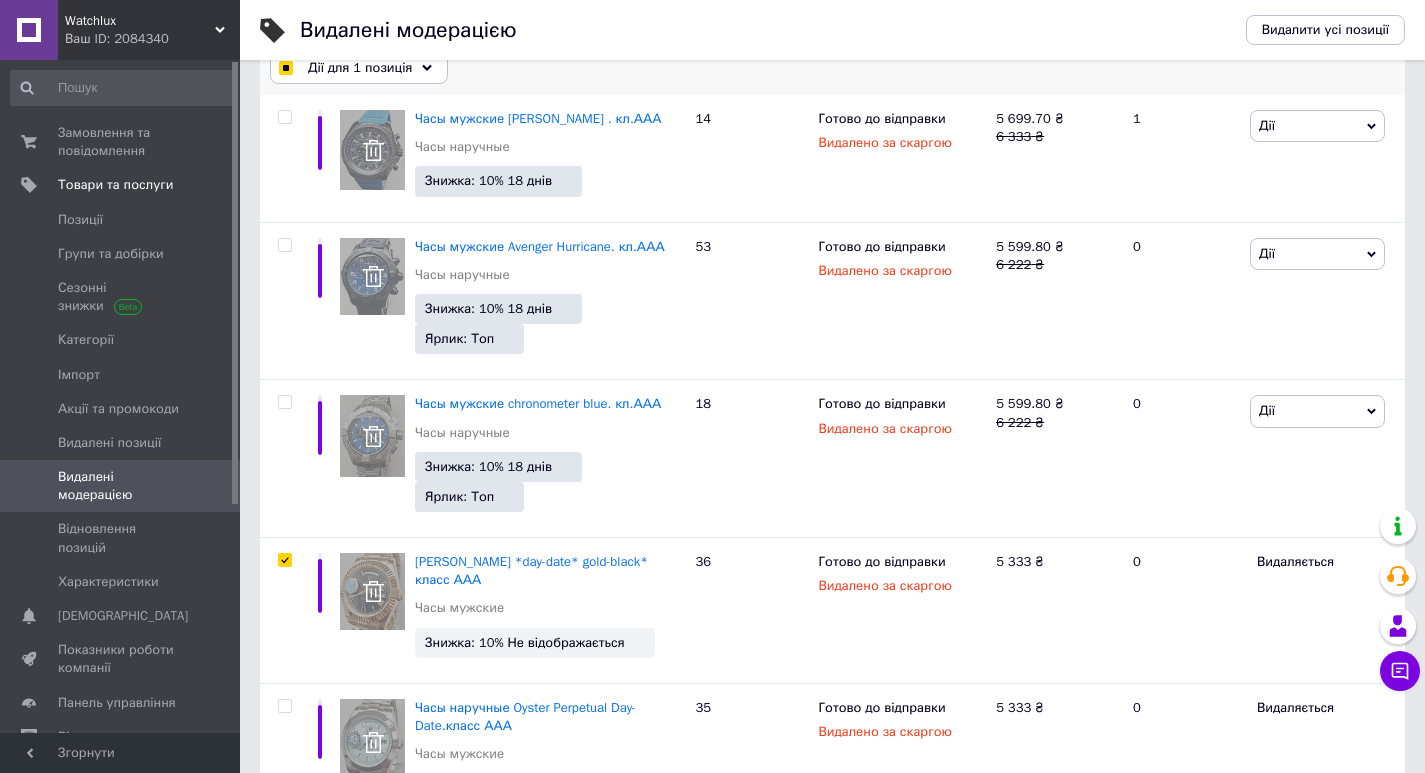 click on "Дії для 1 позиція" at bounding box center (359, 68) 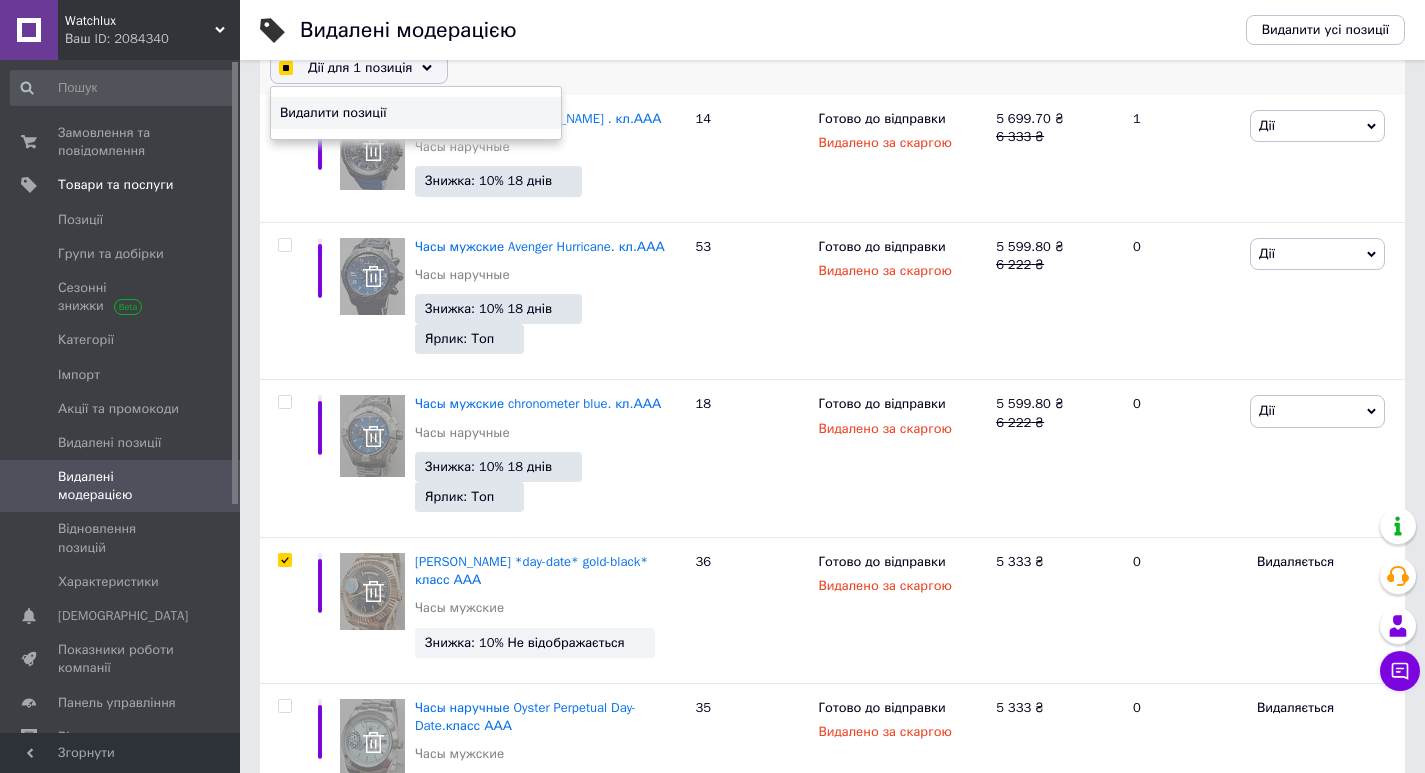 checkbox on "true" 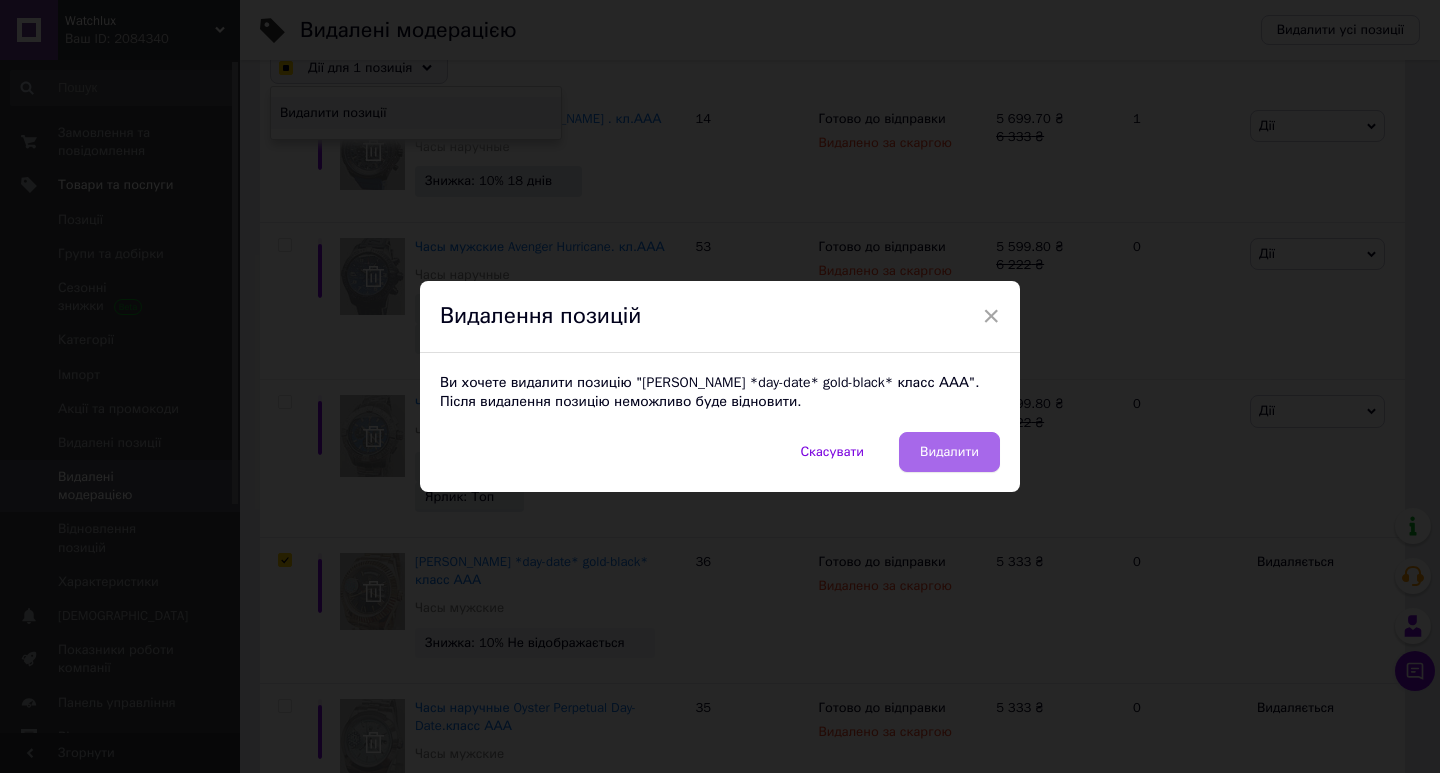 click on "Видалити" at bounding box center [949, 452] 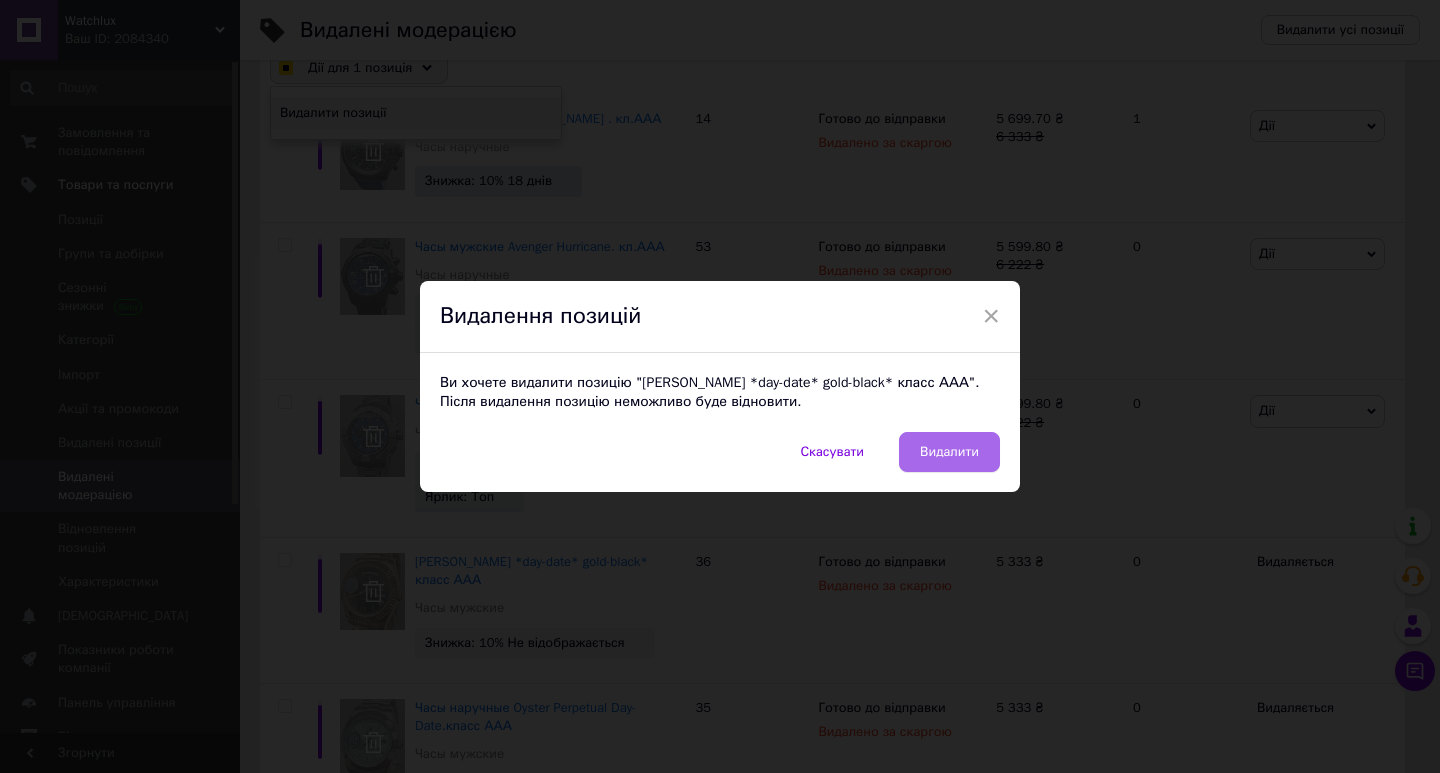 checkbox on "false" 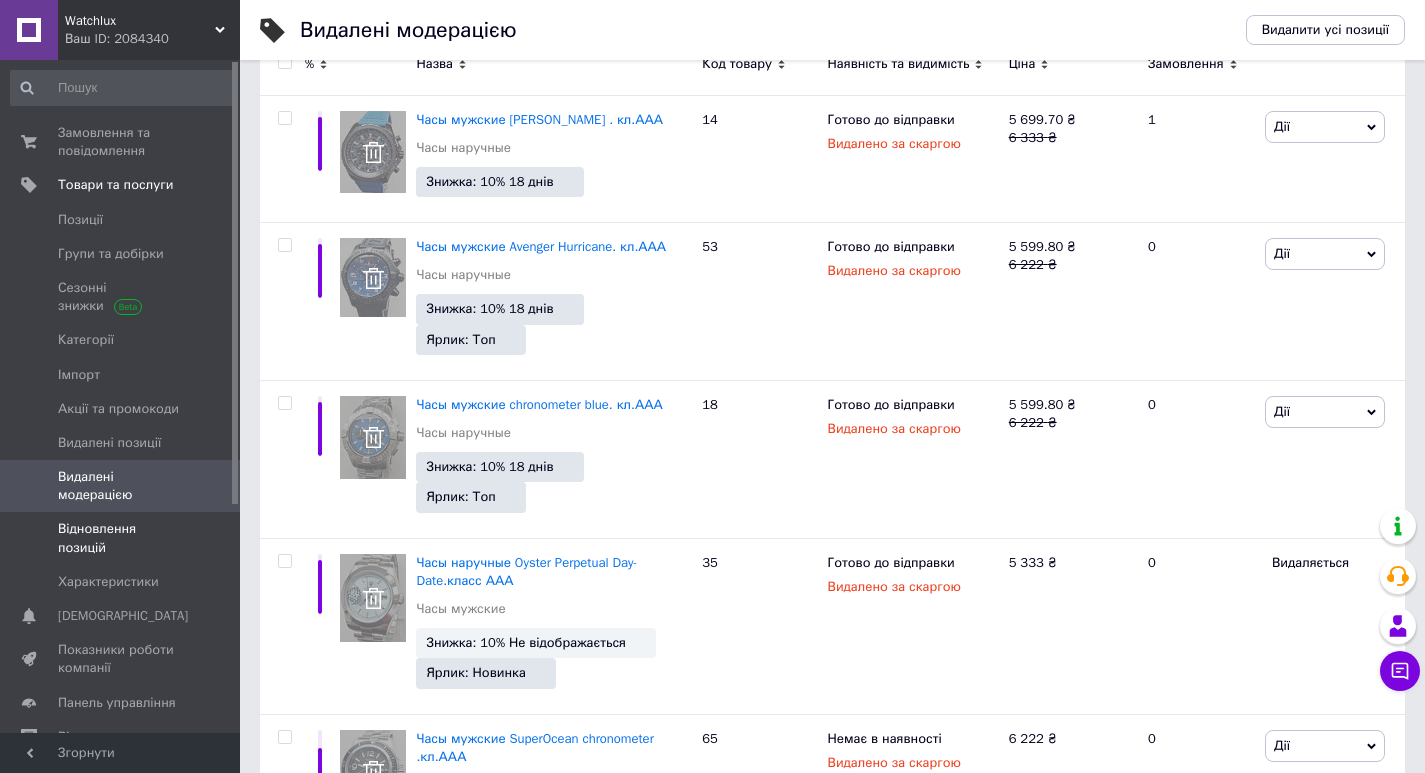 scroll, scrollTop: 0, scrollLeft: 0, axis: both 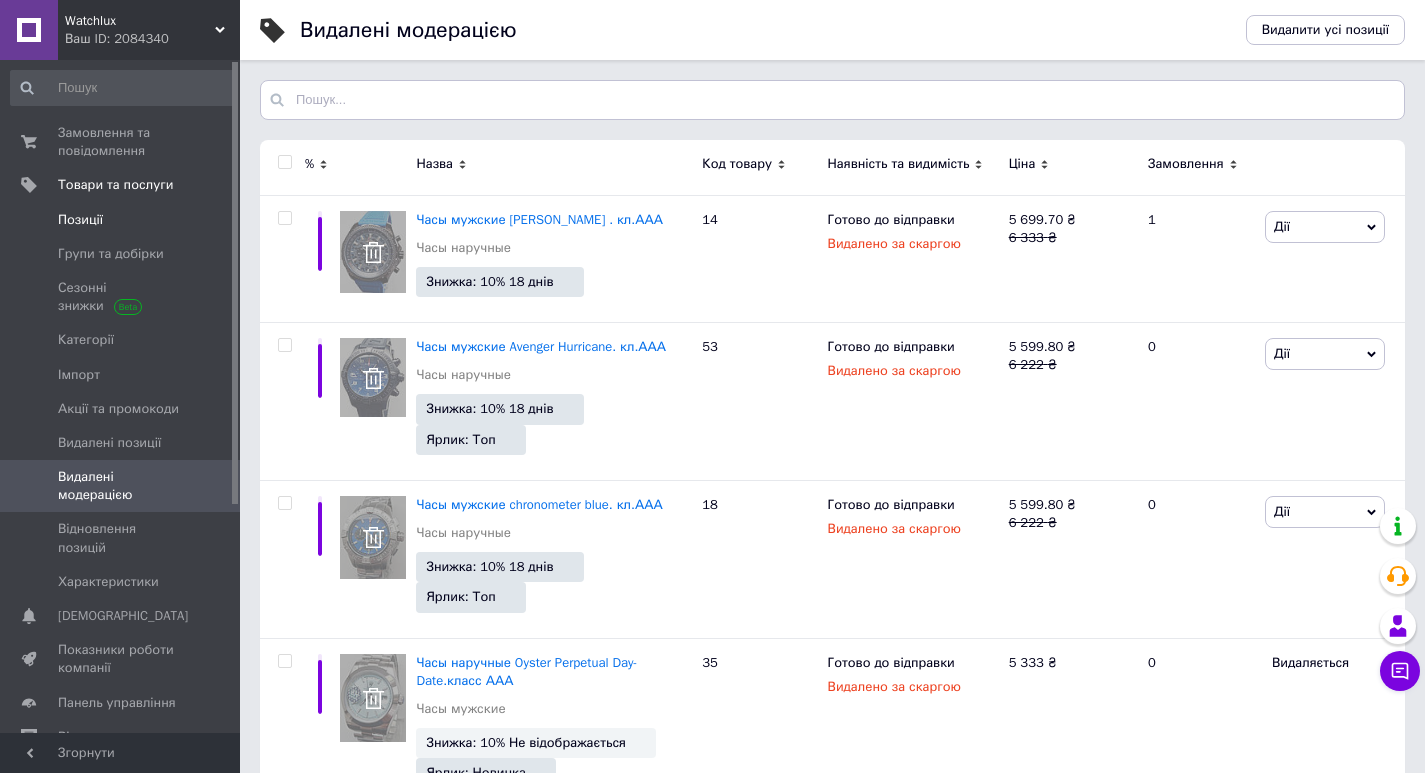 click on "Позиції" at bounding box center [123, 220] 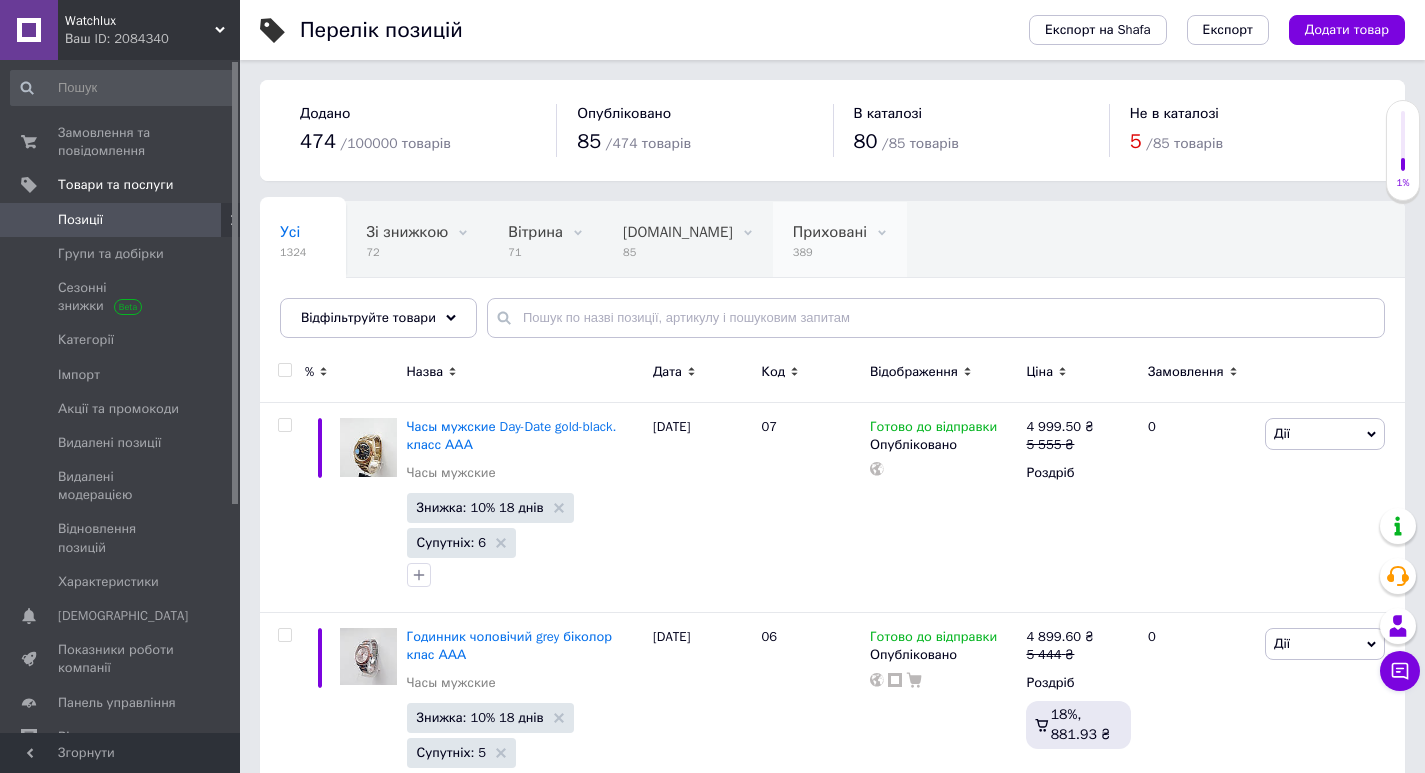 click on "Приховані" at bounding box center (830, 232) 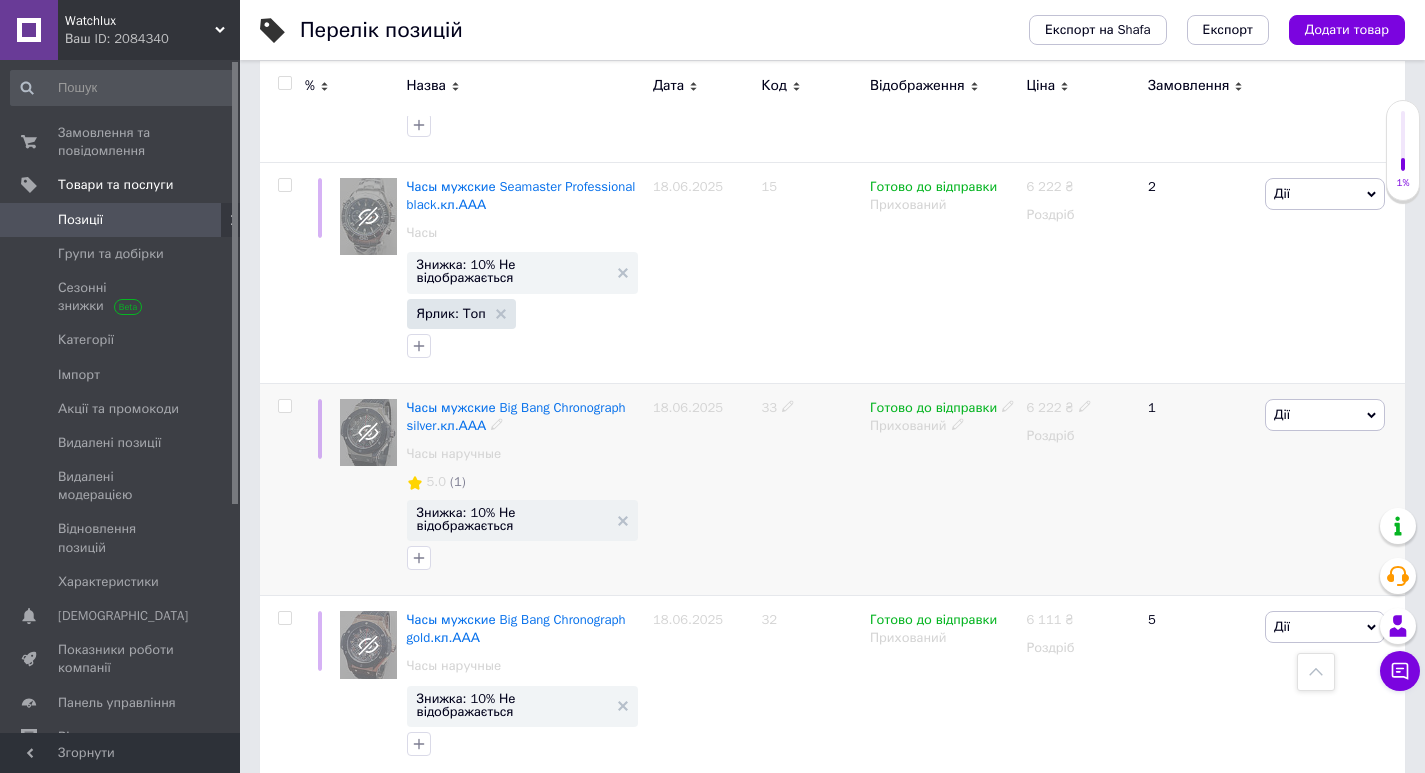 scroll, scrollTop: 19831, scrollLeft: 0, axis: vertical 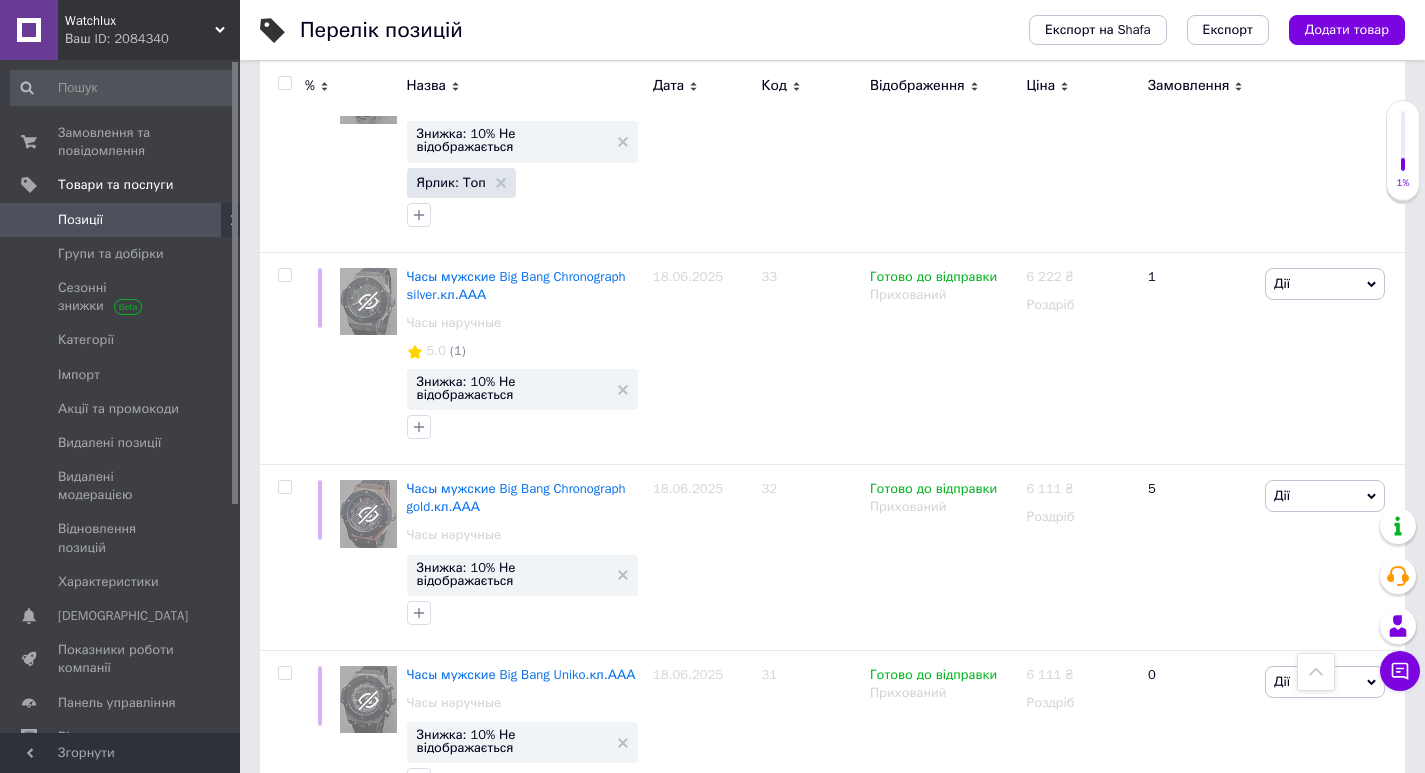 click on "2" at bounding box center [327, 858] 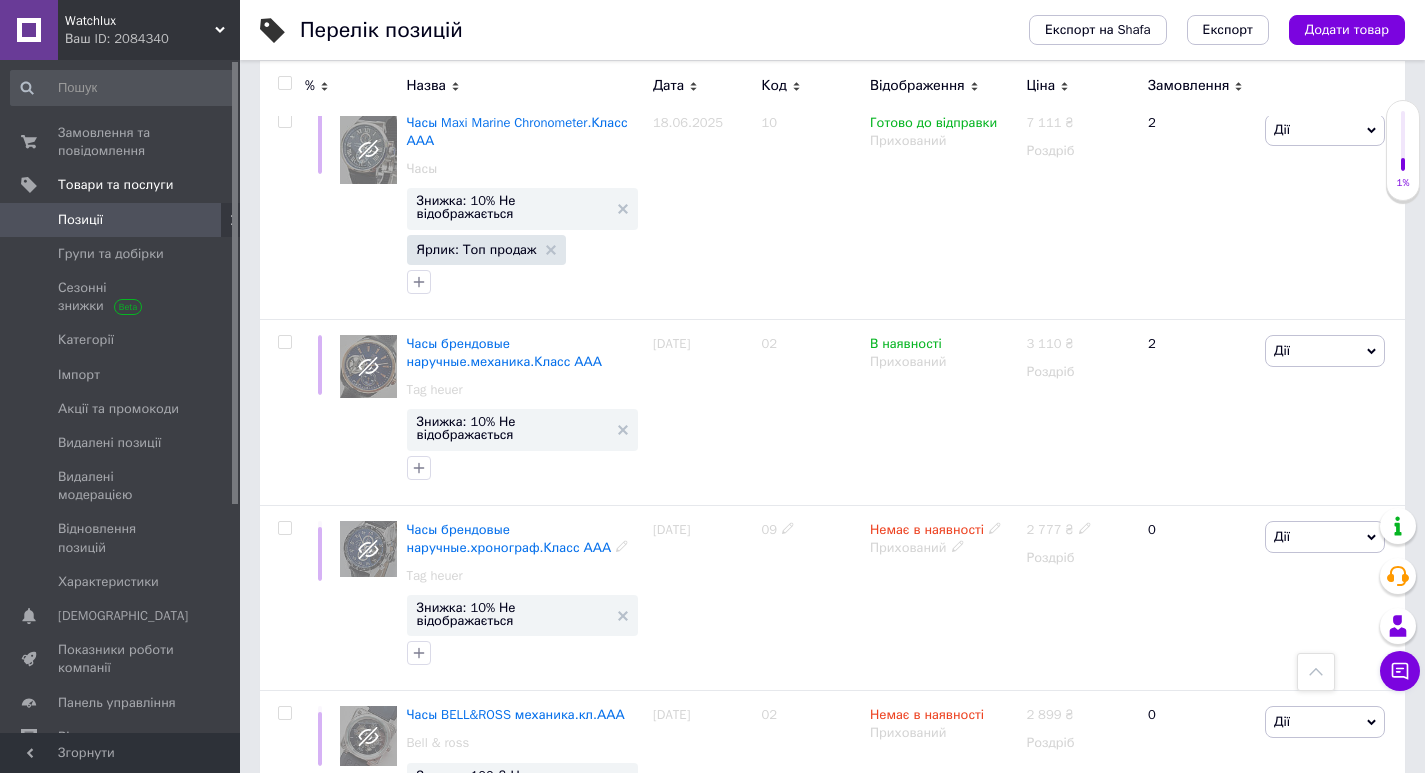 scroll, scrollTop: 18424, scrollLeft: 0, axis: vertical 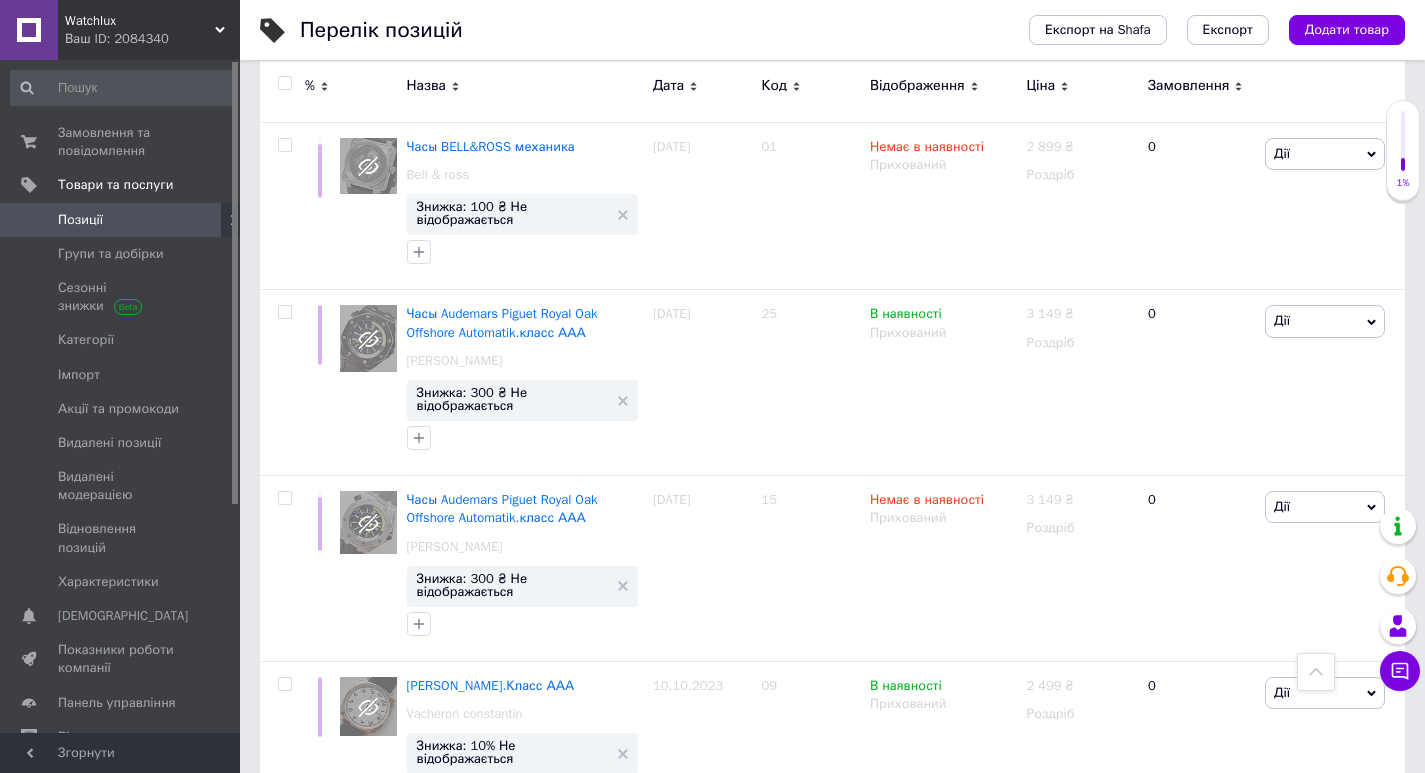 click on "3" at bounding box center [494, 869] 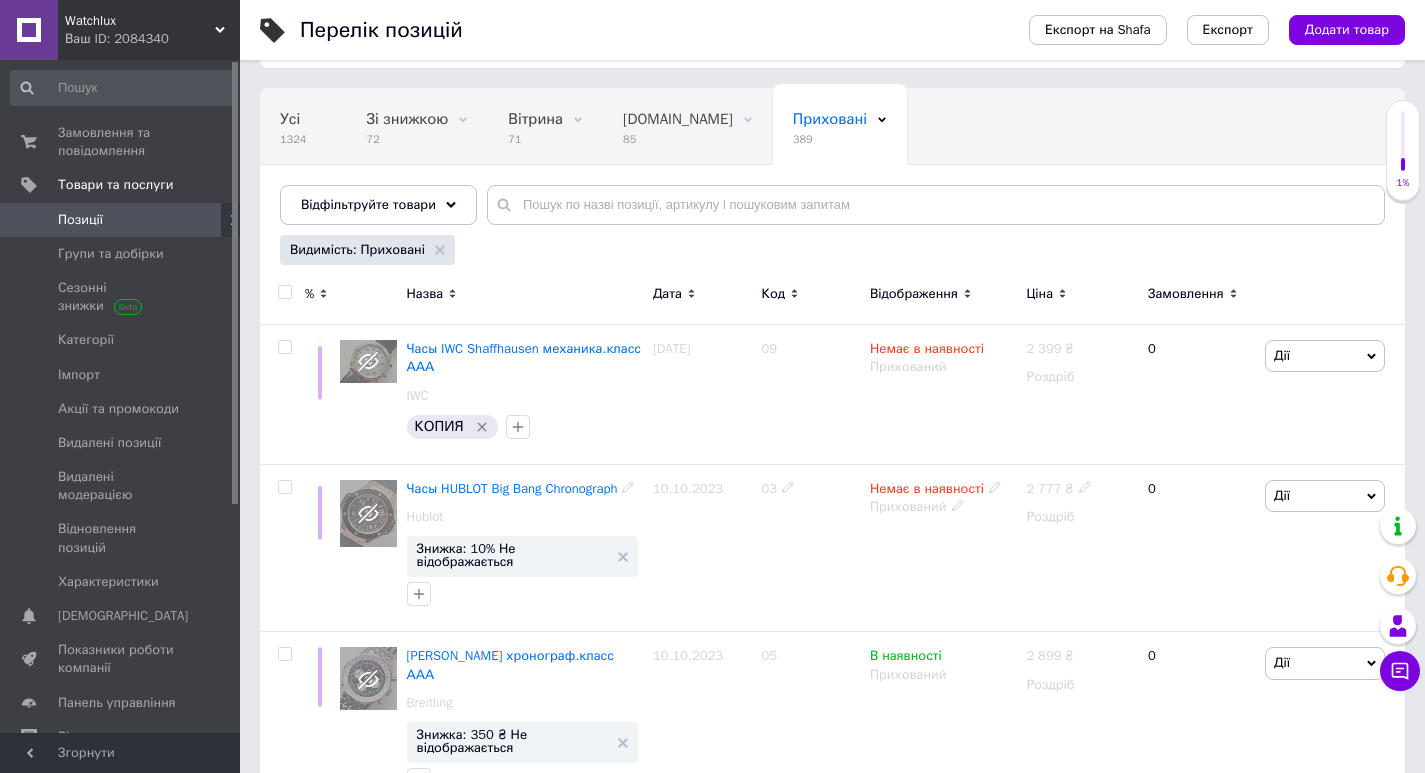 scroll, scrollTop: 13, scrollLeft: 0, axis: vertical 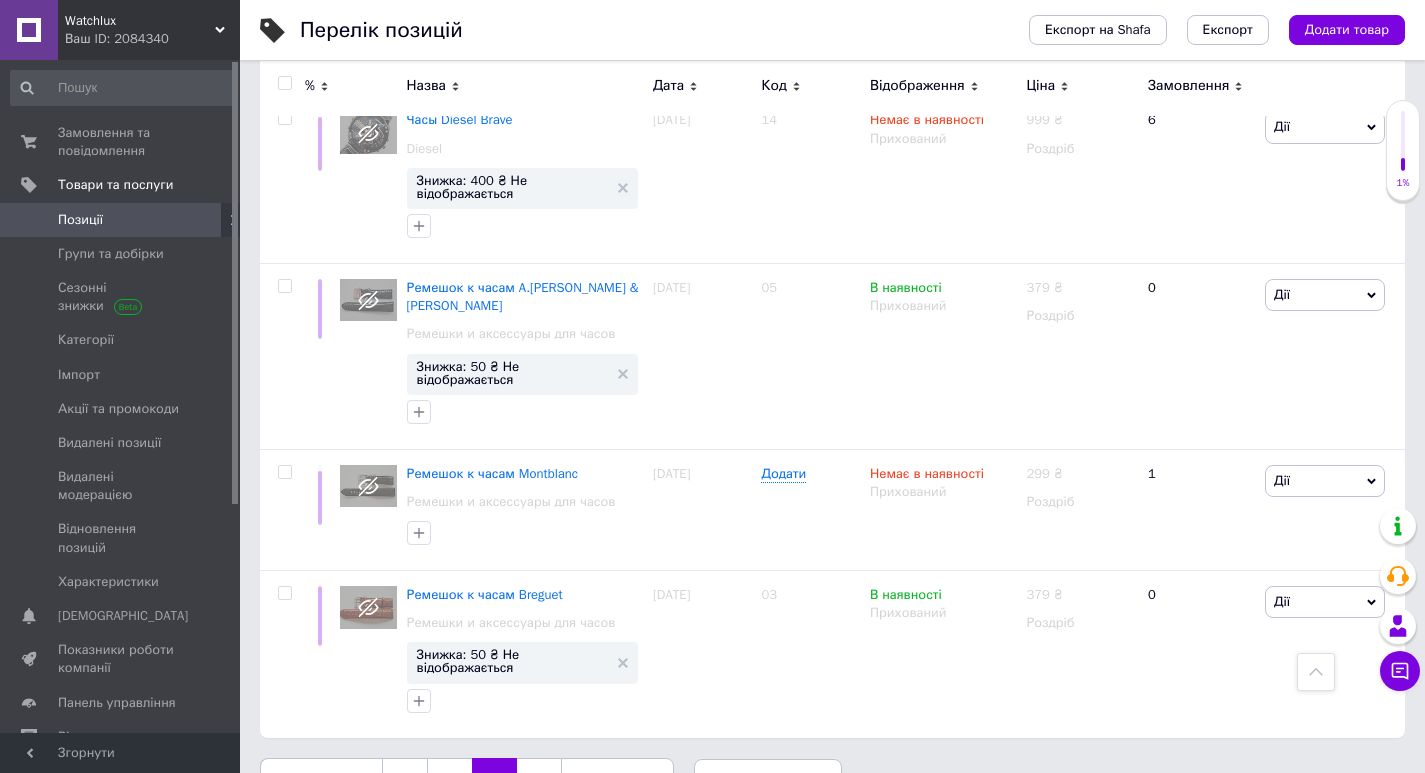click on "4" at bounding box center [539, 779] 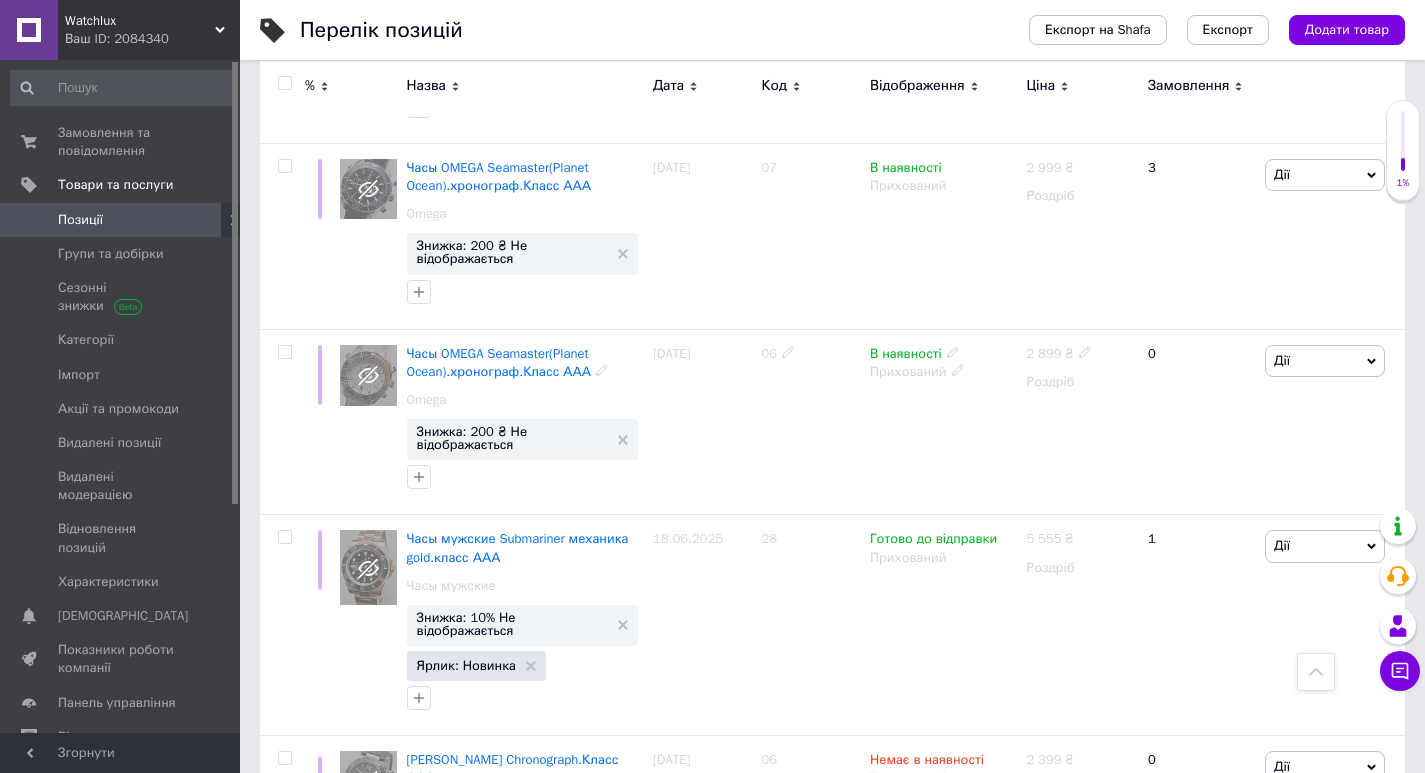 scroll, scrollTop: 62, scrollLeft: 0, axis: vertical 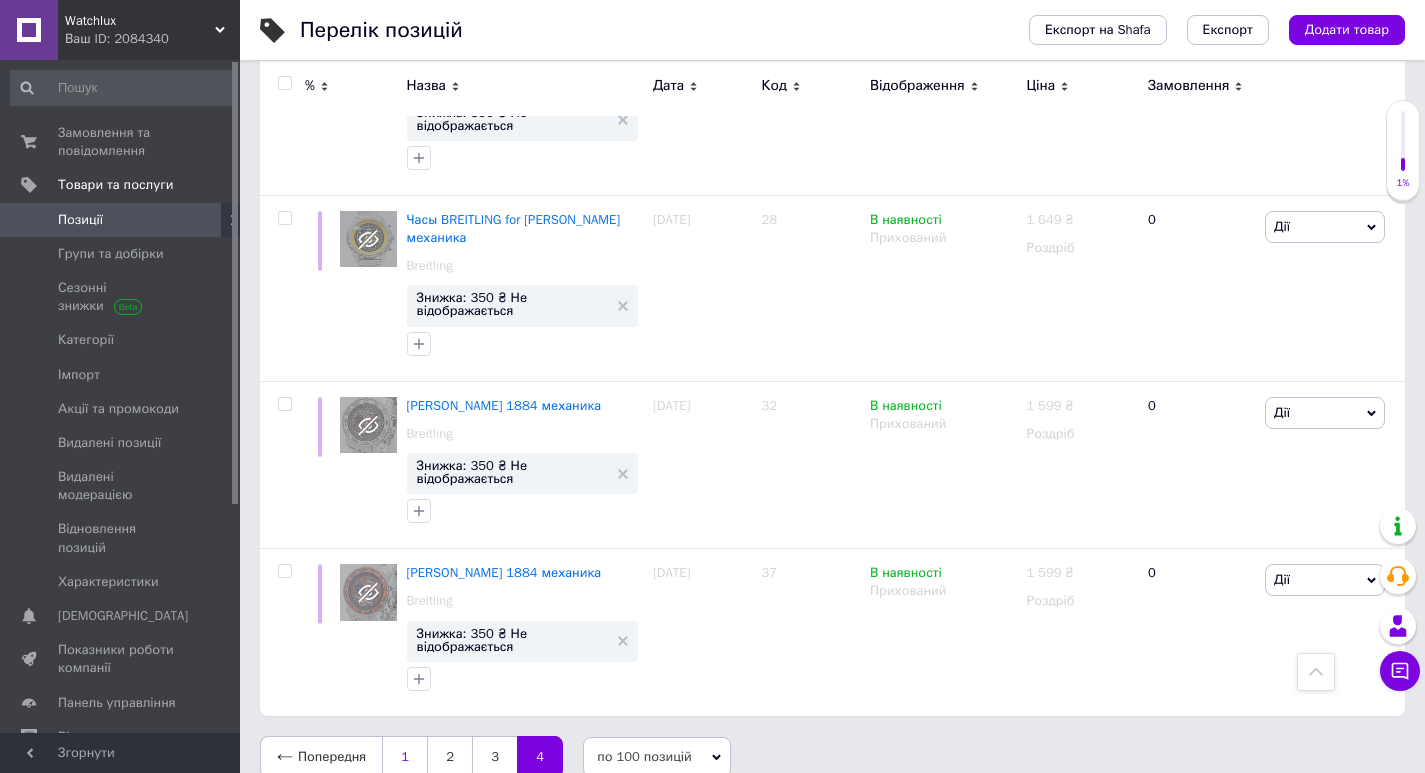 click on "1" at bounding box center [404, 757] 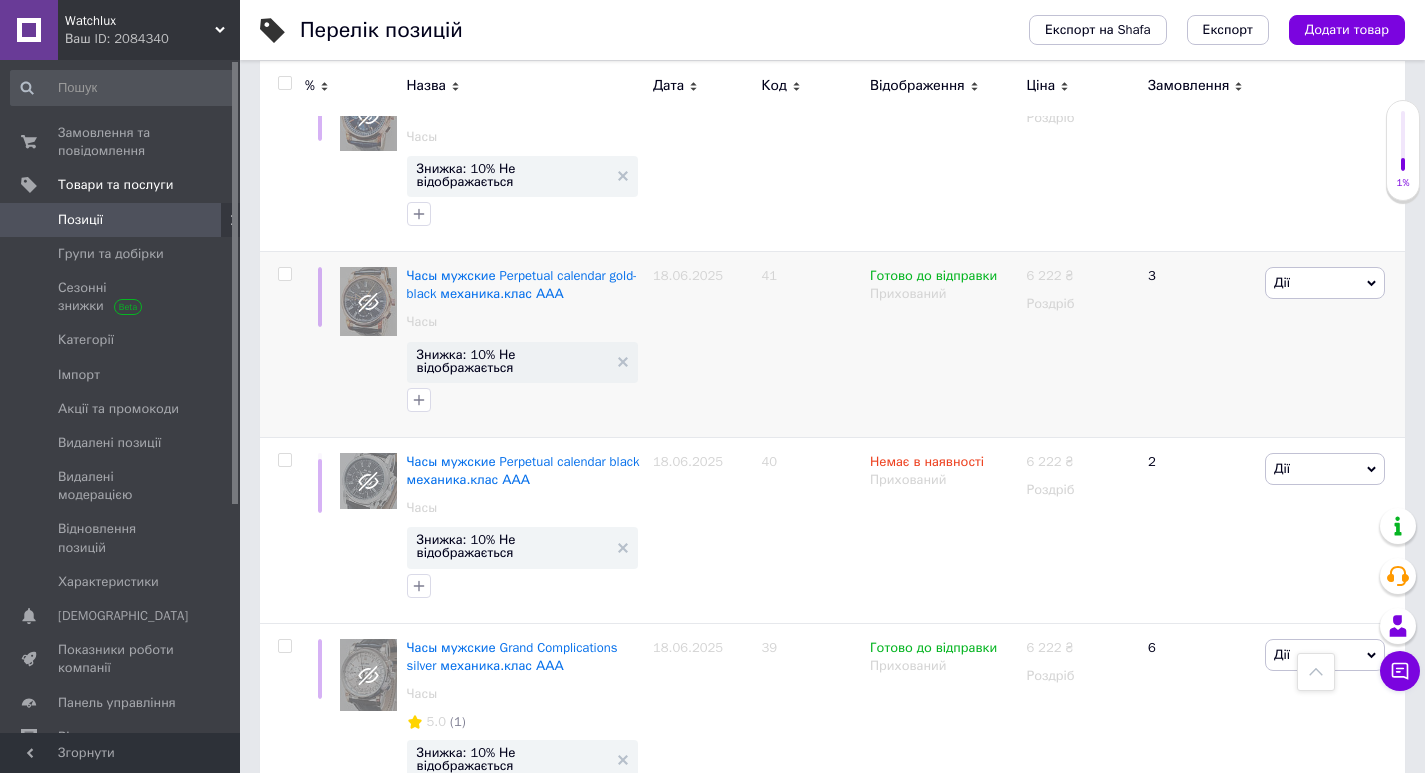 scroll, scrollTop: 15862, scrollLeft: 0, axis: vertical 